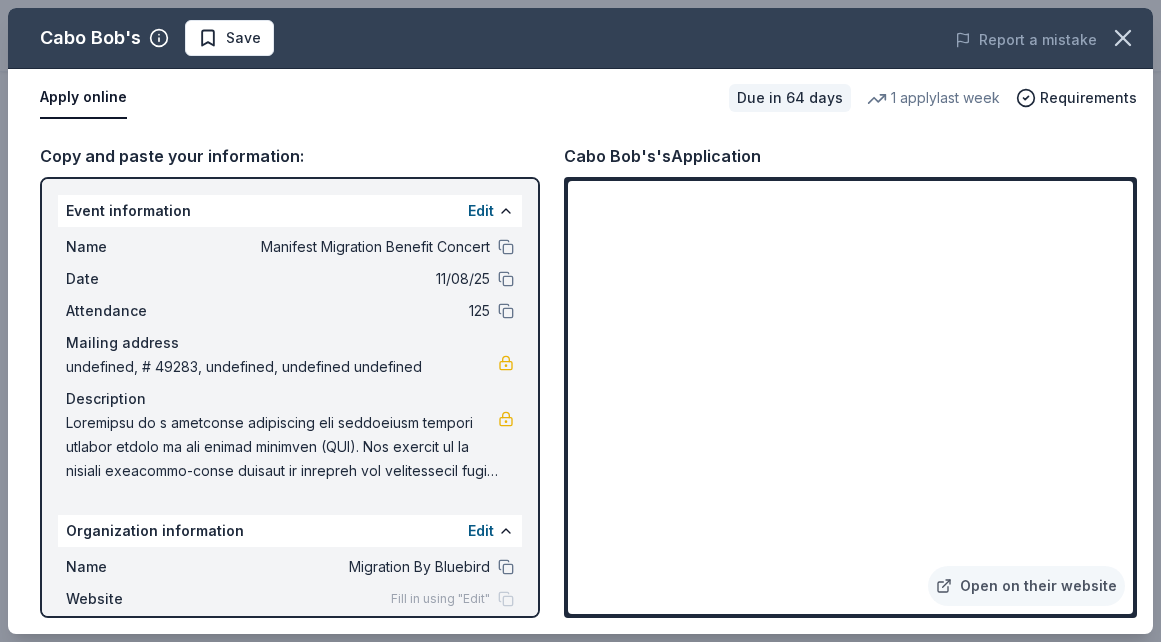 scroll, scrollTop: 464, scrollLeft: 0, axis: vertical 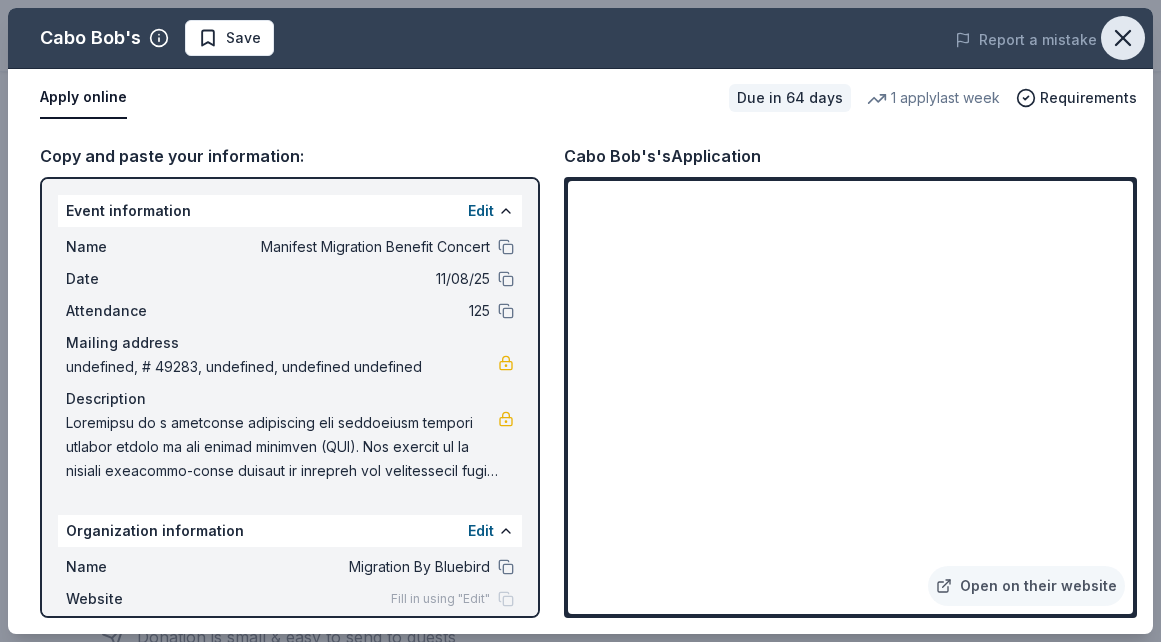 click 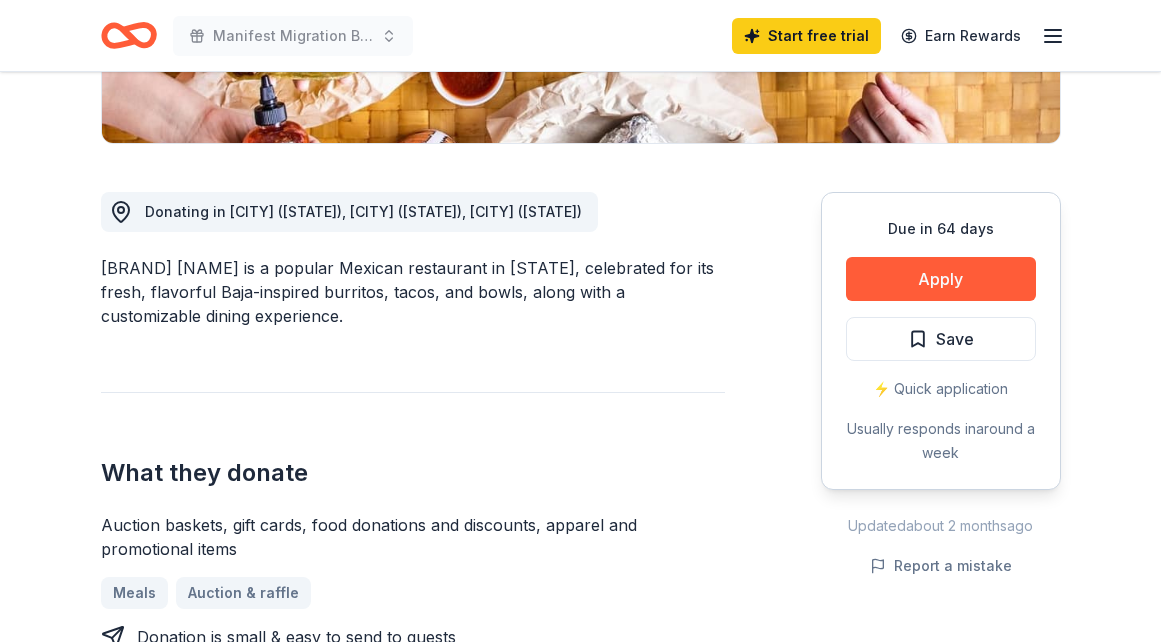 scroll, scrollTop: 0, scrollLeft: 0, axis: both 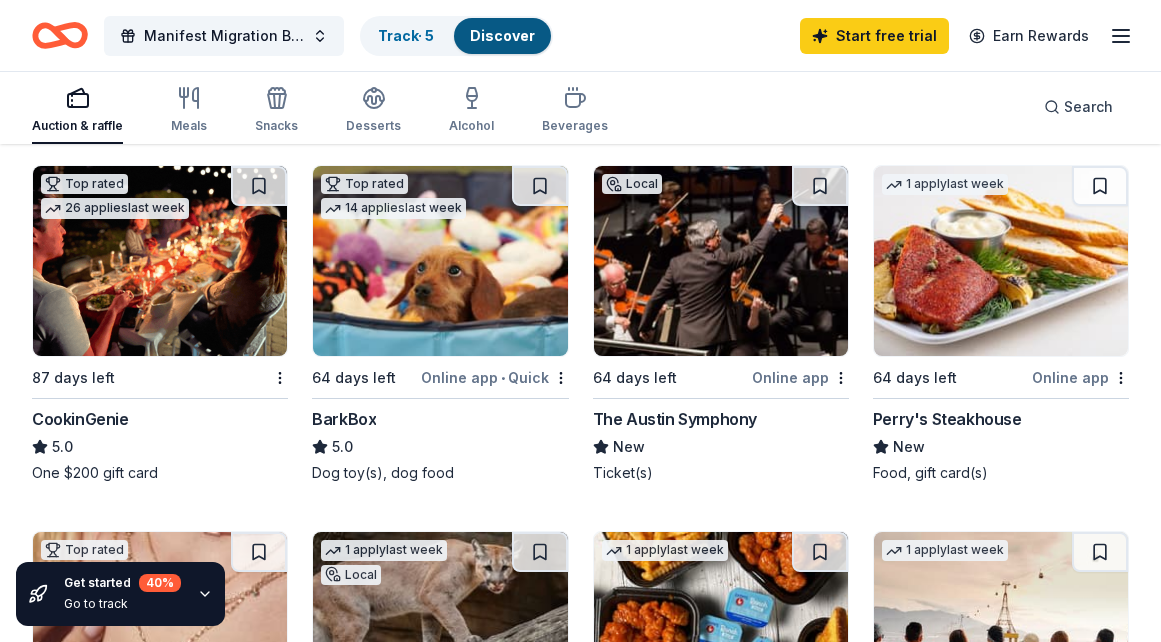 click on "The Austin Symphony" at bounding box center [675, 419] 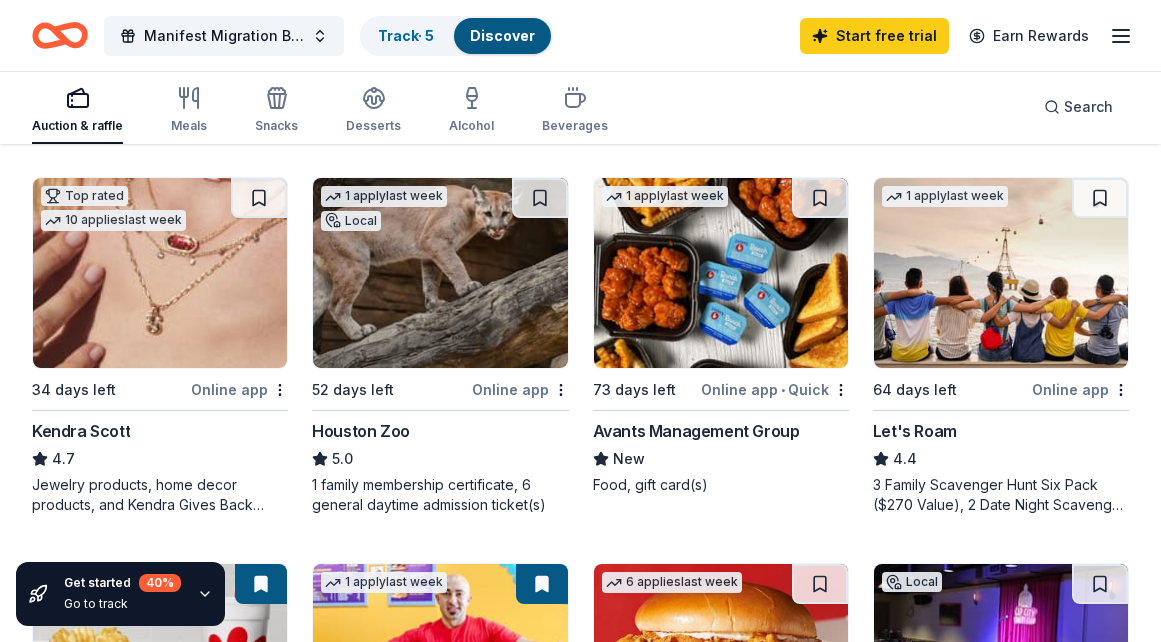 scroll, scrollTop: 942, scrollLeft: 0, axis: vertical 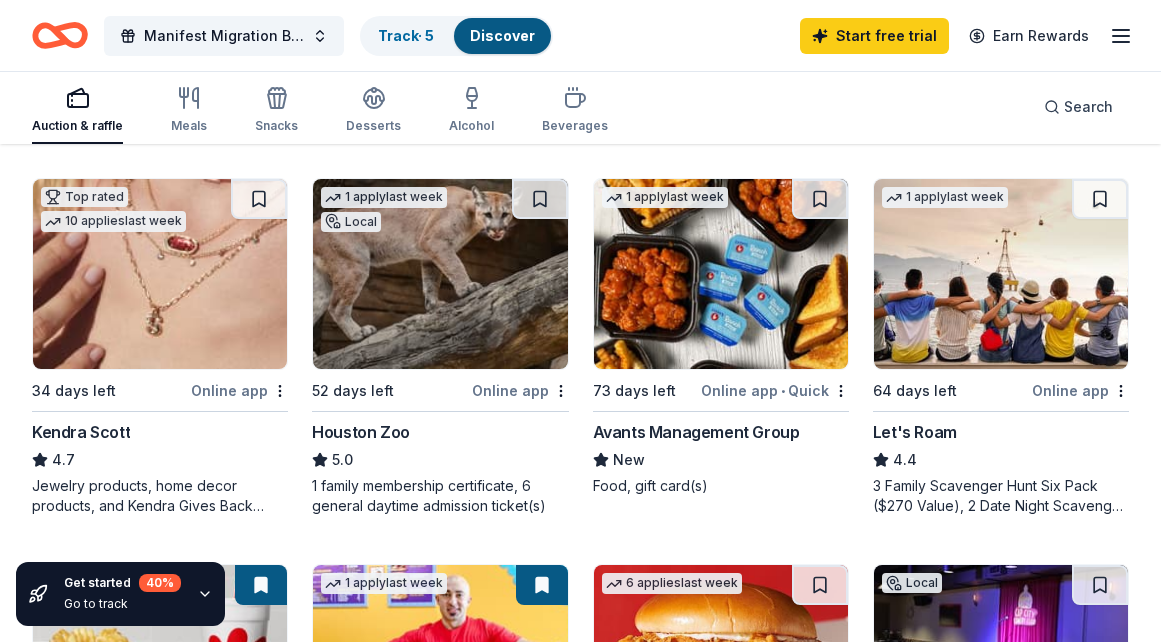 click on "Online app" at bounding box center [1080, 390] 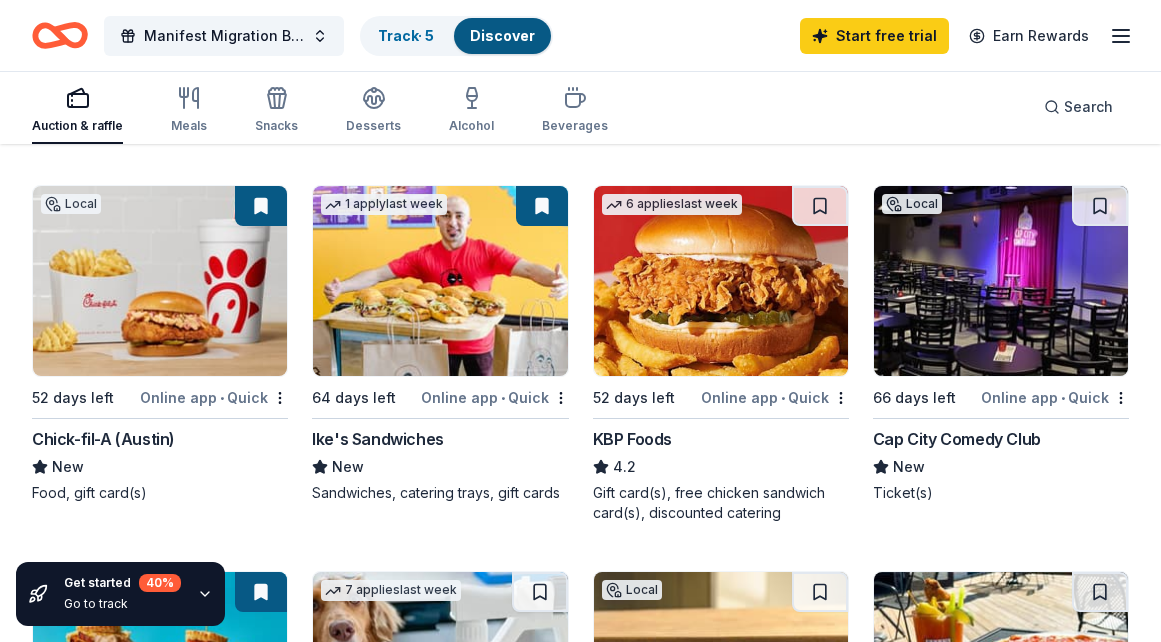 scroll, scrollTop: 1334, scrollLeft: 0, axis: vertical 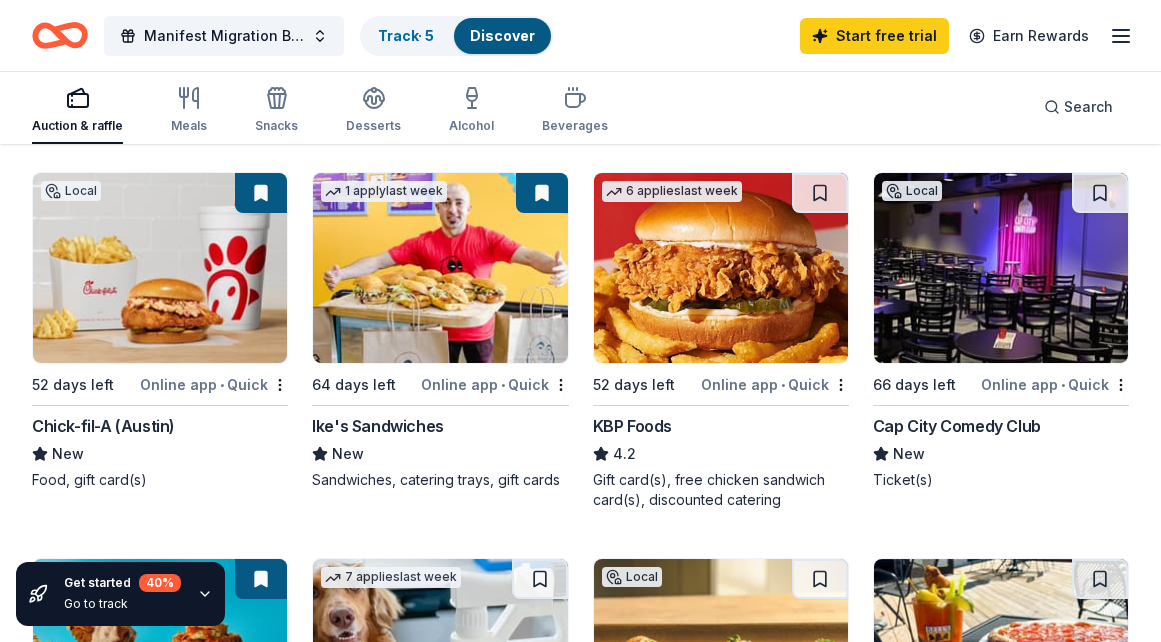 click on "Cap City Comedy Club" at bounding box center [957, 426] 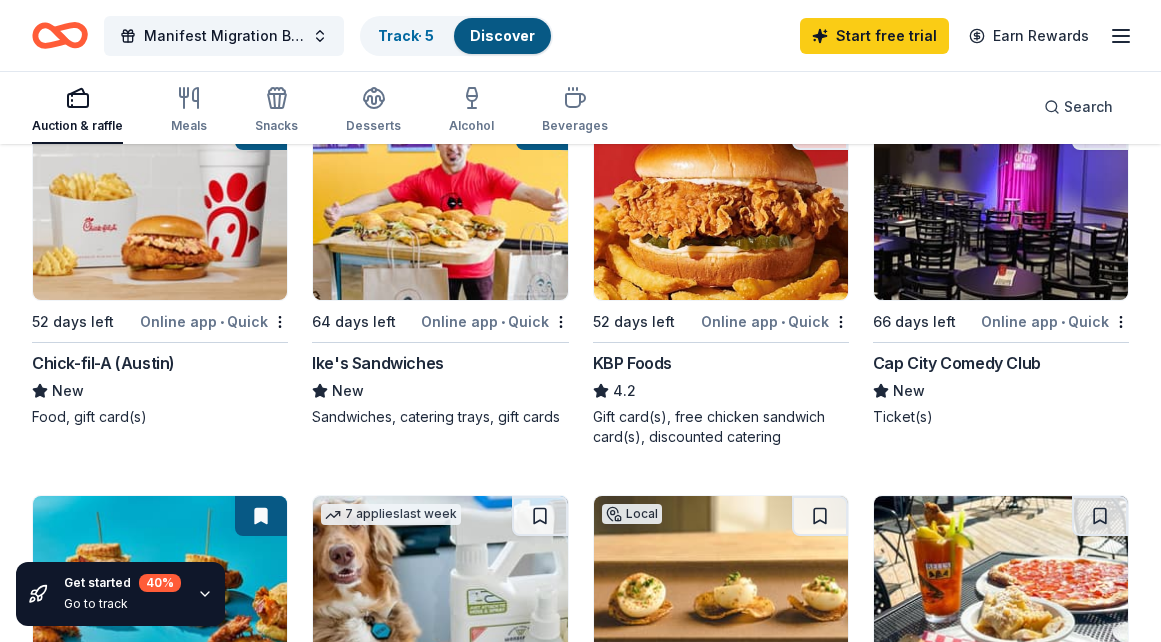 scroll, scrollTop: 1396, scrollLeft: 0, axis: vertical 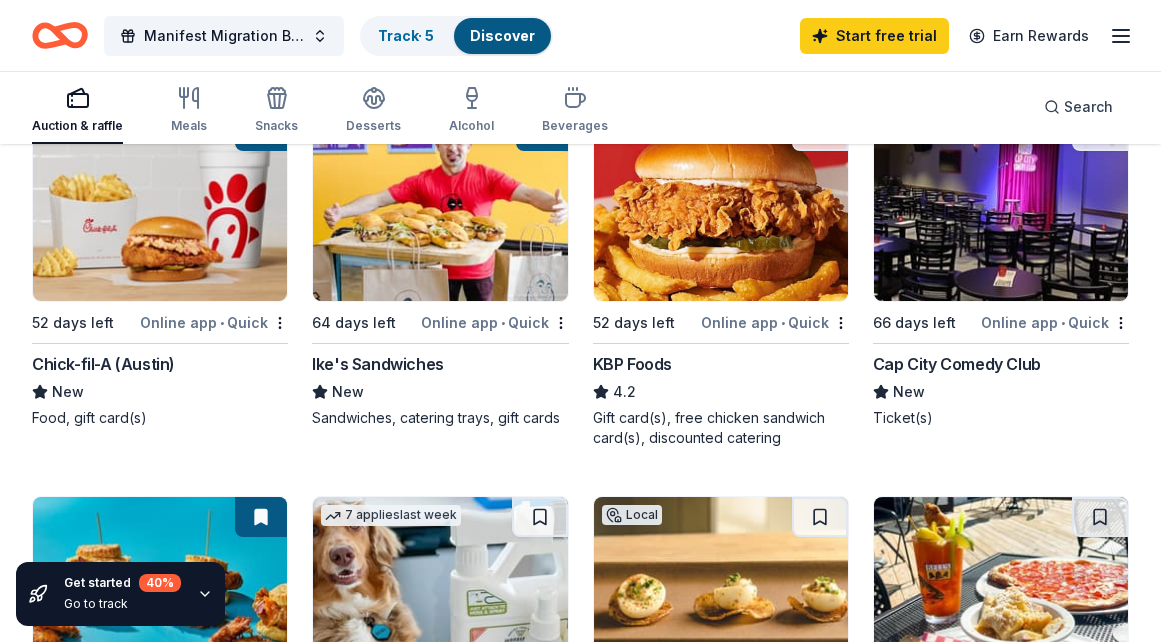 click on "Ike's Sandwiches" at bounding box center (378, 364) 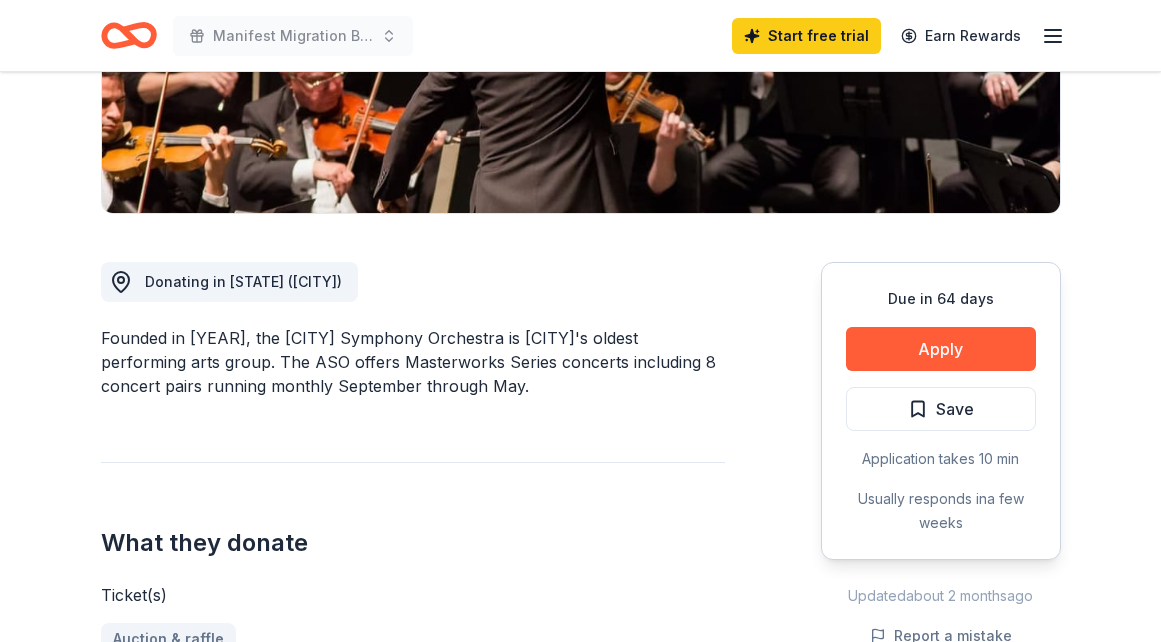 scroll, scrollTop: 410, scrollLeft: 0, axis: vertical 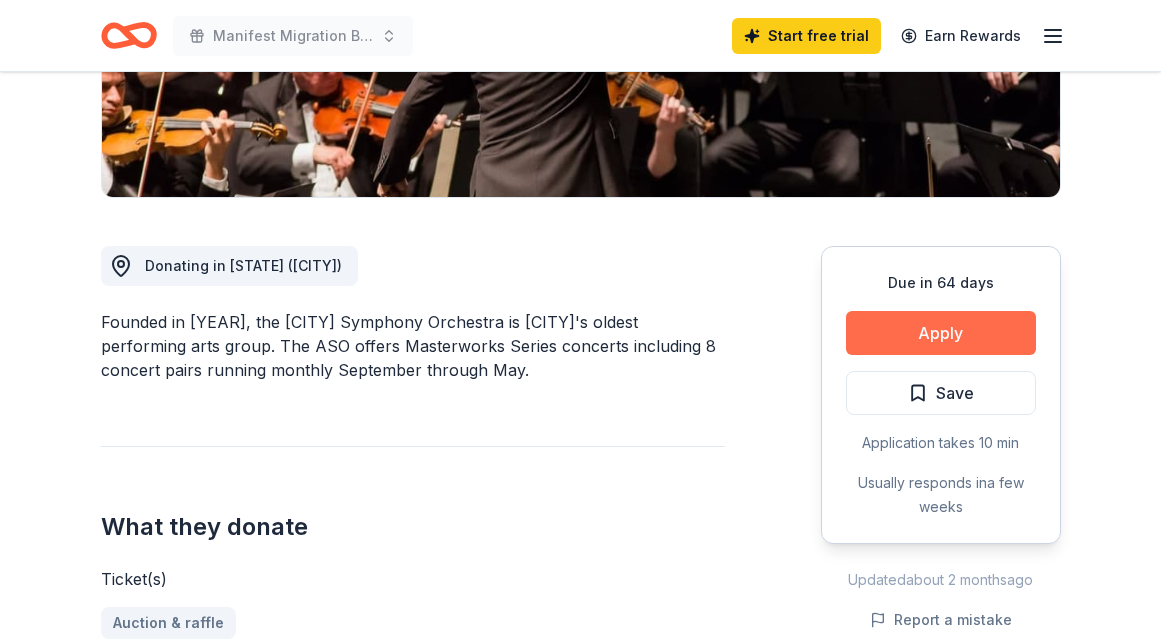 click on "Apply" at bounding box center (941, 333) 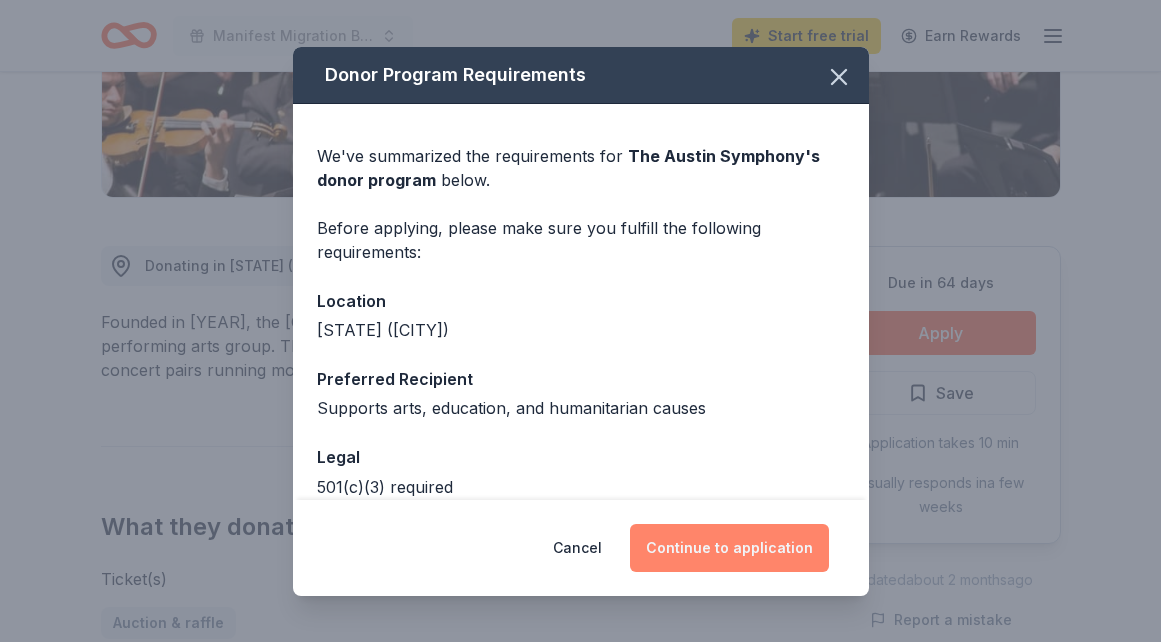 click on "Continue to application" at bounding box center [729, 548] 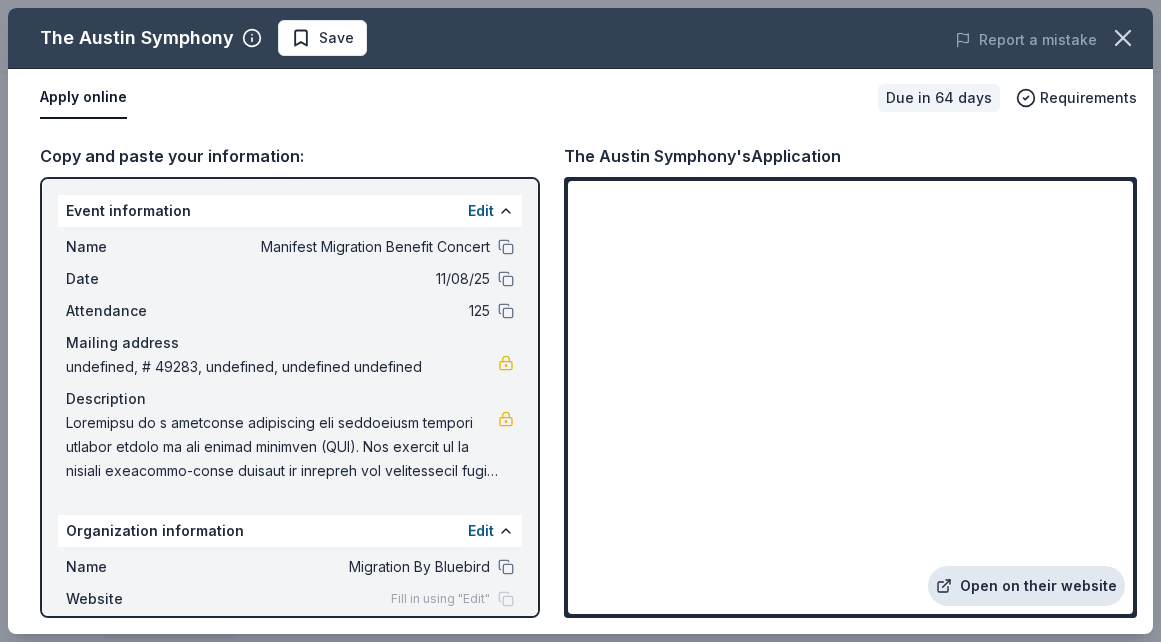 click on "Open on their website" at bounding box center [1026, 586] 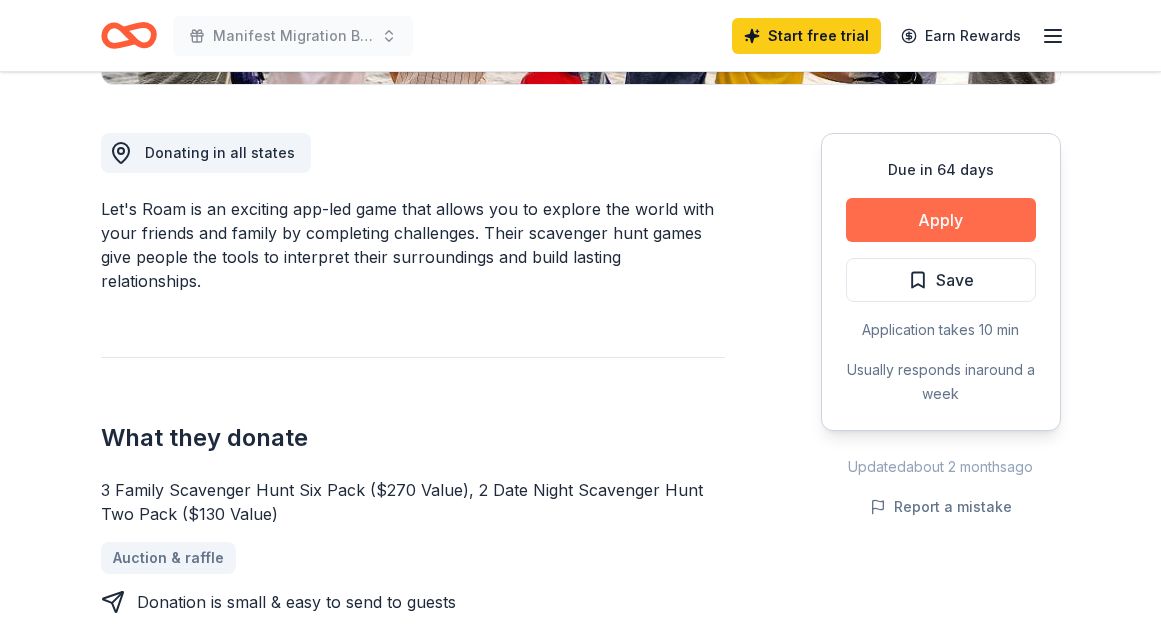 scroll, scrollTop: 530, scrollLeft: 0, axis: vertical 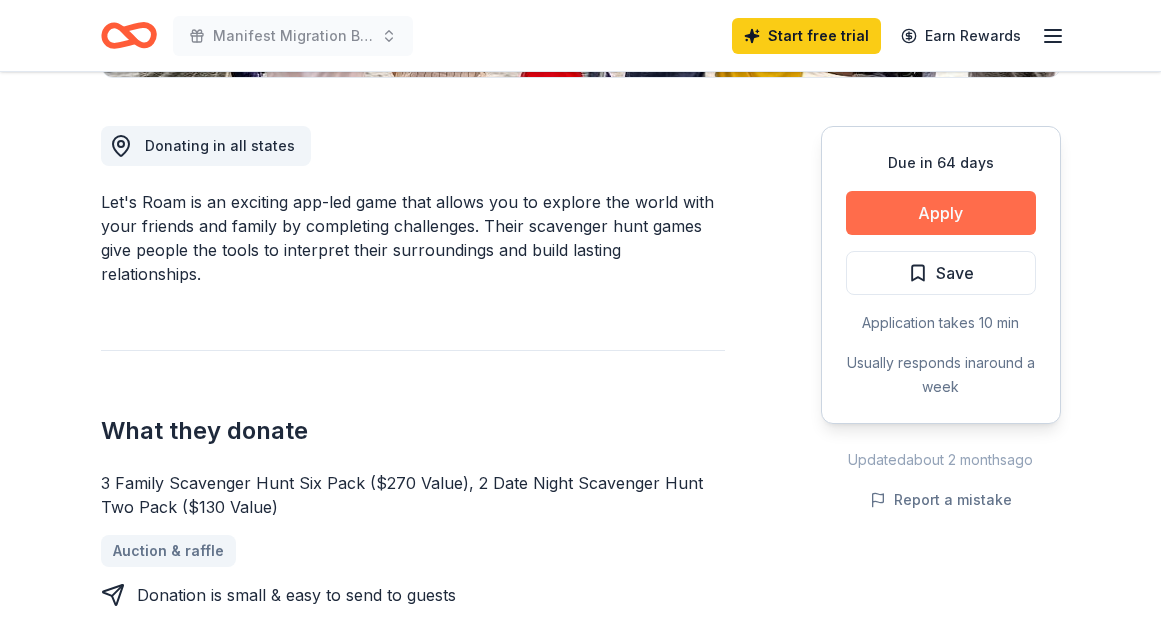 click on "Apply" at bounding box center [941, 213] 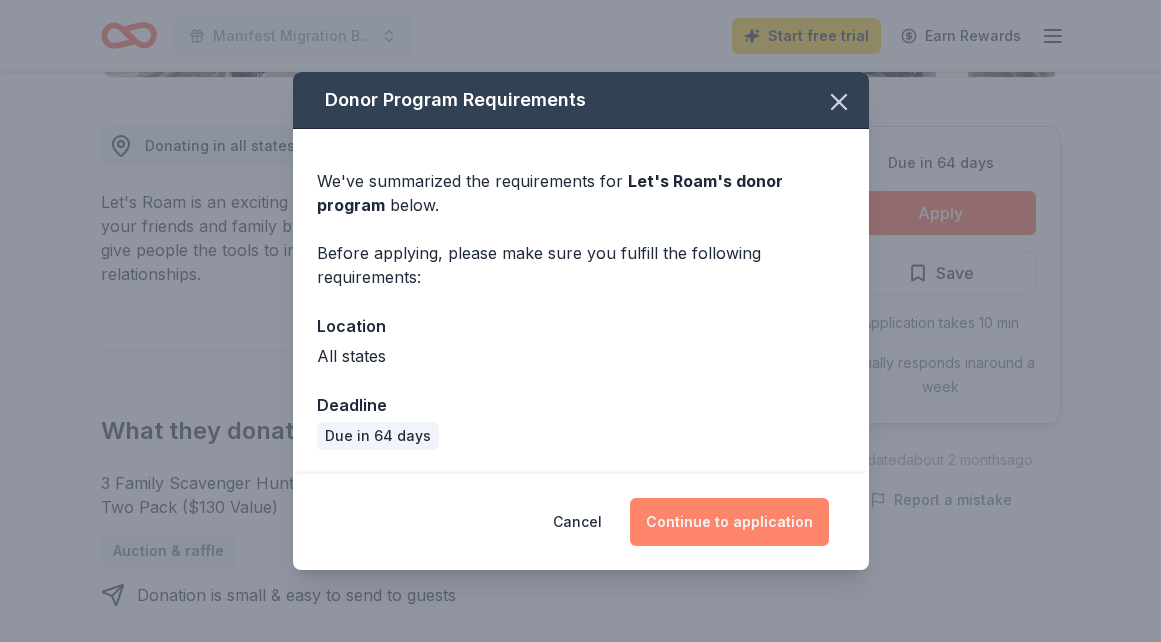click on "Continue to application" at bounding box center [729, 522] 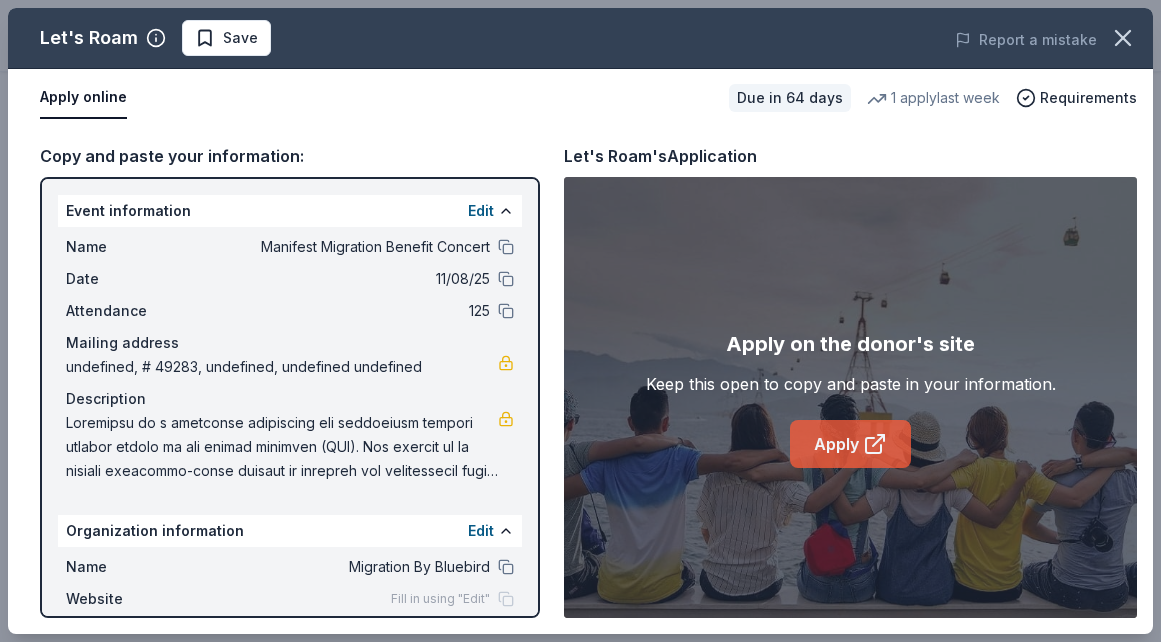 click on "Apply" at bounding box center [850, 444] 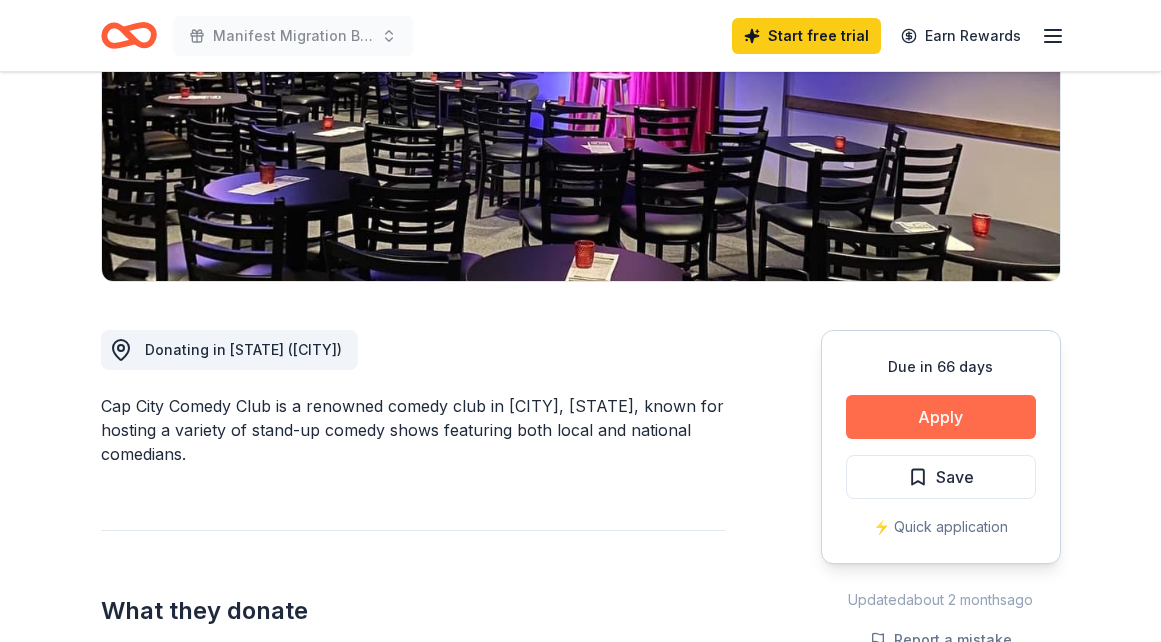 scroll, scrollTop: 334, scrollLeft: 0, axis: vertical 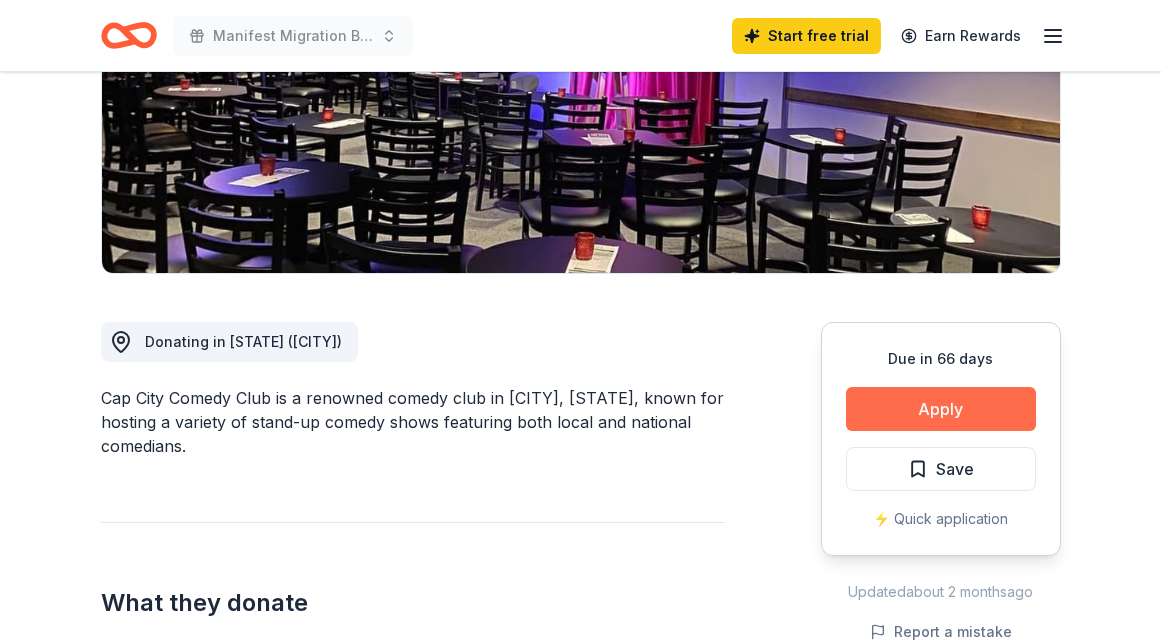 click on "Apply" at bounding box center (941, 409) 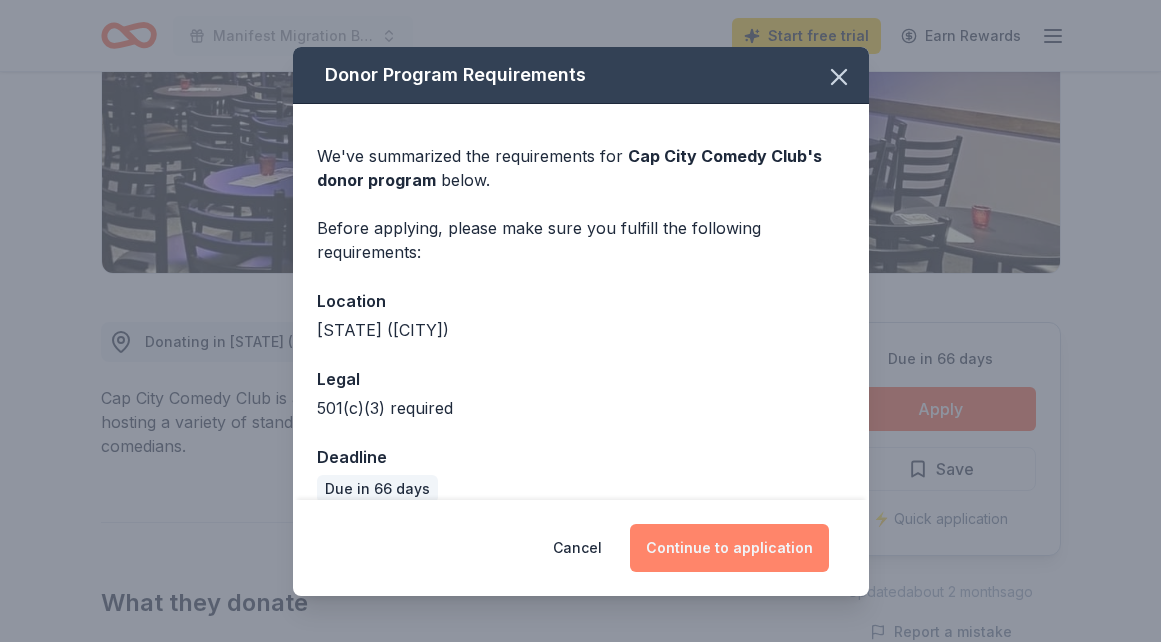 click on "Continue to application" at bounding box center (729, 548) 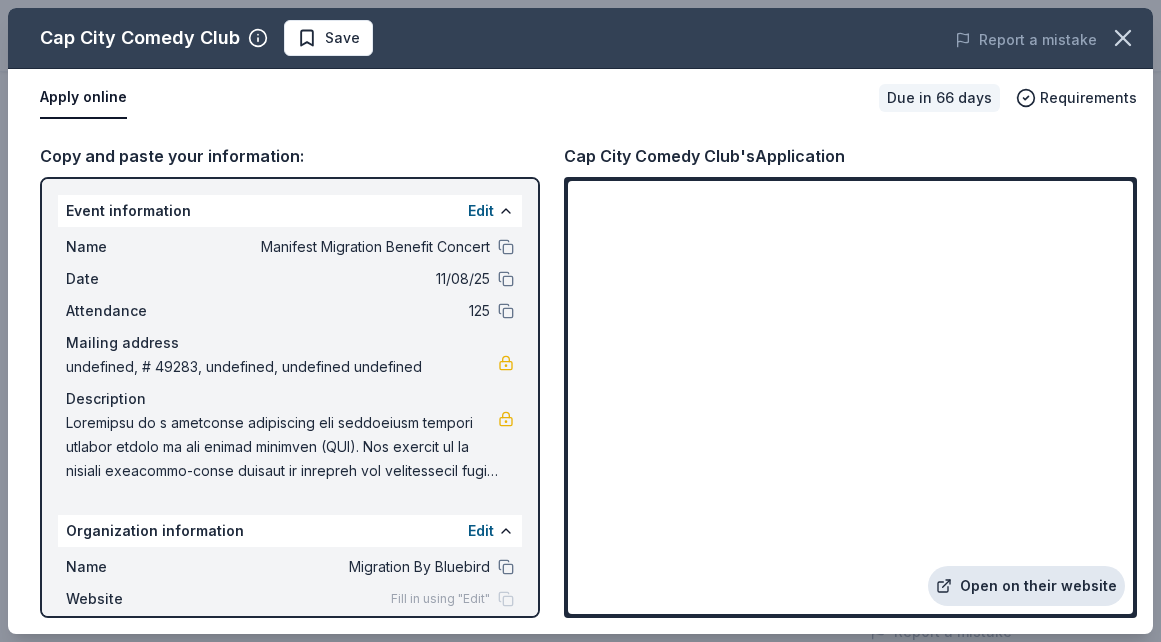 click on "Open on their website" at bounding box center (1026, 586) 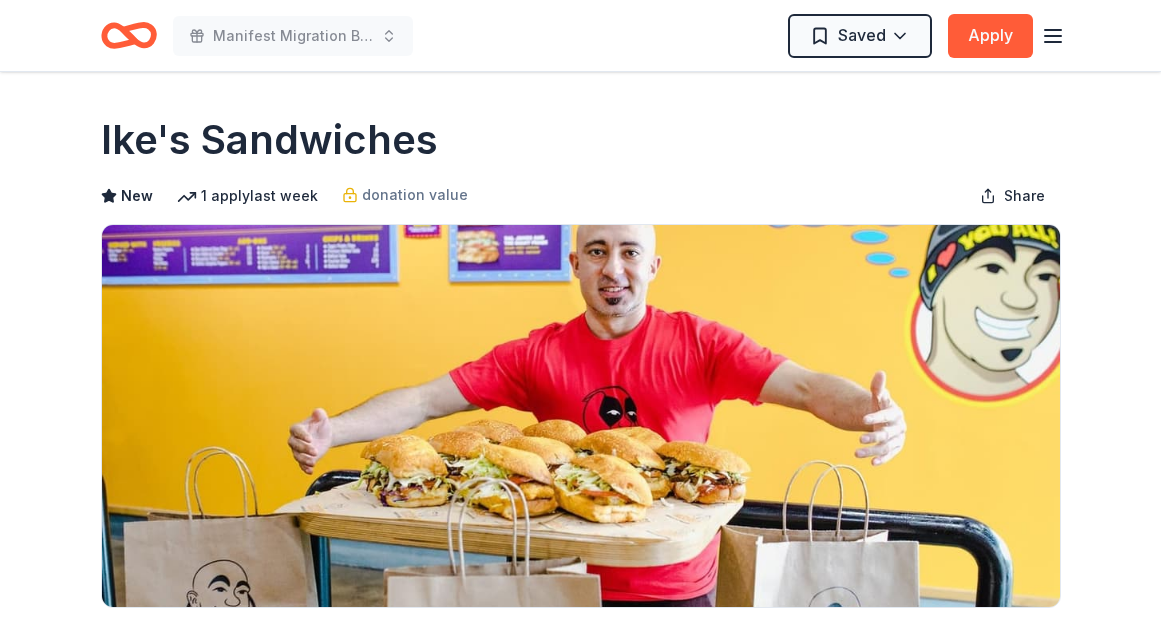 scroll, scrollTop: 184, scrollLeft: 0, axis: vertical 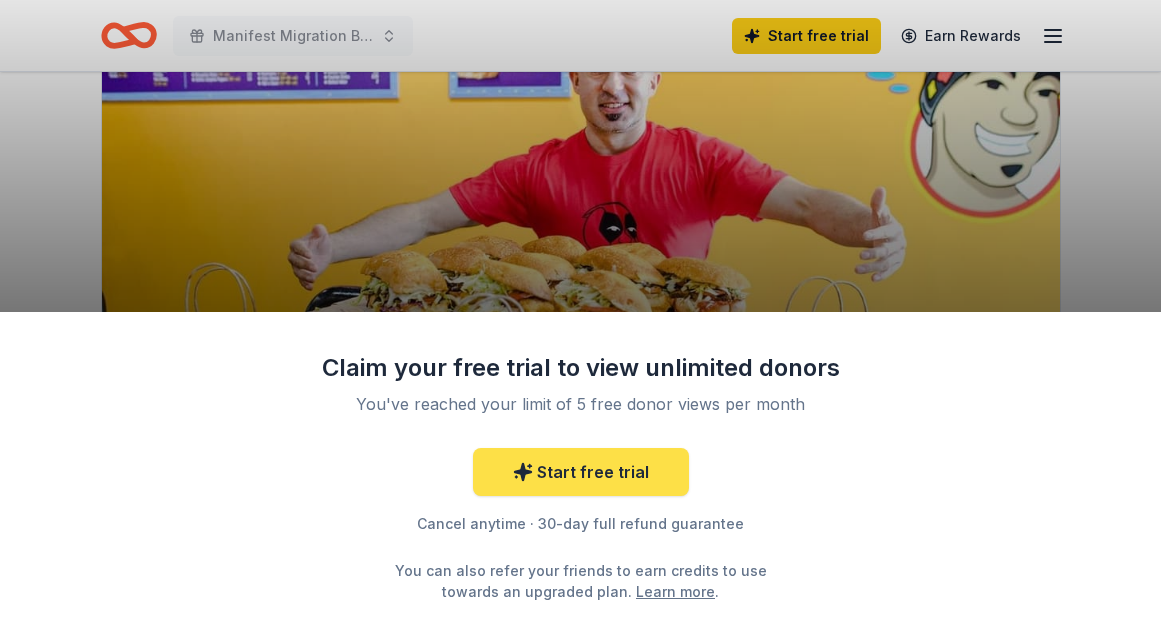 click on "Start free  trial" at bounding box center (581, 472) 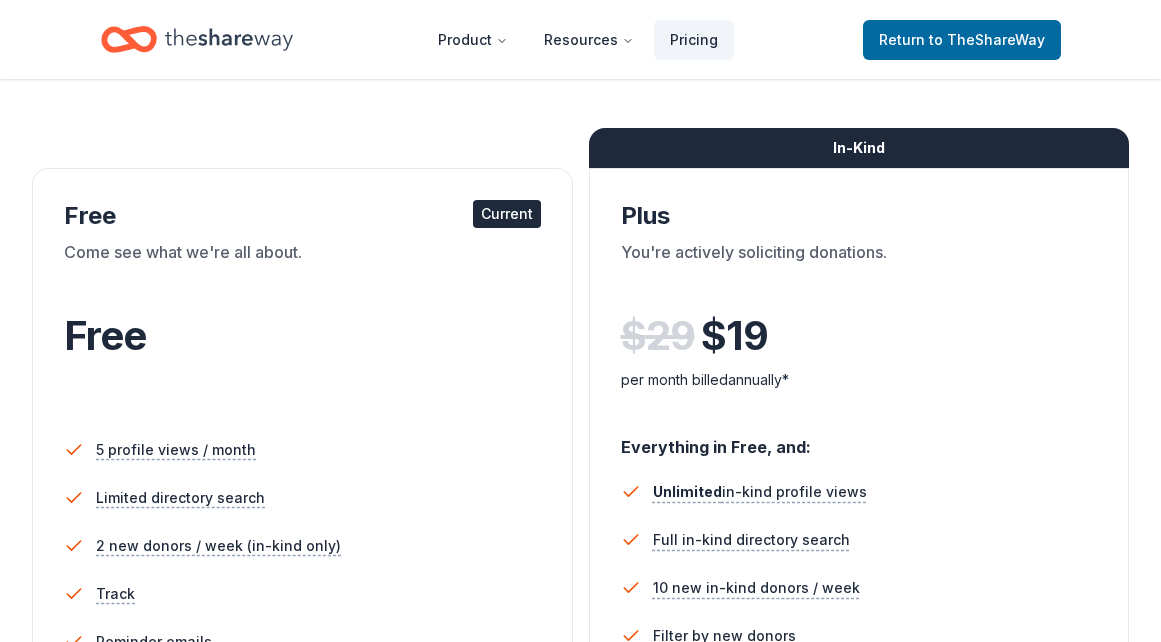 scroll, scrollTop: 279, scrollLeft: 0, axis: vertical 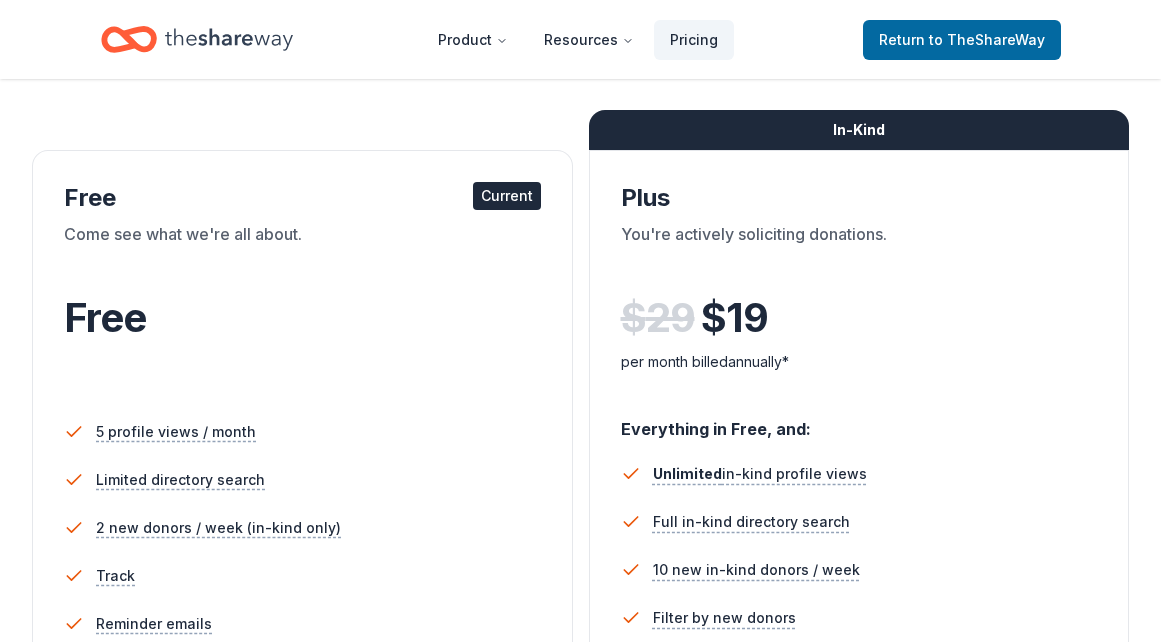 click on "Free" at bounding box center (302, 345) 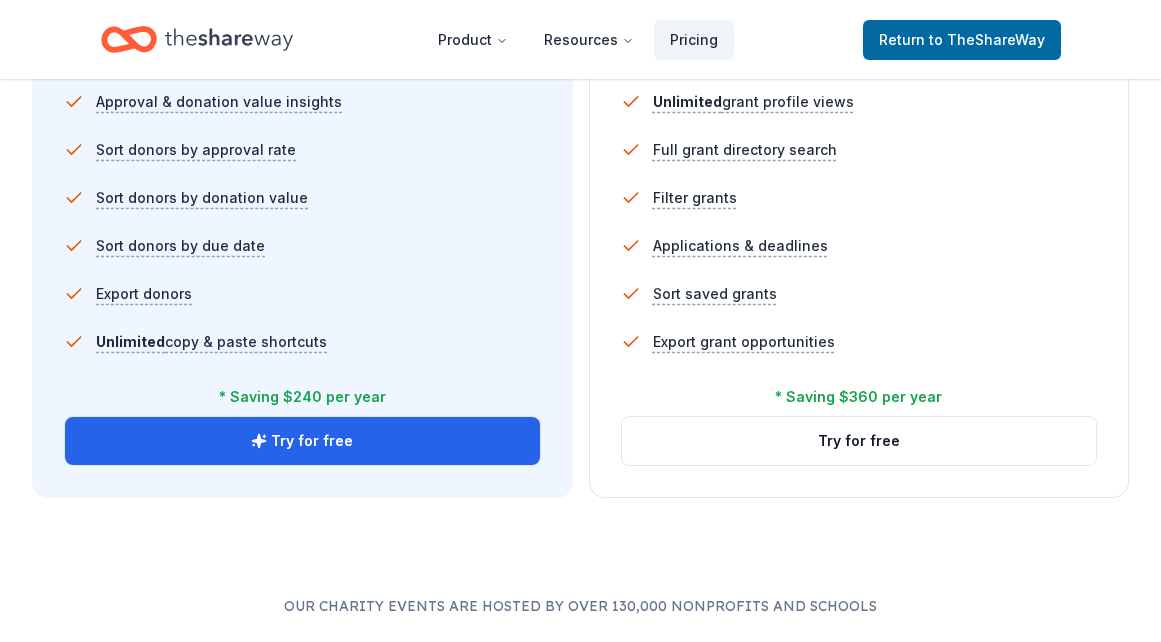 scroll, scrollTop: 1430, scrollLeft: 0, axis: vertical 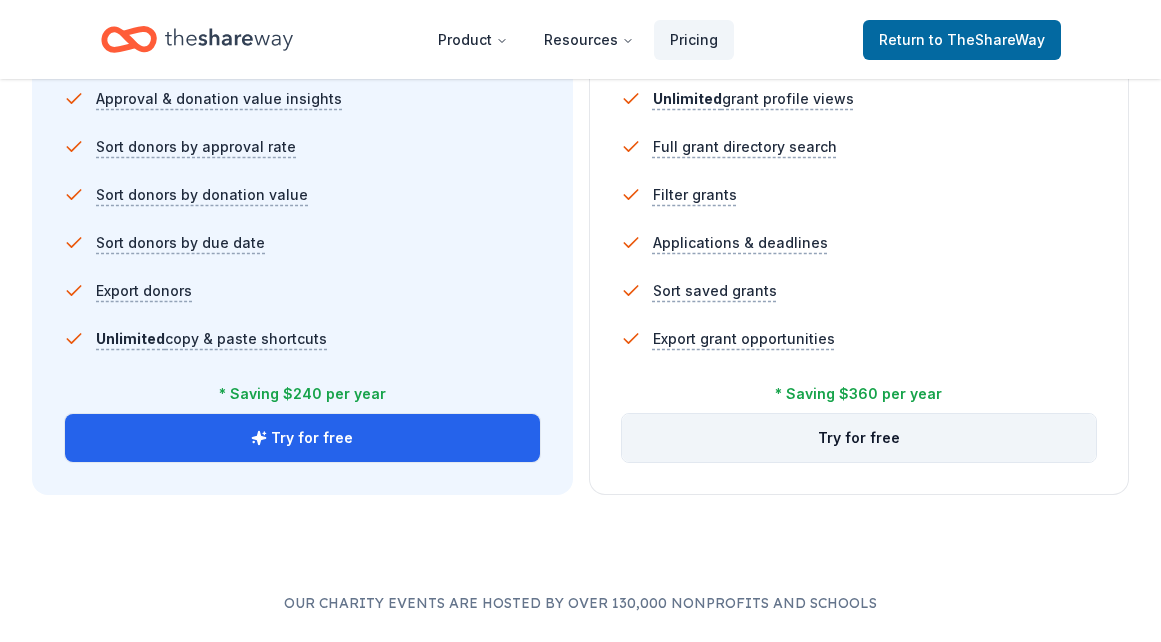 click on "Try for free" at bounding box center [859, 438] 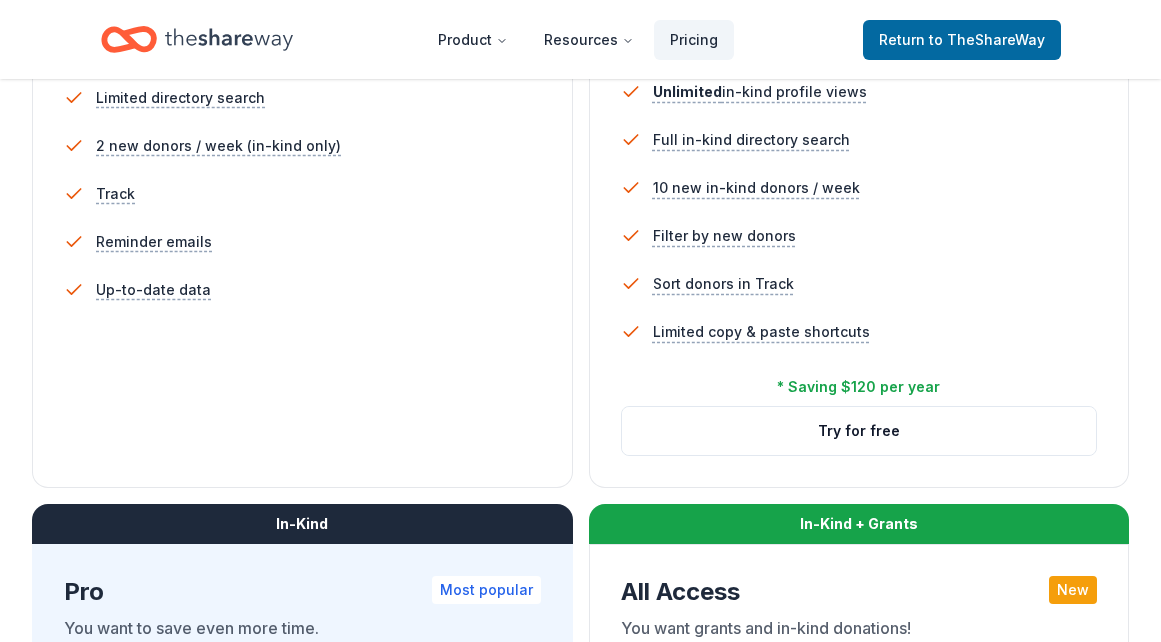 scroll, scrollTop: 603, scrollLeft: 0, axis: vertical 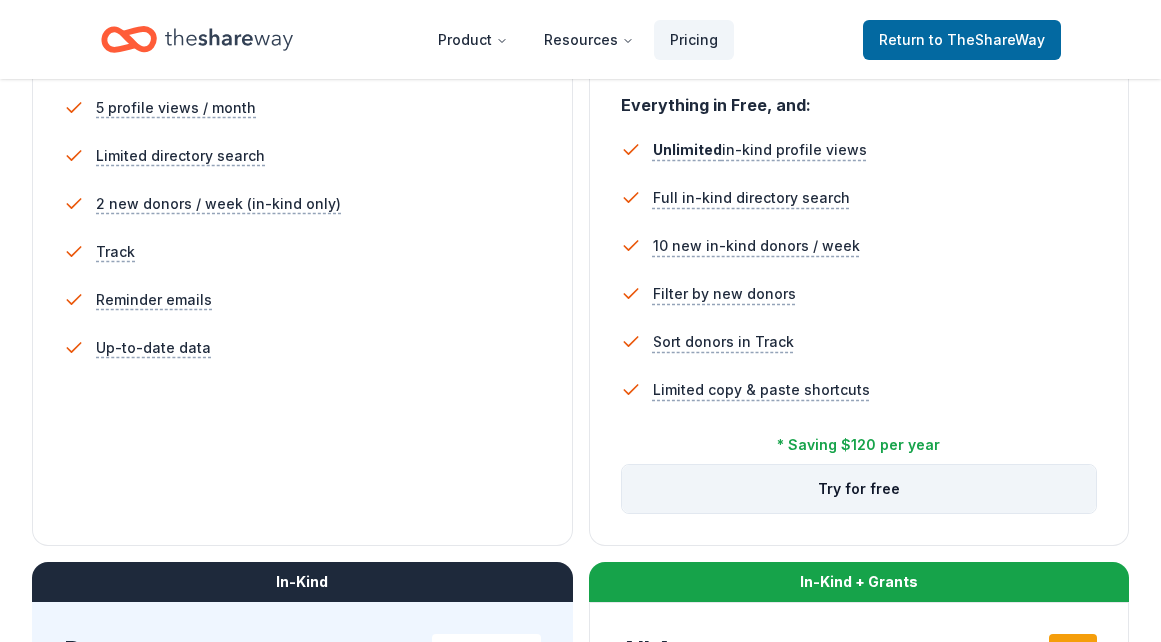 click on "Try for free" at bounding box center (859, 489) 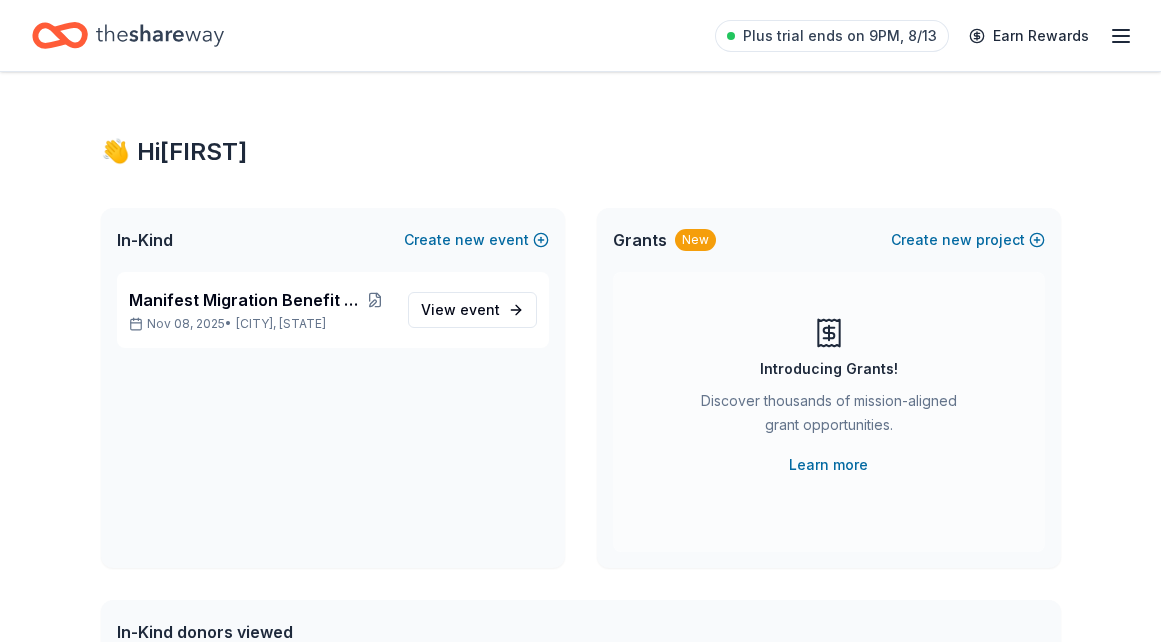 scroll, scrollTop: 0, scrollLeft: 0, axis: both 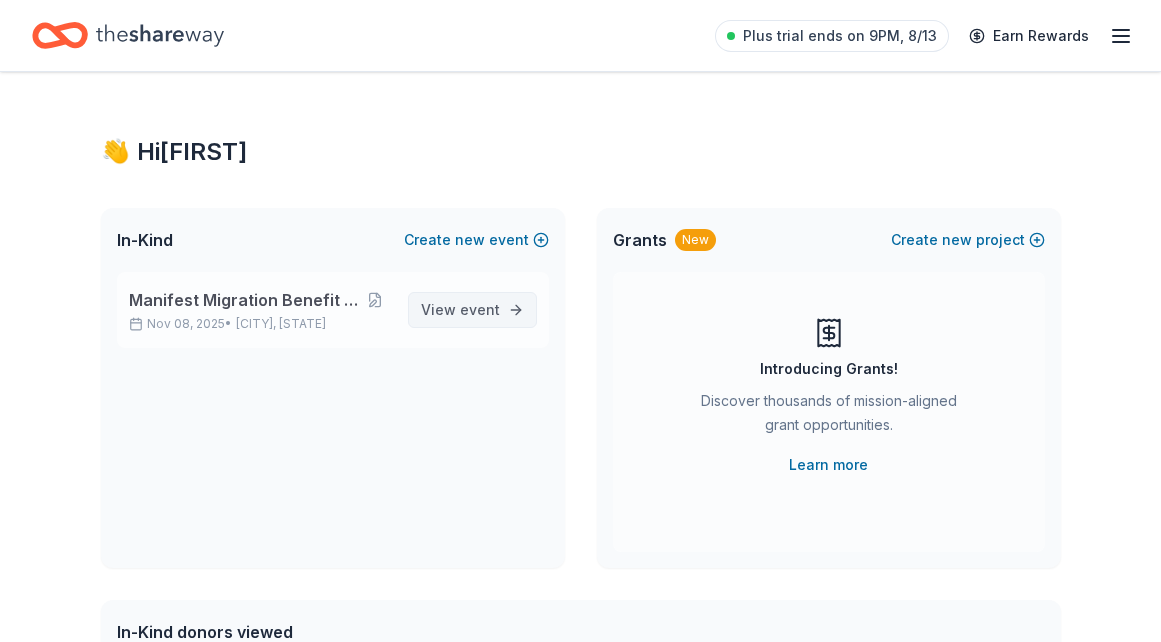 click on "View   event" at bounding box center (460, 310) 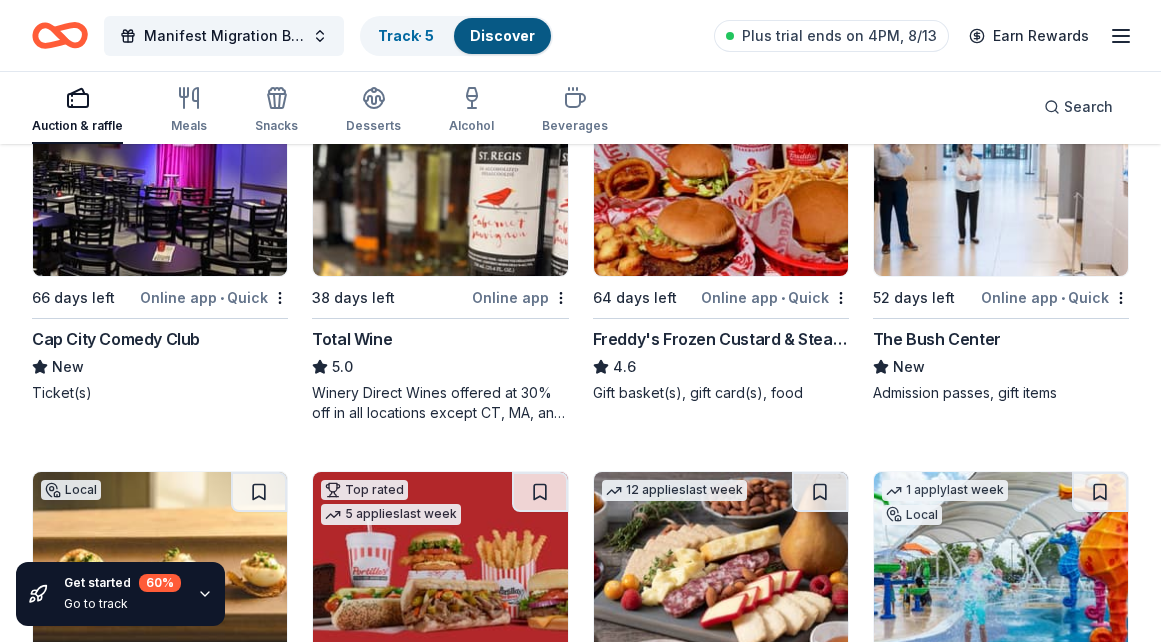scroll, scrollTop: 2216, scrollLeft: 0, axis: vertical 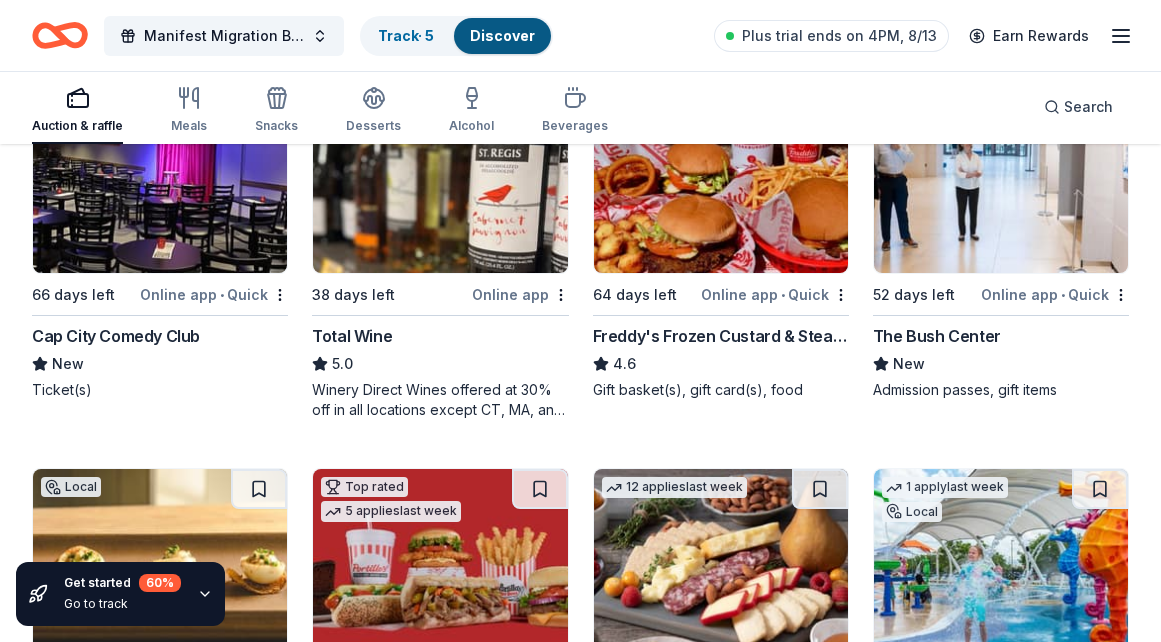click on "Freddy's Frozen Custard & Steakburgers" at bounding box center [721, 336] 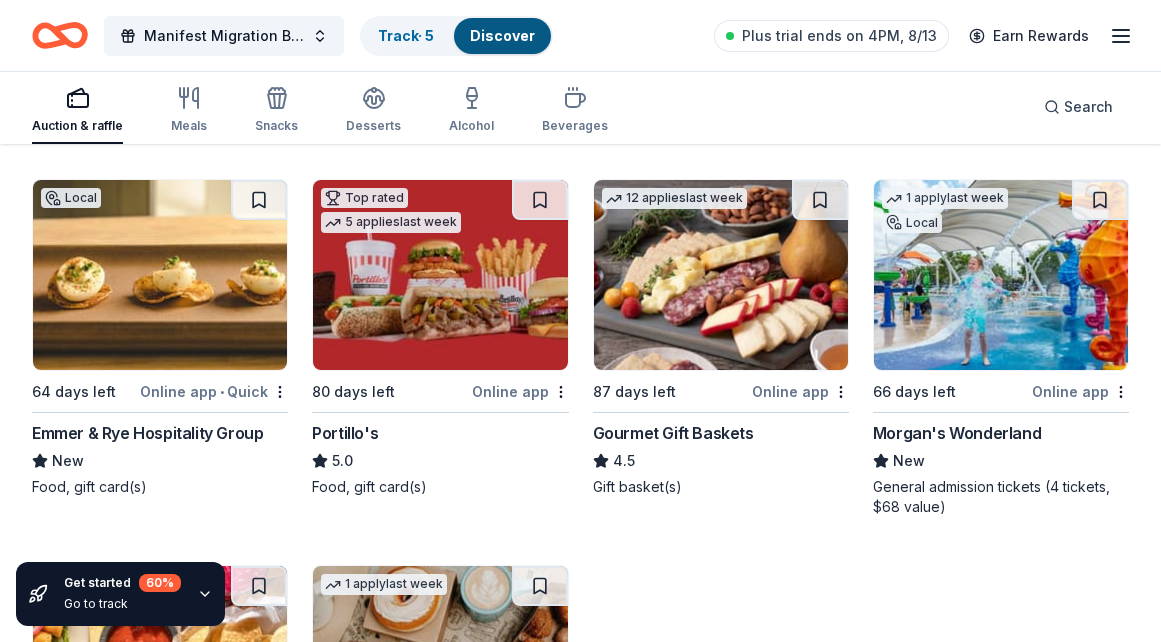 scroll, scrollTop: 2507, scrollLeft: 0, axis: vertical 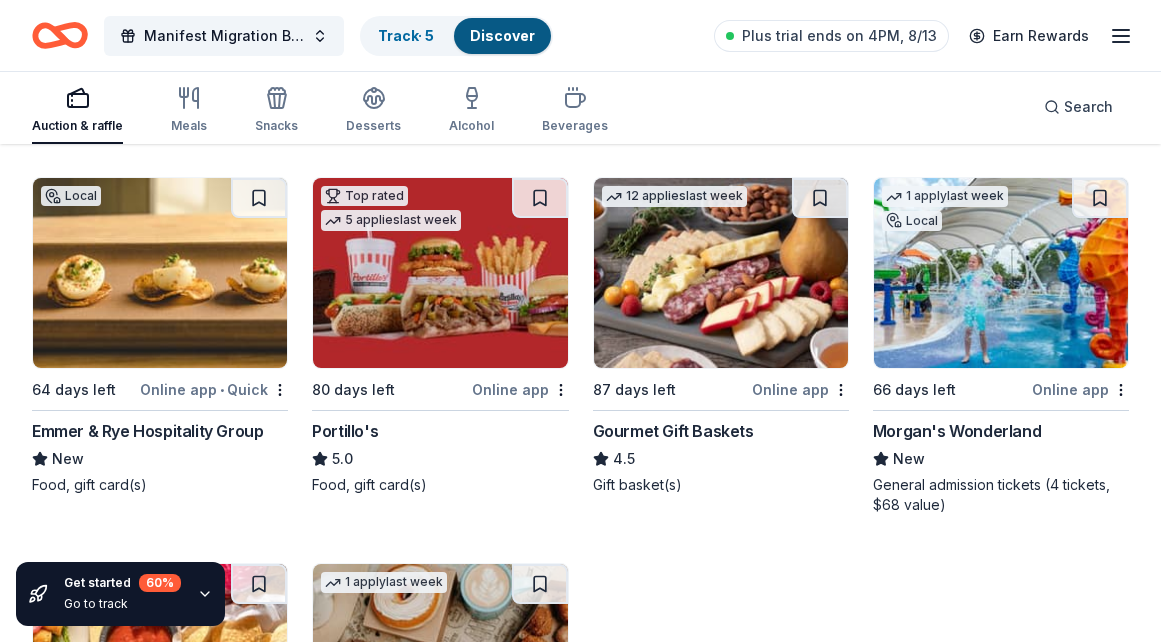 click on "Emmer & Rye Hospitality Group" at bounding box center [147, 431] 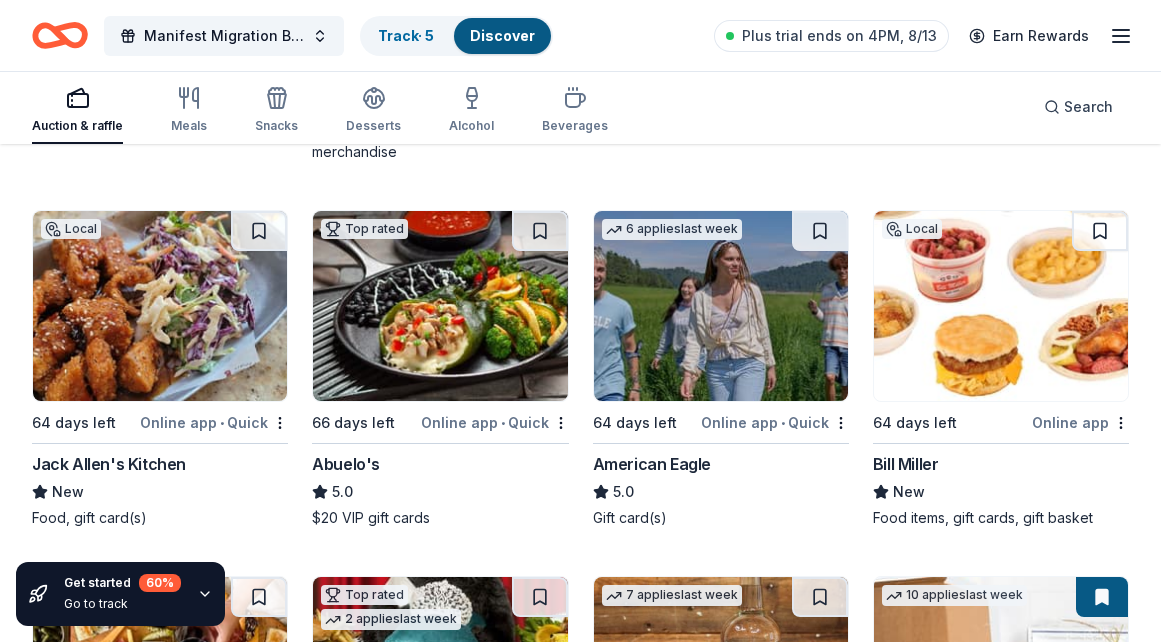 scroll, scrollTop: 3243, scrollLeft: 0, axis: vertical 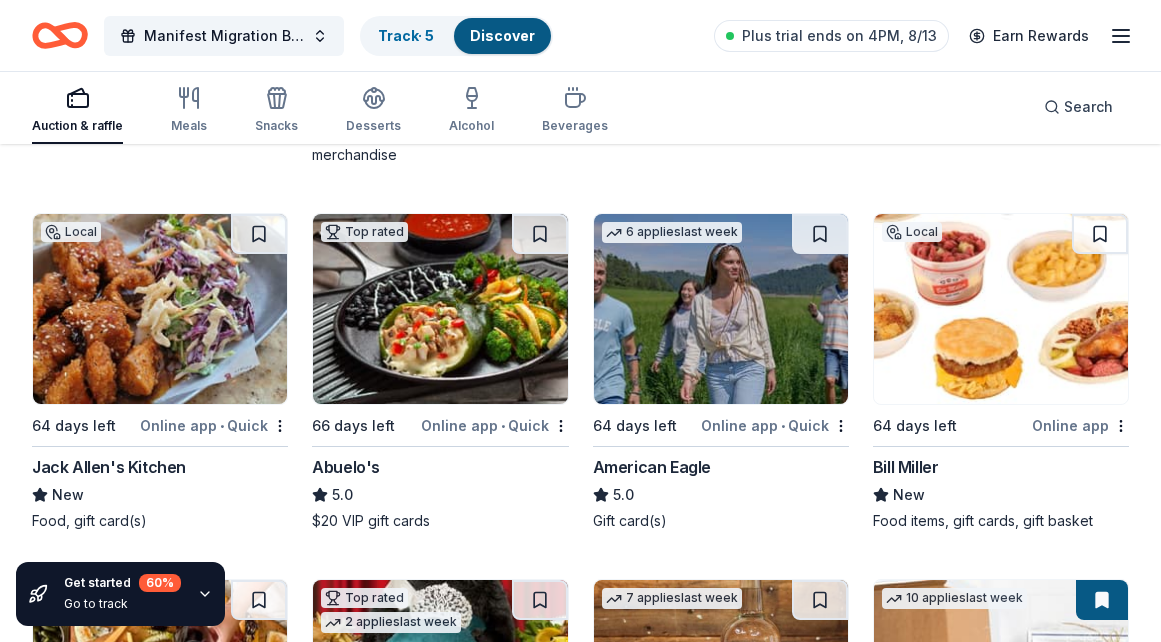 click on "Bill Miller" at bounding box center [906, 467] 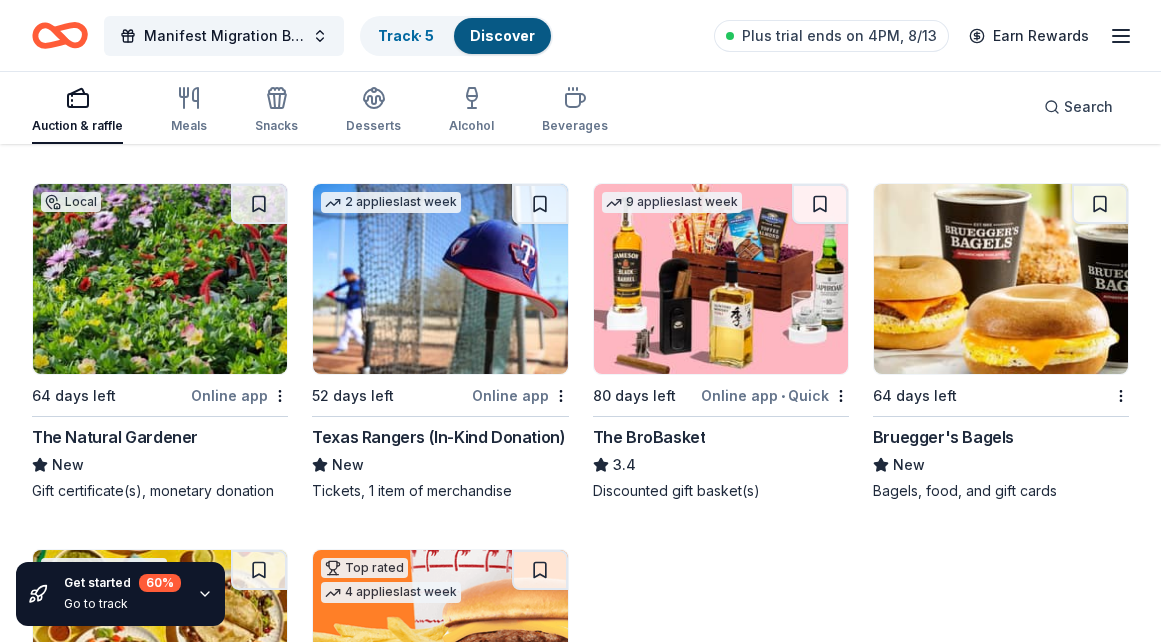 scroll, scrollTop: 4377, scrollLeft: 0, axis: vertical 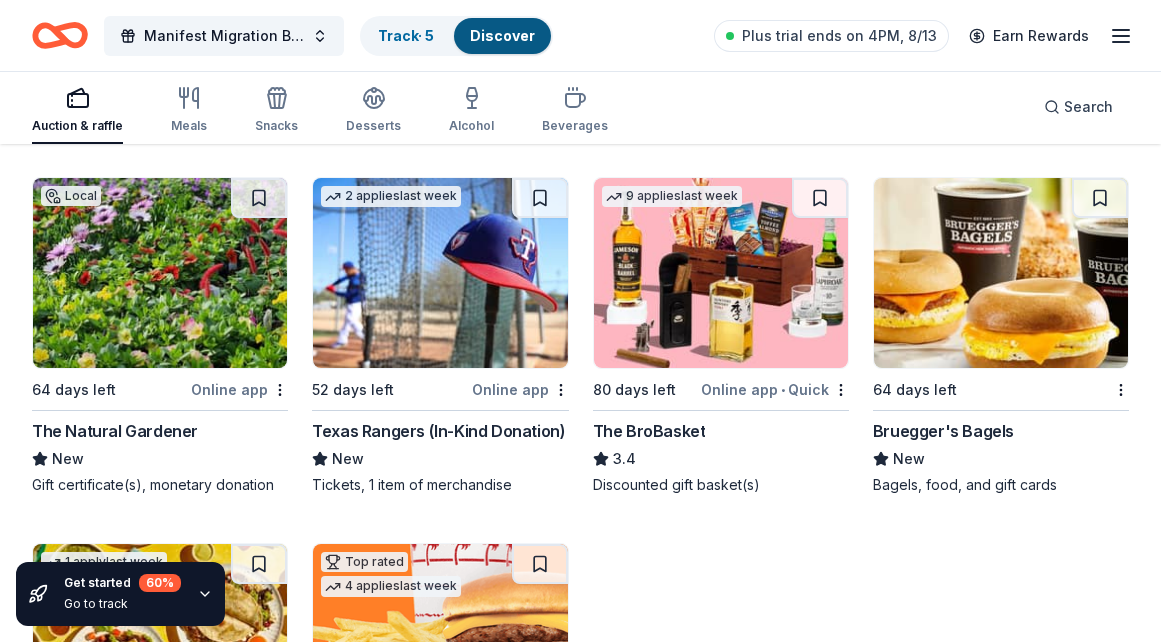 click at bounding box center (440, 273) 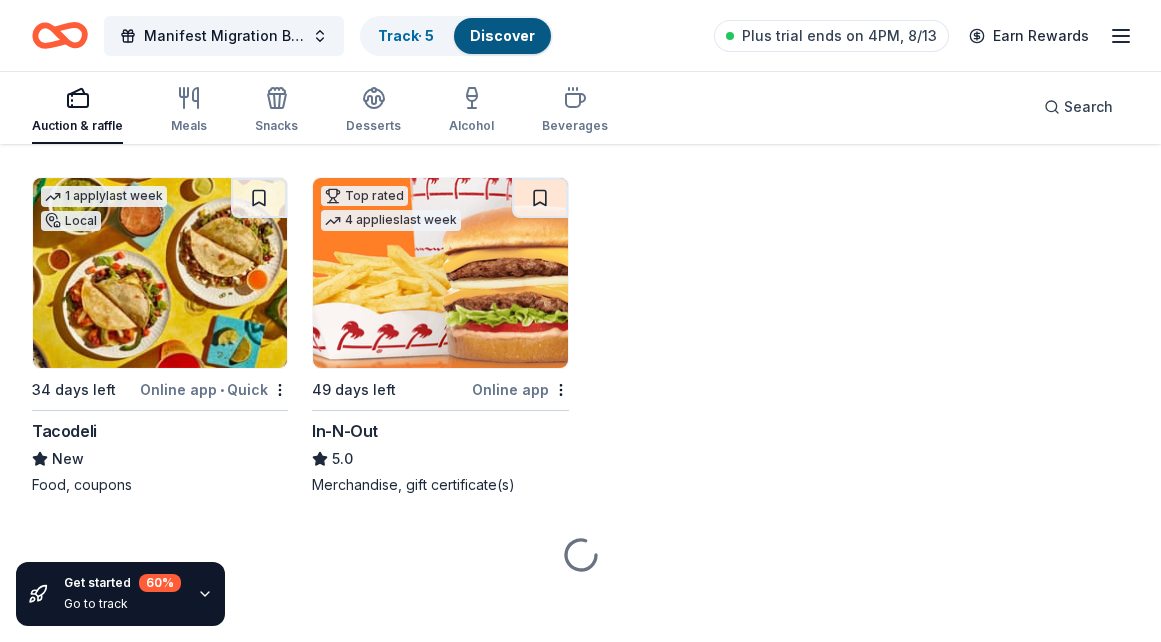 scroll, scrollTop: 4756, scrollLeft: 0, axis: vertical 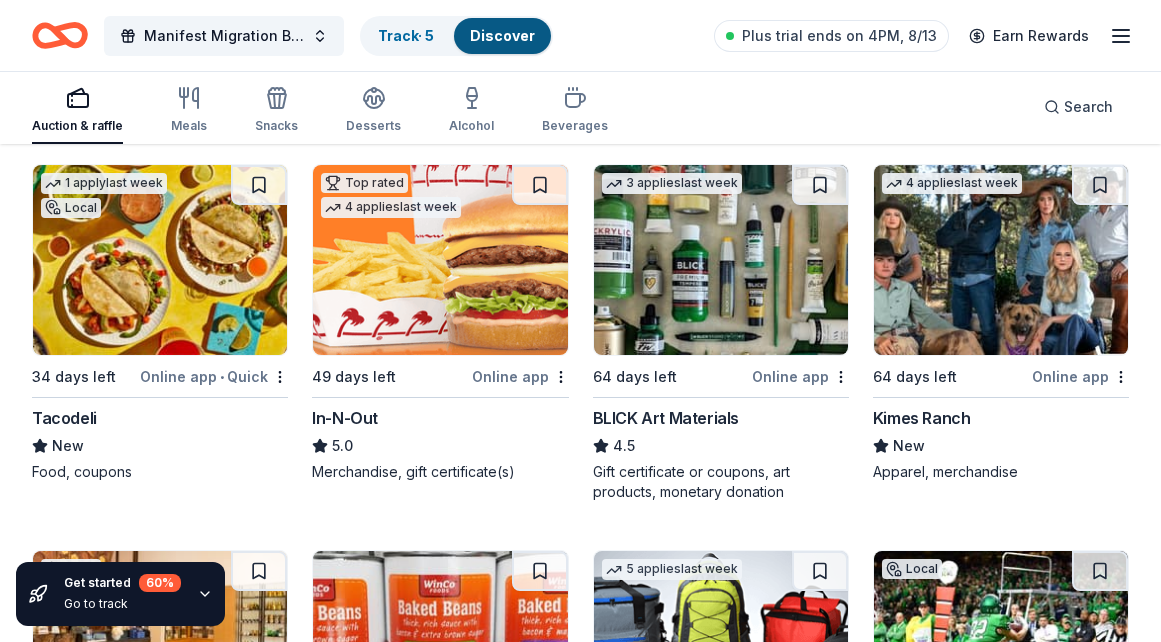 click on "Online app • Quick" at bounding box center (214, 376) 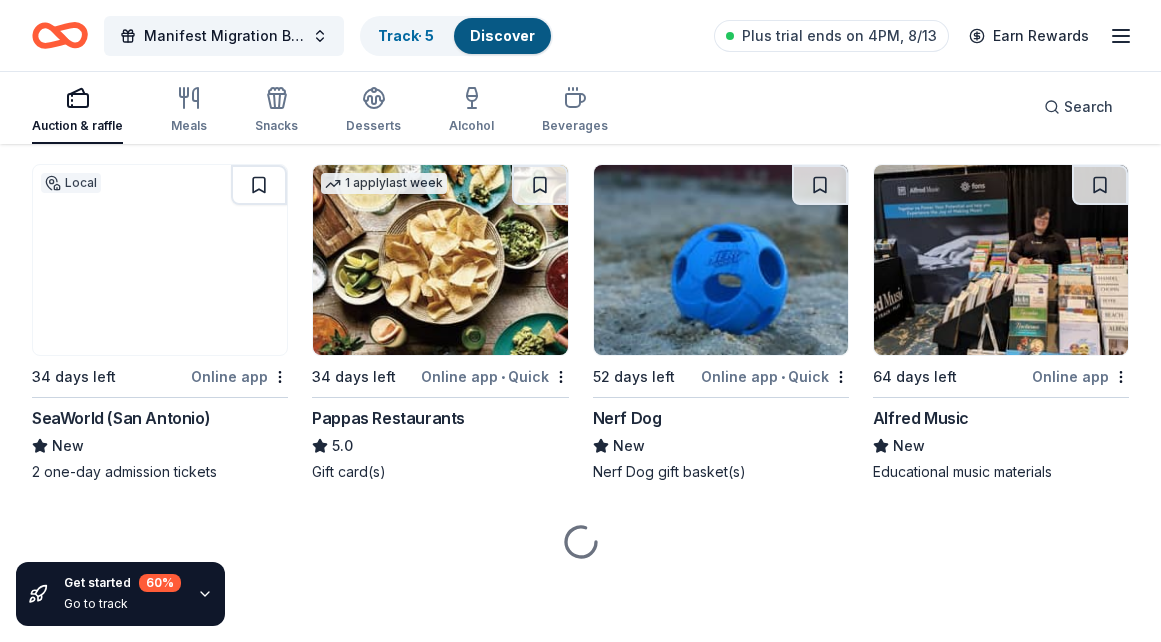 scroll, scrollTop: 5509, scrollLeft: 0, axis: vertical 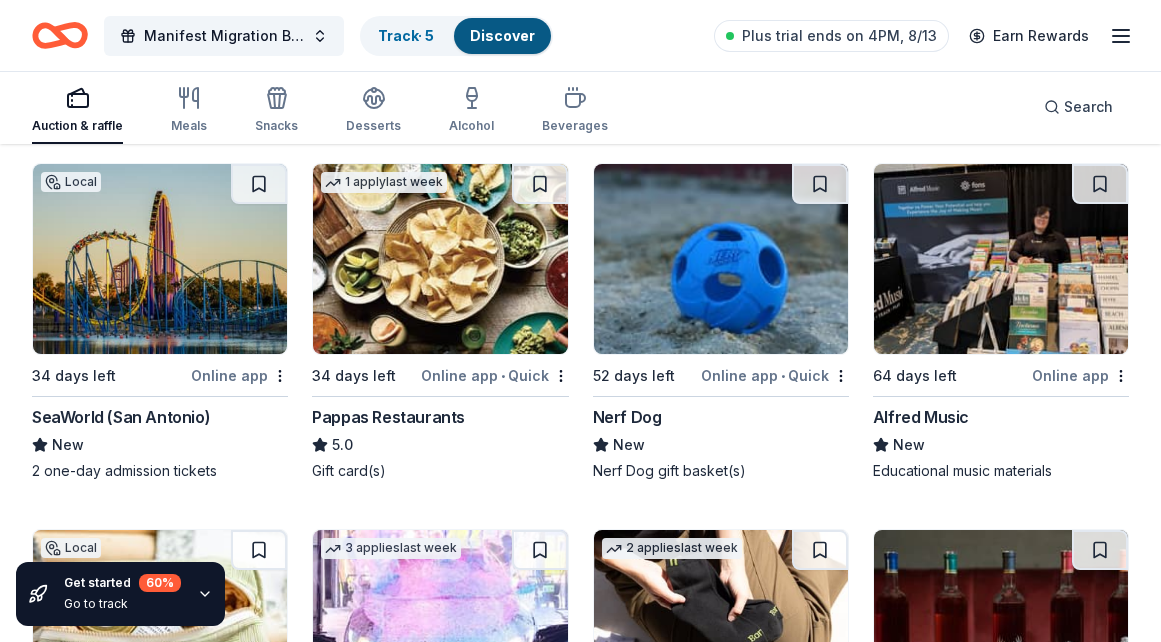 click on "SeaWorld (San Antonio)" at bounding box center (121, 417) 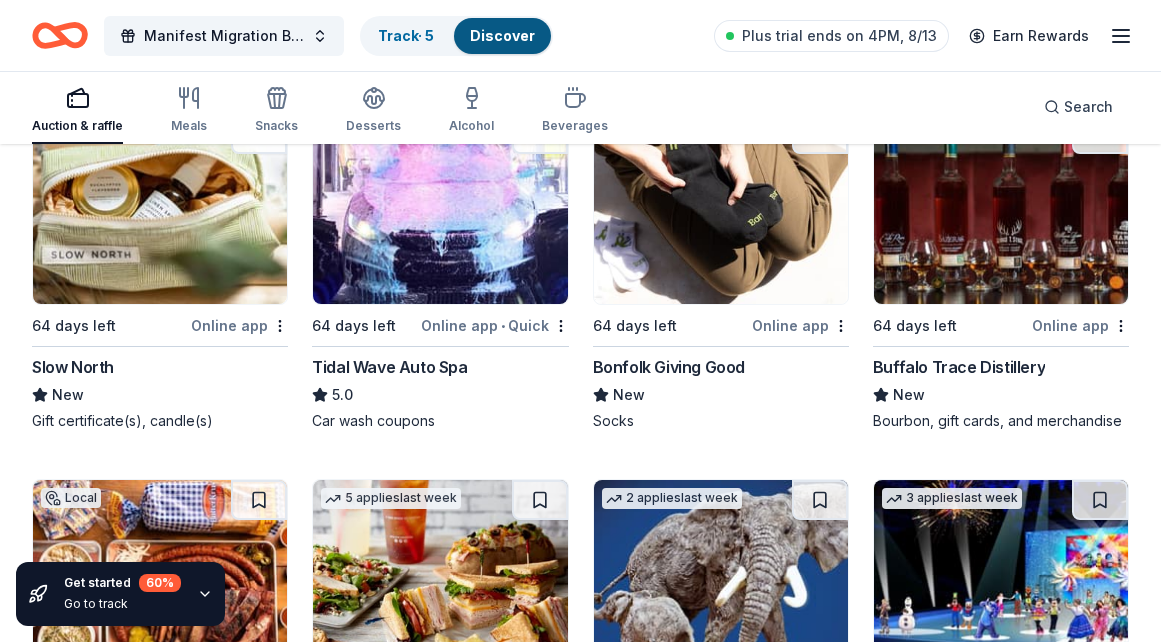 scroll, scrollTop: 5929, scrollLeft: 0, axis: vertical 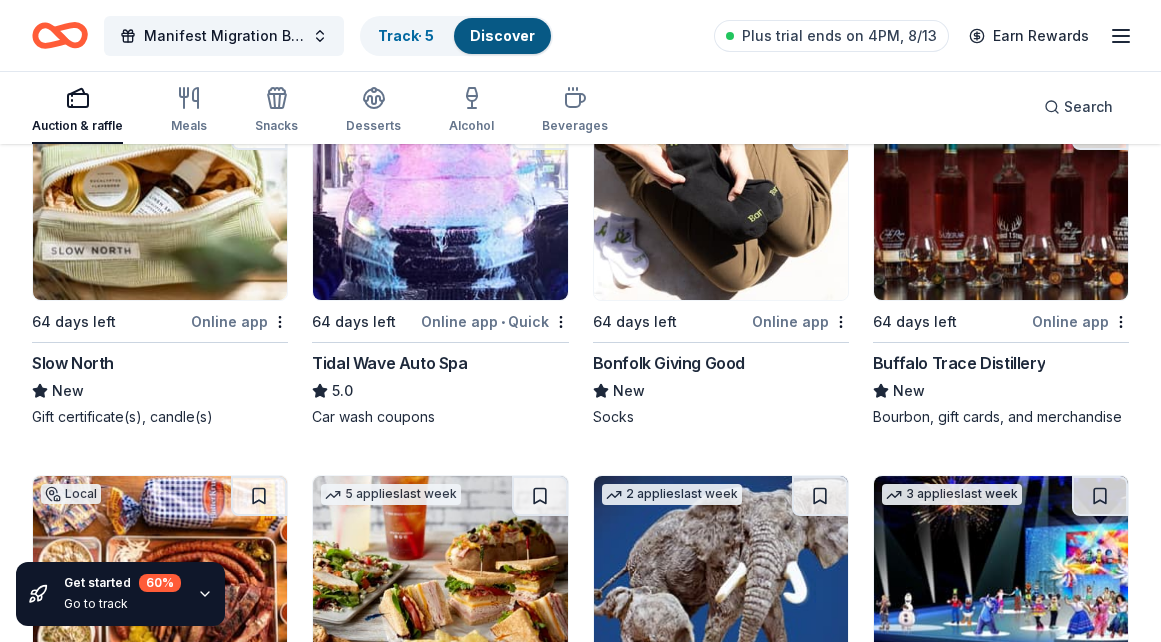 click on "Buffalo Trace Distillery" at bounding box center (959, 363) 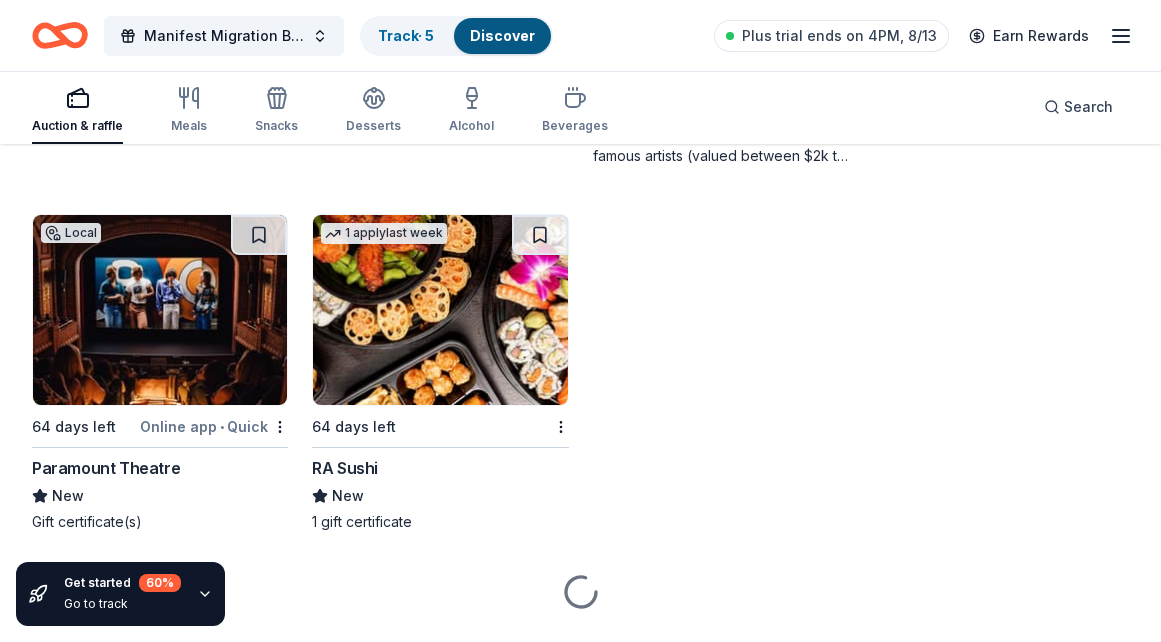 scroll, scrollTop: 6585, scrollLeft: 0, axis: vertical 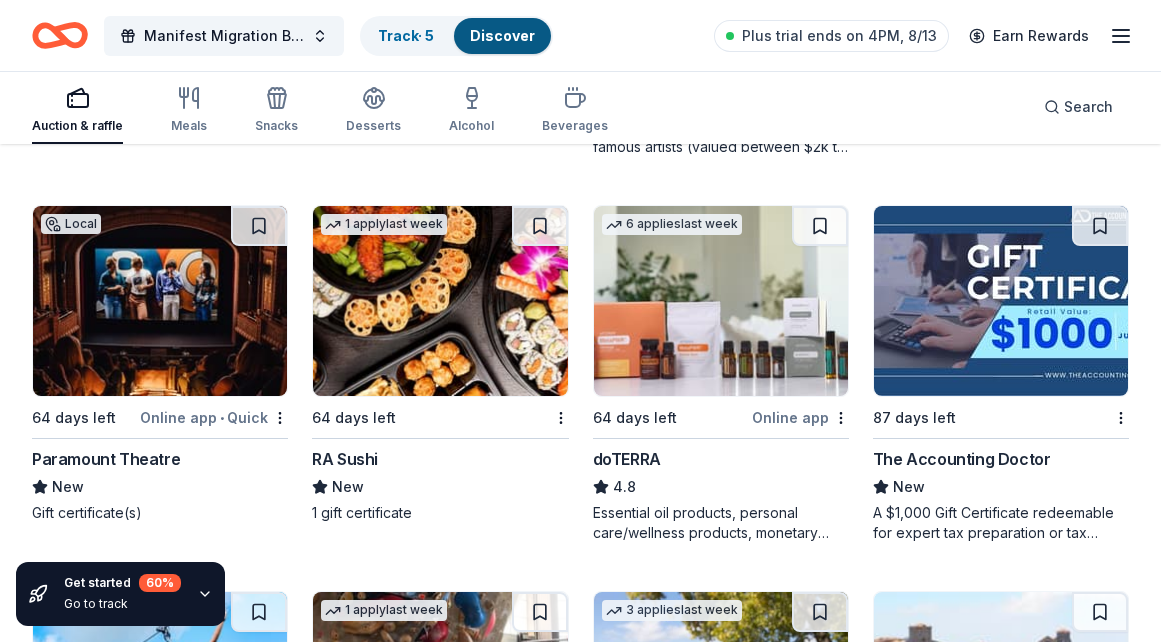 click on "RA Sushi" at bounding box center [345, 459] 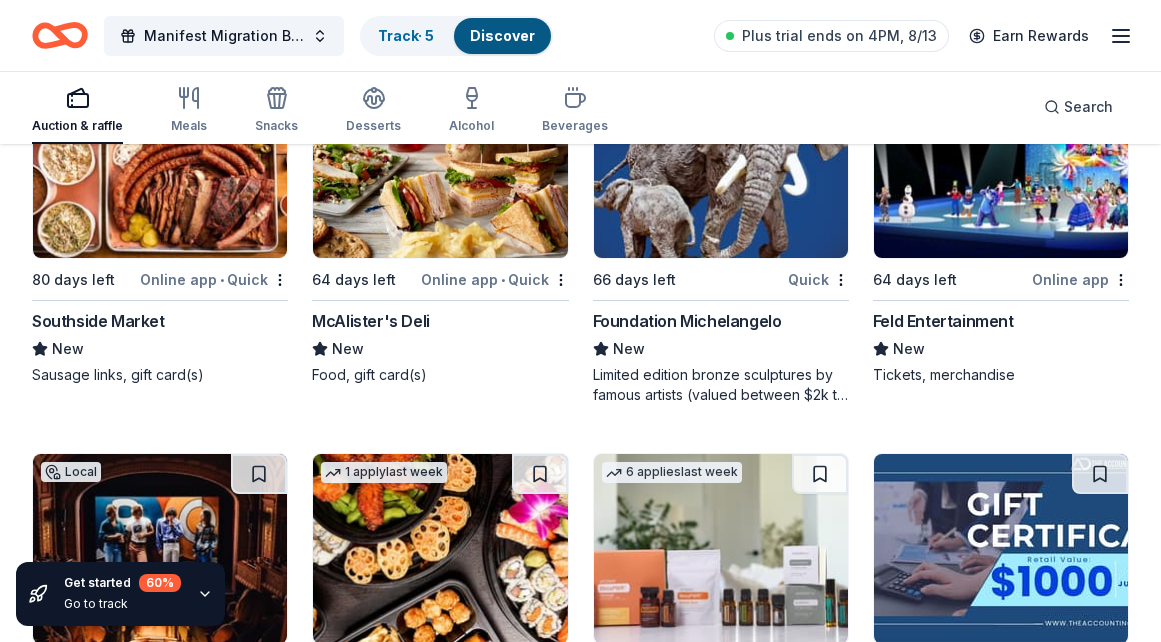 scroll, scrollTop: 6338, scrollLeft: 0, axis: vertical 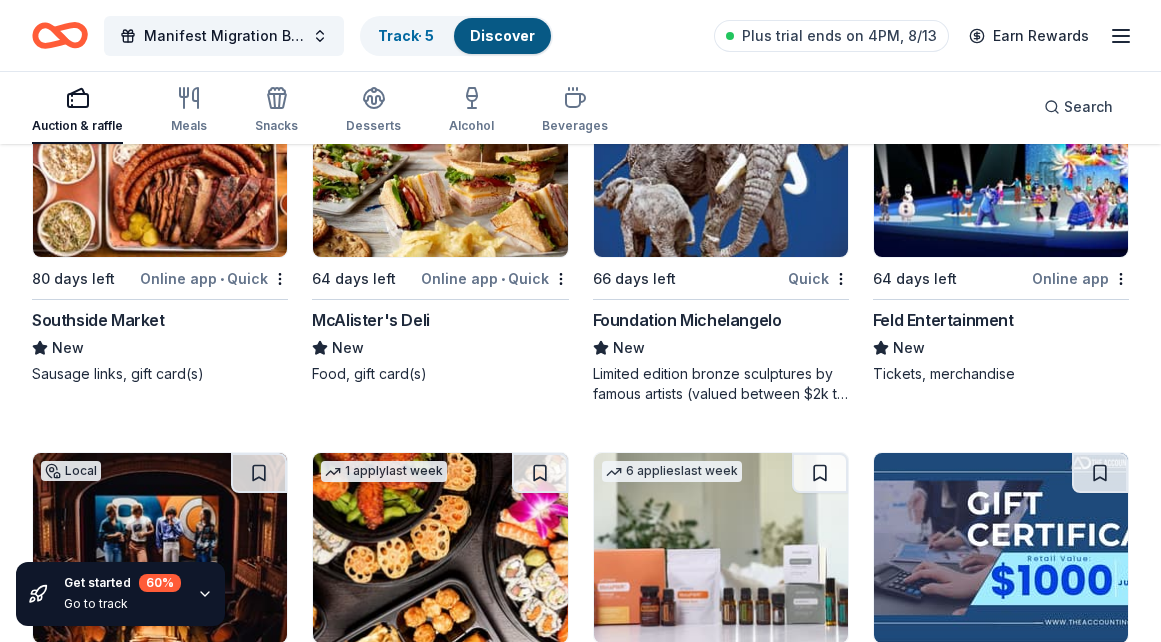 click on "McAlister's Deli" at bounding box center [371, 320] 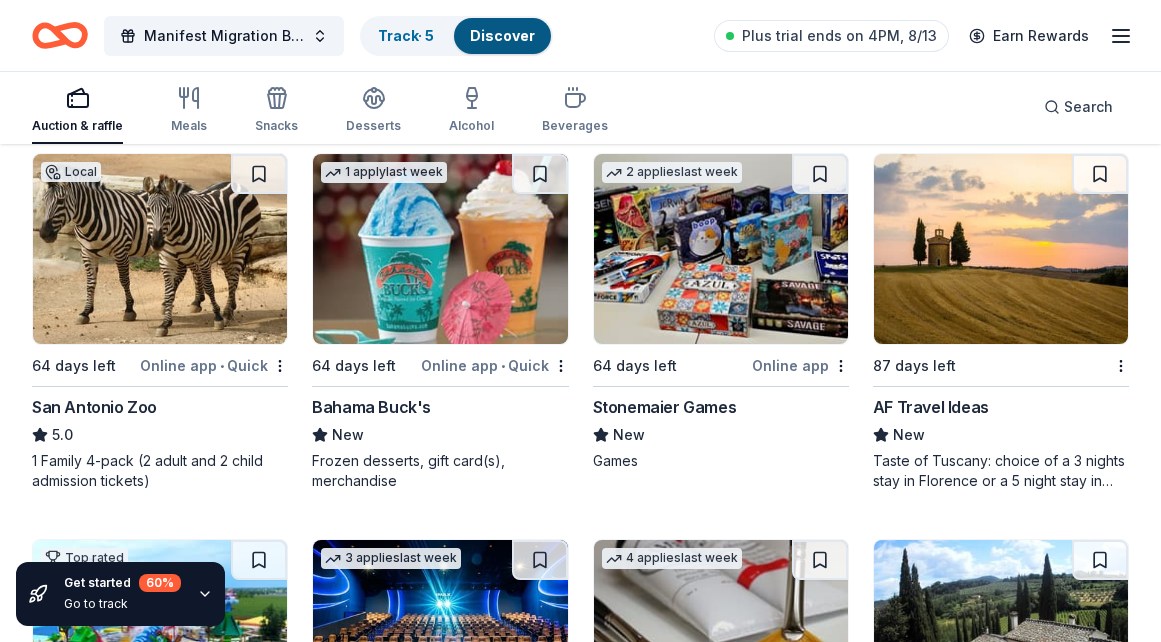 scroll, scrollTop: 7412, scrollLeft: 0, axis: vertical 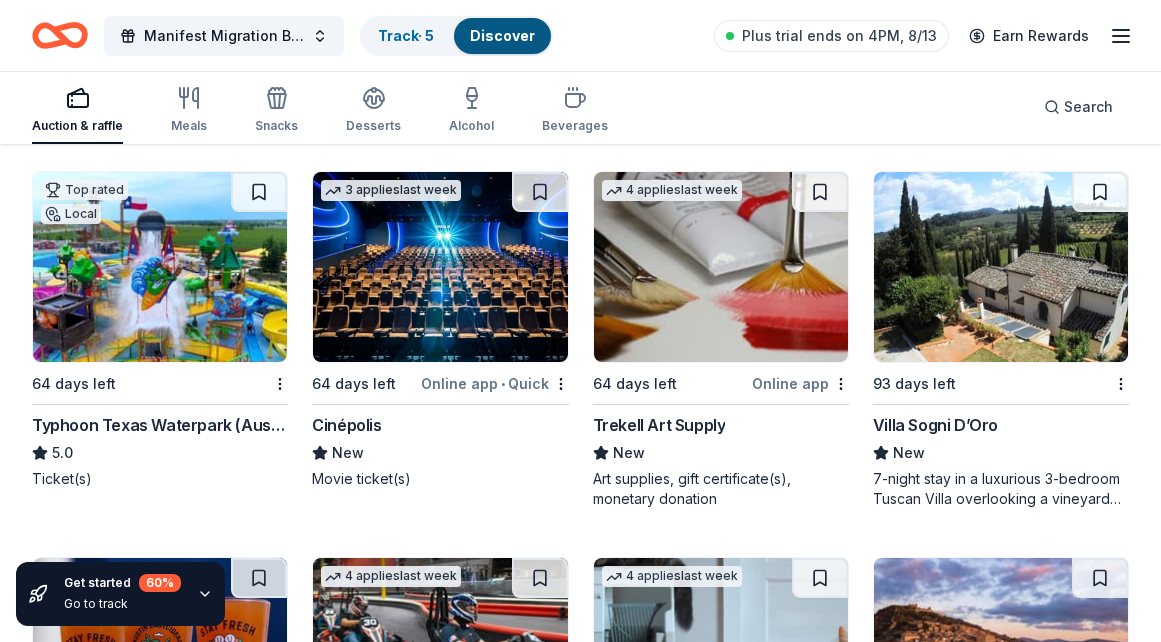 click on "Typhoon Texas Waterpark (Austin)" at bounding box center (160, 425) 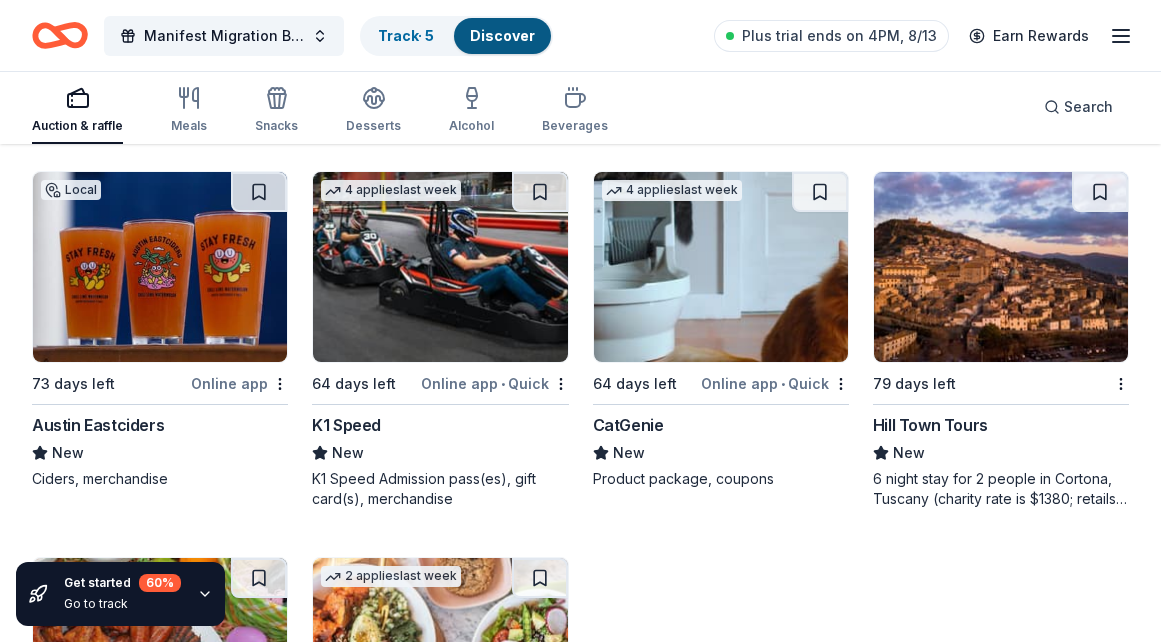 scroll, scrollTop: 8166, scrollLeft: 0, axis: vertical 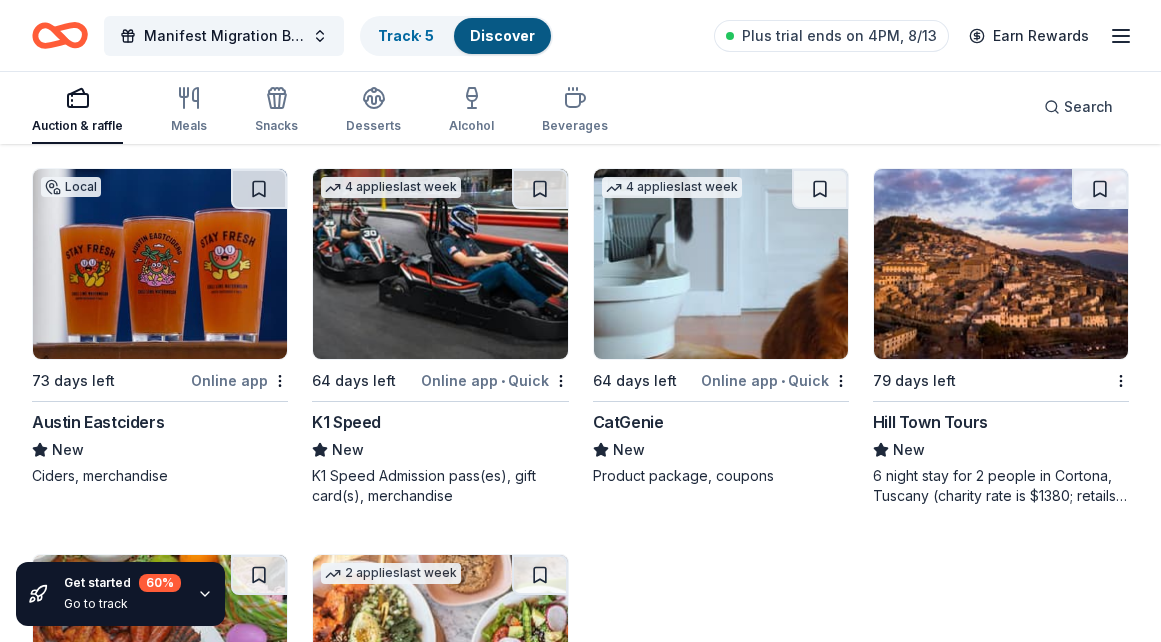 click on "Austin Eastciders" at bounding box center [98, 422] 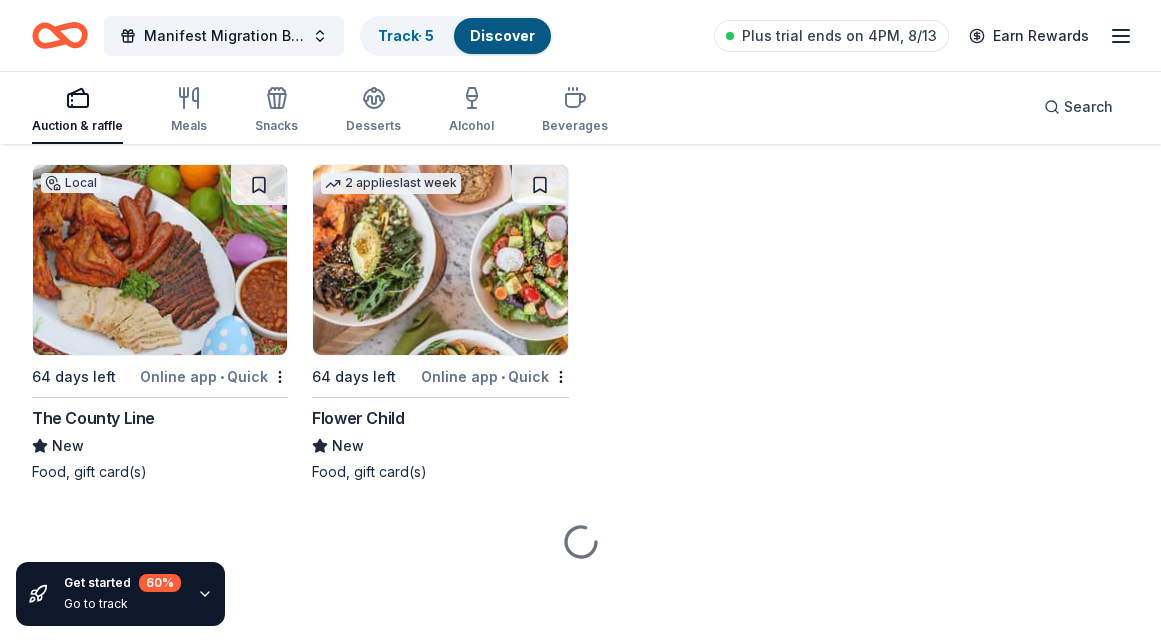 scroll, scrollTop: 8559, scrollLeft: 0, axis: vertical 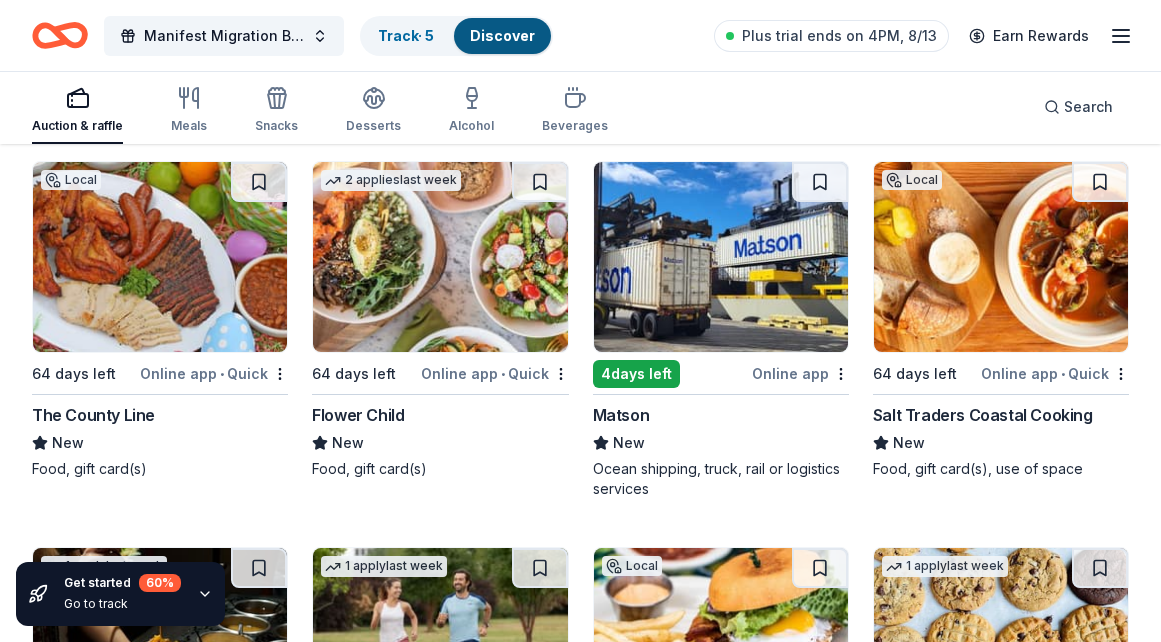 click on "Flower Child" at bounding box center (358, 415) 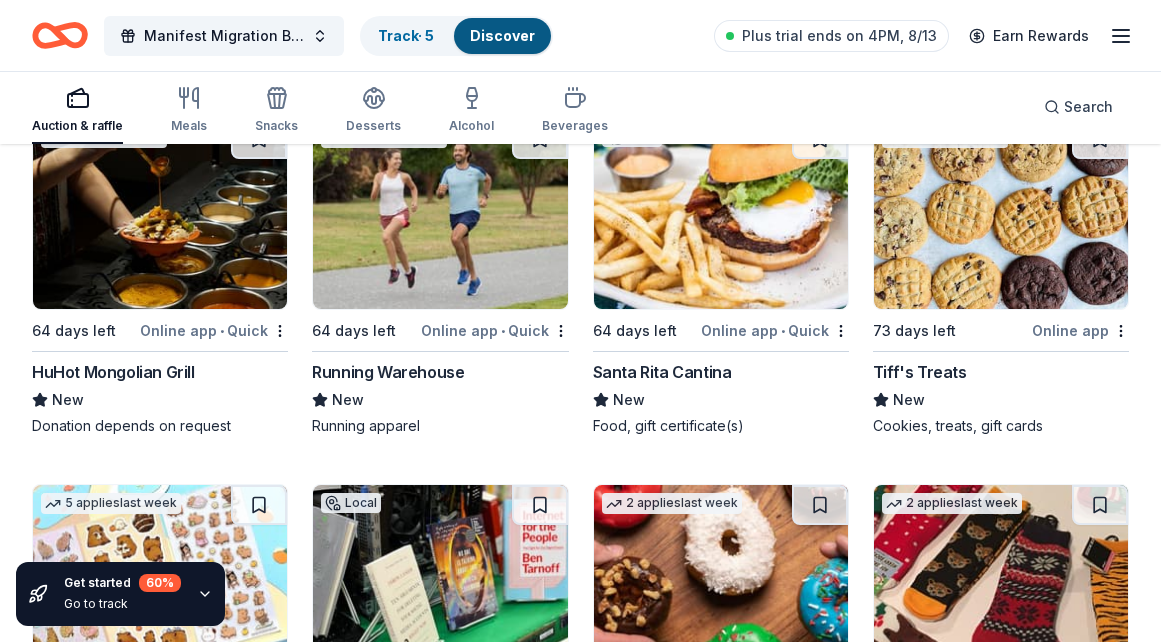 scroll, scrollTop: 9005, scrollLeft: 0, axis: vertical 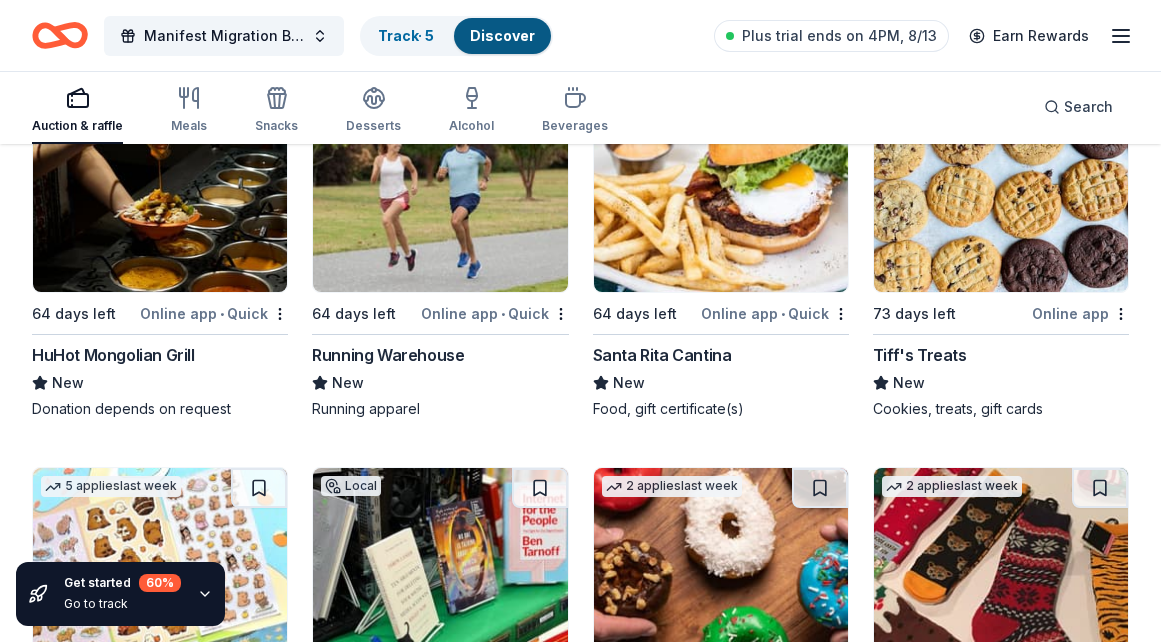 click at bounding box center [440, 197] 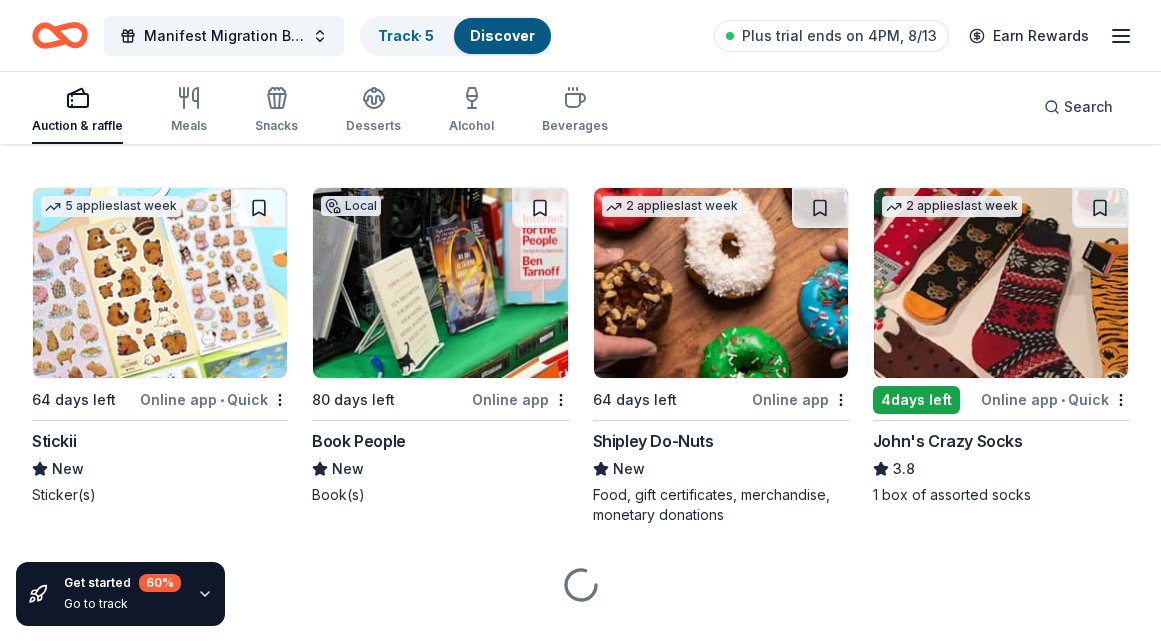 scroll, scrollTop: 9288, scrollLeft: 0, axis: vertical 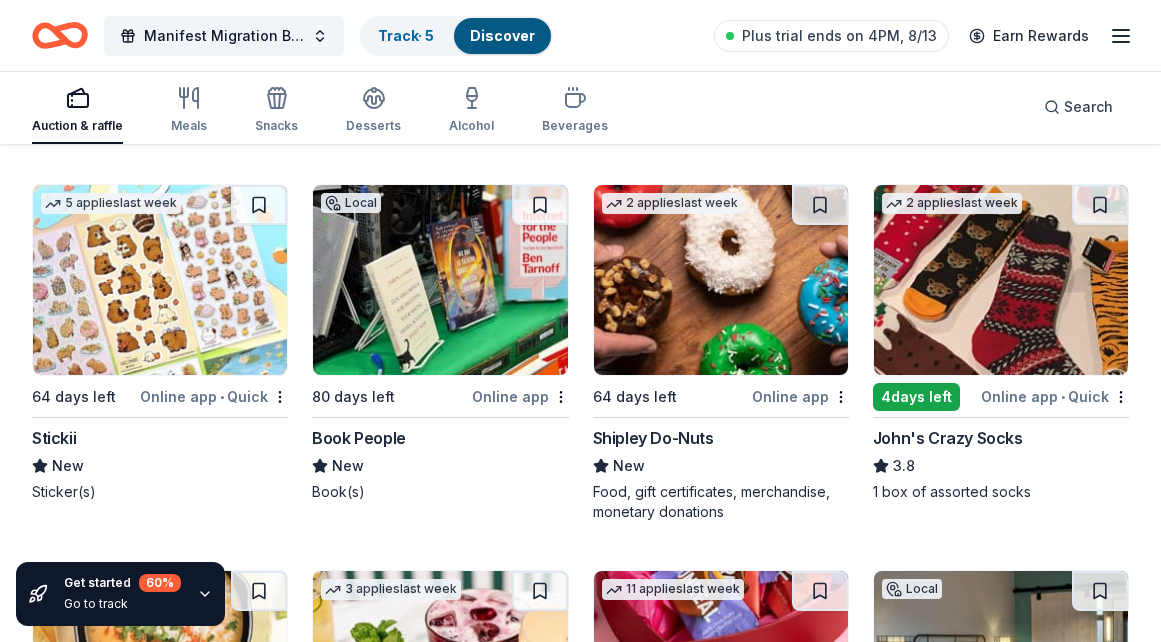 click on "Shipley Do-Nuts" at bounding box center [653, 438] 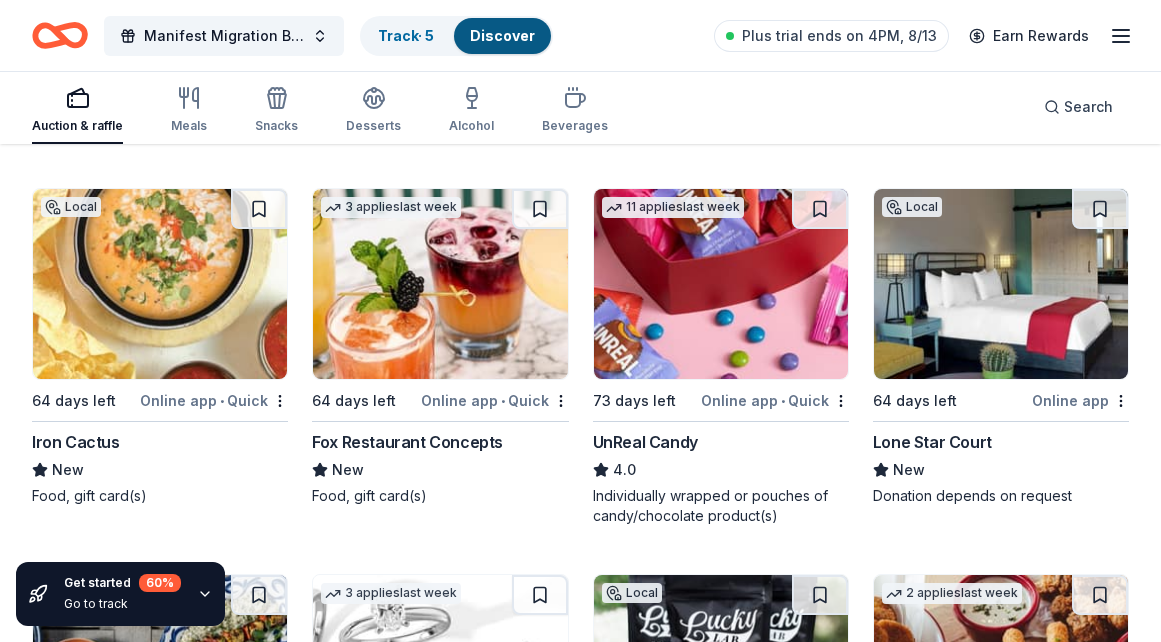 scroll, scrollTop: 9676, scrollLeft: 0, axis: vertical 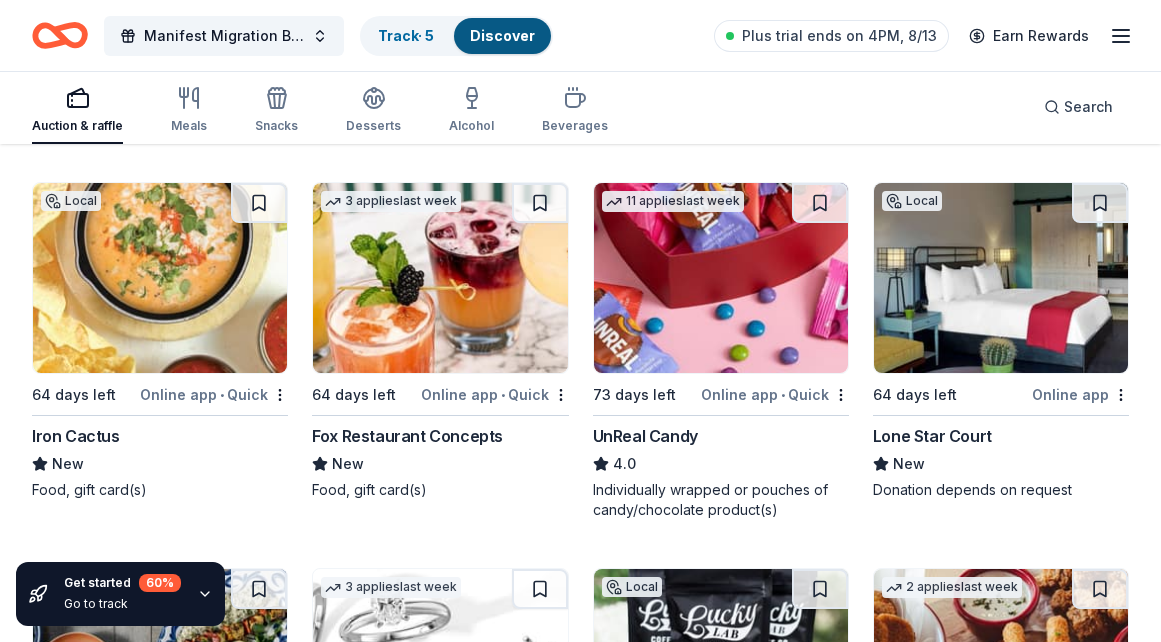 click on "Iron Cactus" at bounding box center (76, 436) 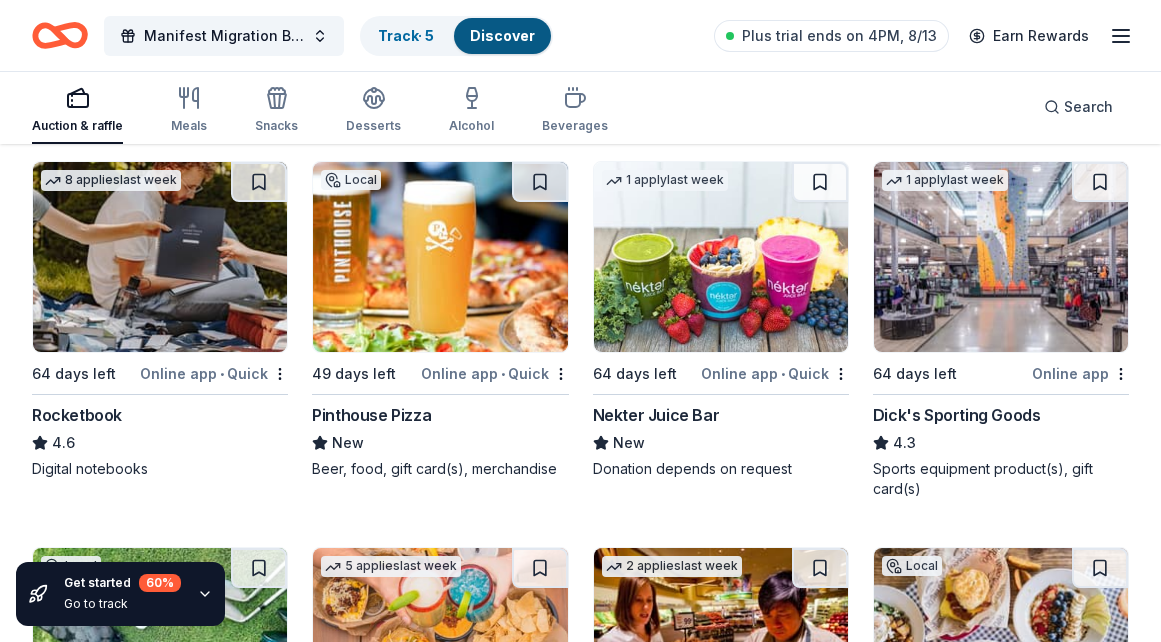 scroll, scrollTop: 10450, scrollLeft: 0, axis: vertical 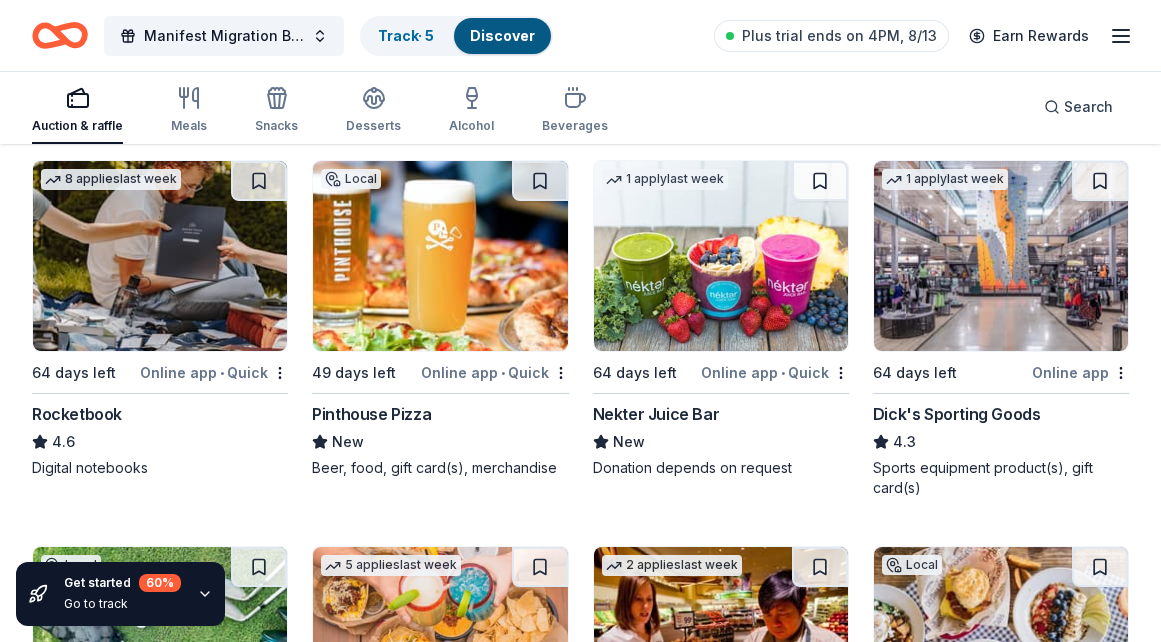 click on "Pinthouse Pizza" at bounding box center (371, 414) 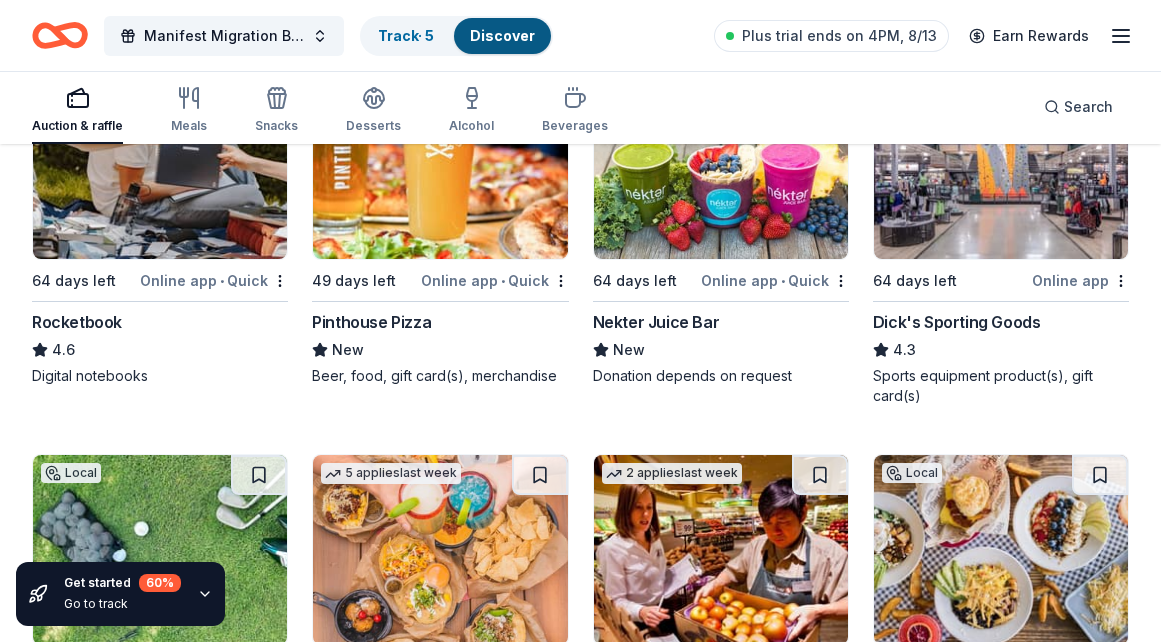 scroll, scrollTop: 10545, scrollLeft: 0, axis: vertical 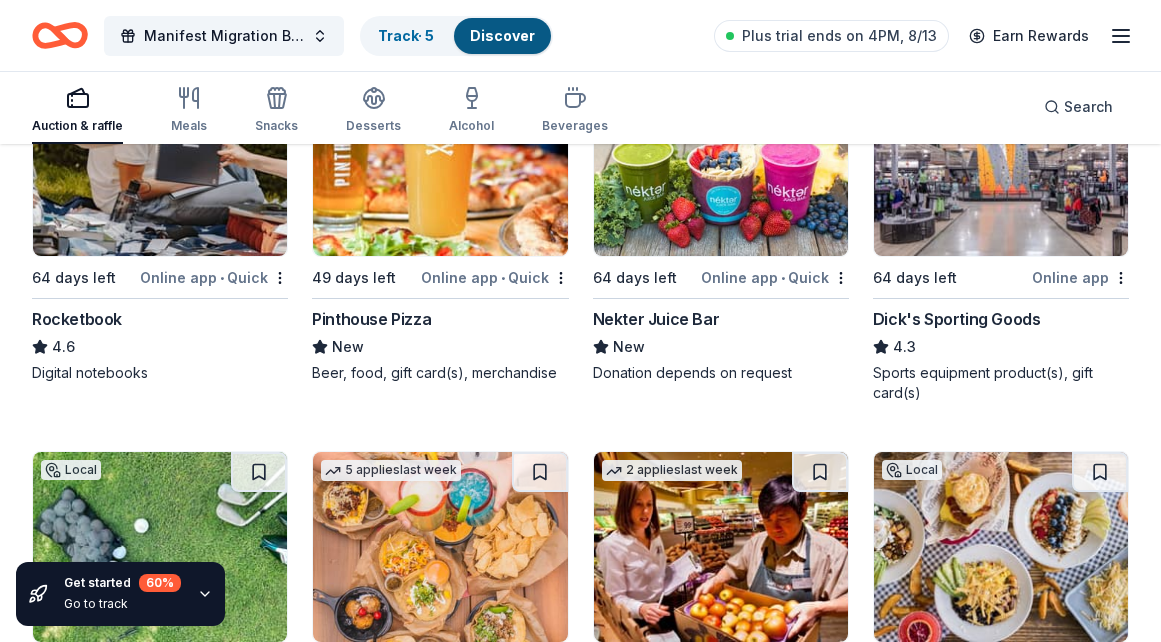 click on "Nekter Juice Bar" at bounding box center (656, 319) 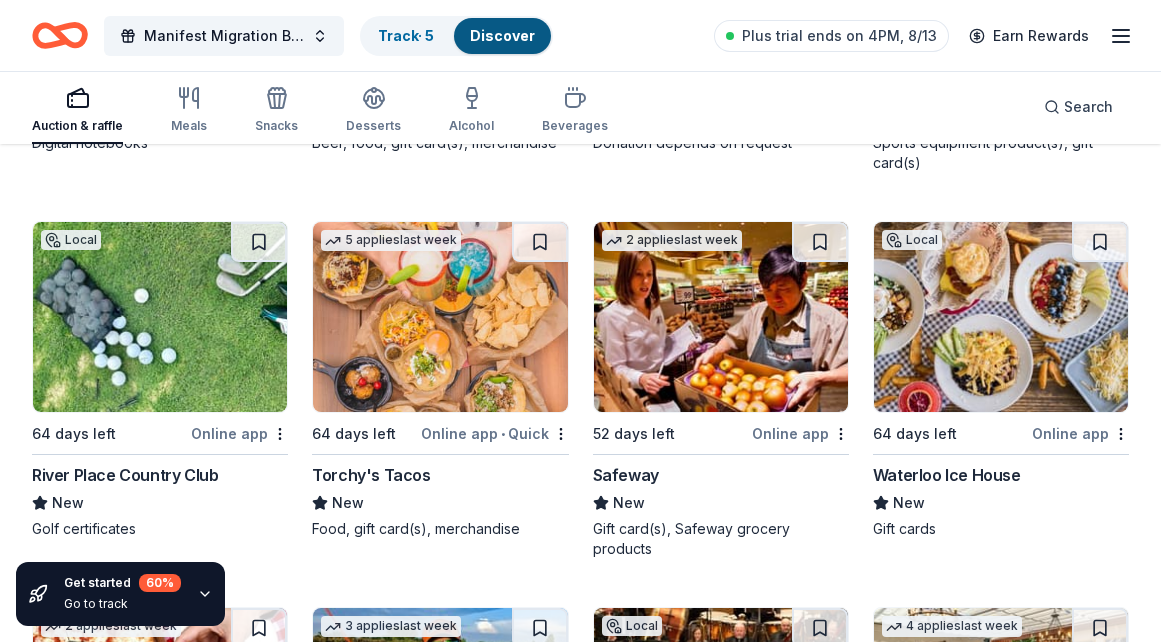 scroll, scrollTop: 10789, scrollLeft: 0, axis: vertical 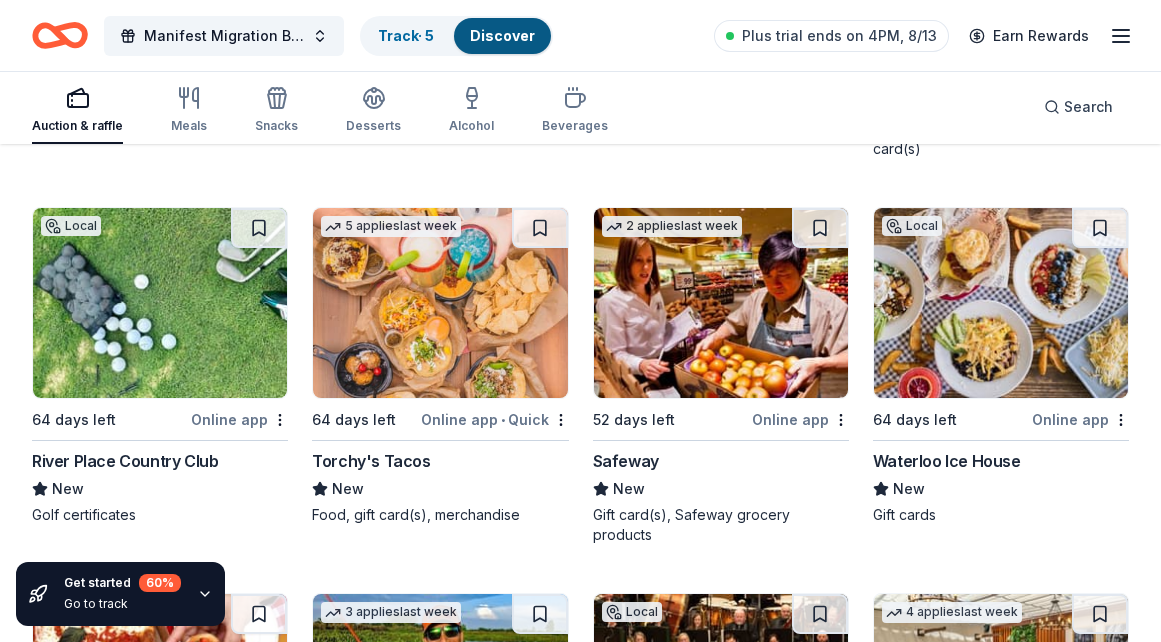 click on "River Place Country Club" at bounding box center [125, 461] 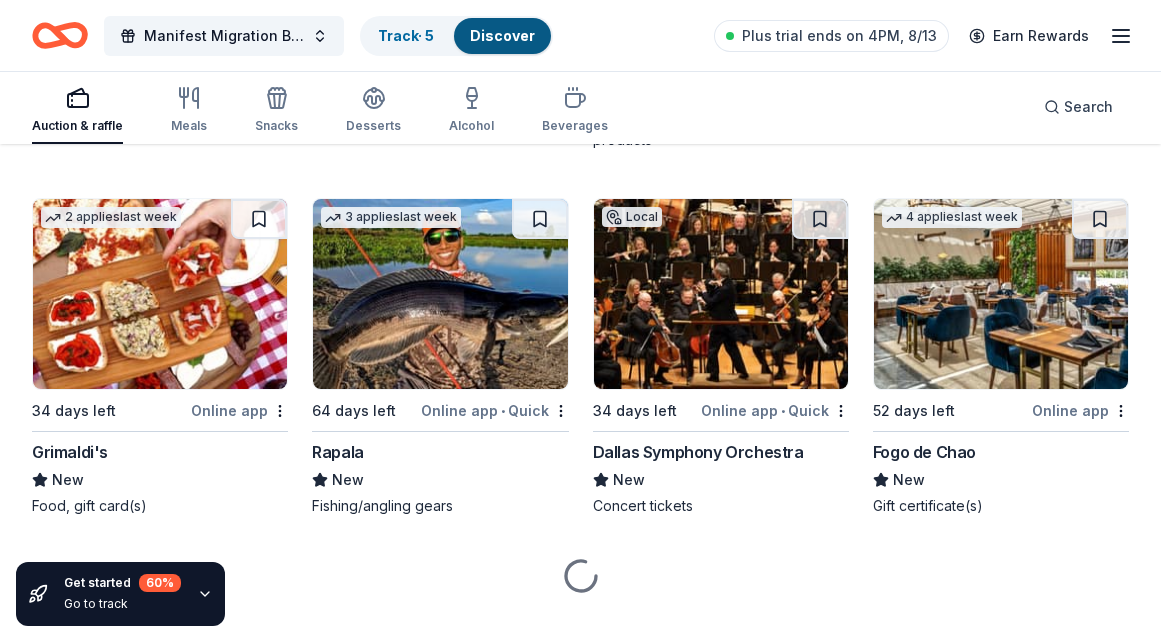 scroll, scrollTop: 11218, scrollLeft: 0, axis: vertical 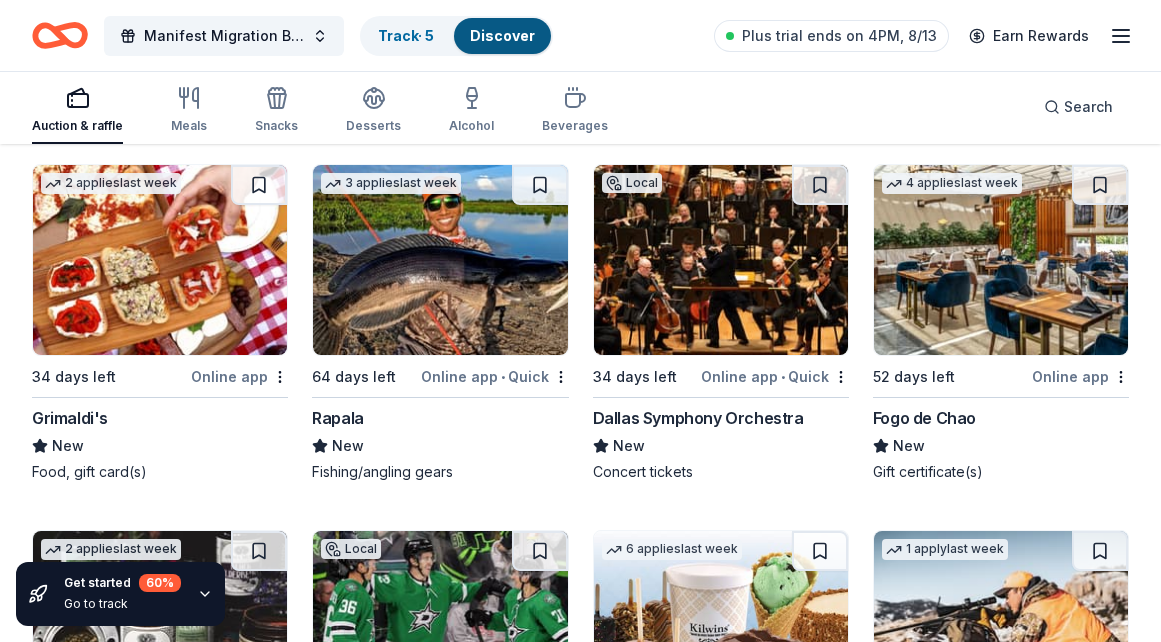 click on "Fogo de Chao" at bounding box center [924, 418] 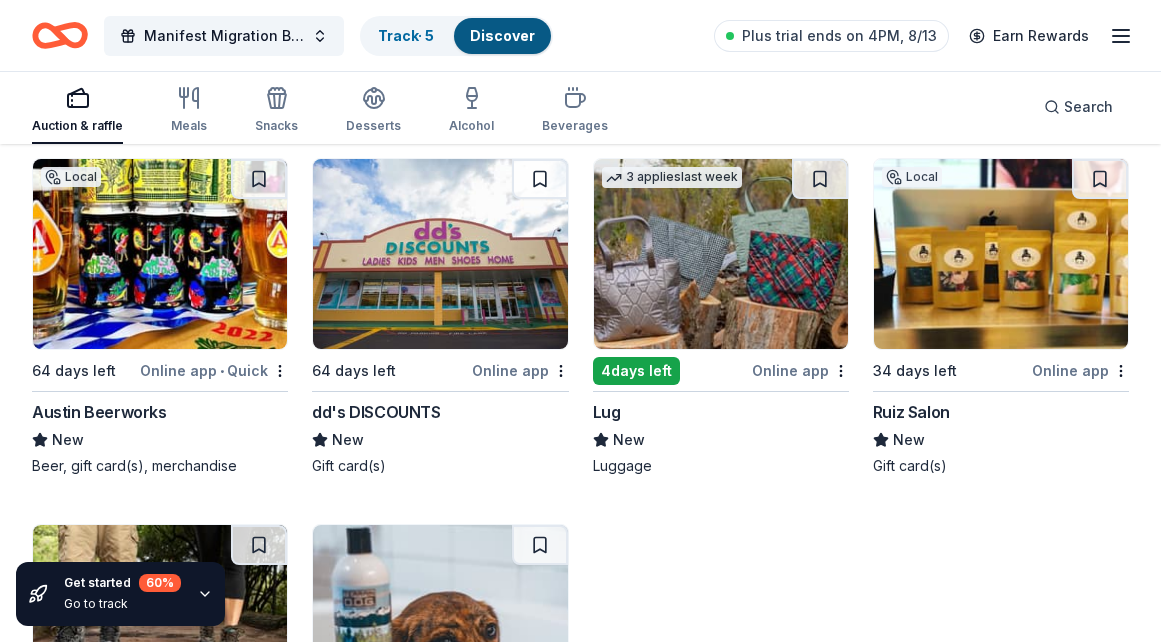 scroll, scrollTop: 11977, scrollLeft: 0, axis: vertical 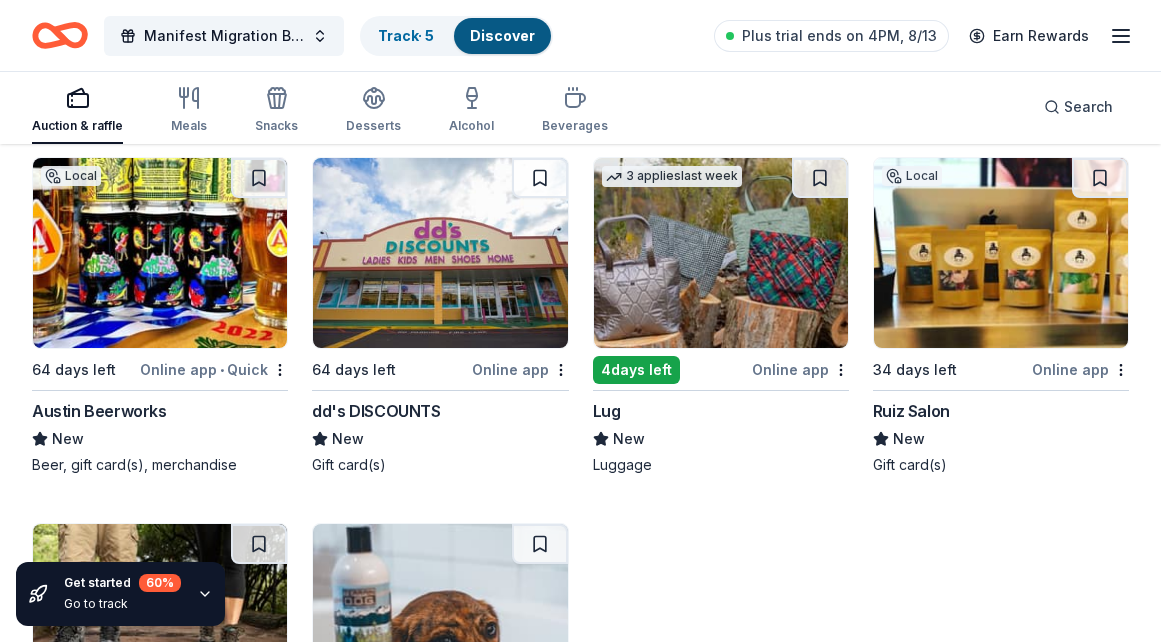 click on "Austin Beerworks" at bounding box center (99, 411) 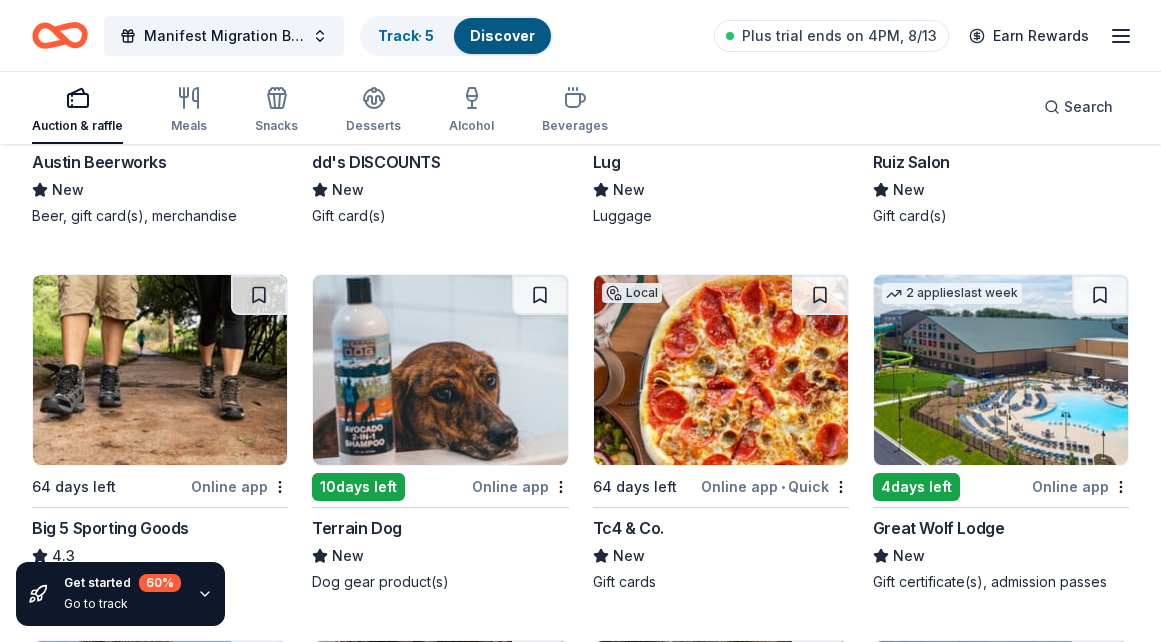 scroll, scrollTop: 12230, scrollLeft: 0, axis: vertical 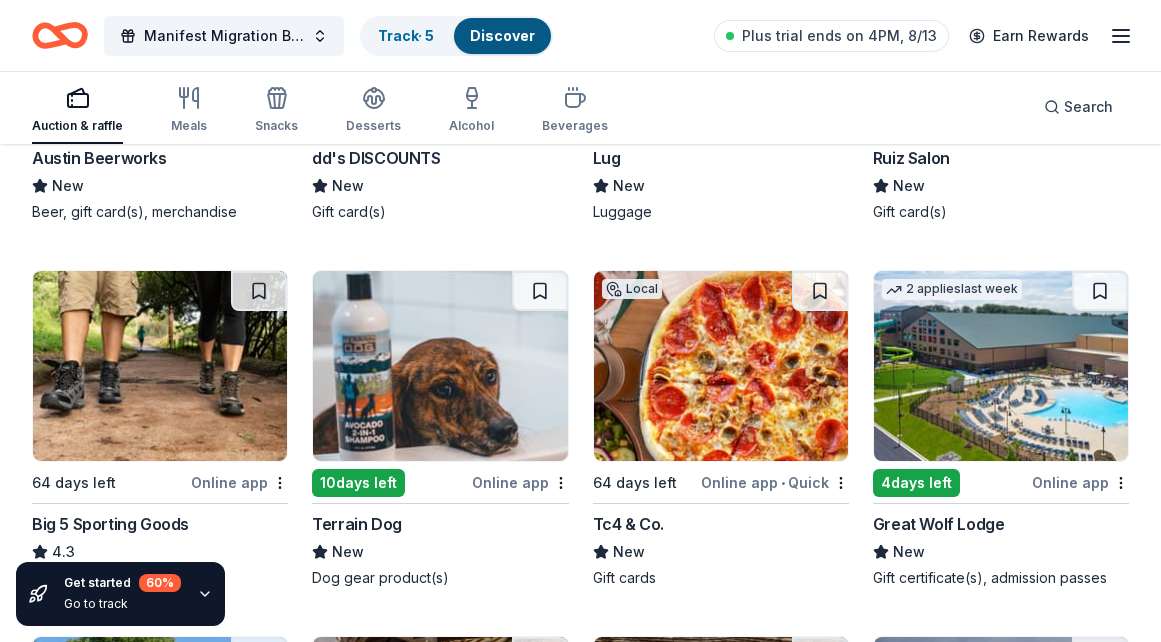 click at bounding box center (1001, 366) 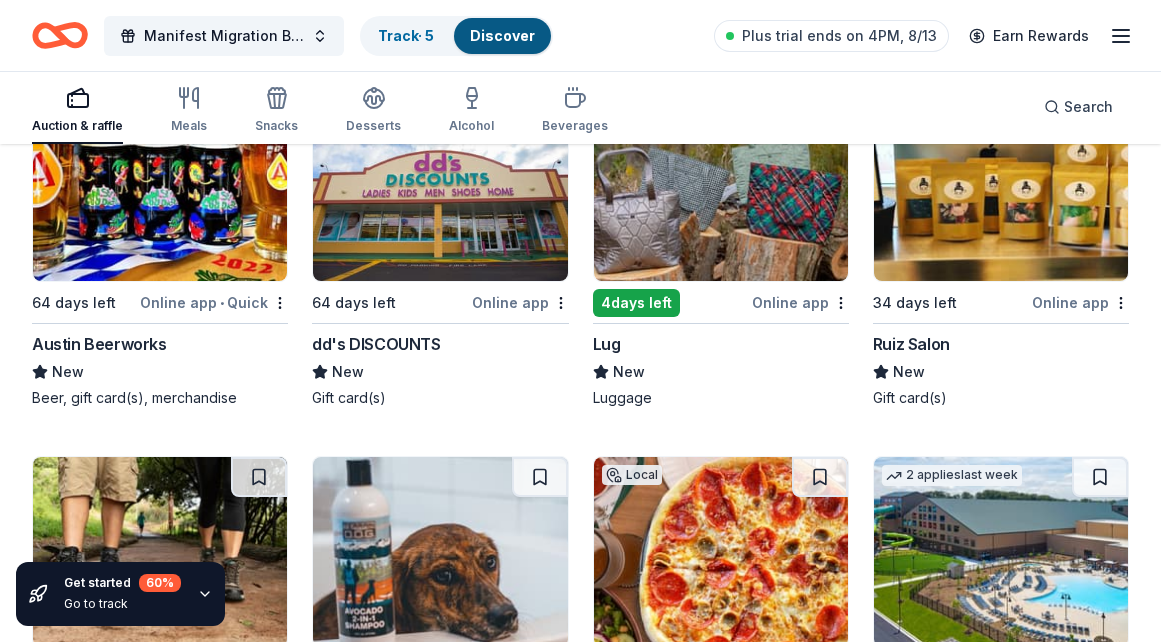 scroll, scrollTop: 12002, scrollLeft: 0, axis: vertical 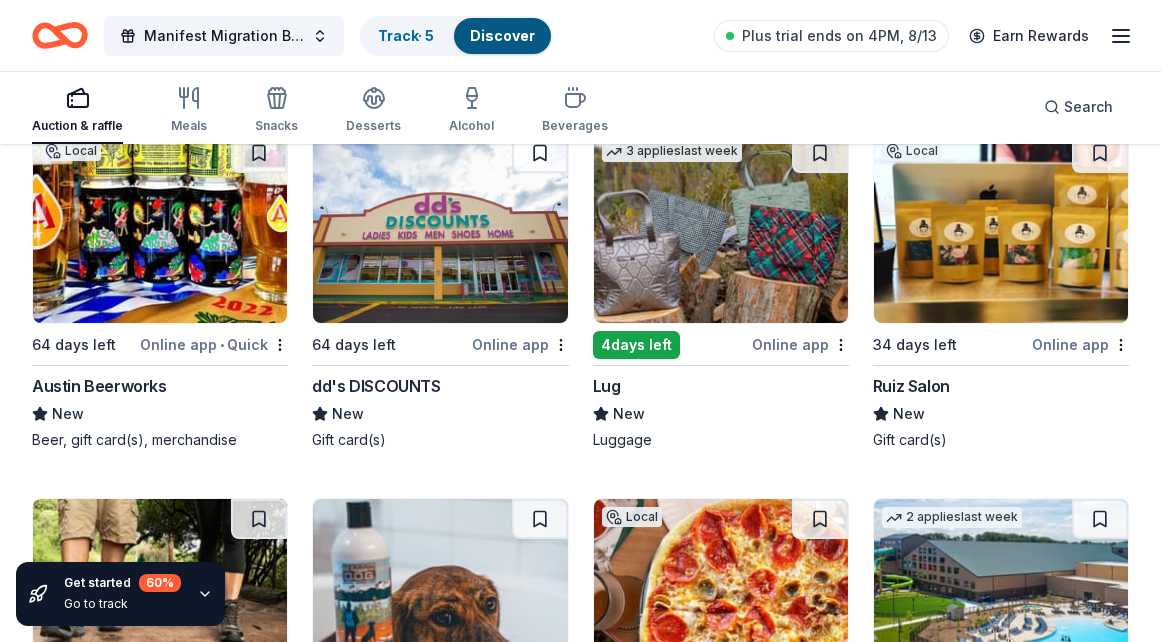 click at bounding box center (1001, 228) 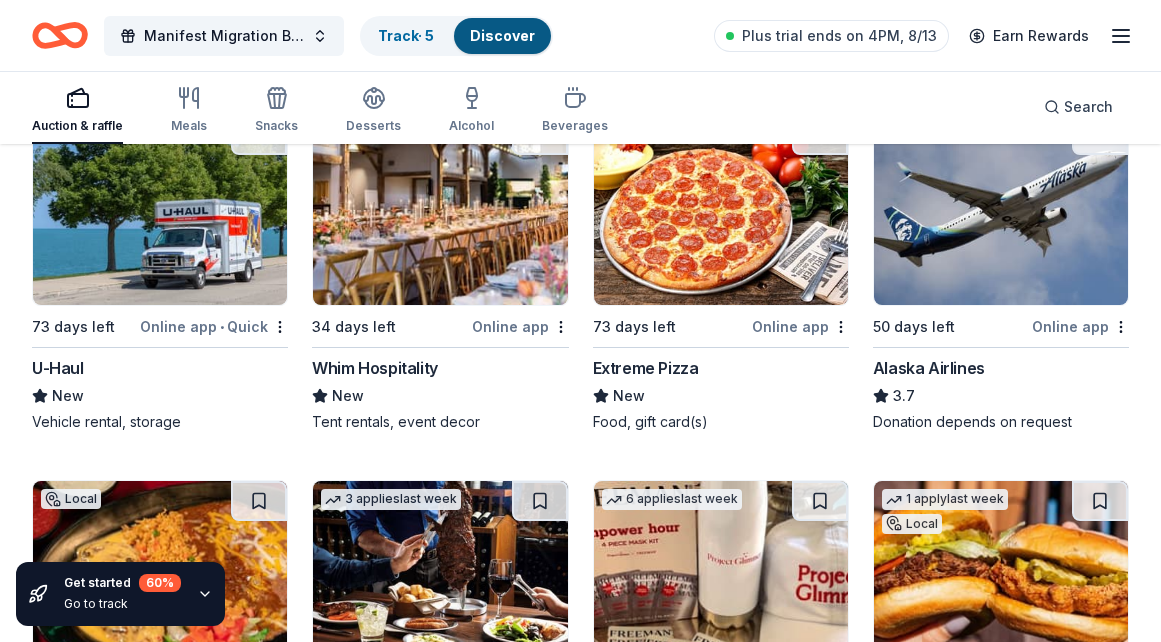 scroll, scrollTop: 12756, scrollLeft: 0, axis: vertical 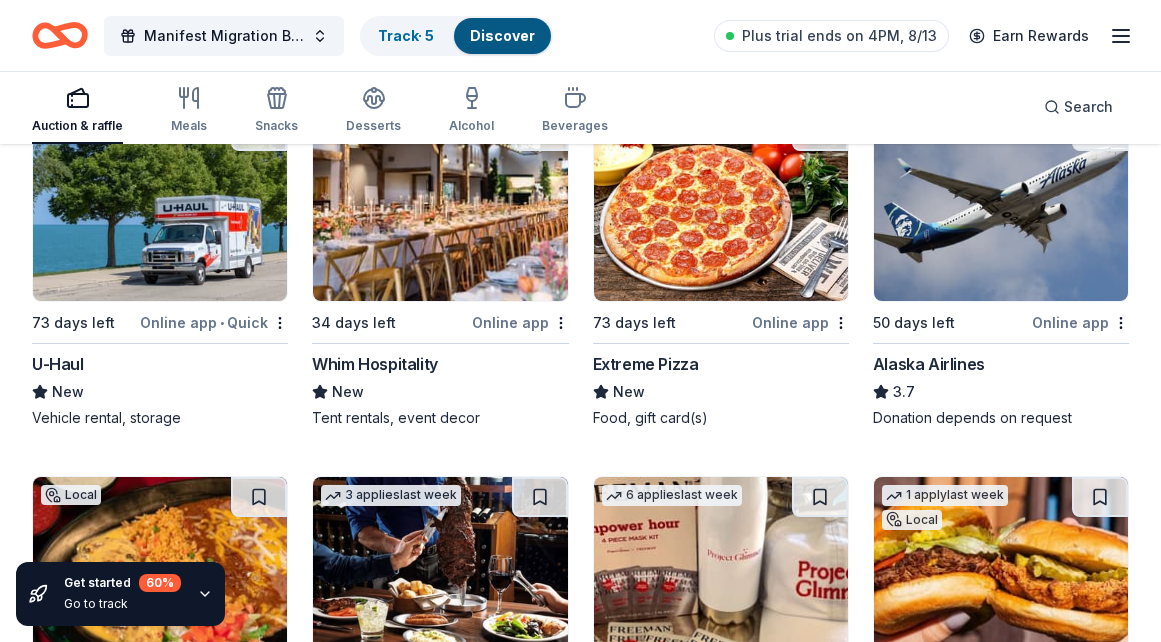 click on "Whim Hospitality" at bounding box center (375, 364) 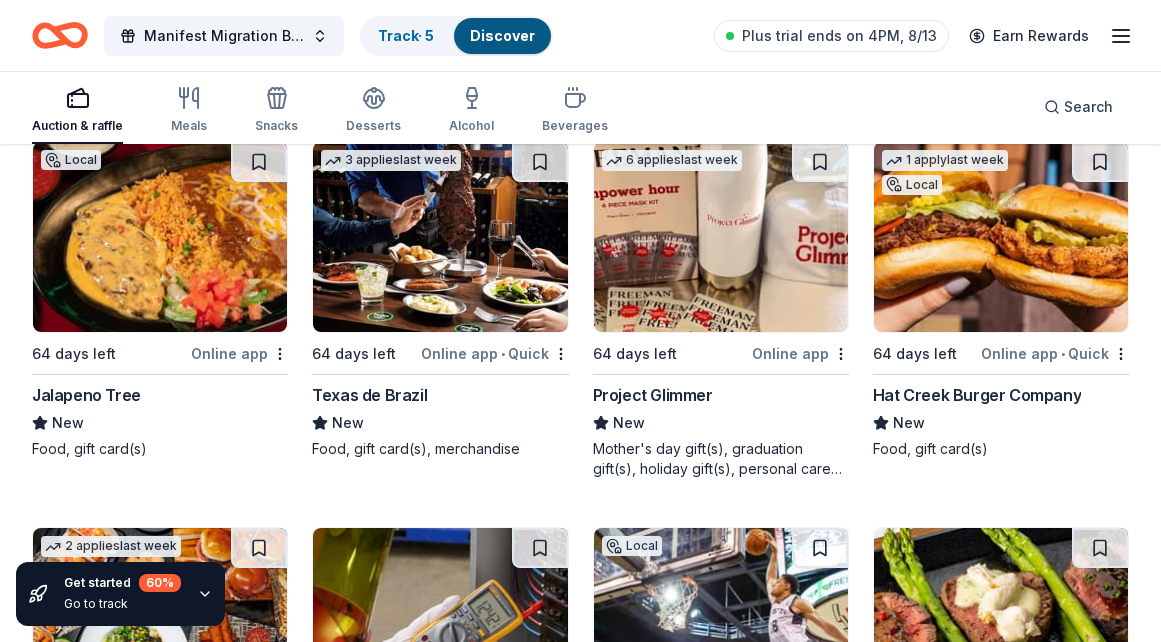 scroll, scrollTop: 13098, scrollLeft: 0, axis: vertical 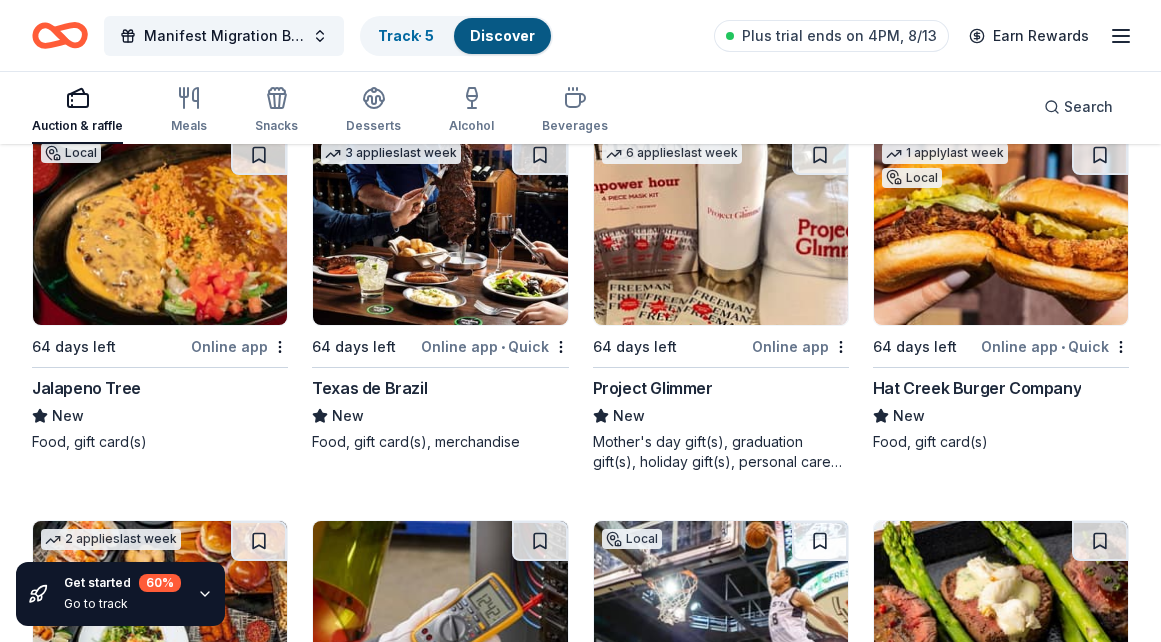 click on "Hat Creek Burger Company" at bounding box center (977, 388) 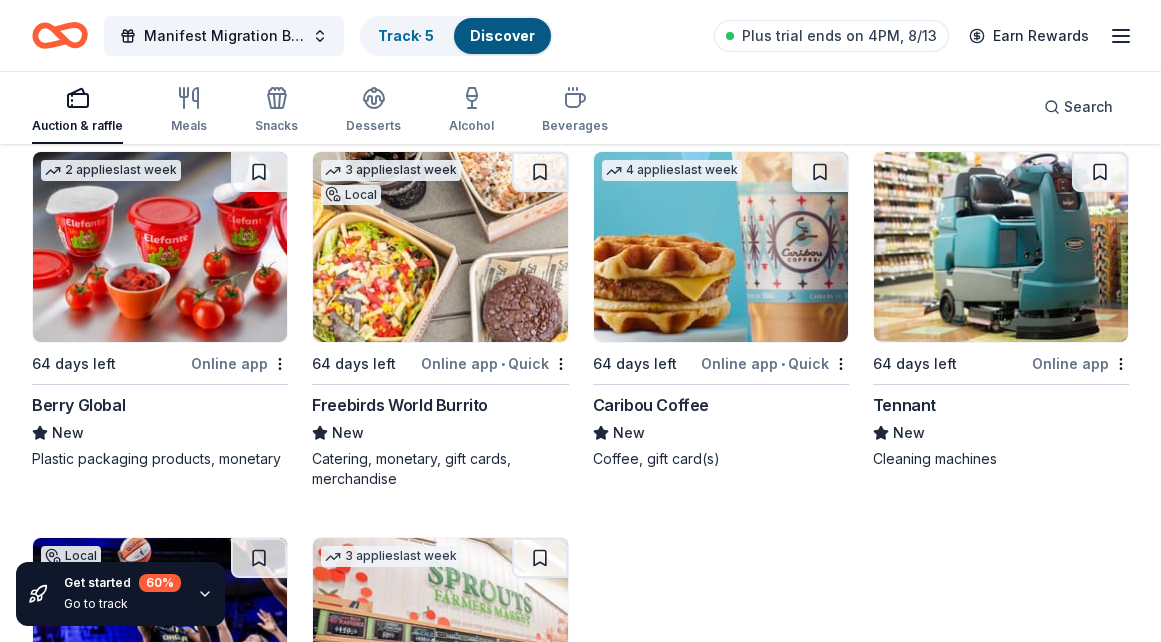 scroll, scrollTop: 13855, scrollLeft: 0, axis: vertical 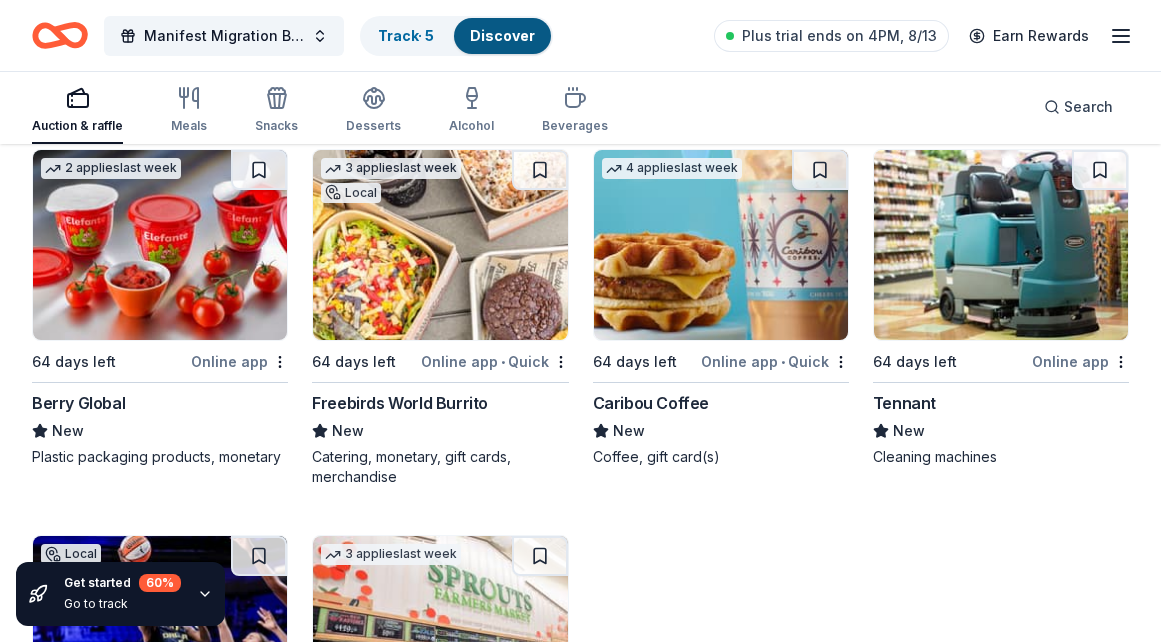 click on "Freebirds World Burrito" at bounding box center (400, 403) 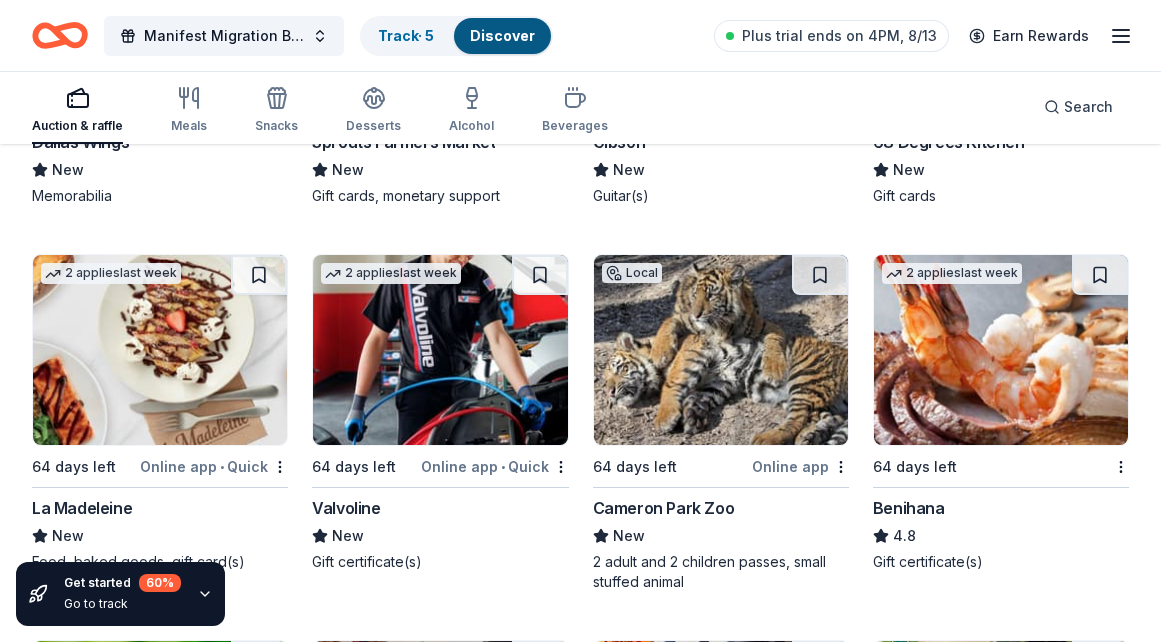 scroll, scrollTop: 14506, scrollLeft: 0, axis: vertical 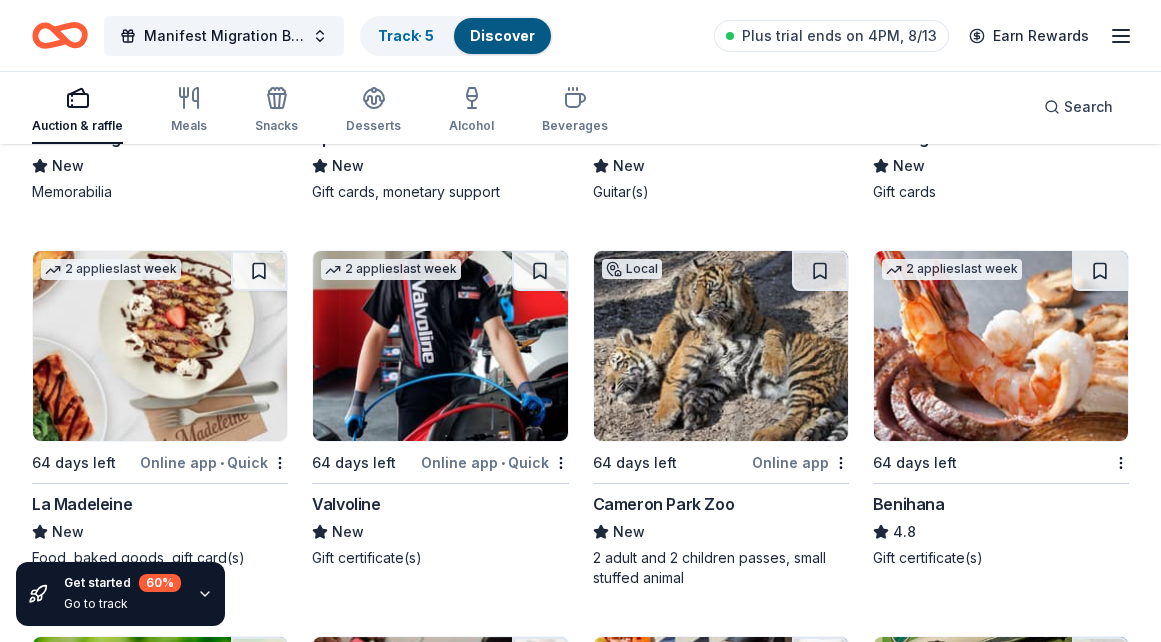 click on "Valvoline" at bounding box center (346, 504) 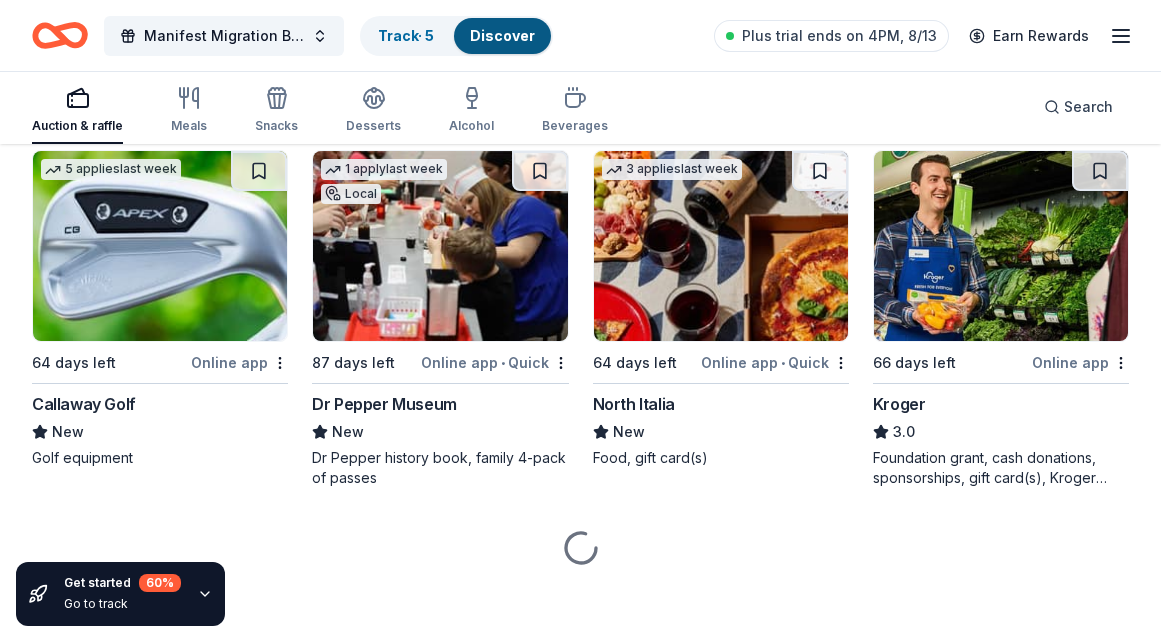 scroll, scrollTop: 14996, scrollLeft: 0, axis: vertical 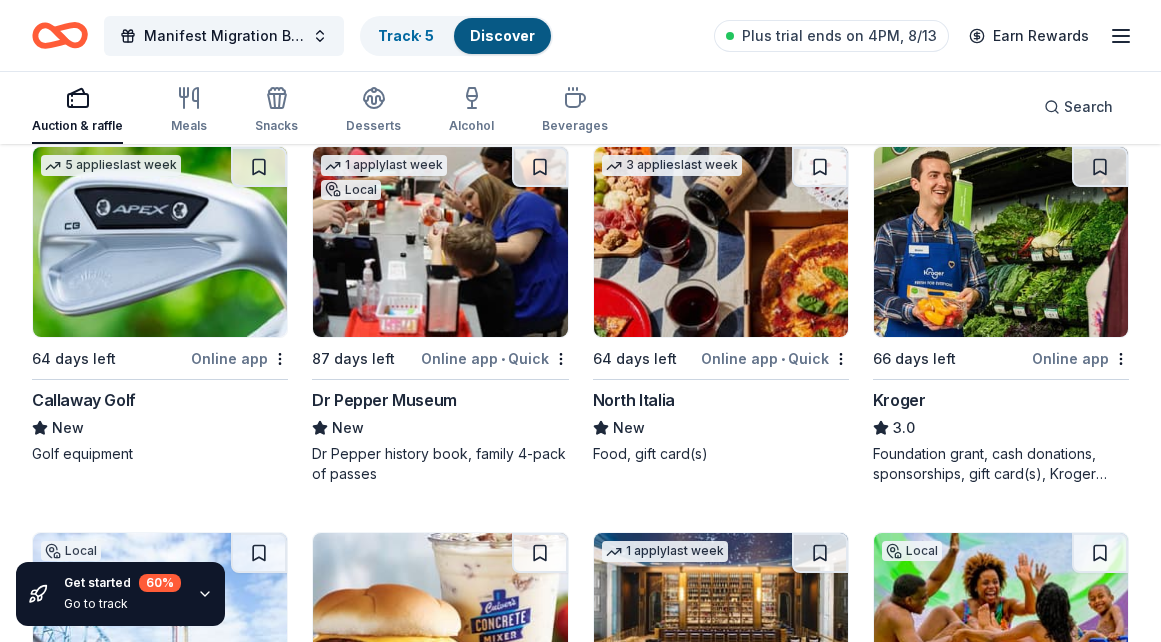 click on "Callaway Golf" at bounding box center (84, 400) 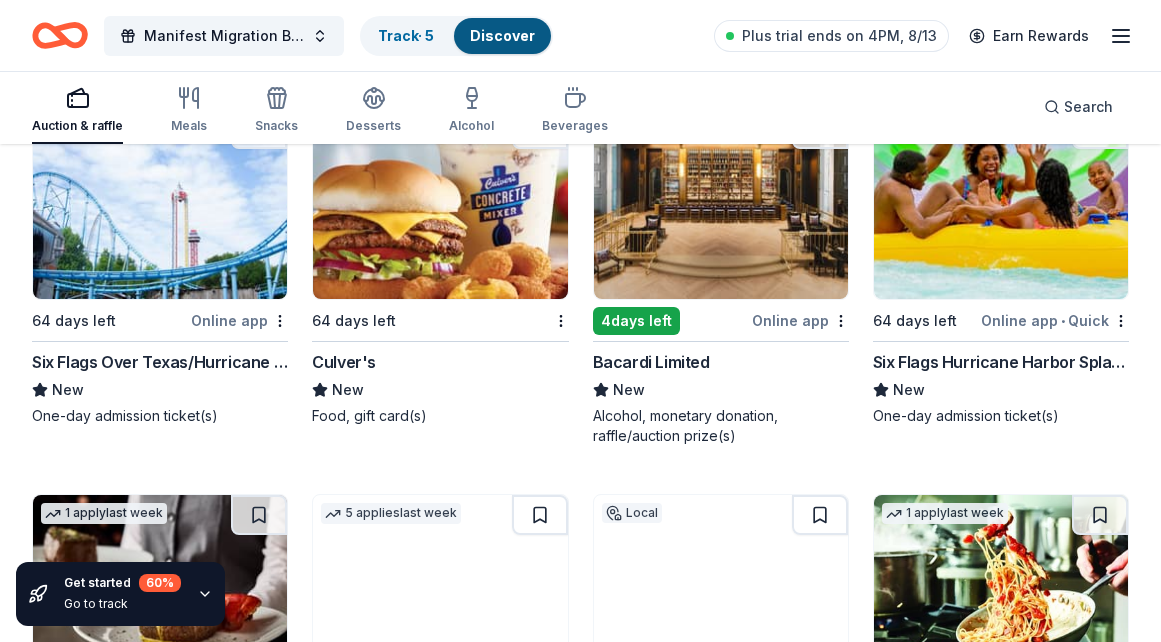 scroll, scrollTop: 15423, scrollLeft: 0, axis: vertical 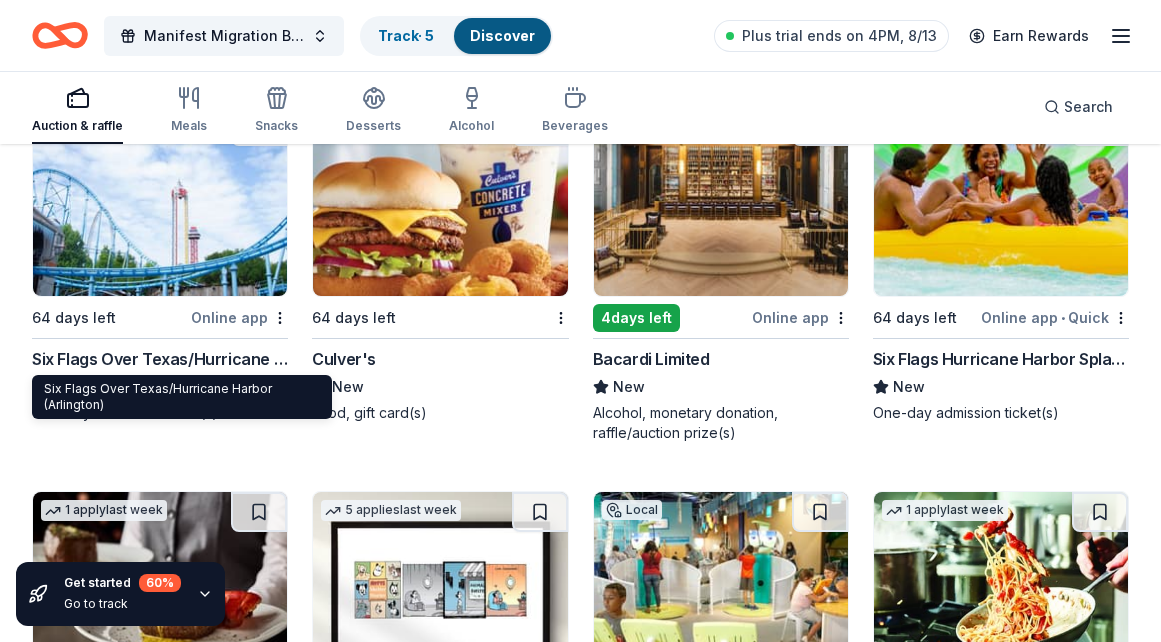 click on "Six Flags Over Texas/Hurricane Harbor (Arlington)" at bounding box center (160, 359) 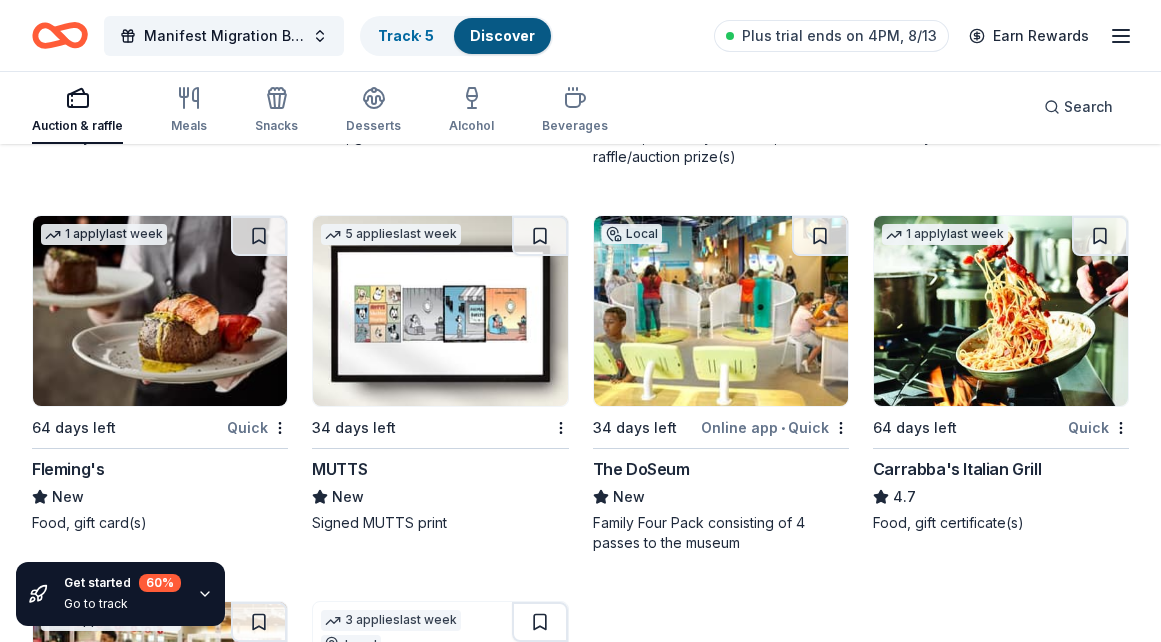 scroll, scrollTop: 15701, scrollLeft: 0, axis: vertical 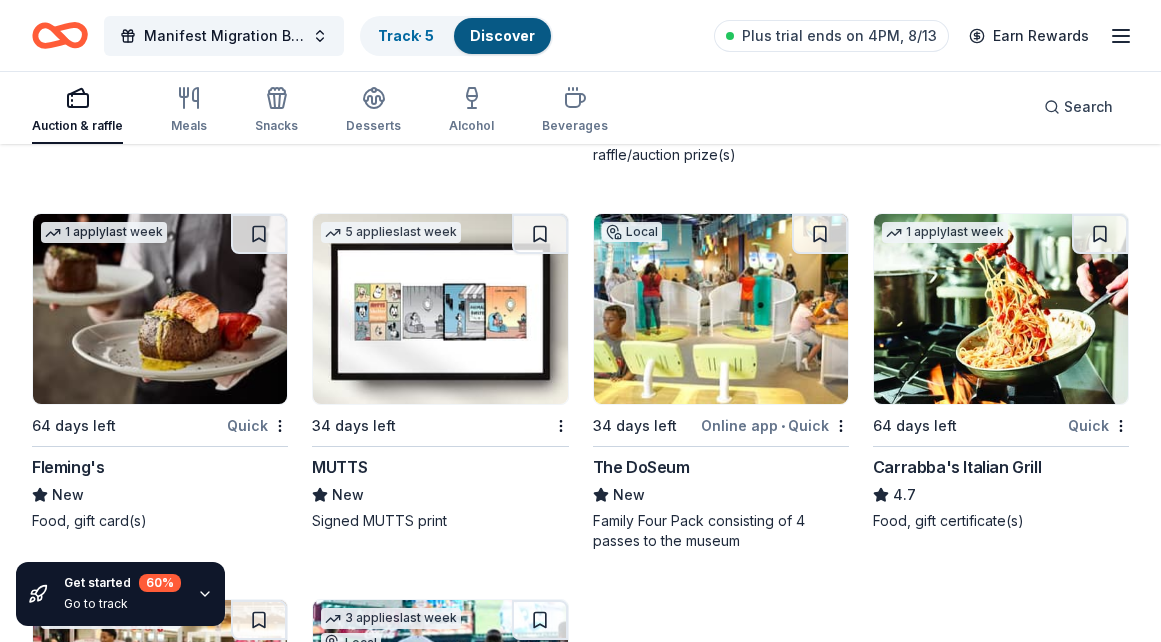 click on "Fleming's" at bounding box center [68, 467] 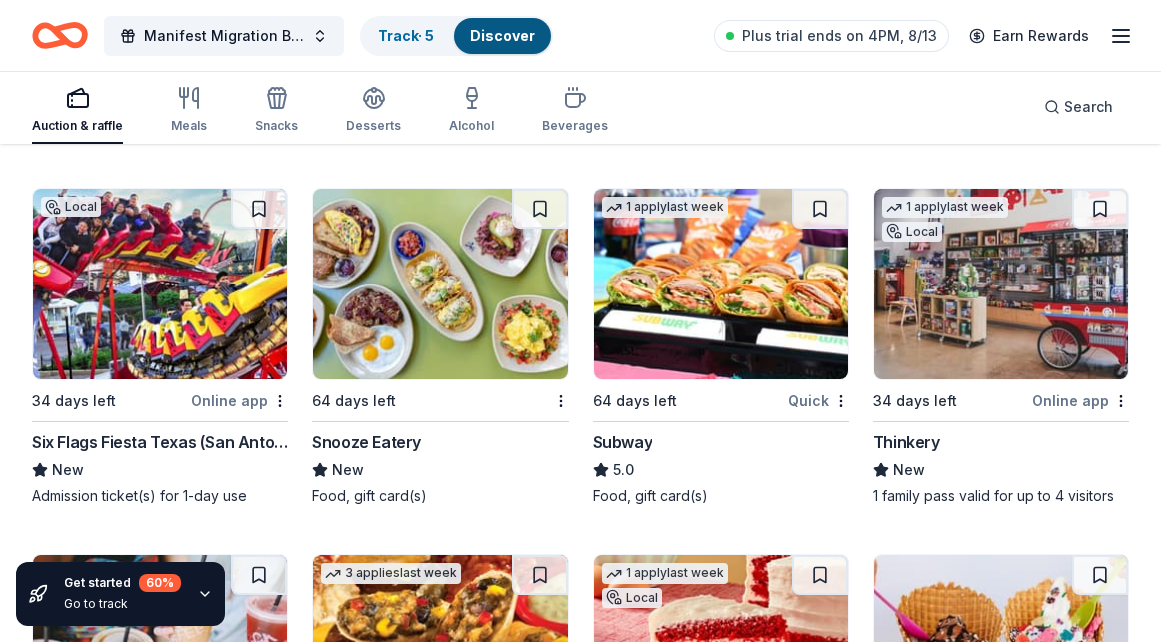 scroll, scrollTop: 16501, scrollLeft: 0, axis: vertical 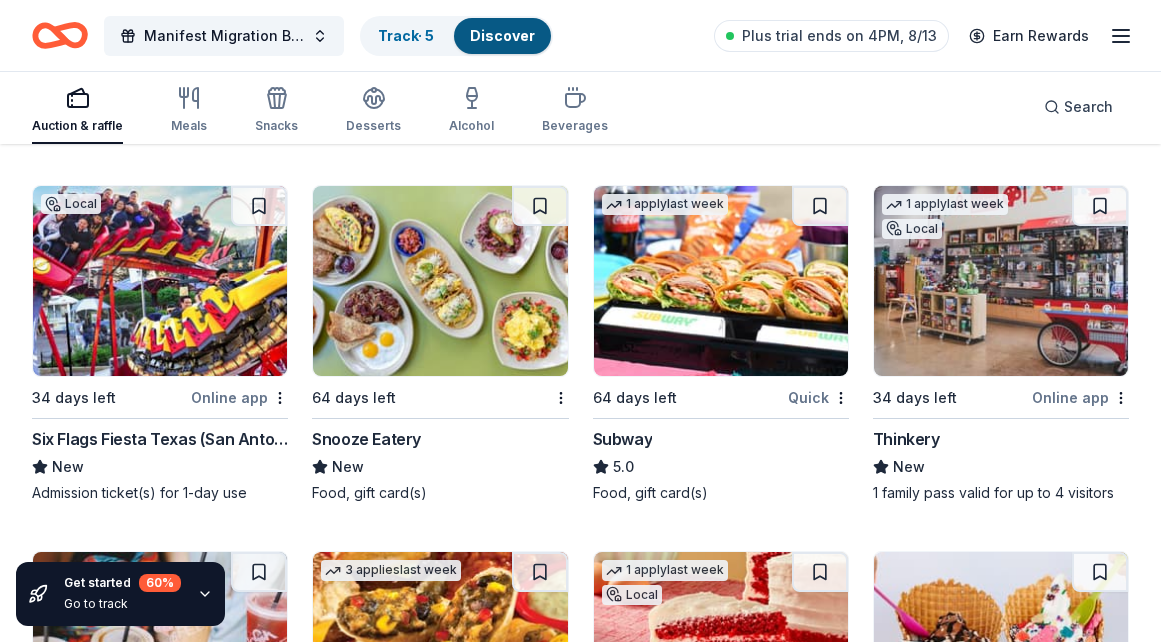 click on "Six Flags Fiesta Texas (San Antonio)" at bounding box center [160, 439] 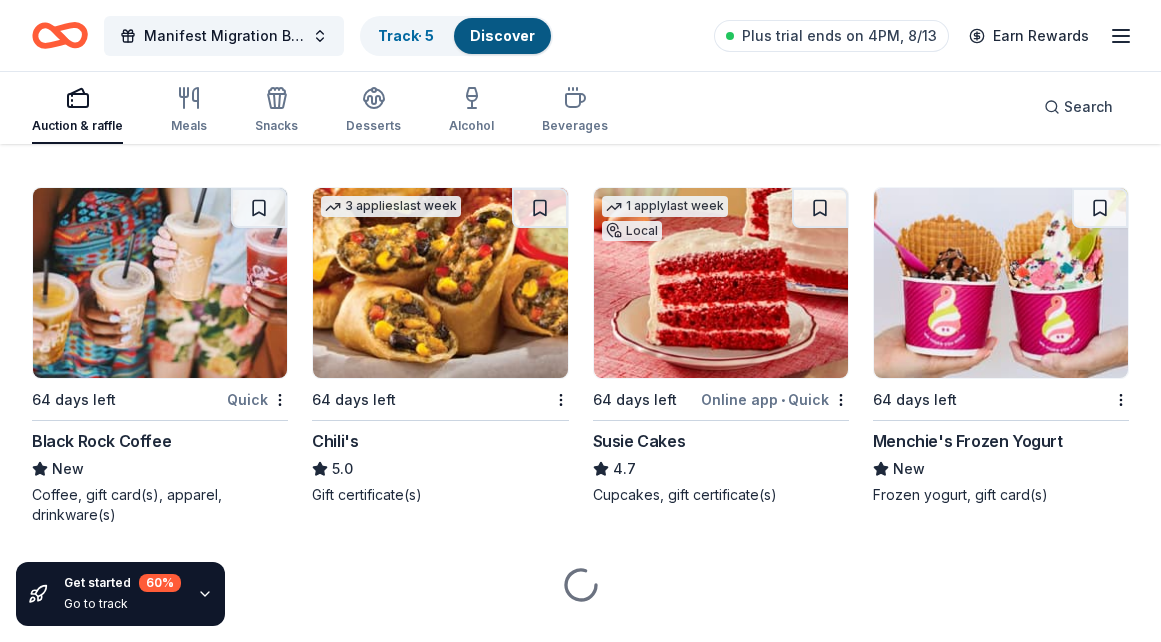 scroll, scrollTop: 16867, scrollLeft: 0, axis: vertical 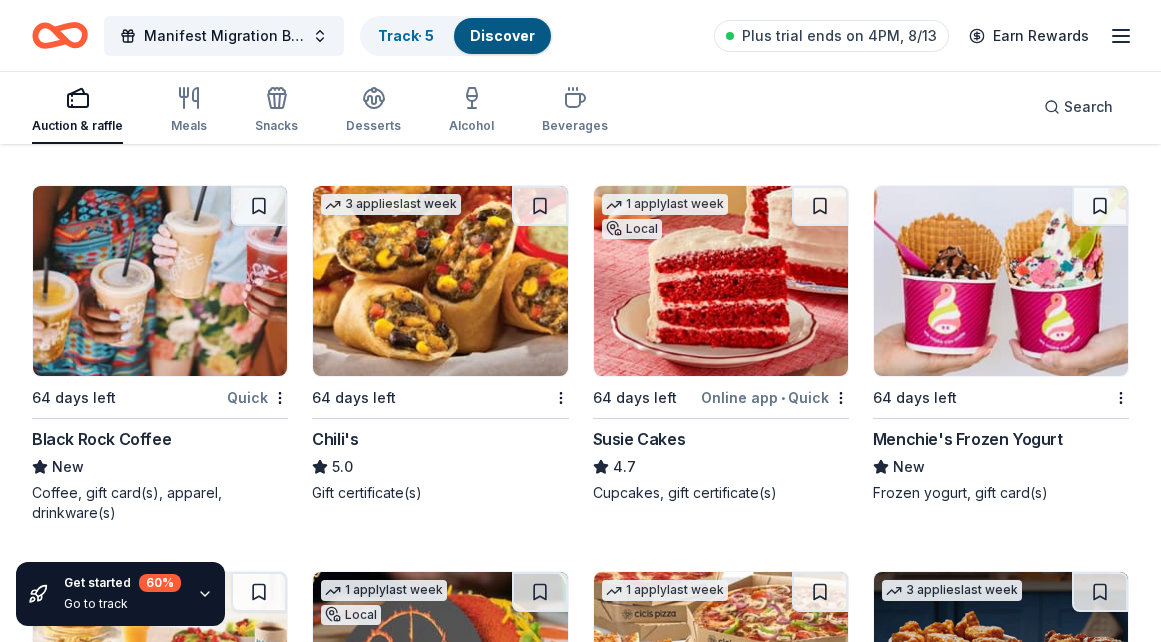 click on "Menchie's Frozen Yogurt" at bounding box center (968, 439) 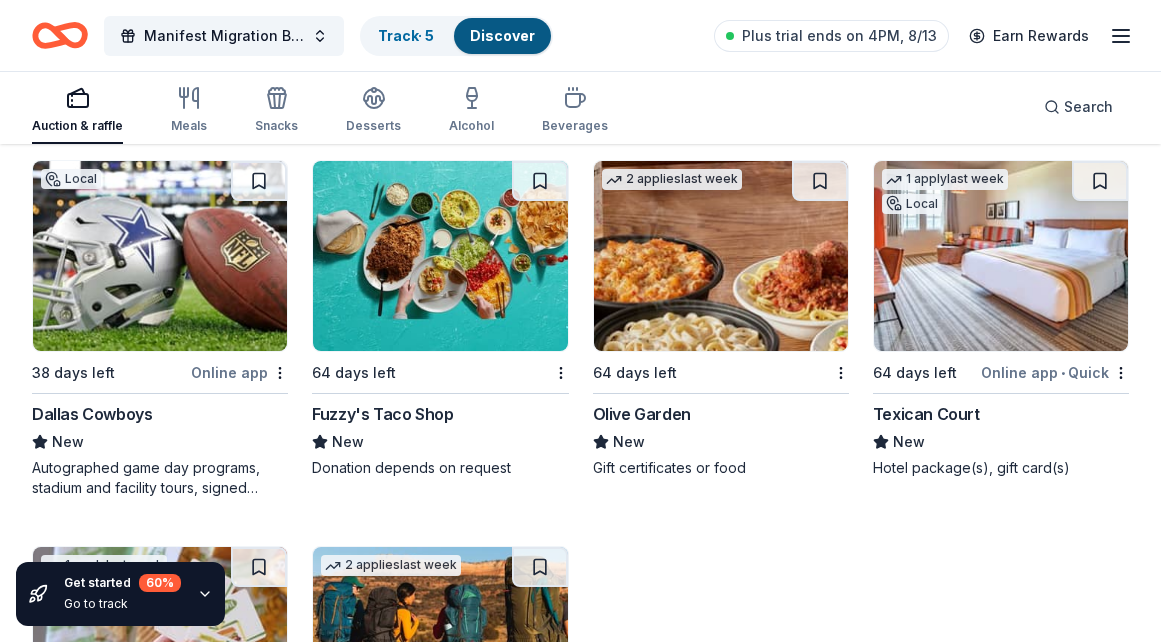 scroll, scrollTop: 17666, scrollLeft: 0, axis: vertical 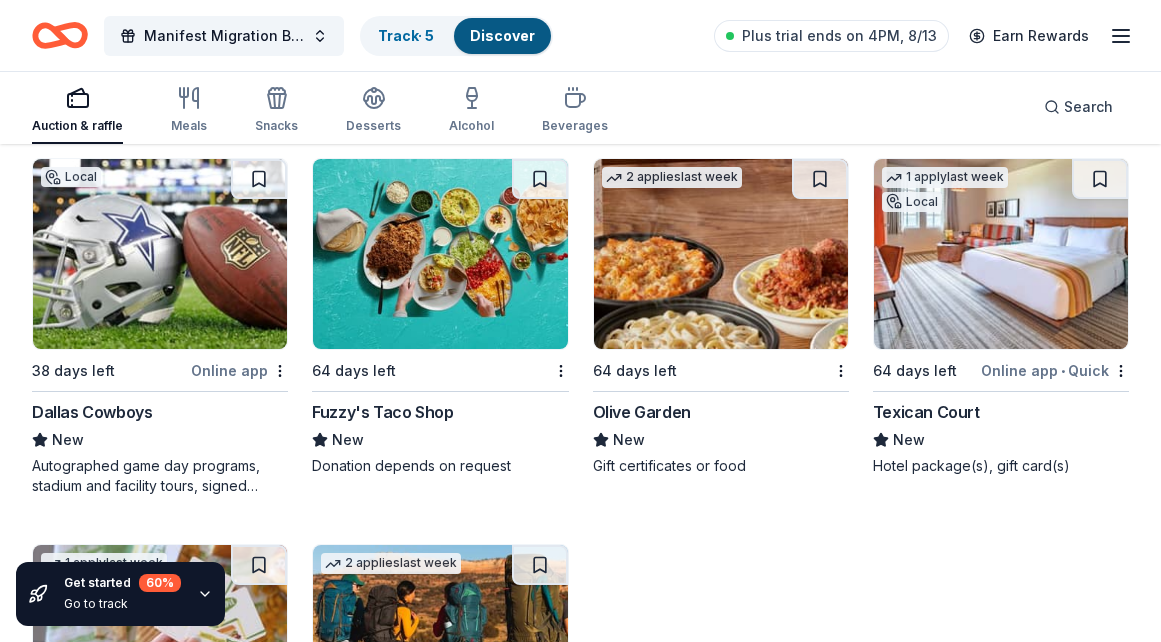 click on "Texican Court" at bounding box center (926, 412) 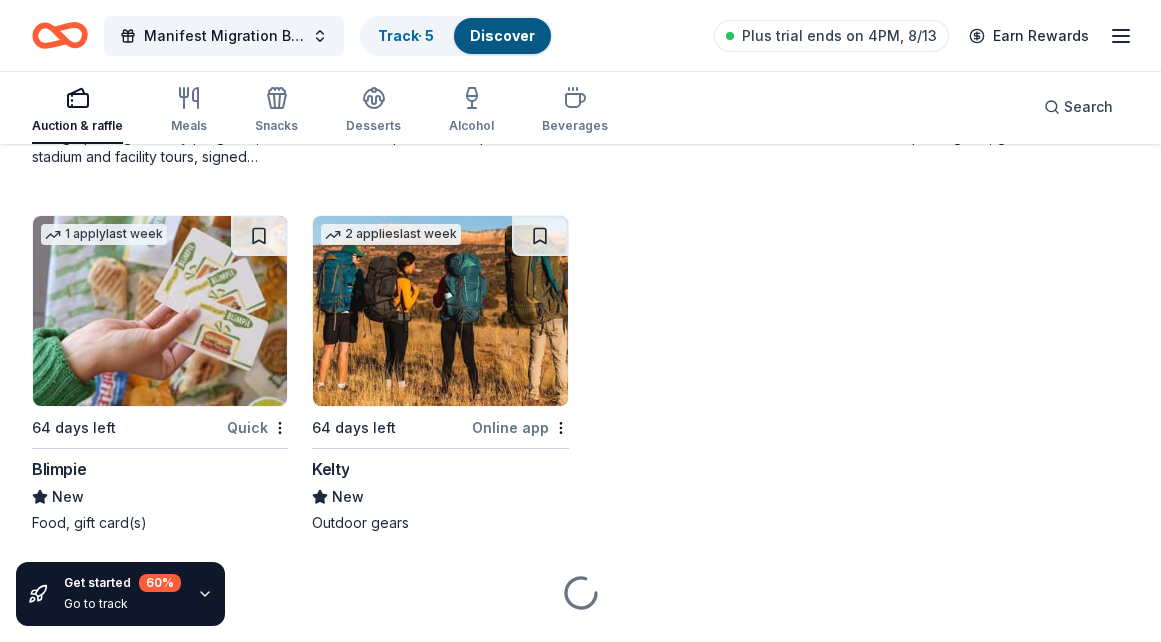 scroll, scrollTop: 17996, scrollLeft: 0, axis: vertical 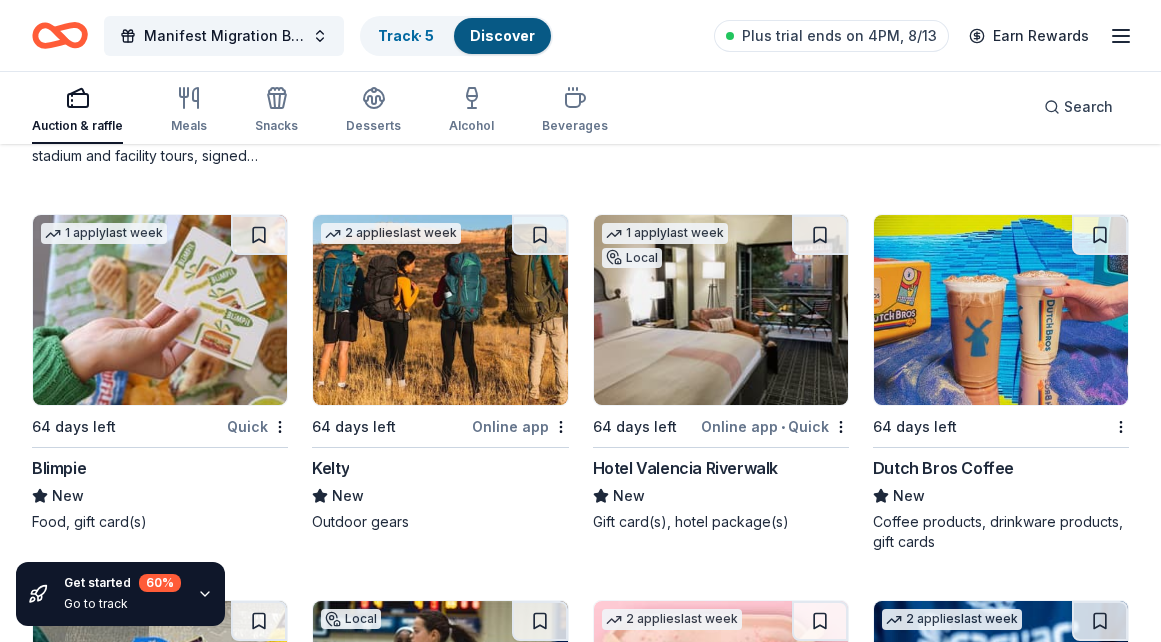 click on "Hotel Valencia Riverwalk" at bounding box center [685, 468] 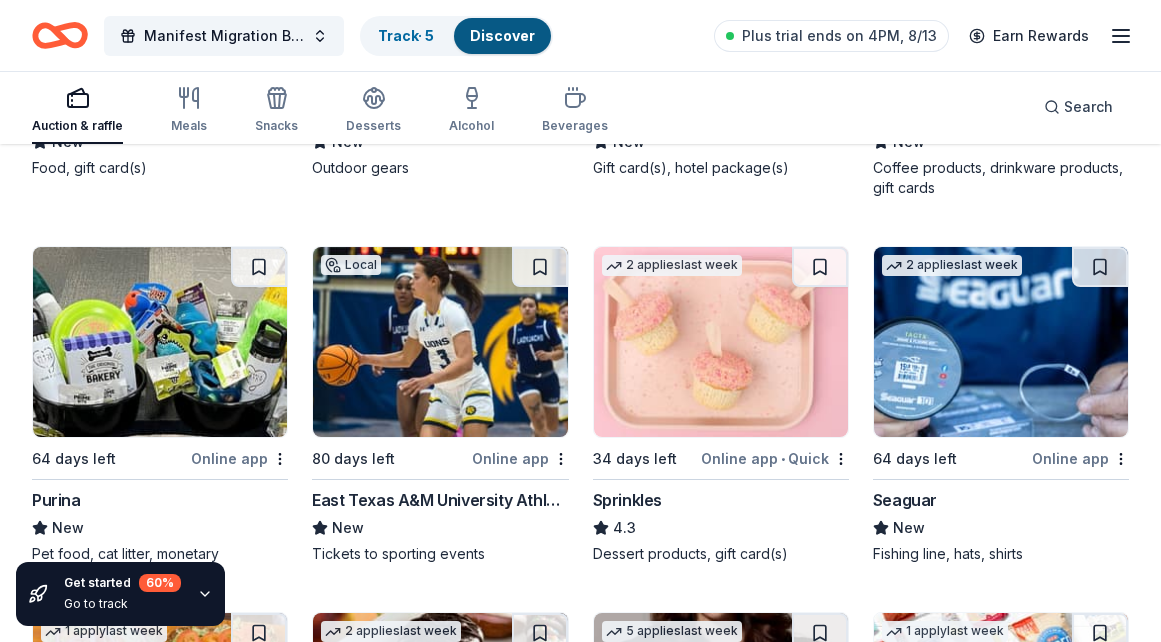 scroll, scrollTop: 18351, scrollLeft: 0, axis: vertical 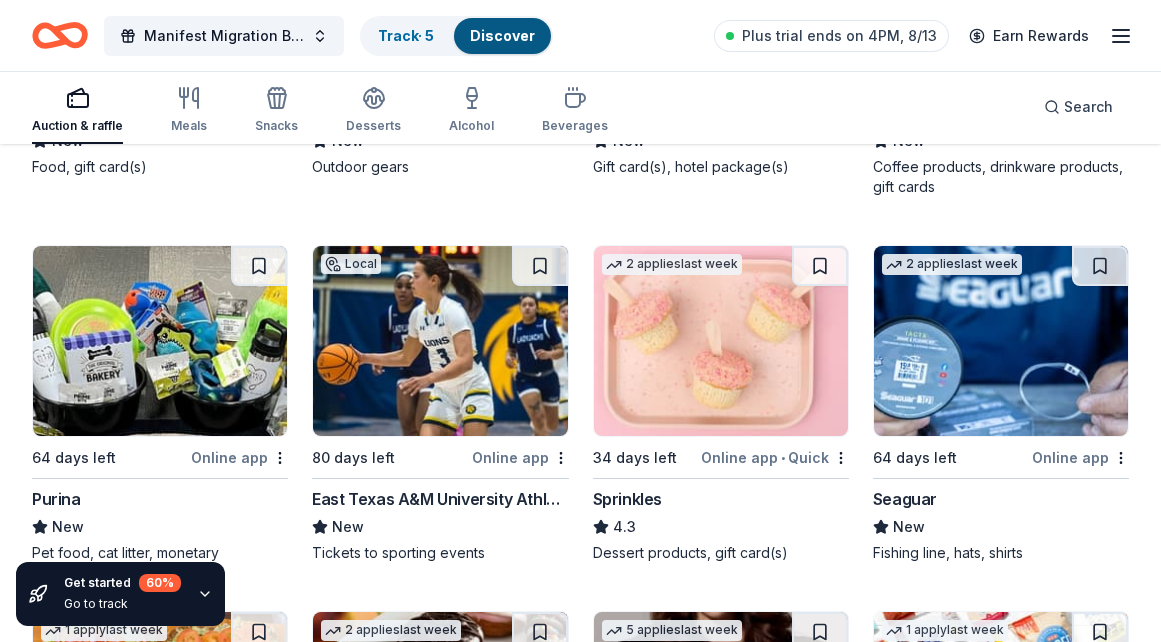 click on "Sprinkles" at bounding box center [627, 499] 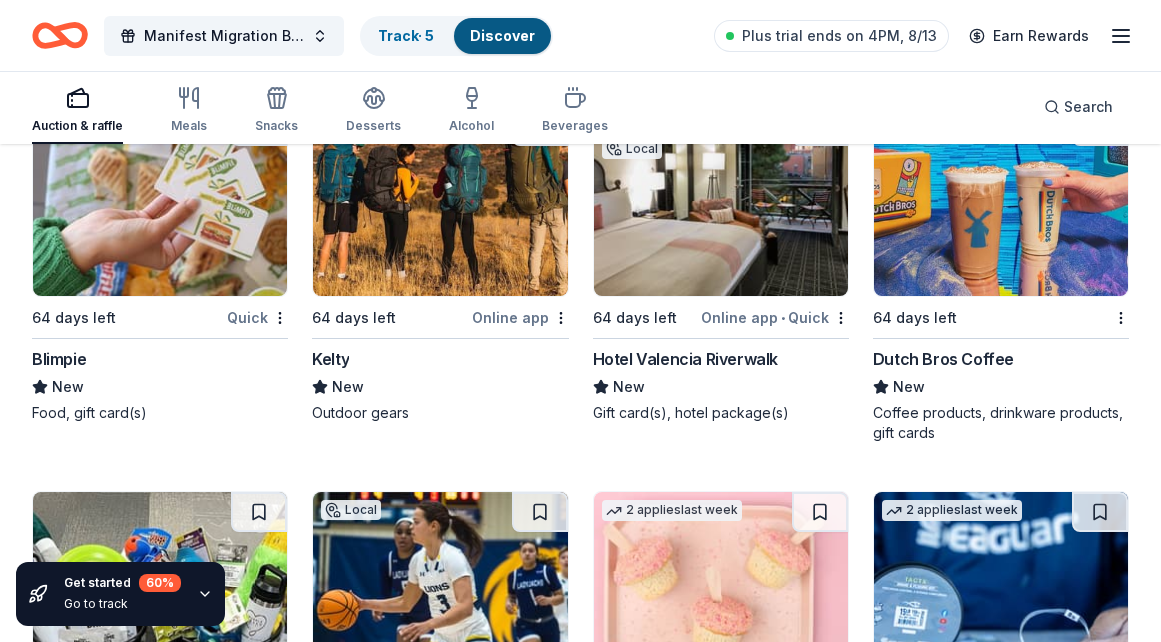 scroll, scrollTop: 18093, scrollLeft: 0, axis: vertical 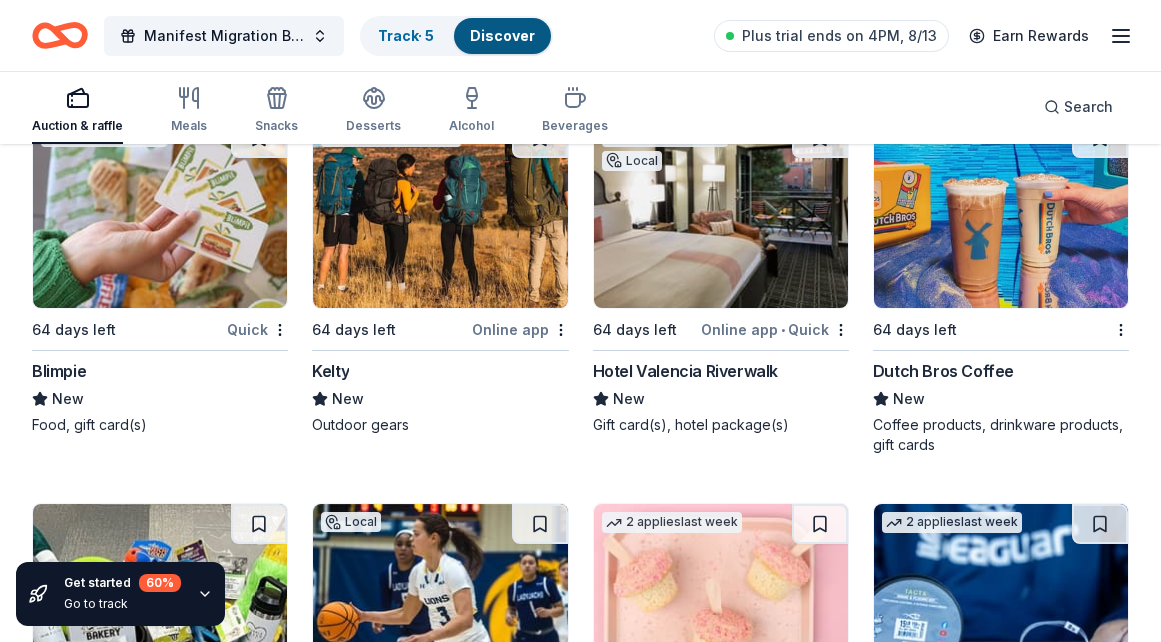 click on "Dutch Bros Coffee" at bounding box center [943, 371] 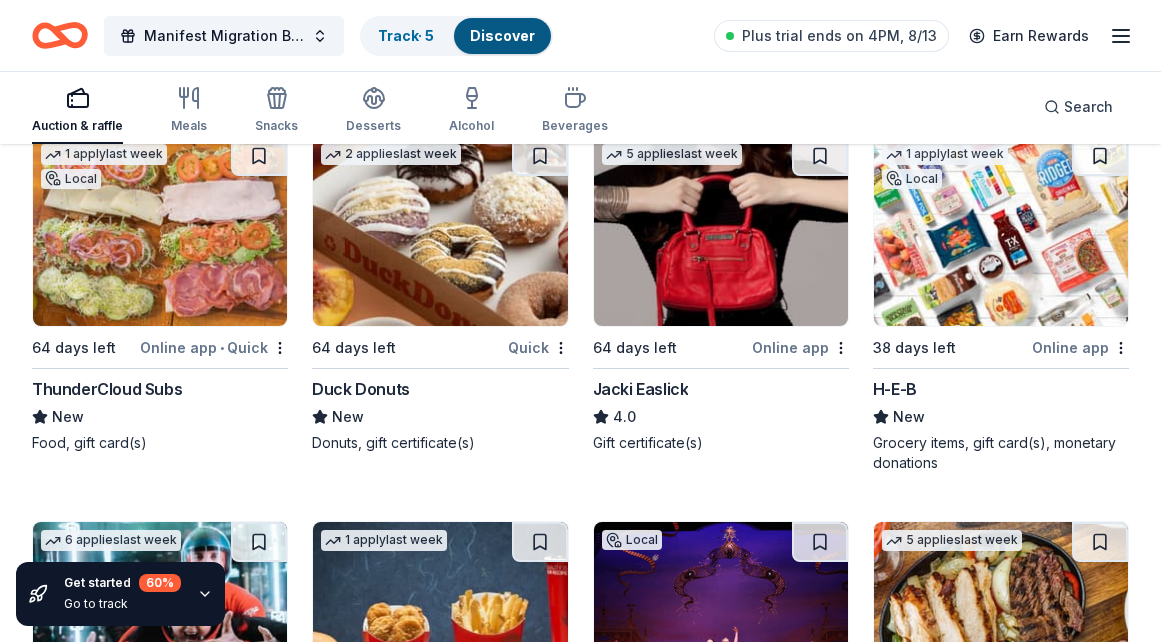 scroll, scrollTop: 18830, scrollLeft: 0, axis: vertical 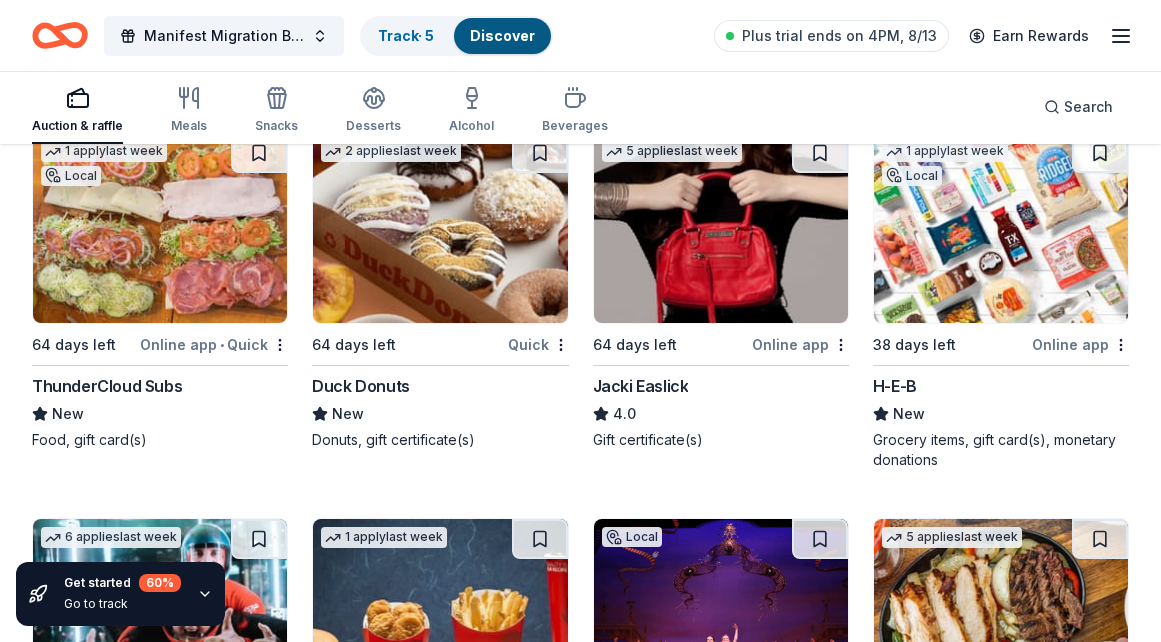 click on "ThunderCloud Subs" at bounding box center [107, 386] 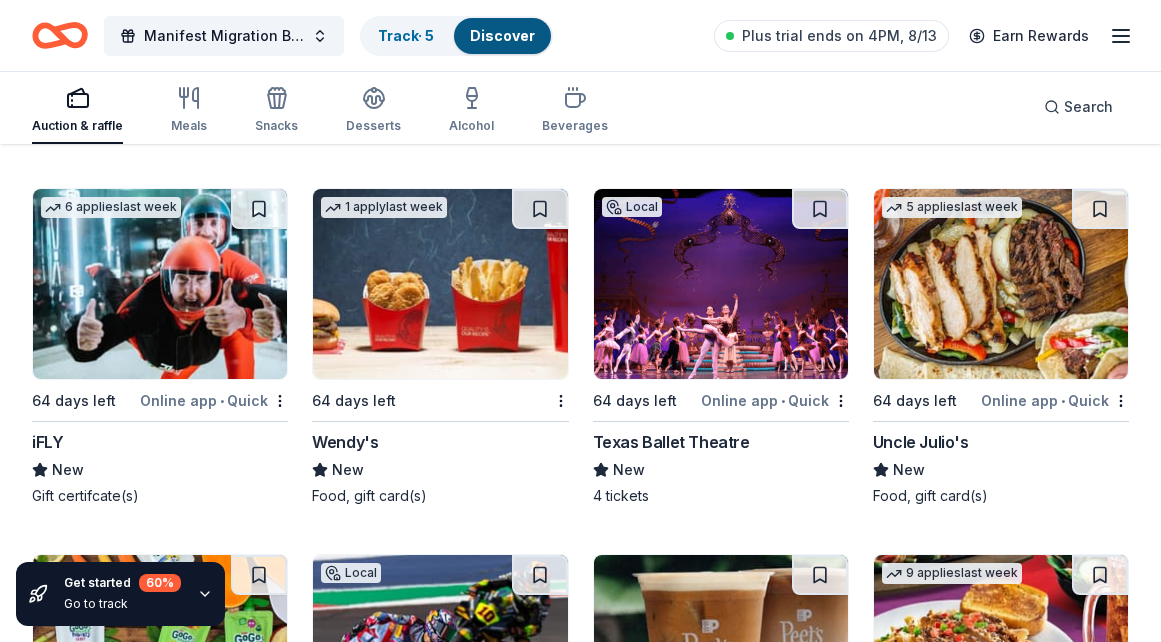 scroll, scrollTop: 19196, scrollLeft: 0, axis: vertical 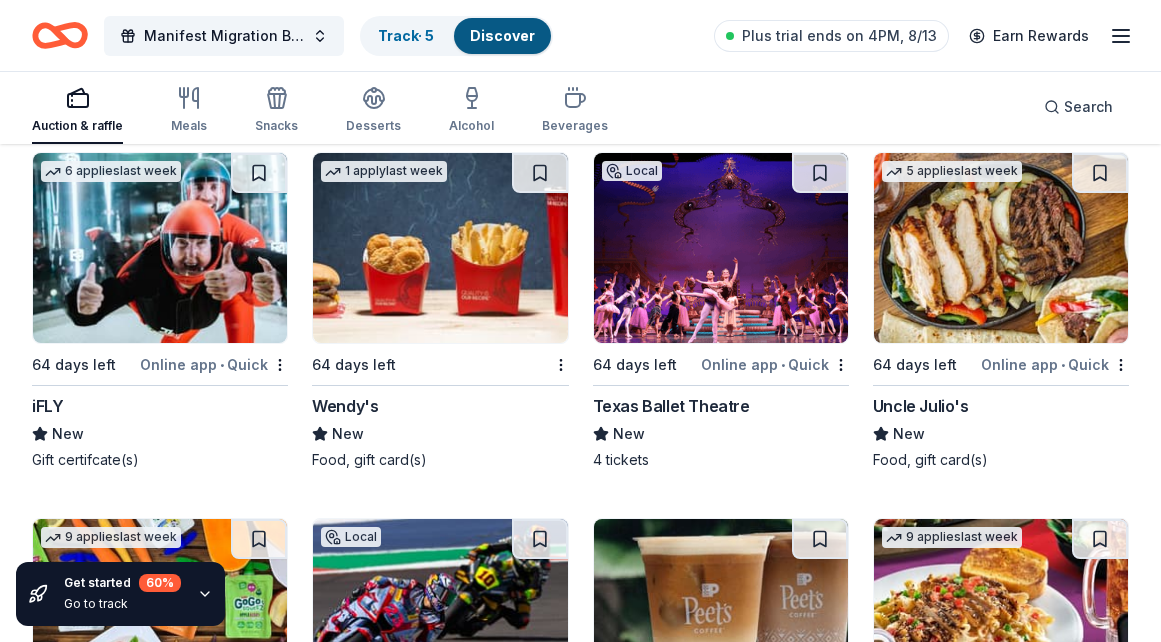 click on "iFLY" at bounding box center (47, 406) 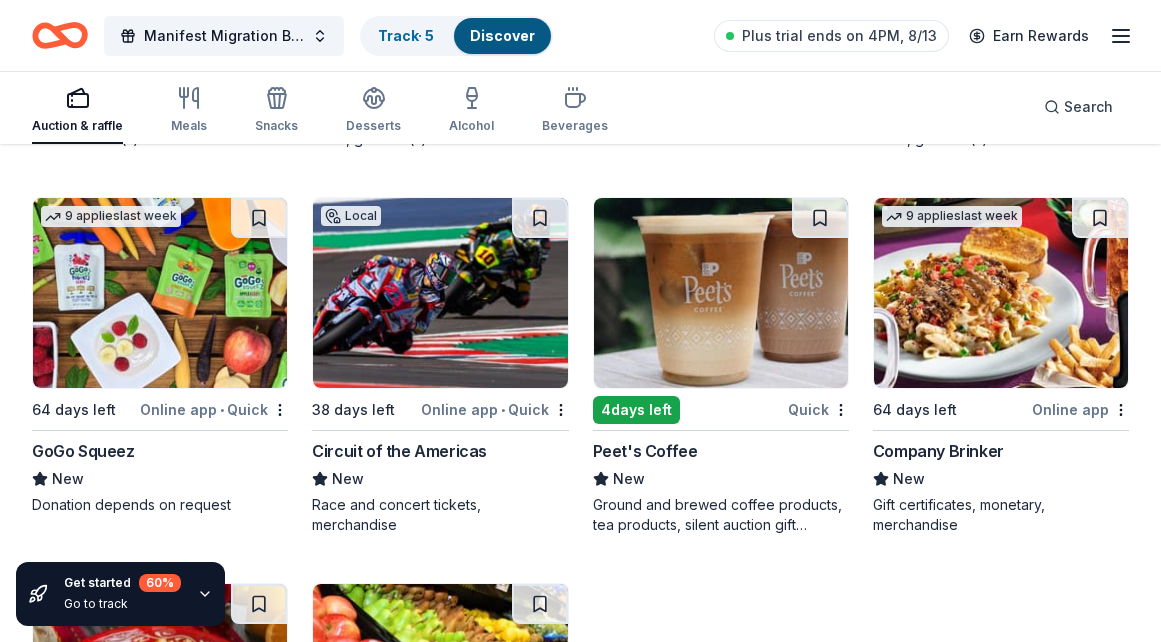 scroll, scrollTop: 19520, scrollLeft: 0, axis: vertical 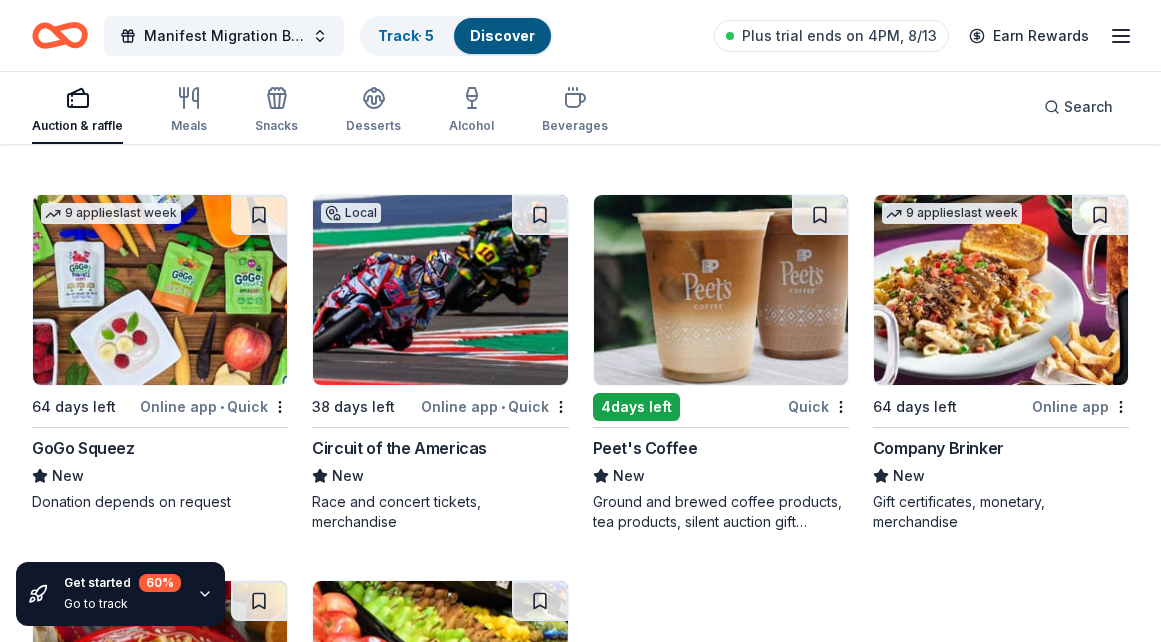 click on "Circuit of the Americas" at bounding box center (399, 448) 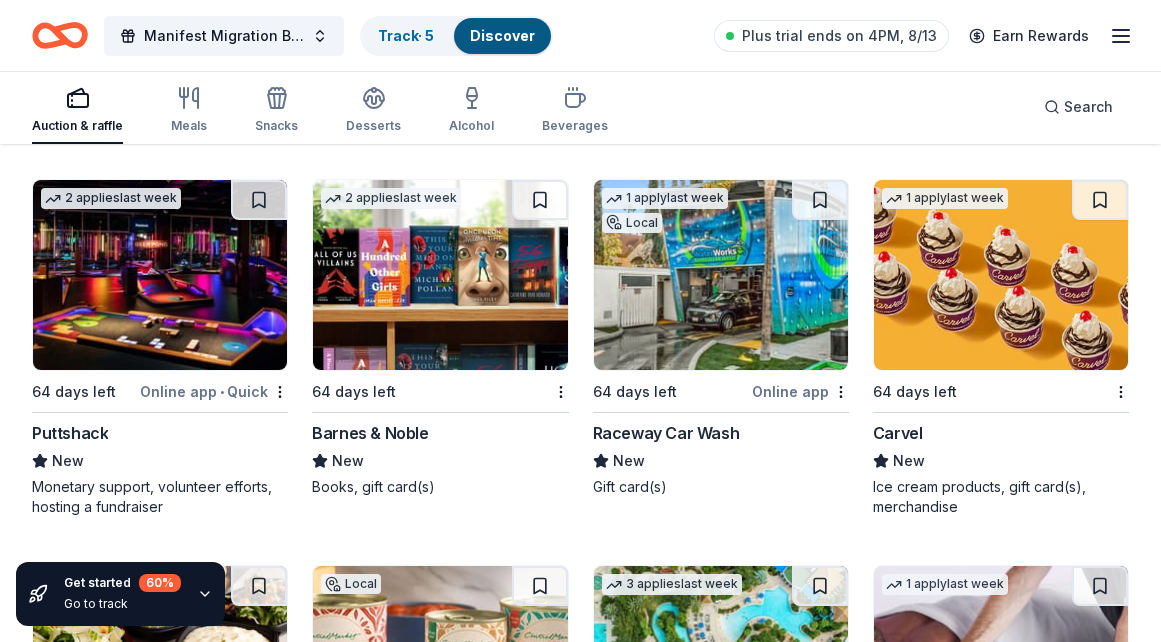 scroll, scrollTop: 20310, scrollLeft: 0, axis: vertical 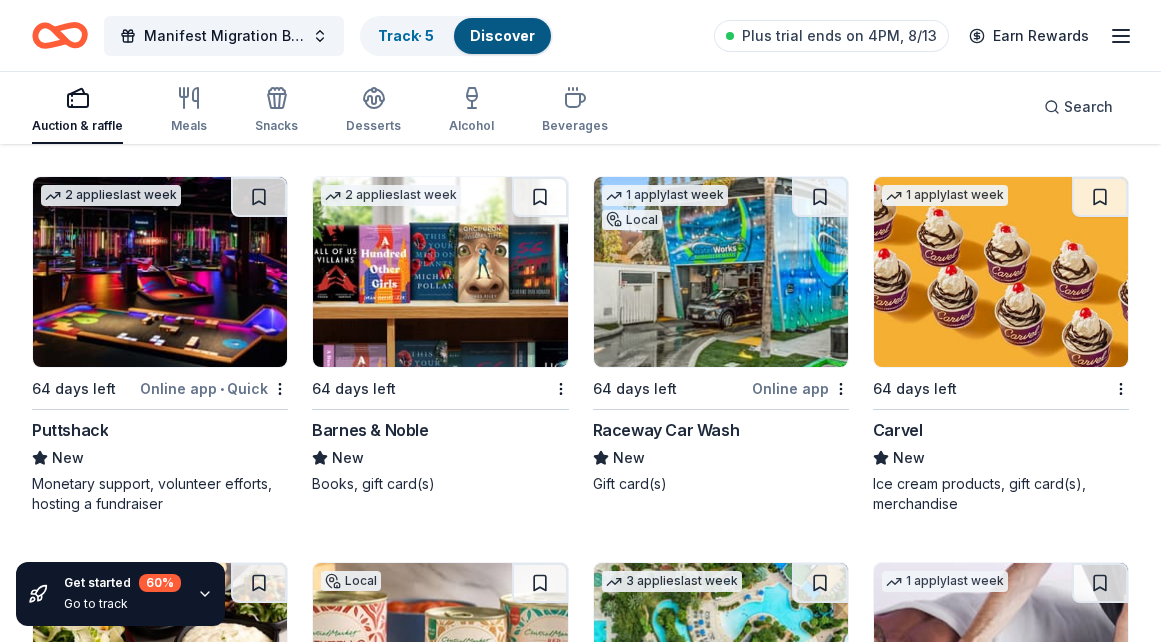 click on "Barnes & Noble" at bounding box center [370, 430] 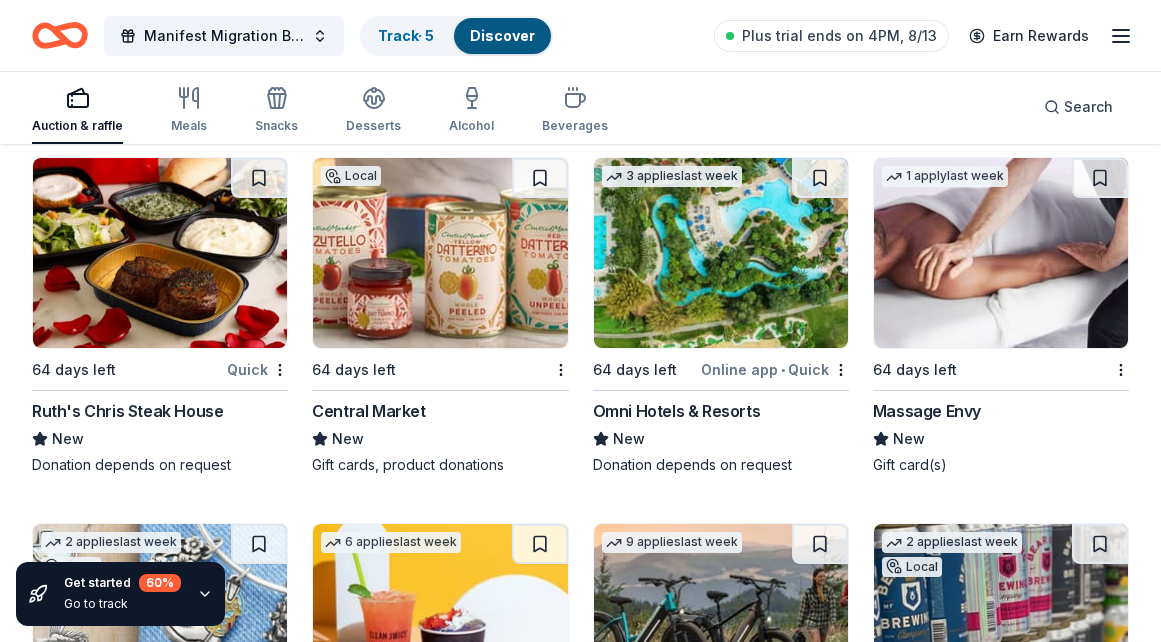 scroll, scrollTop: 20718, scrollLeft: 0, axis: vertical 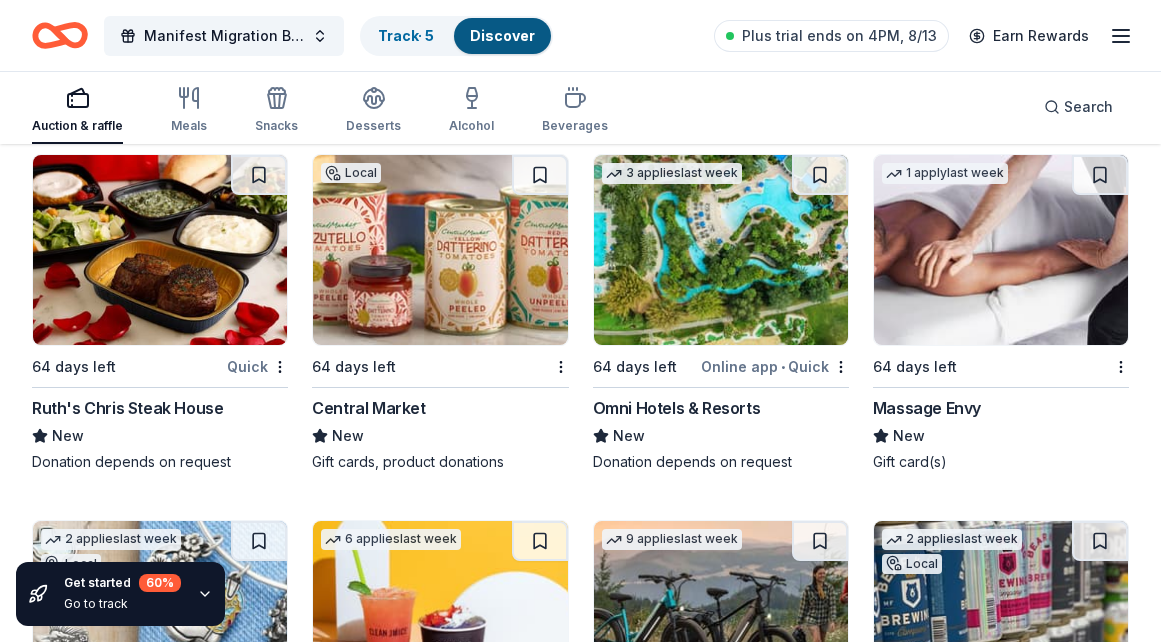 click on "Ruth's Chris Steak House" at bounding box center [127, 408] 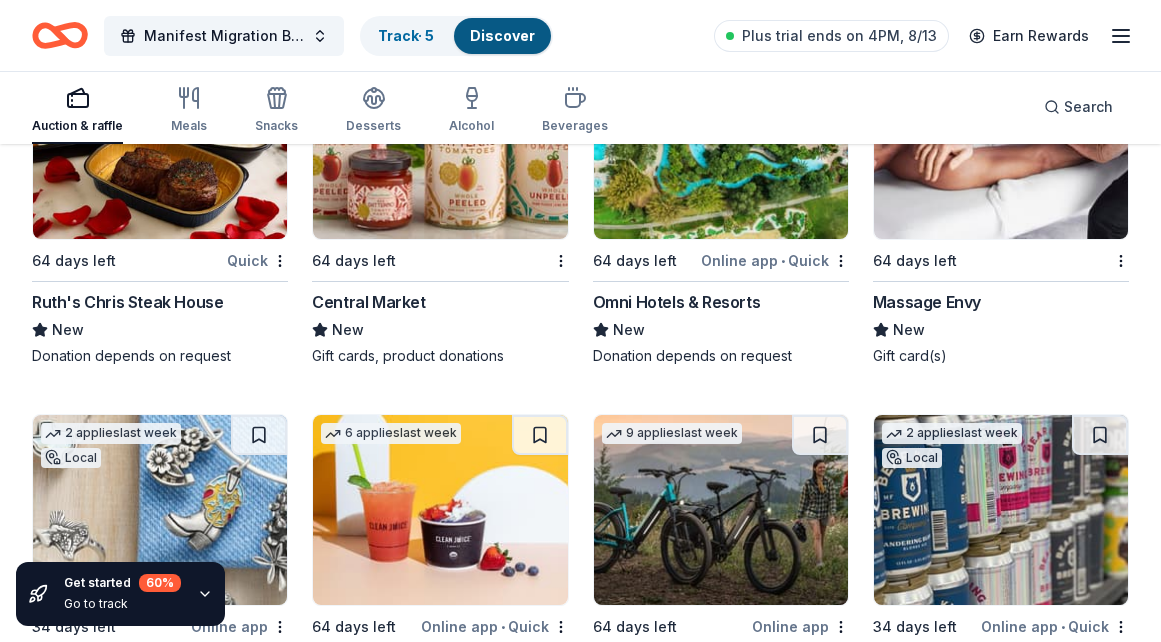 scroll, scrollTop: 20827, scrollLeft: 0, axis: vertical 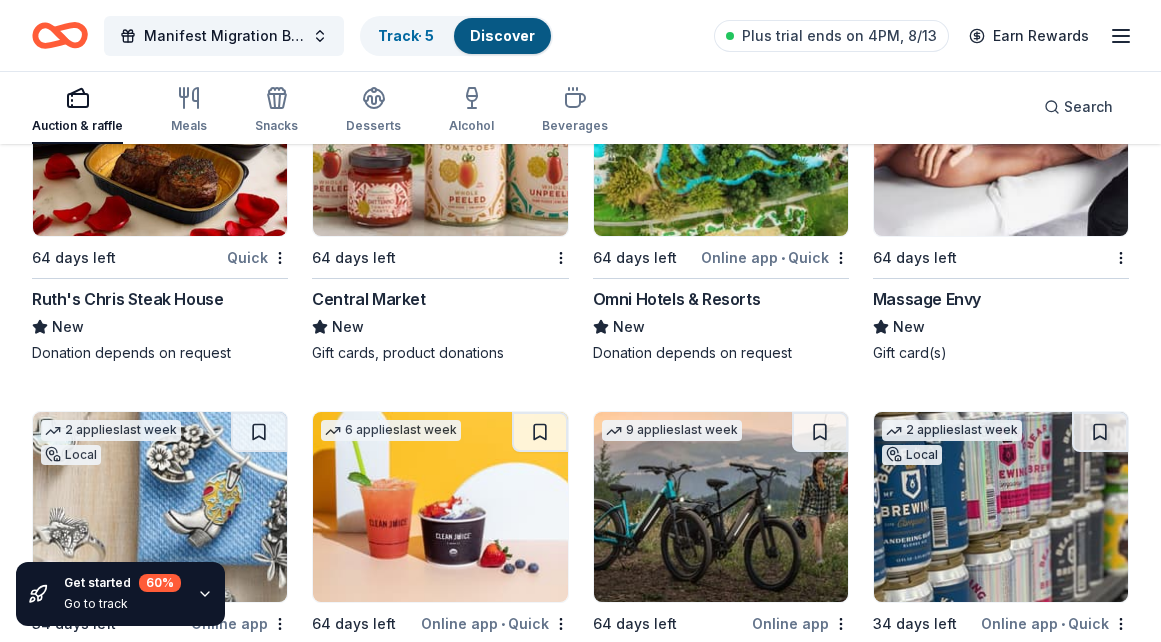 click on "Massage Envy" at bounding box center (927, 299) 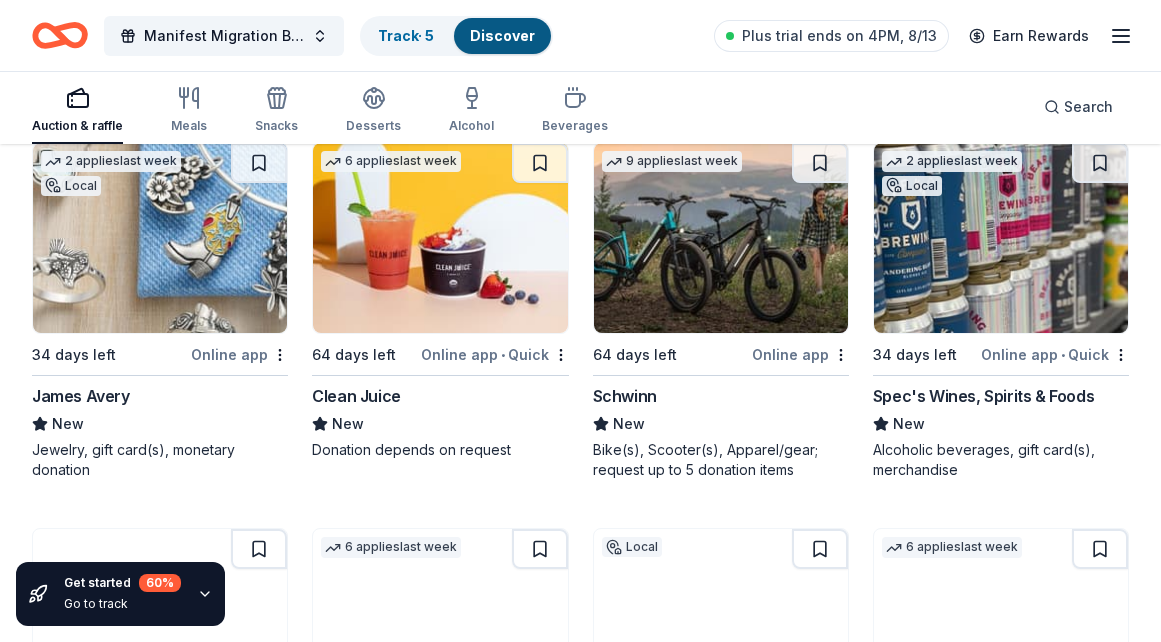 scroll, scrollTop: 21111, scrollLeft: 0, axis: vertical 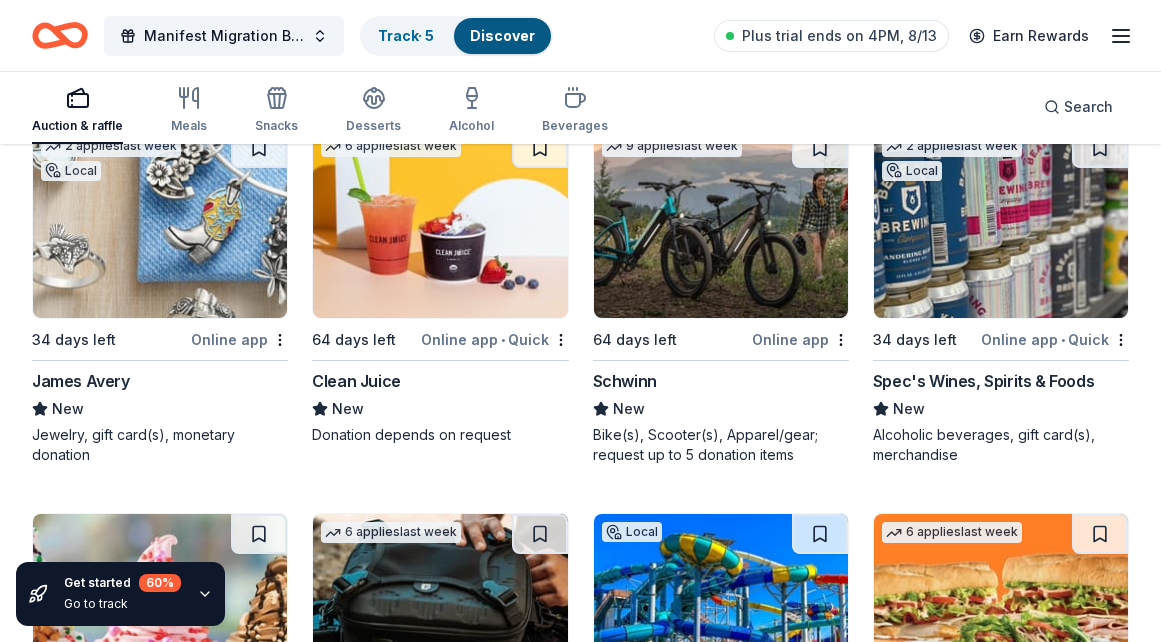 click on "James Avery" at bounding box center [81, 381] 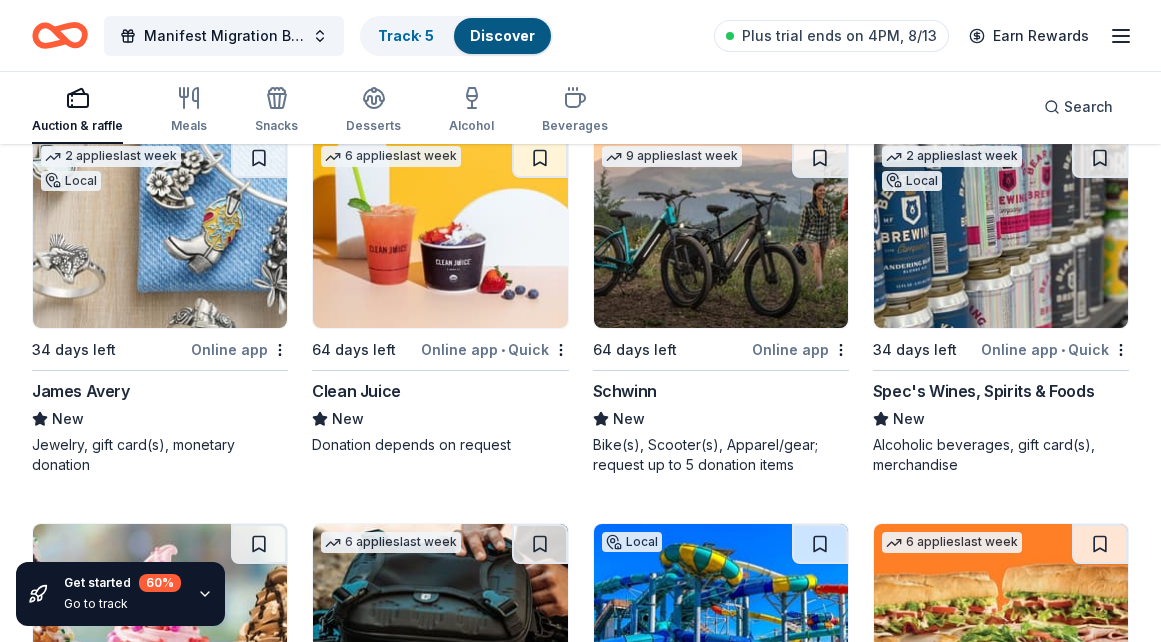 scroll, scrollTop: 21100, scrollLeft: 0, axis: vertical 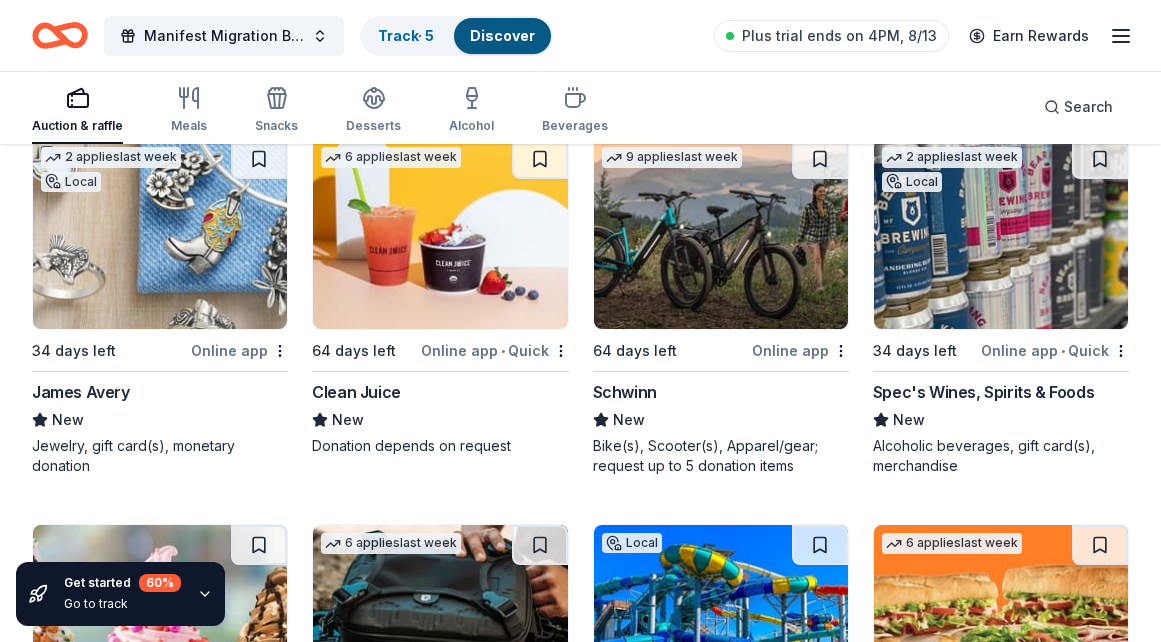 click on "Schwinn" at bounding box center [625, 392] 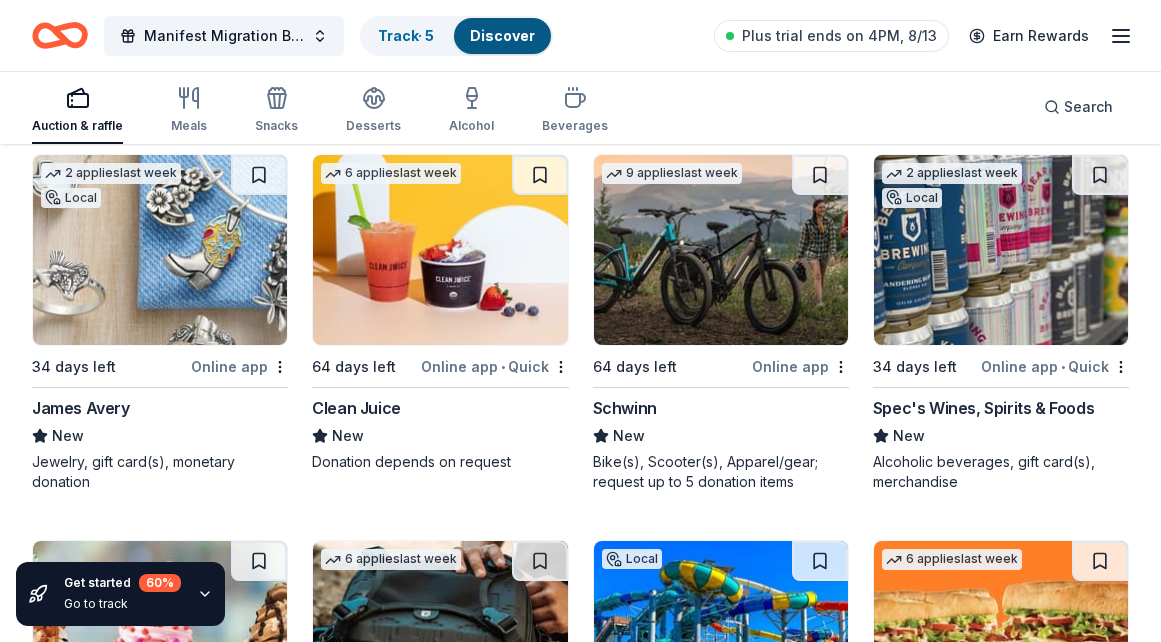 scroll, scrollTop: 21082, scrollLeft: 0, axis: vertical 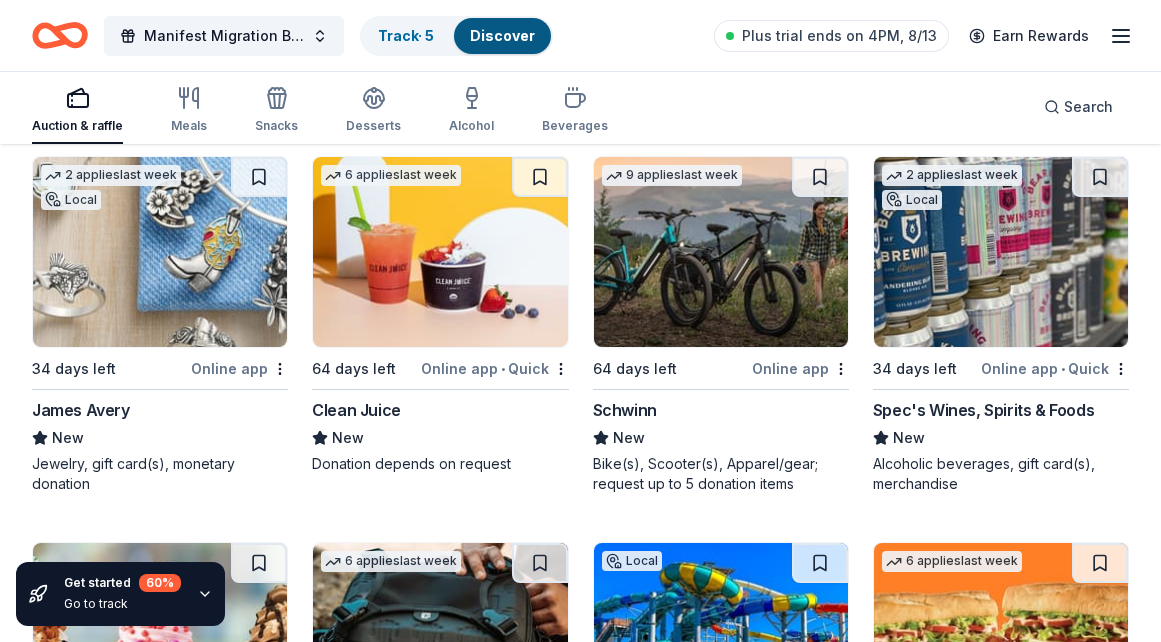 click on "Spec's Wines, Spirits & Foods" at bounding box center [983, 410] 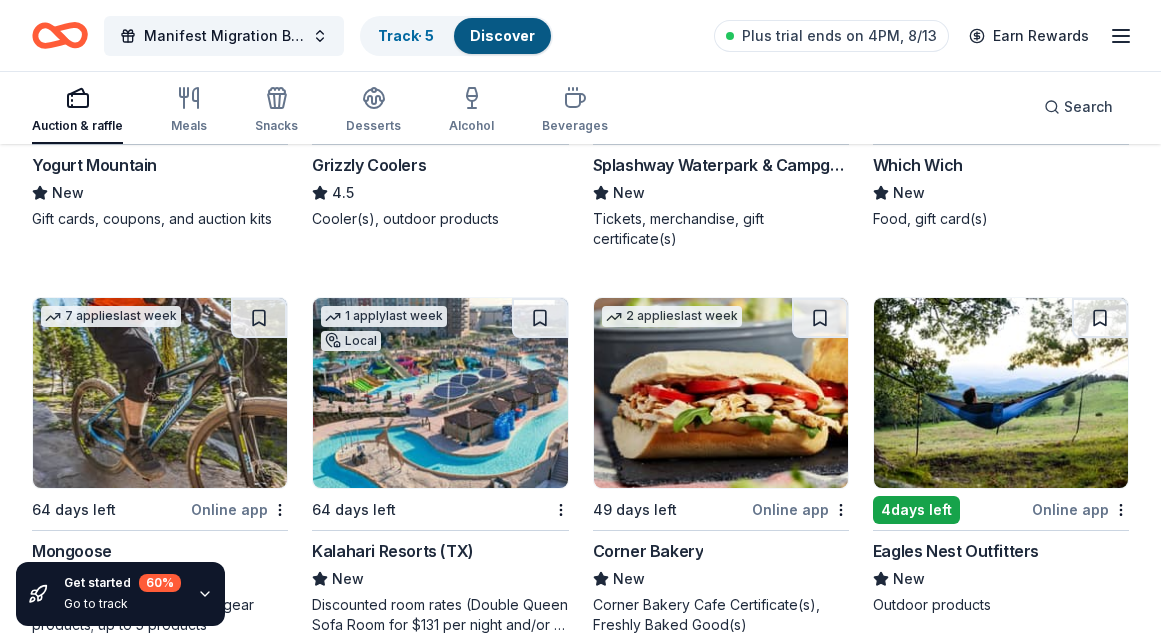 scroll, scrollTop: 21715, scrollLeft: 0, axis: vertical 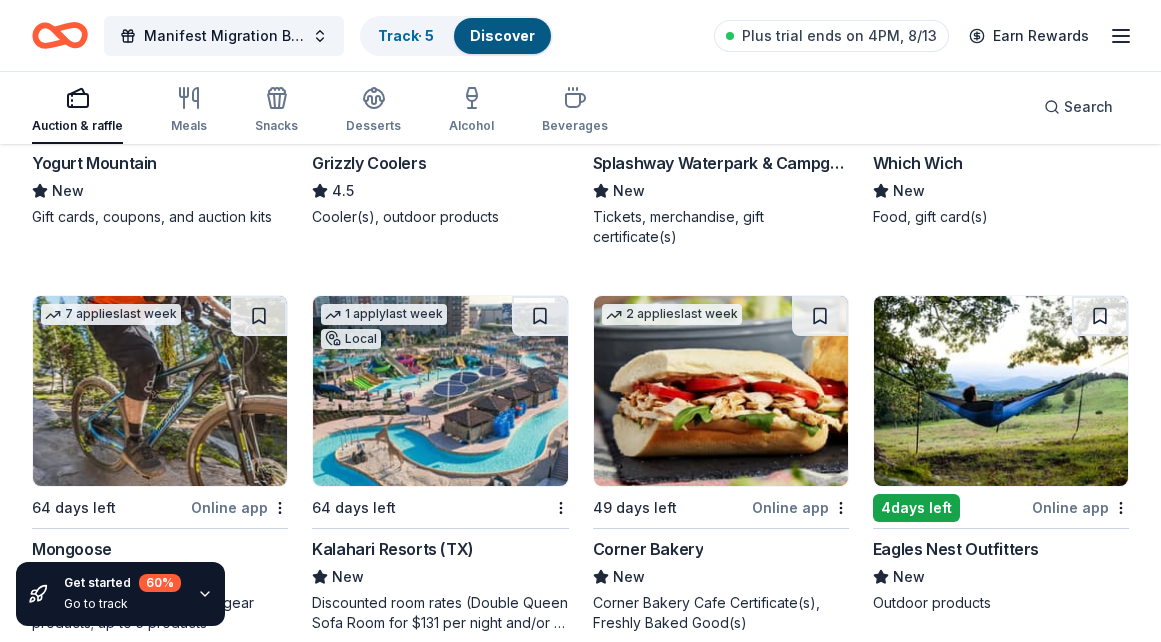 click on "Eagles Nest Outfitters" at bounding box center [956, 549] 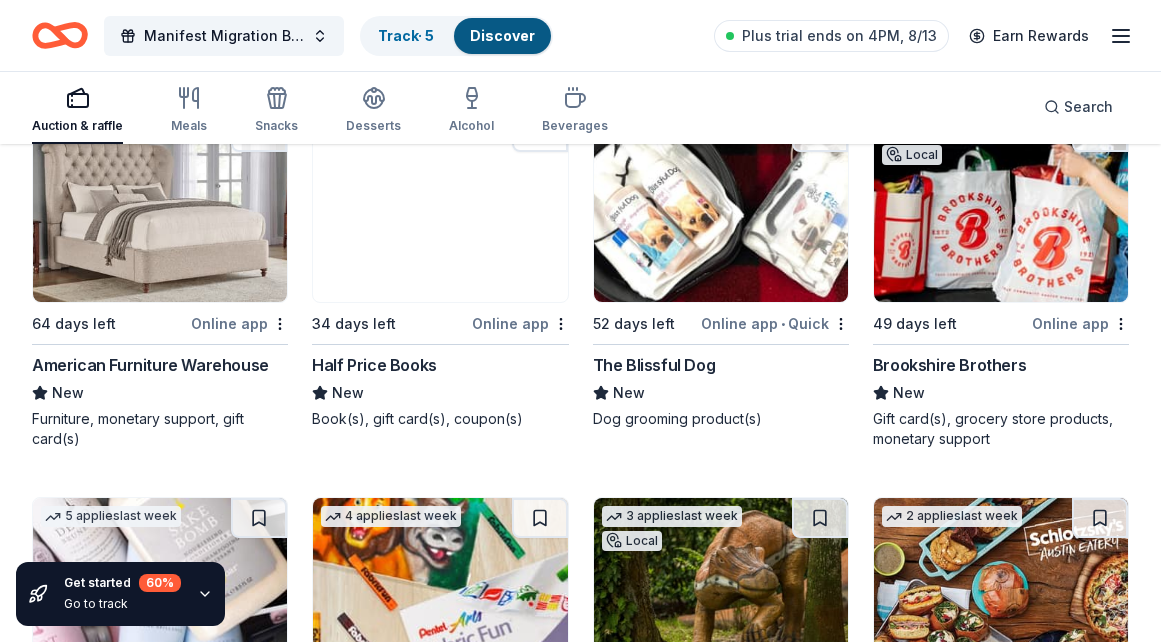 scroll, scrollTop: 22303, scrollLeft: 0, axis: vertical 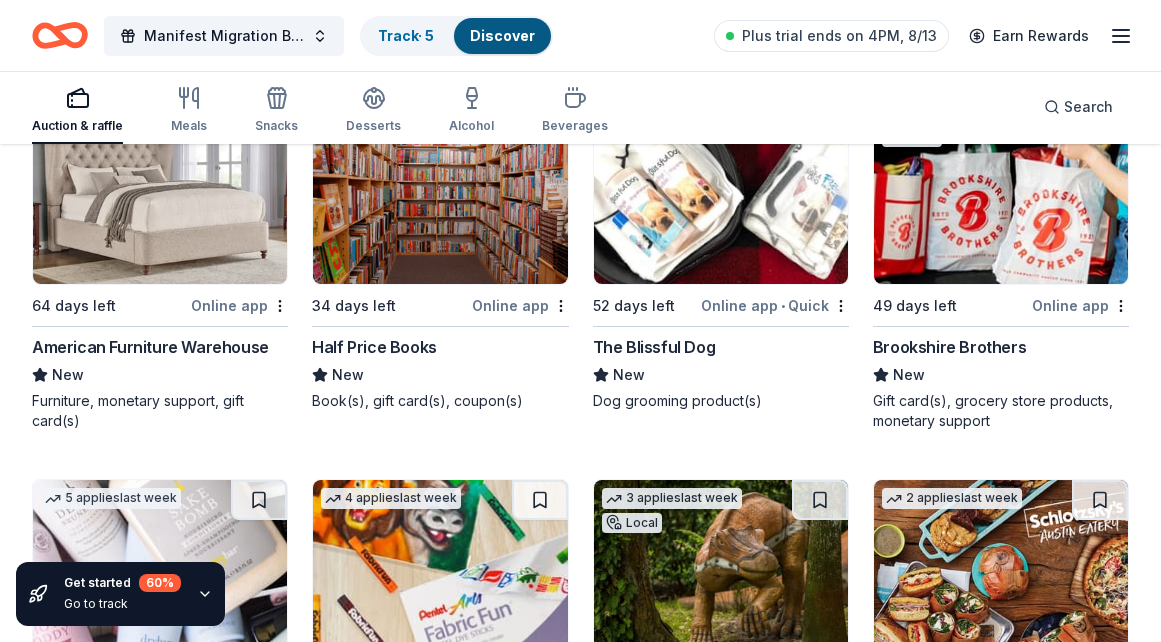 click on "Half Price Books" at bounding box center [374, 347] 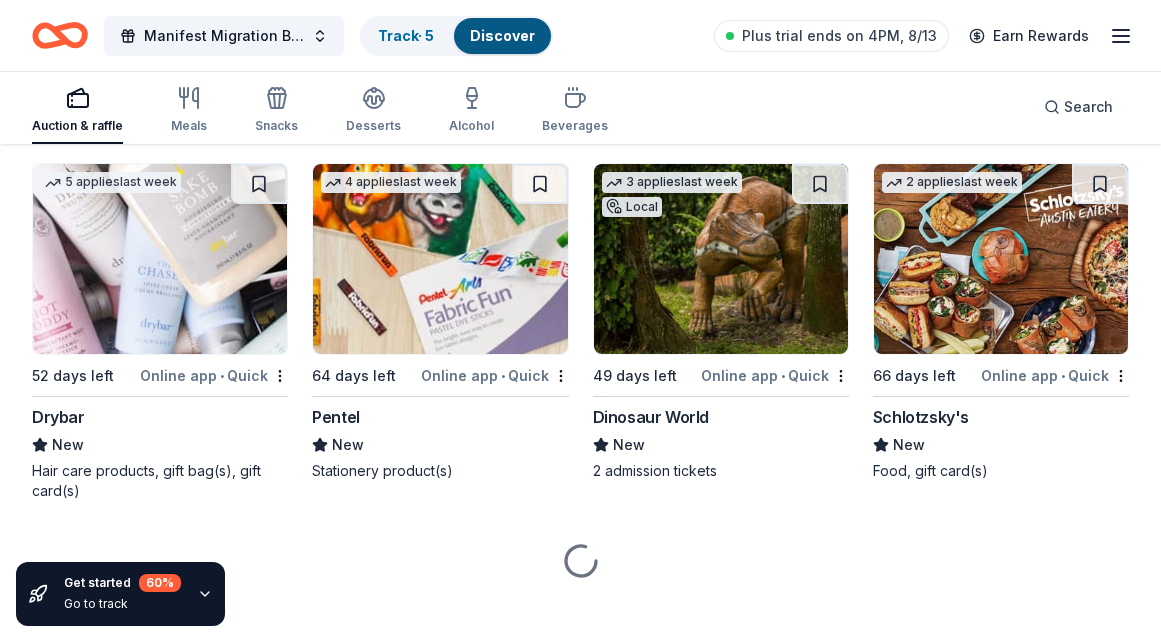 scroll, scrollTop: 22638, scrollLeft: 0, axis: vertical 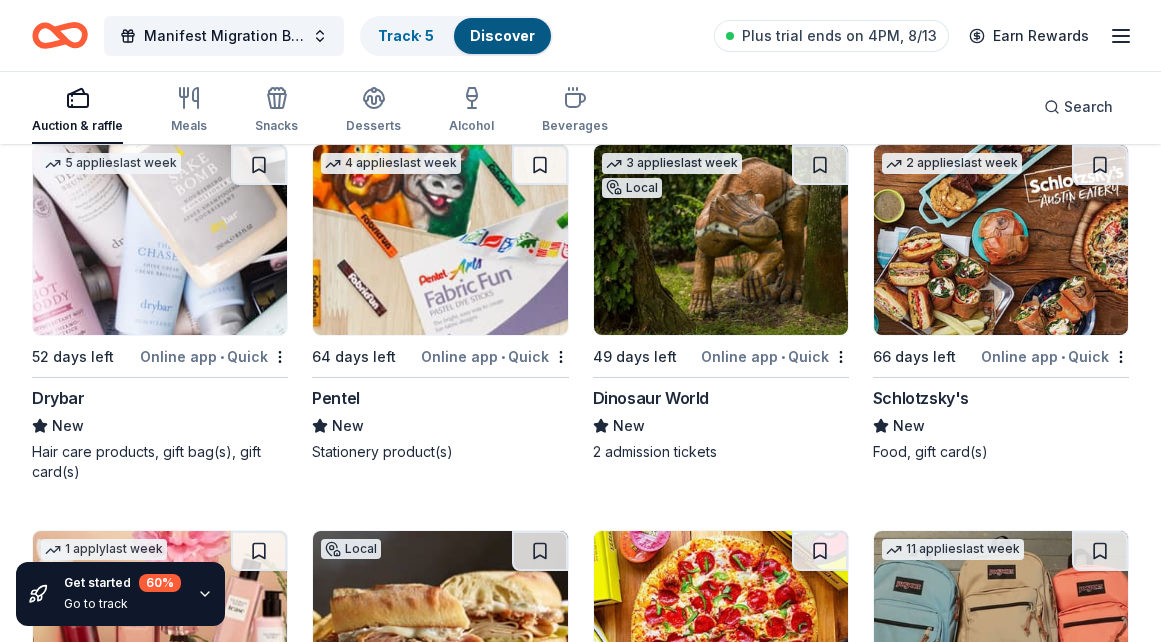 click on "Drybar" at bounding box center (58, 398) 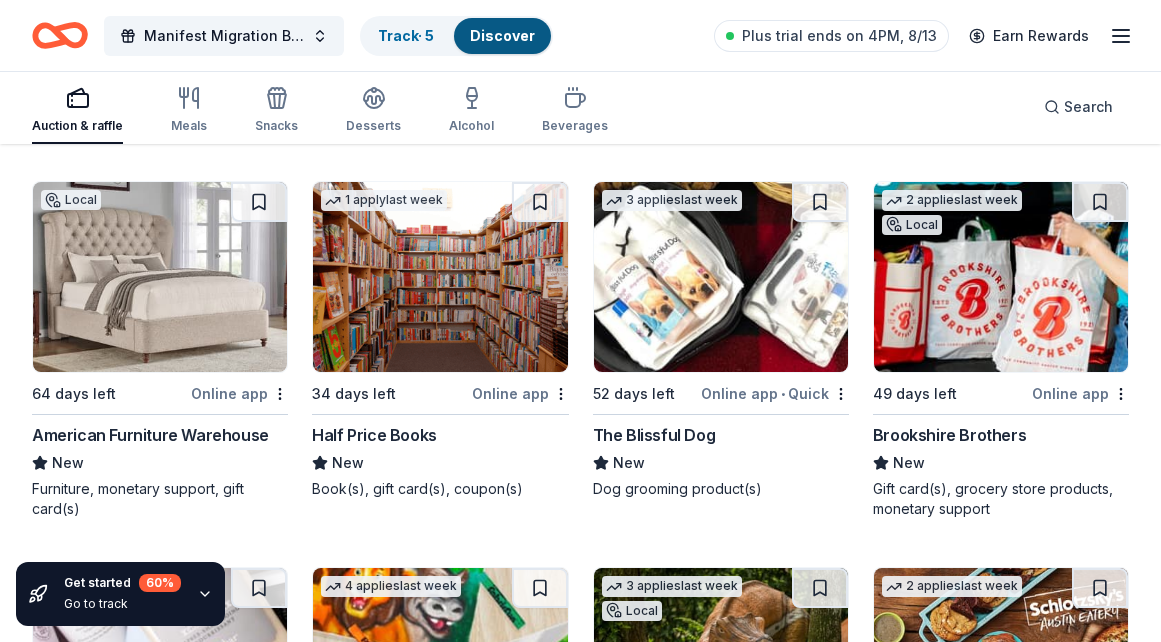 scroll, scrollTop: 22203, scrollLeft: 0, axis: vertical 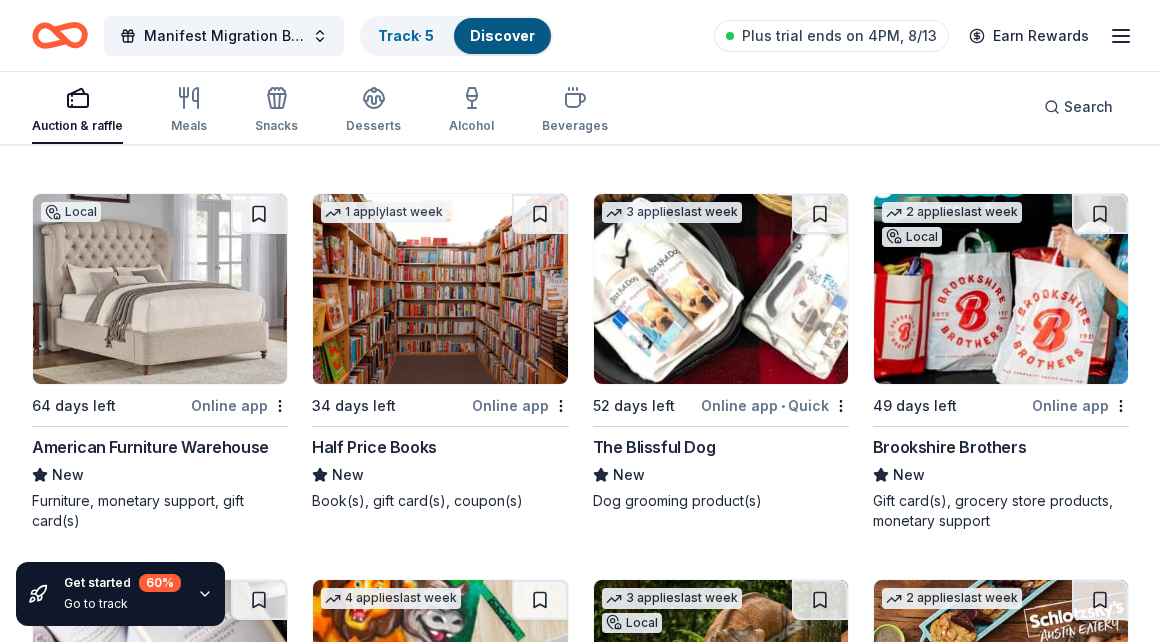 click on "The Blissful Dog" at bounding box center (654, 447) 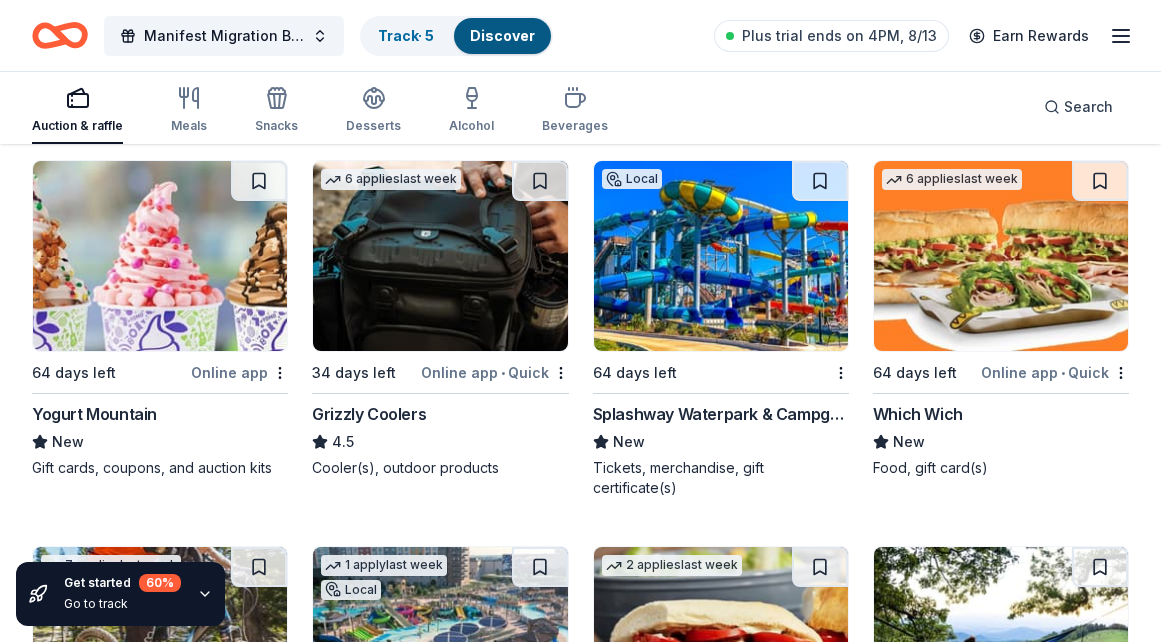 scroll, scrollTop: 21459, scrollLeft: 0, axis: vertical 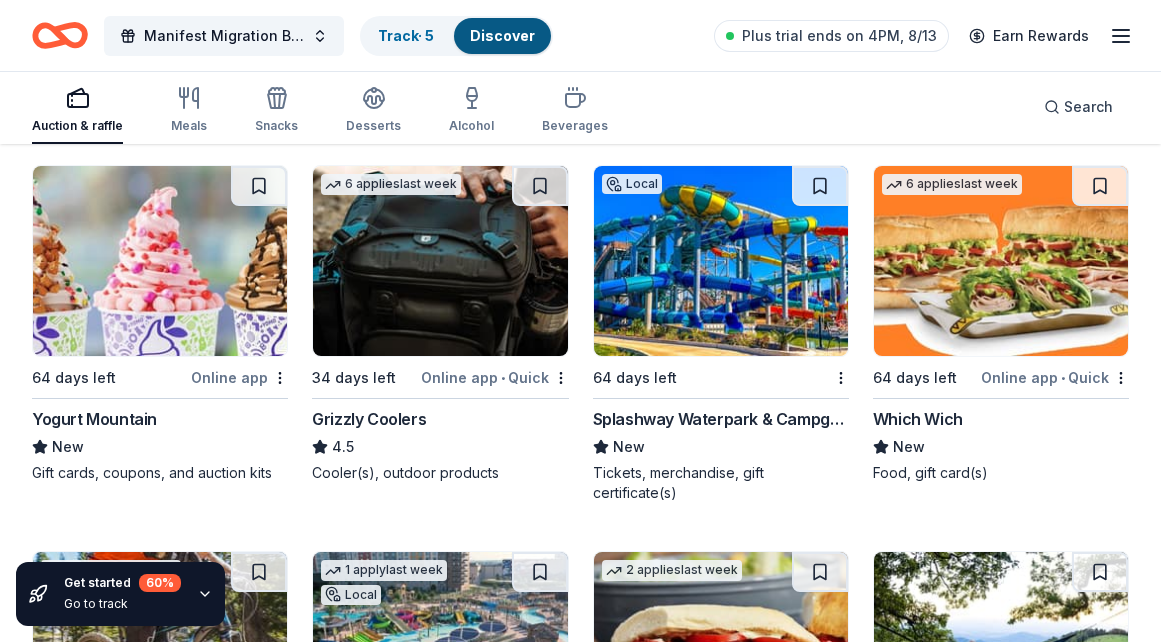click on "Grizzly Coolers" at bounding box center (369, 419) 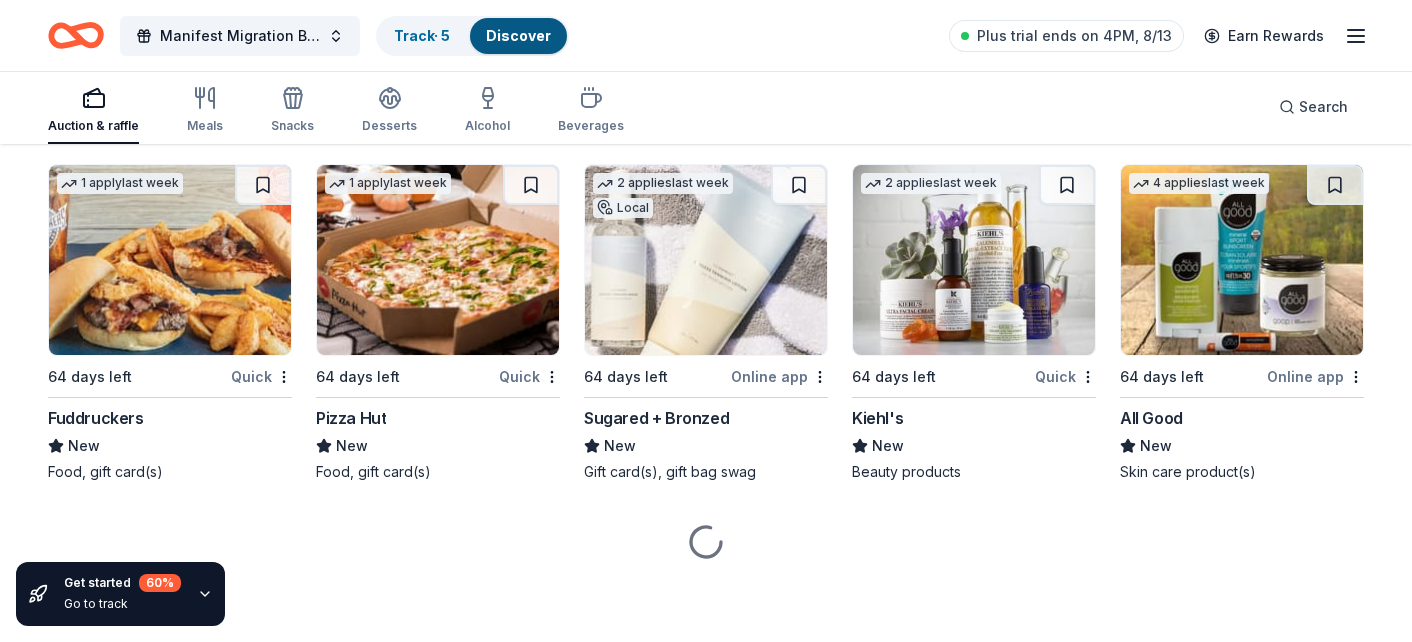 scroll, scrollTop: 18918, scrollLeft: 0, axis: vertical 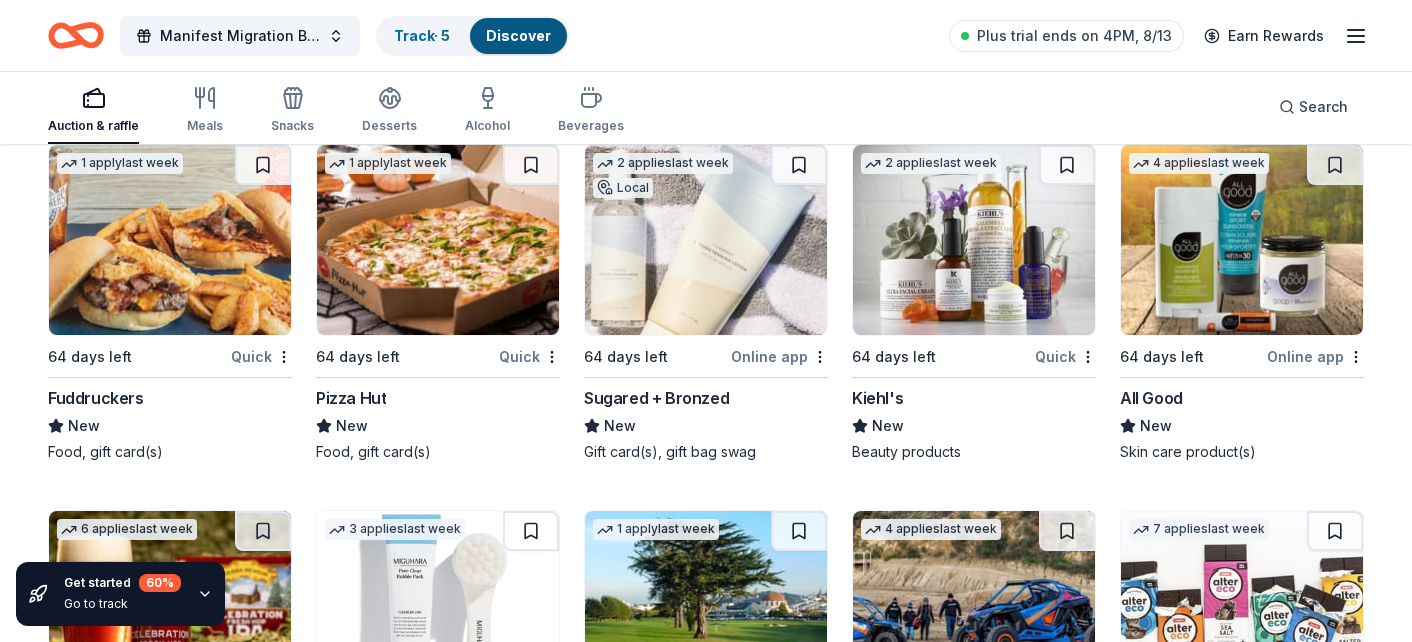 click on "Kiehl's" at bounding box center (877, 398) 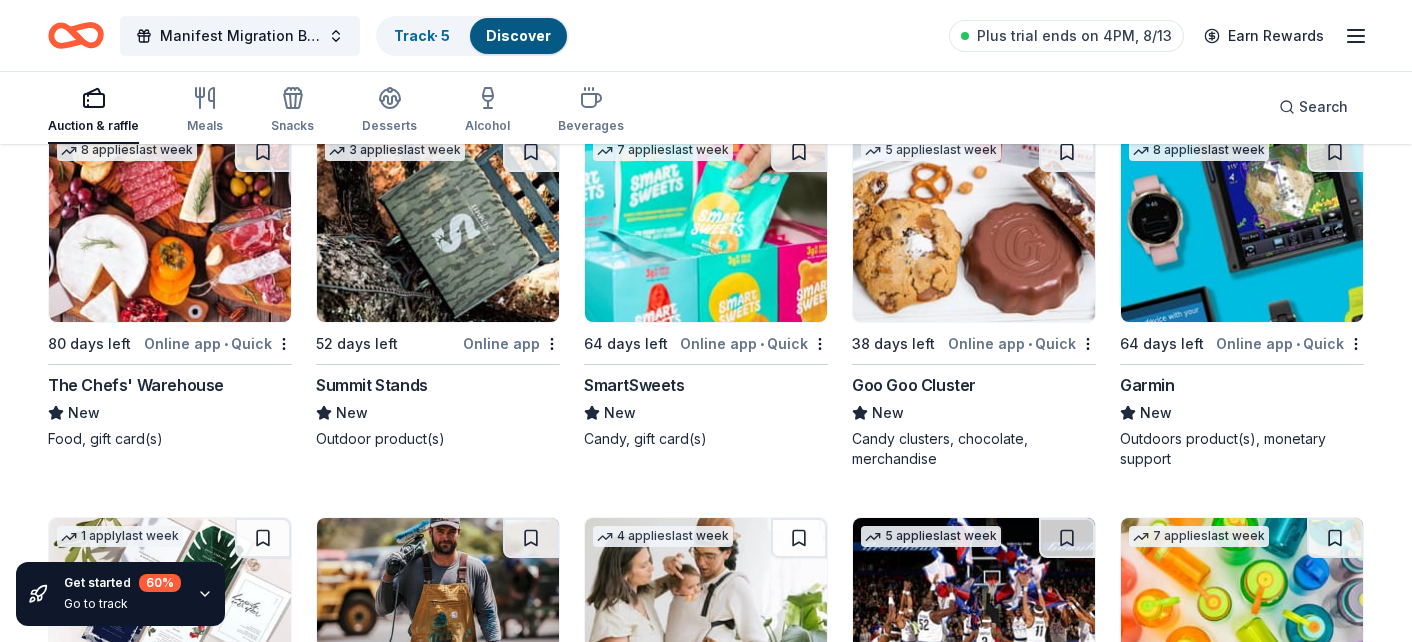 scroll, scrollTop: 20461, scrollLeft: 0, axis: vertical 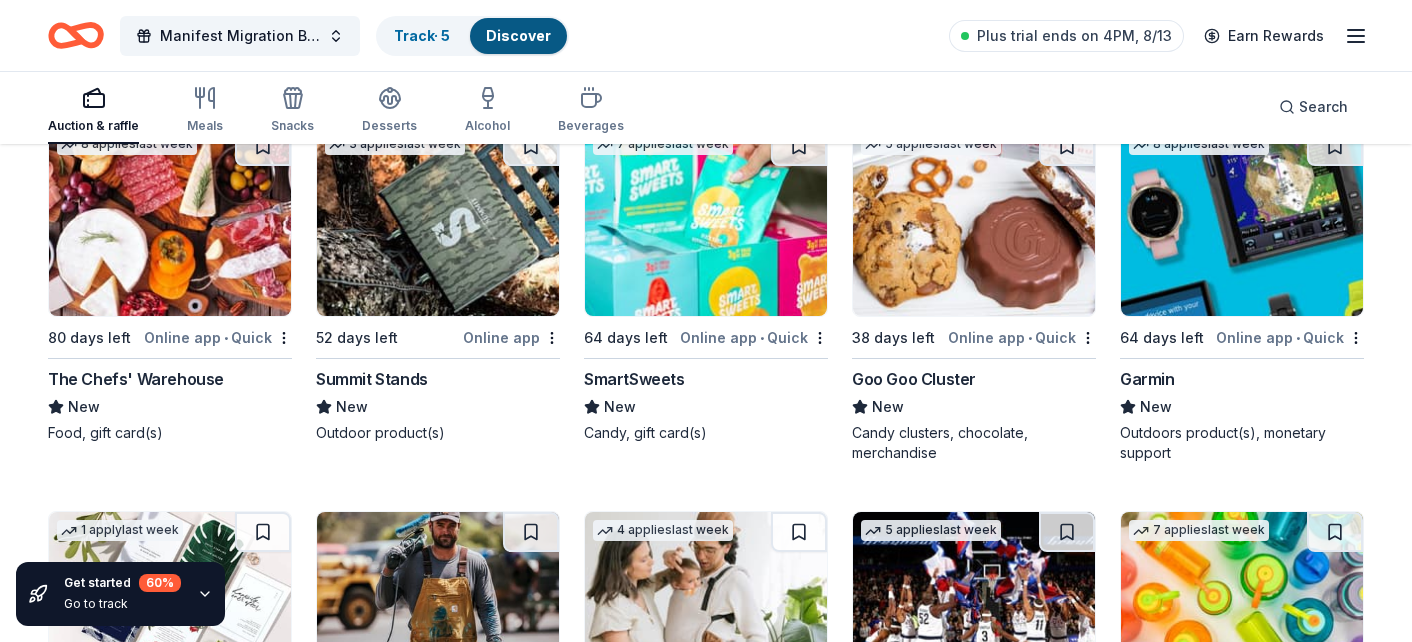 click on "Garmin" at bounding box center (1147, 379) 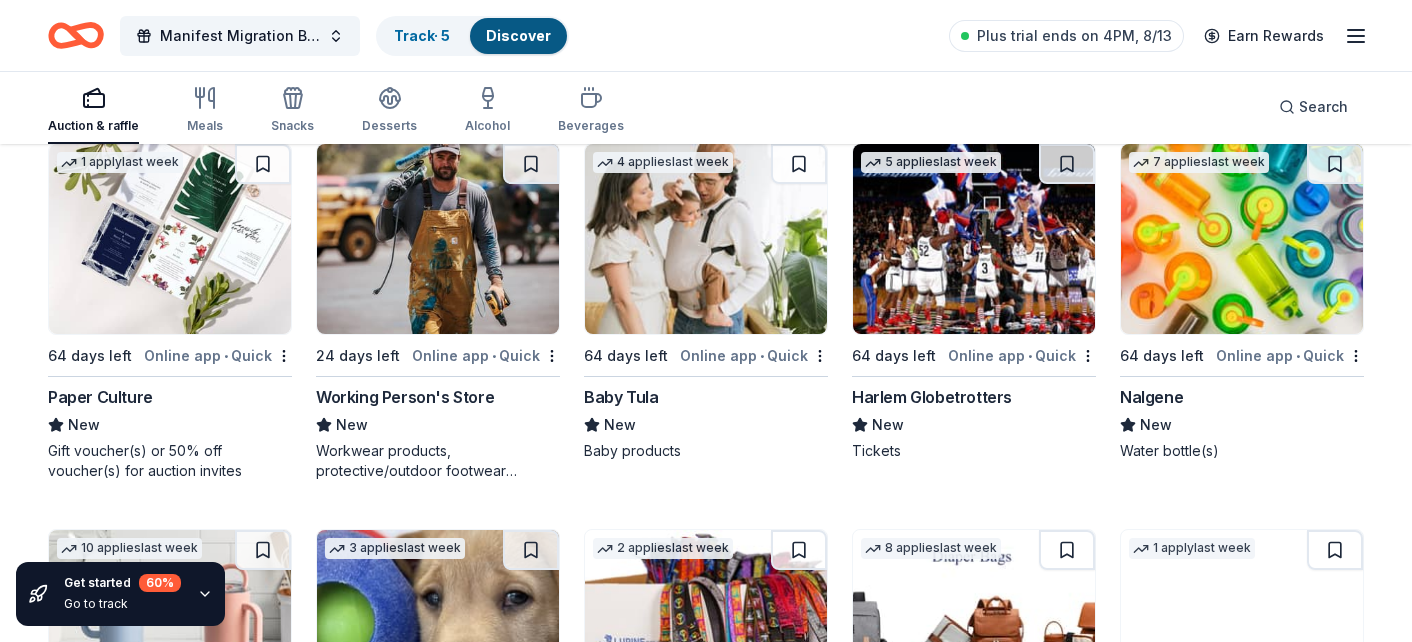 scroll, scrollTop: 20832, scrollLeft: 0, axis: vertical 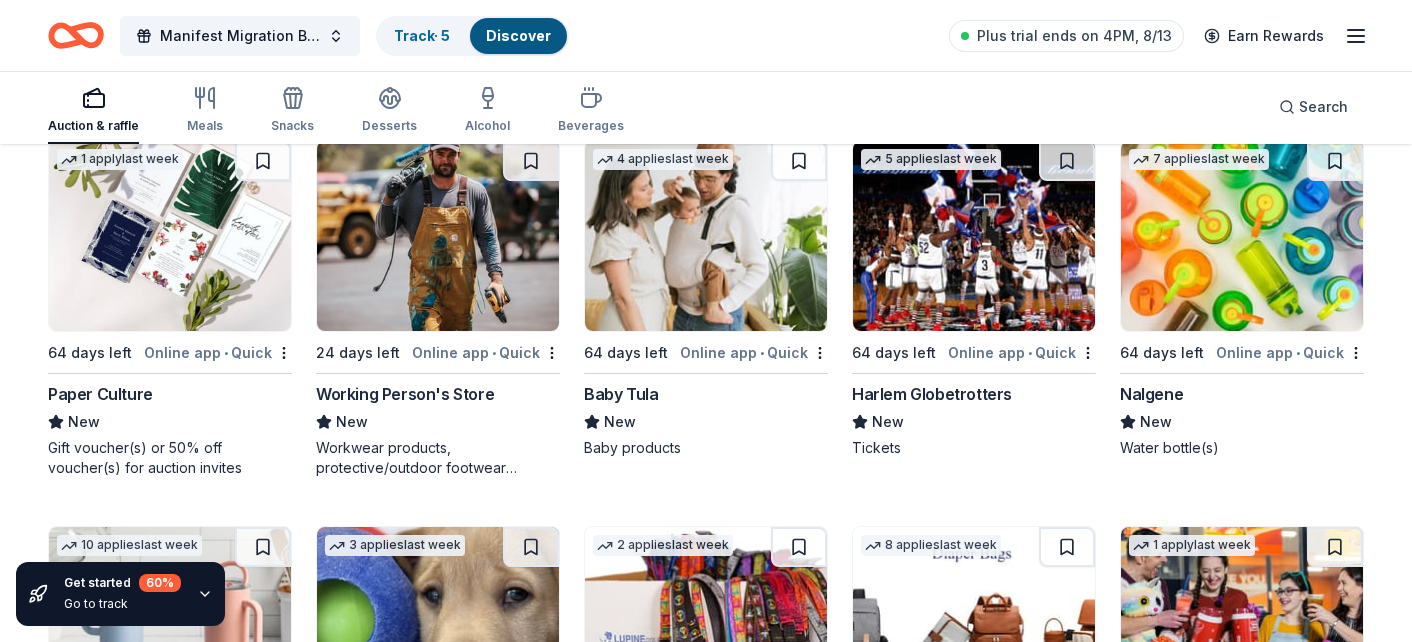 click on "Nalgene" at bounding box center [1151, 394] 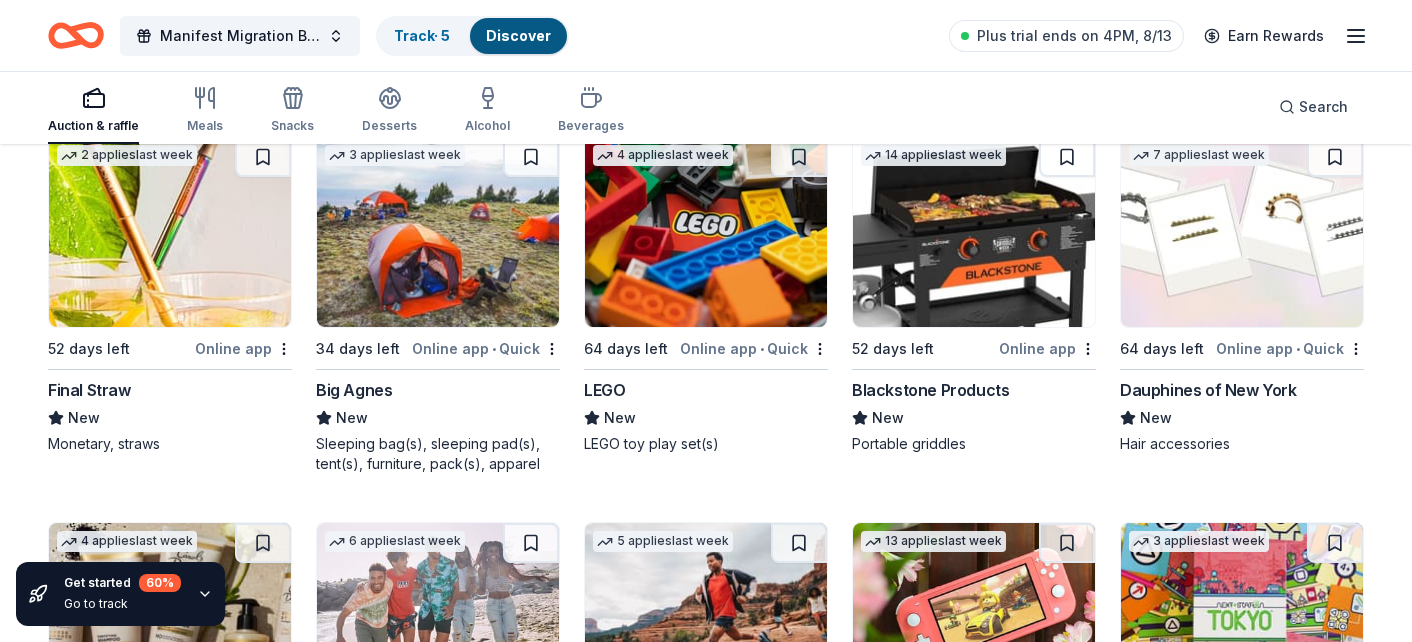 scroll, scrollTop: 21604, scrollLeft: 0, axis: vertical 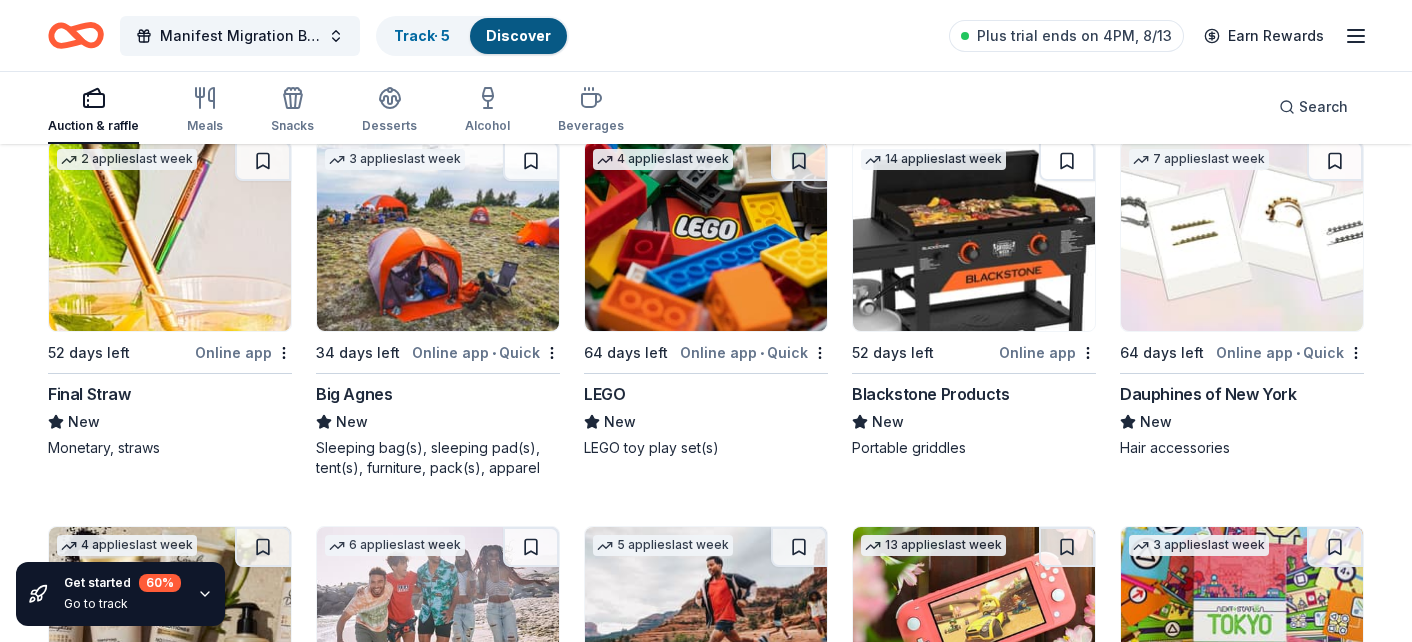 click on "LEGO" at bounding box center [604, 394] 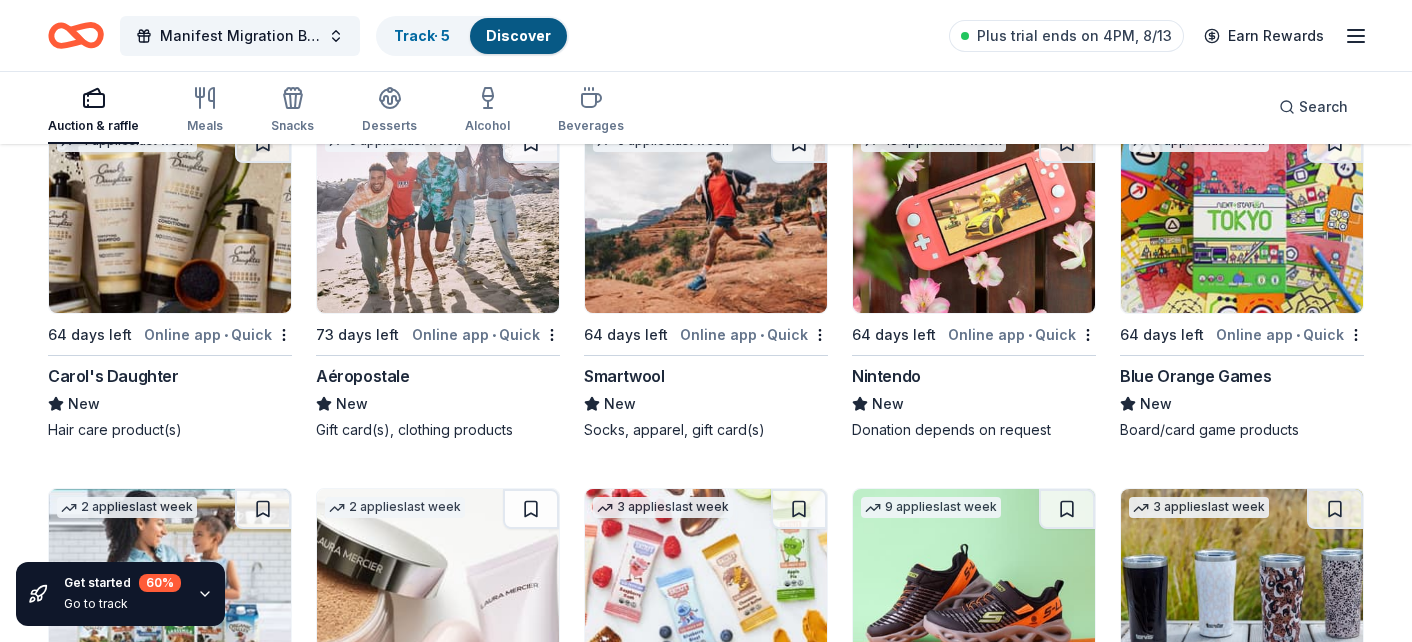 scroll, scrollTop: 22012, scrollLeft: 0, axis: vertical 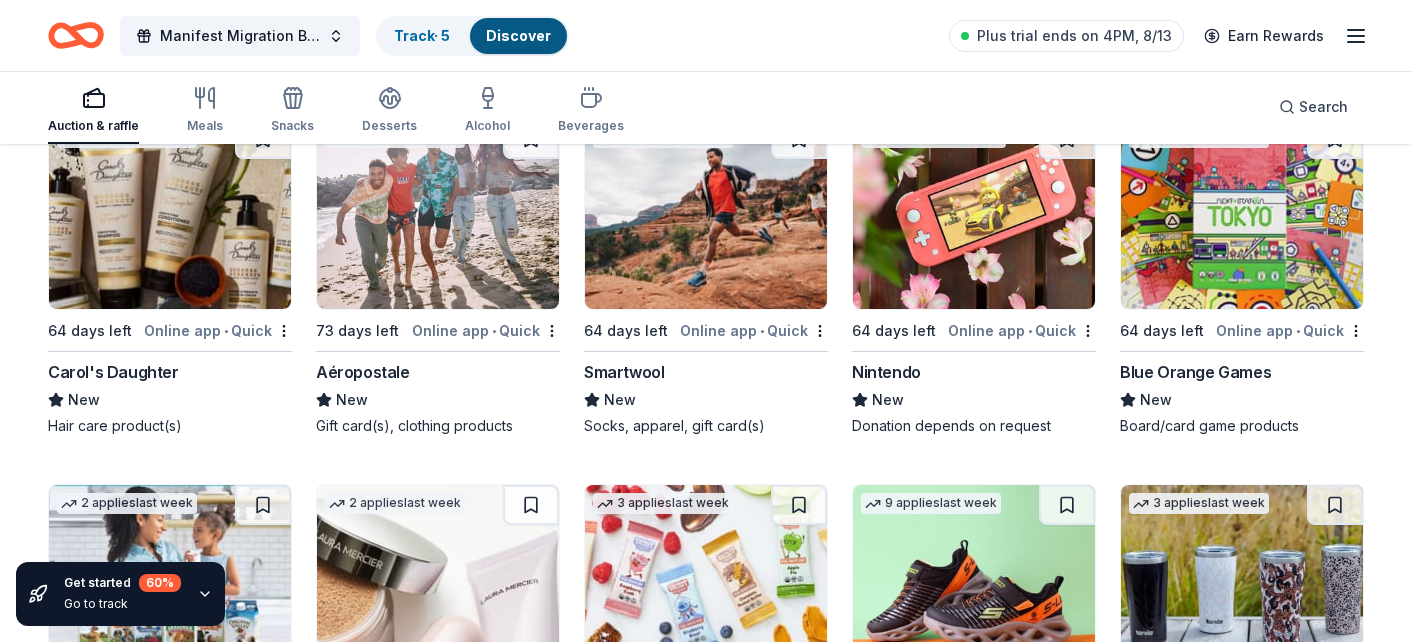 click on "Nintendo" at bounding box center (886, 372) 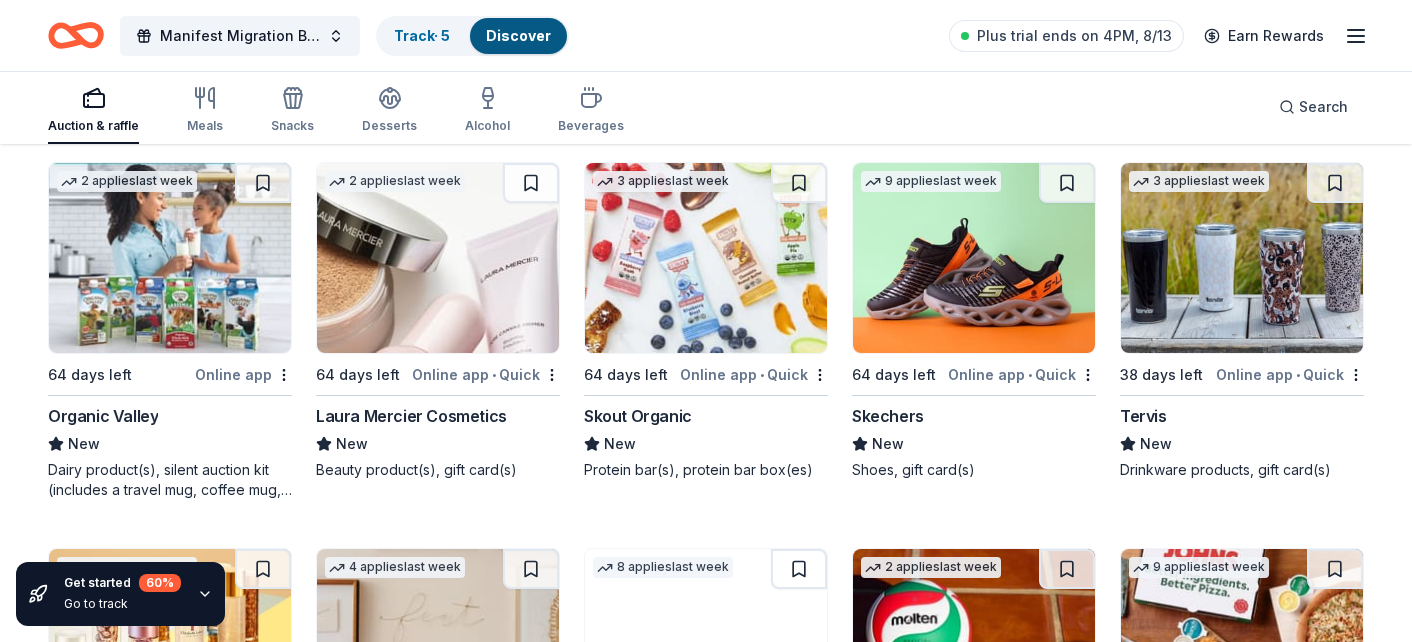 scroll, scrollTop: 22338, scrollLeft: 0, axis: vertical 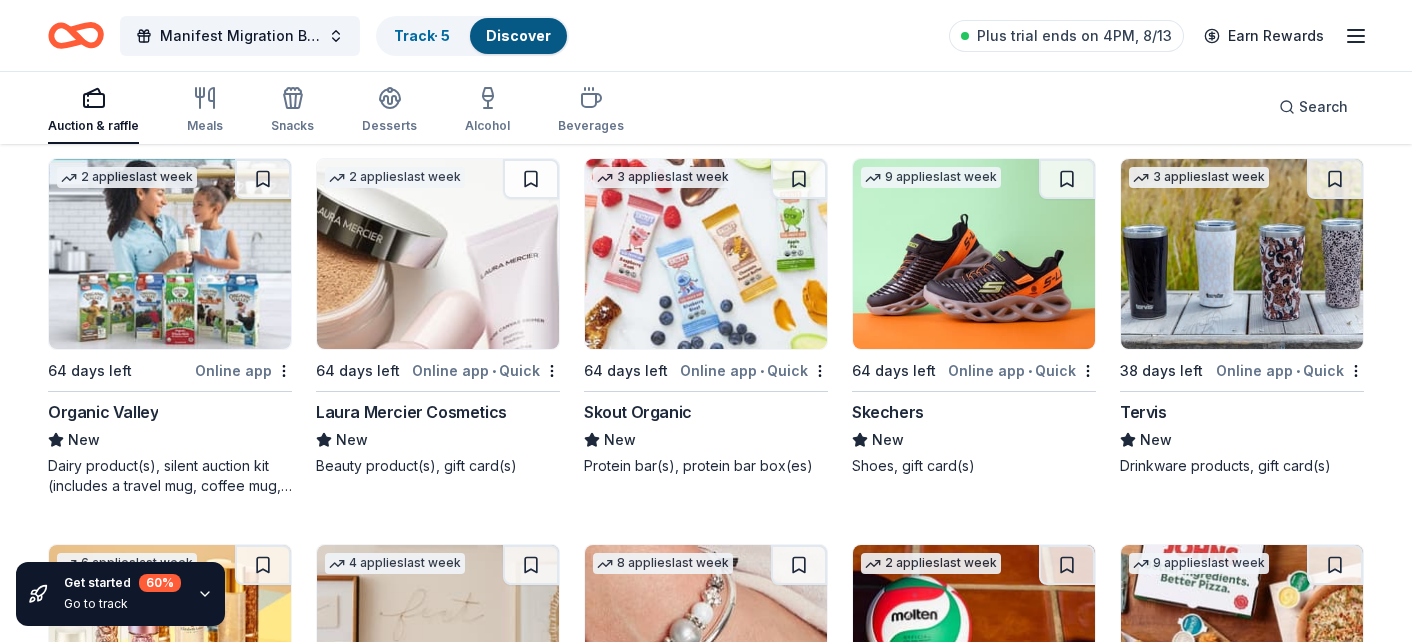 click on "Laura Mercier Cosmetics" at bounding box center (411, 412) 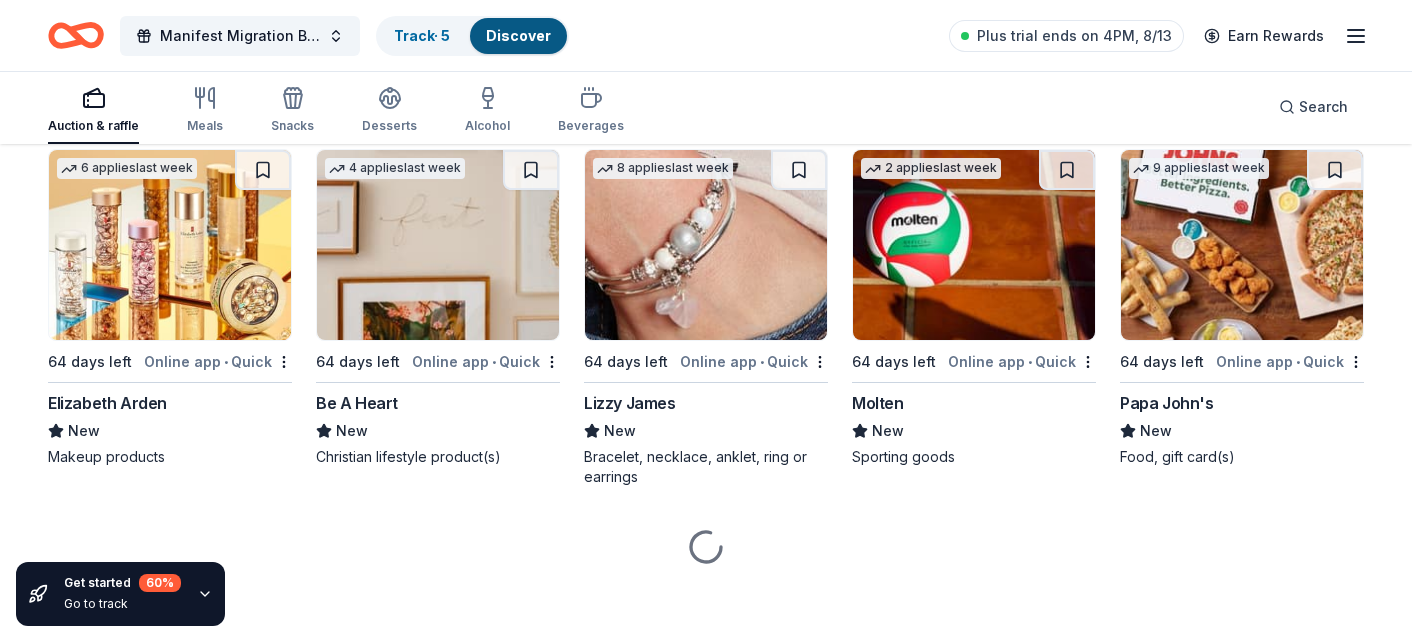 scroll, scrollTop: 22738, scrollLeft: 0, axis: vertical 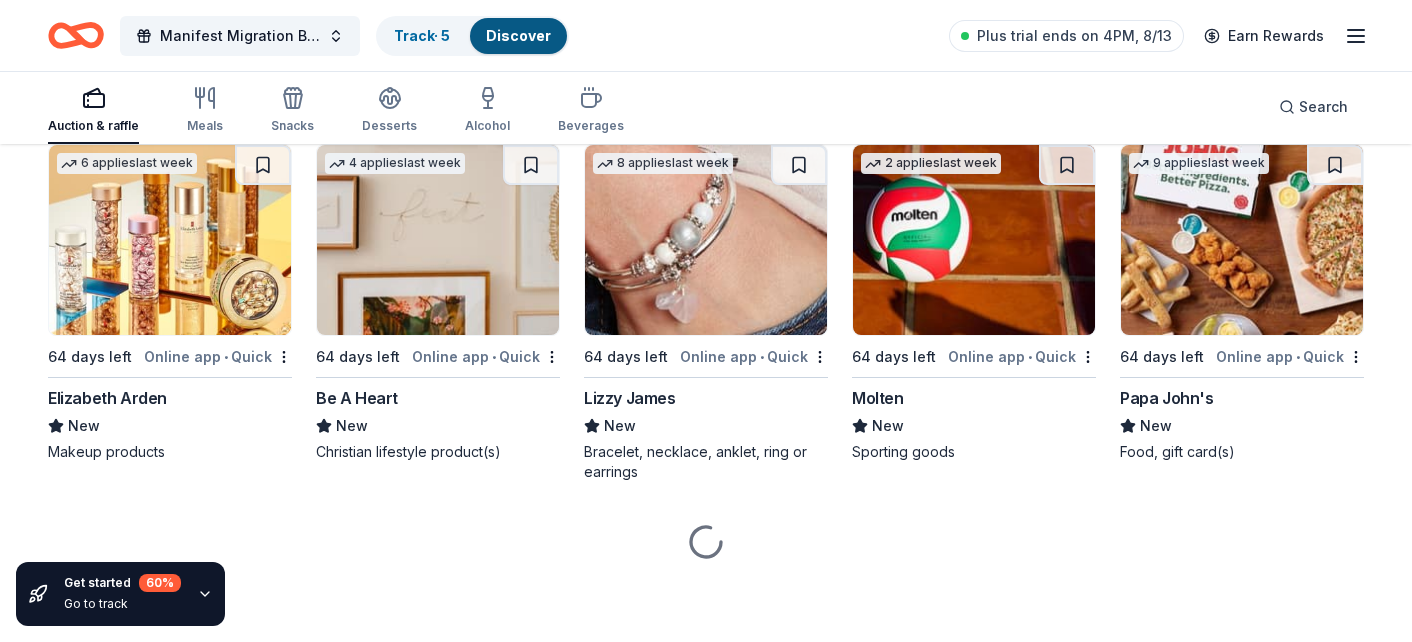 click on "Papa John's" at bounding box center (1167, 398) 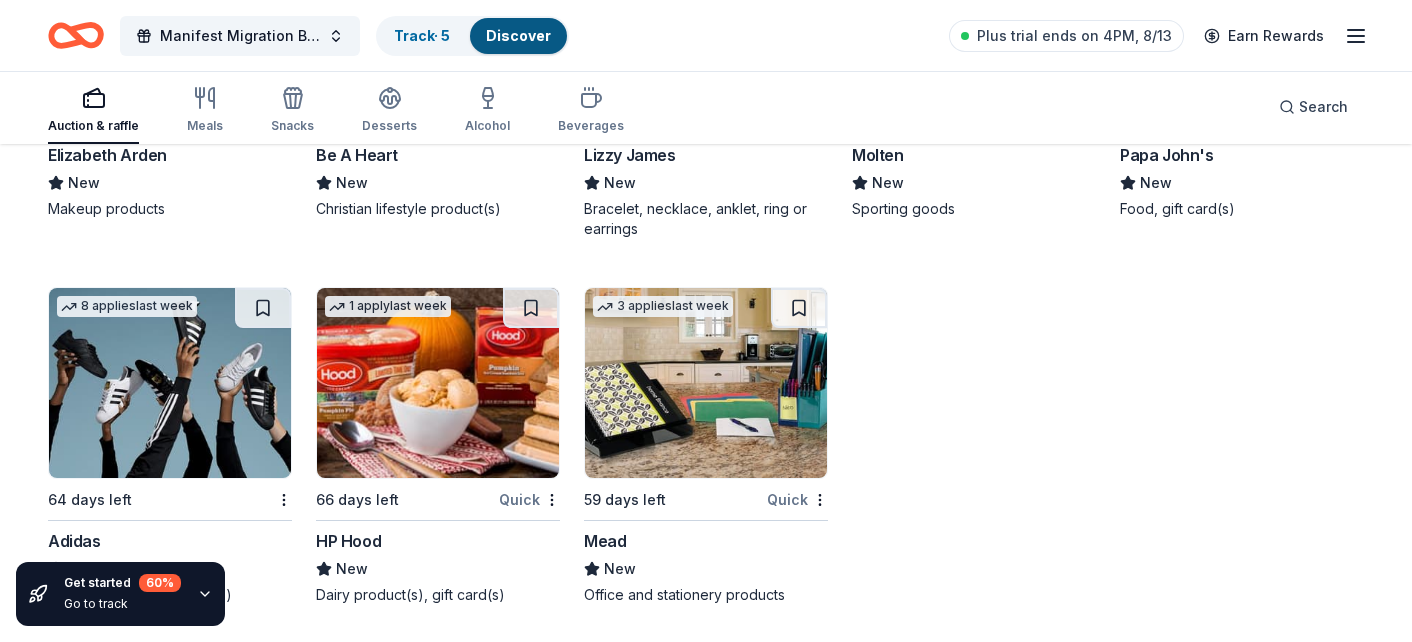 scroll, scrollTop: 22984, scrollLeft: 0, axis: vertical 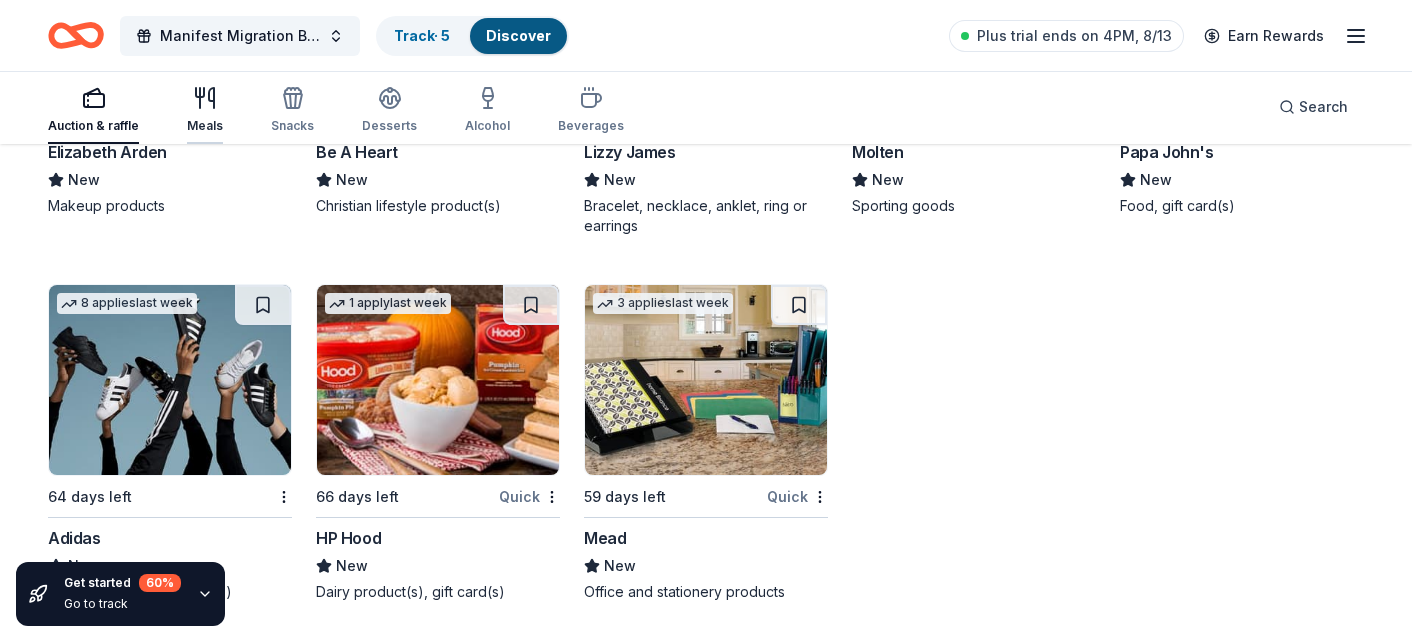click 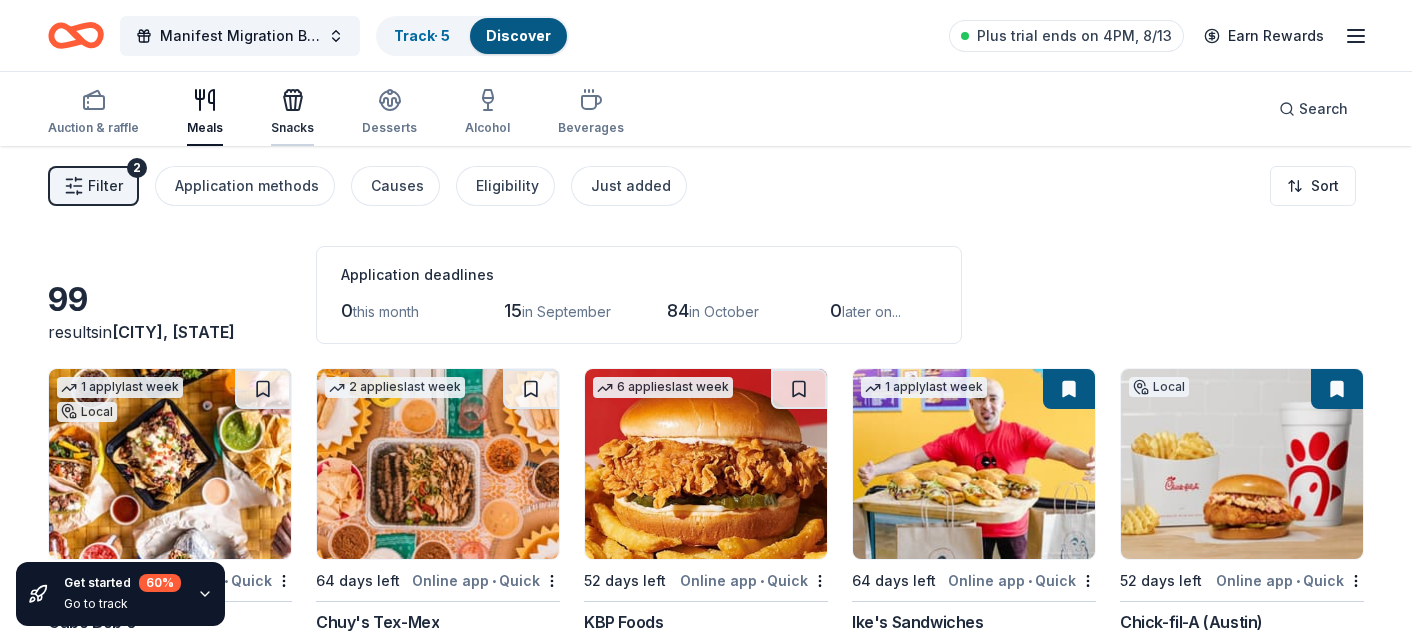 click 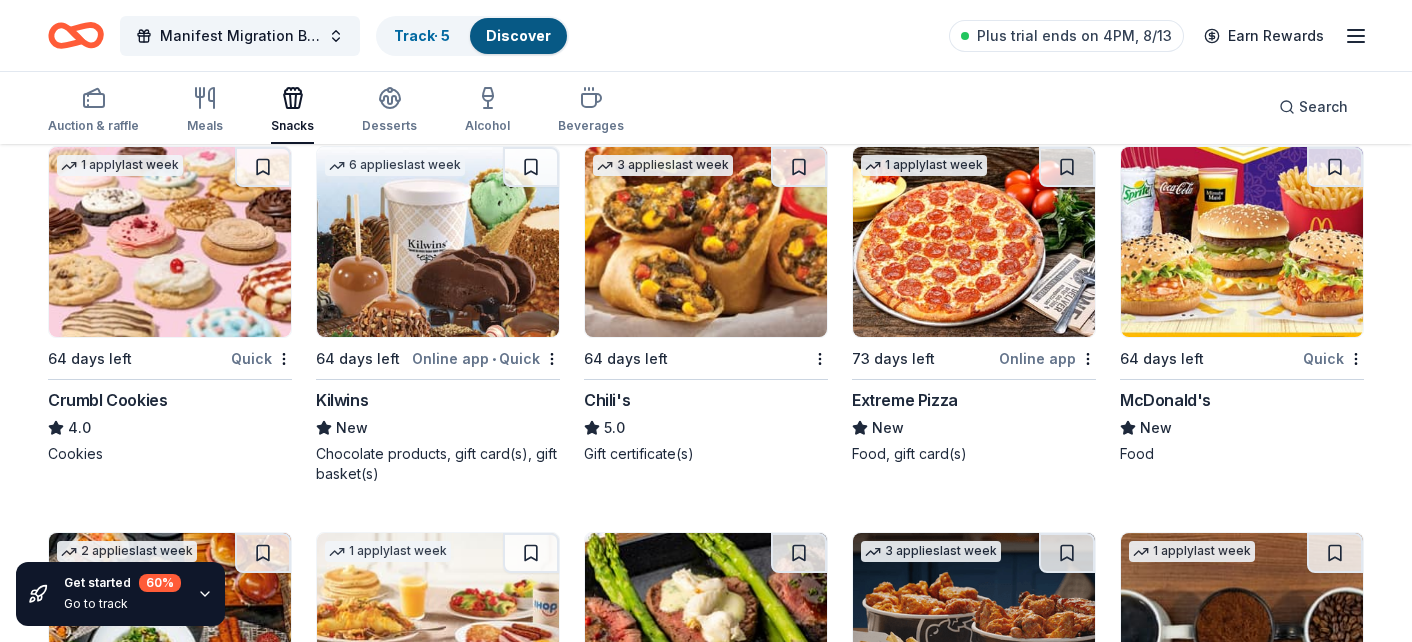 scroll, scrollTop: 2925, scrollLeft: 0, axis: vertical 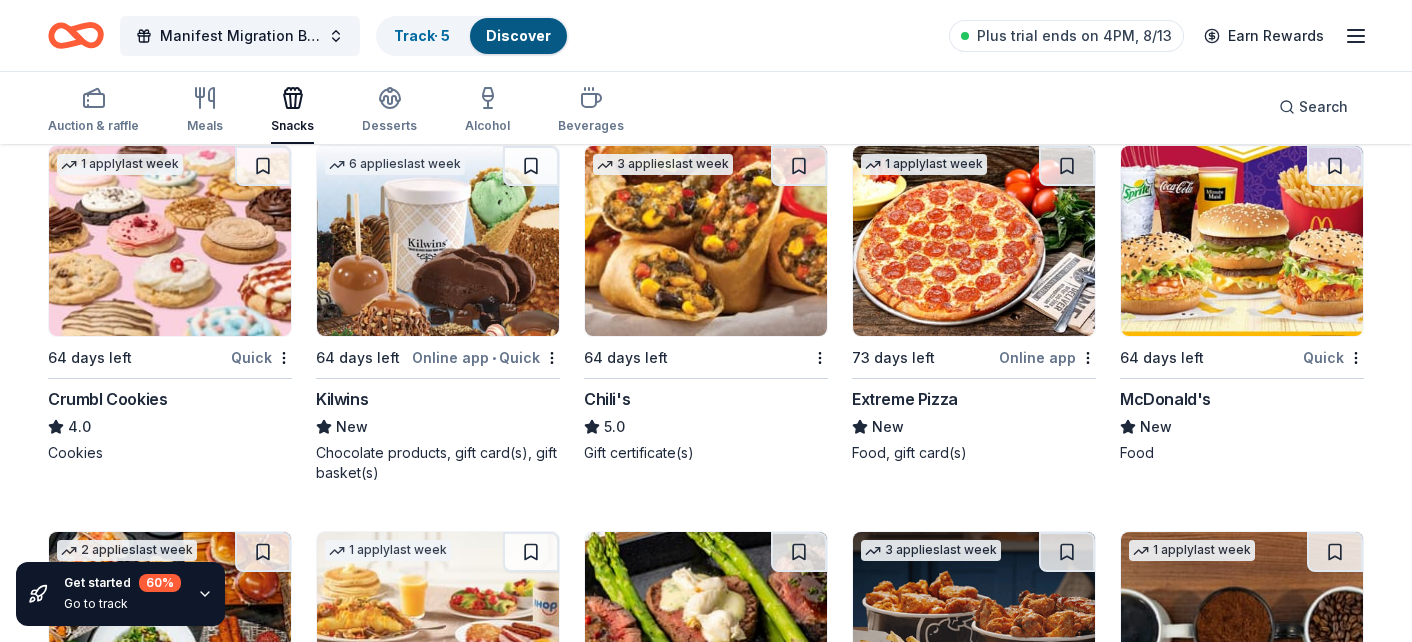 click on "Crumbl Cookies" at bounding box center [107, 399] 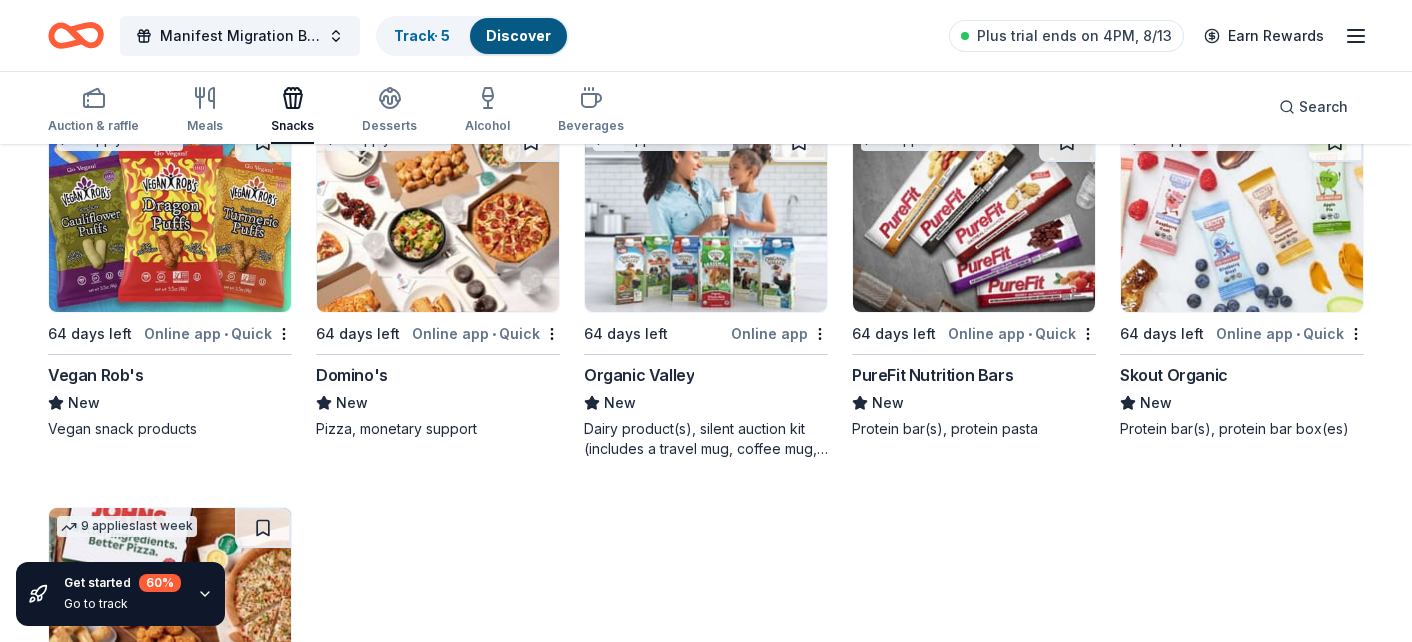 scroll, scrollTop: 5589, scrollLeft: 0, axis: vertical 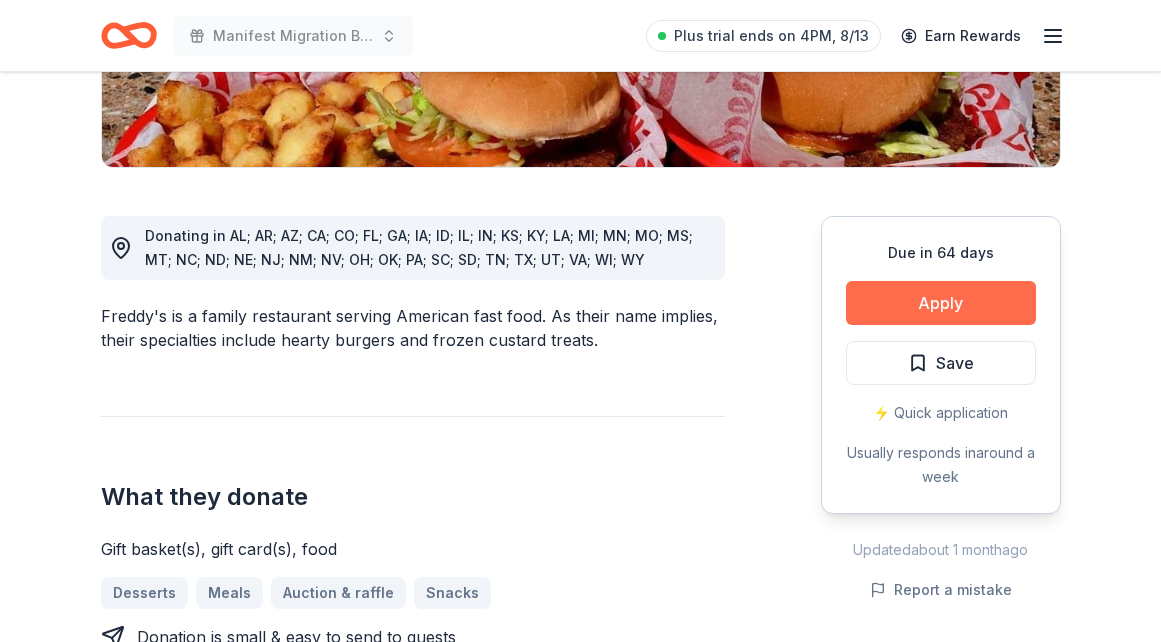 click on "Apply" at bounding box center [941, 303] 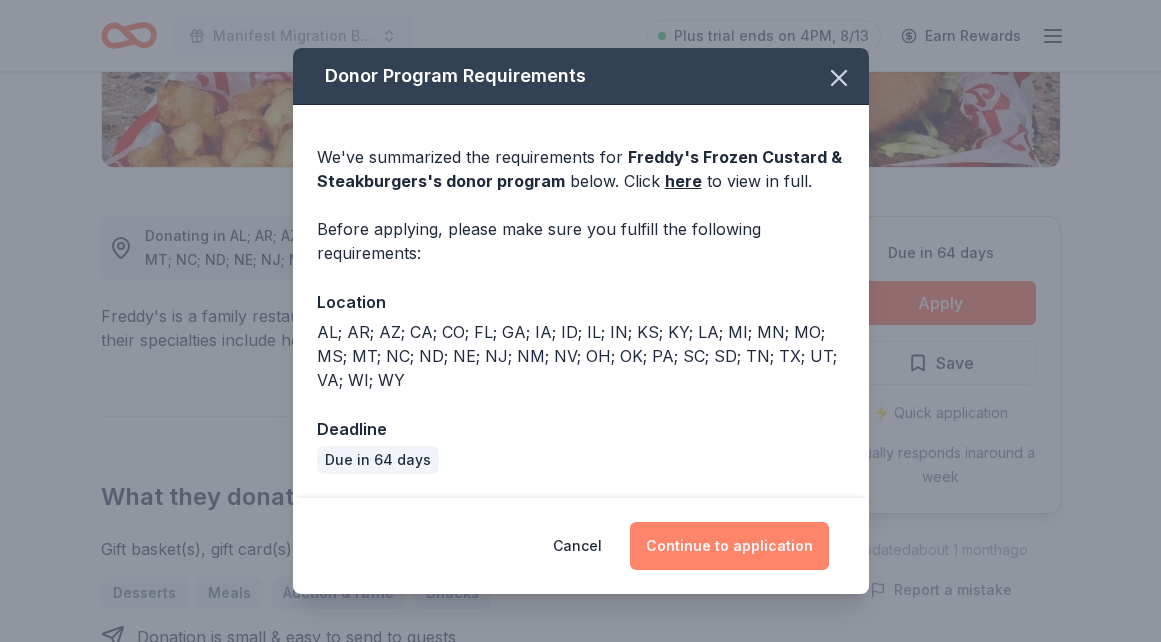 click on "Continue to application" at bounding box center [729, 546] 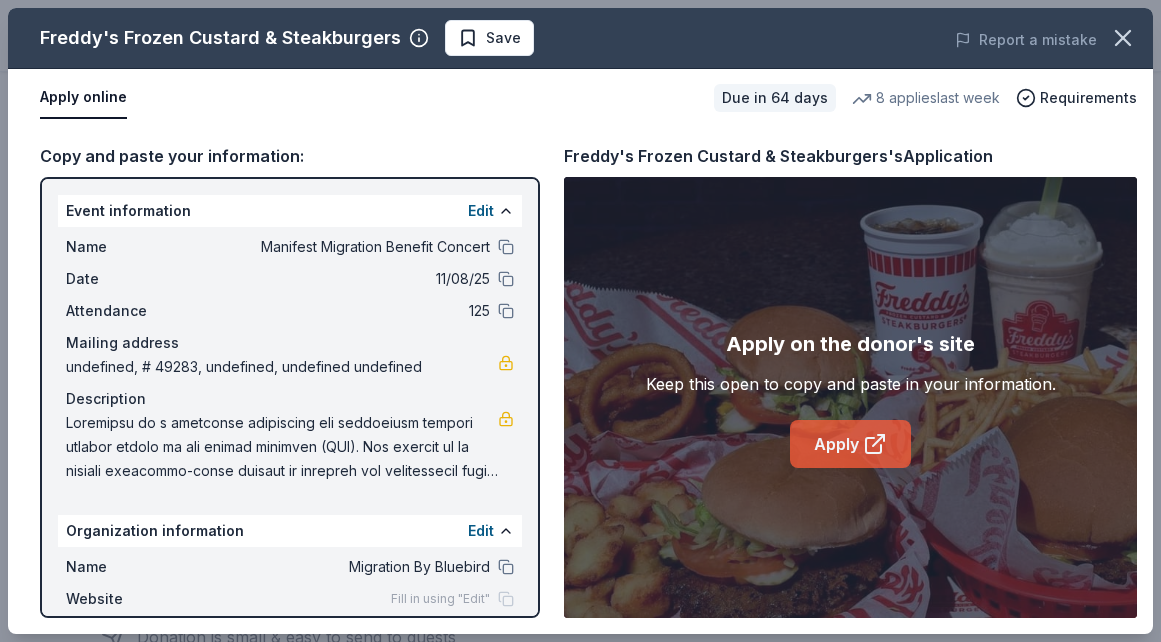 click on "Apply" at bounding box center (850, 444) 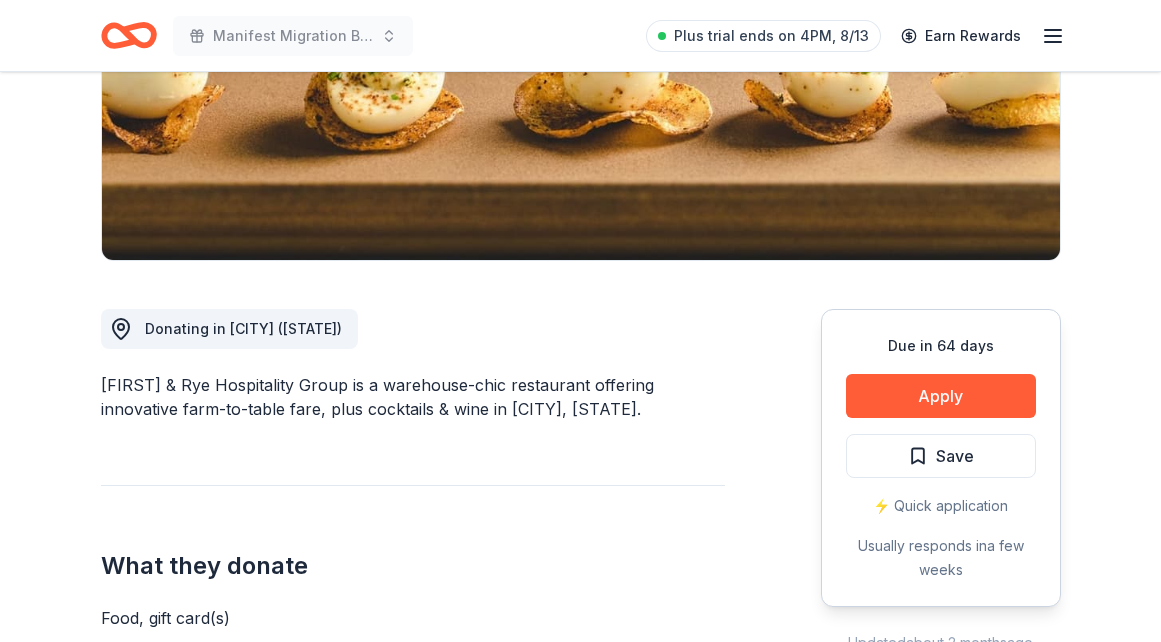 scroll, scrollTop: 354, scrollLeft: 0, axis: vertical 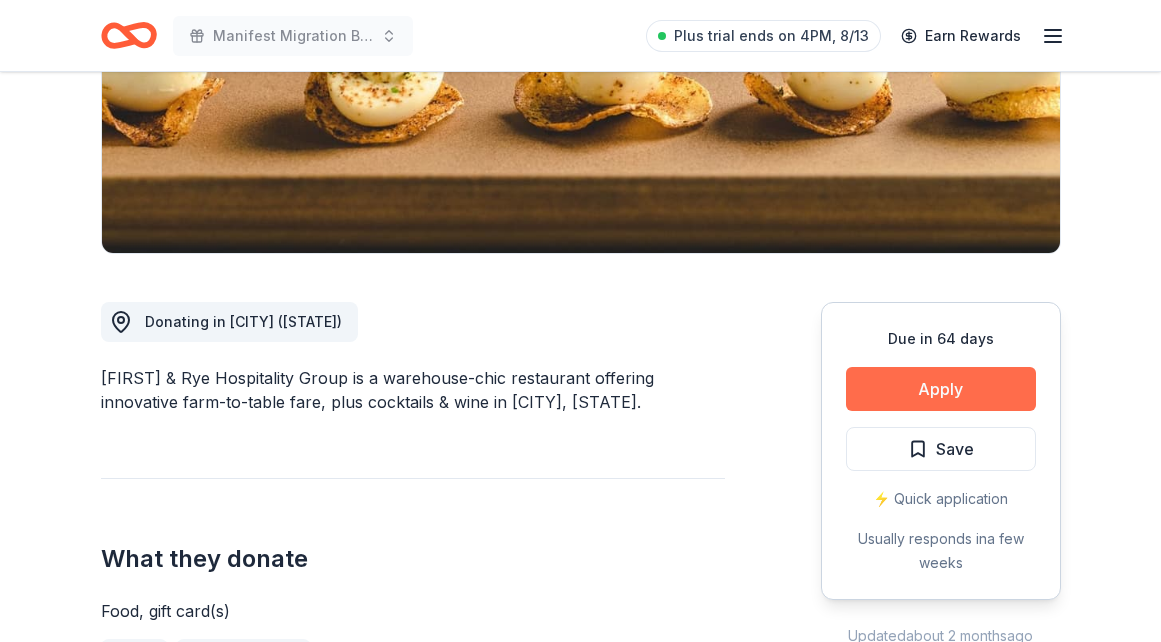 click on "Apply" at bounding box center (941, 389) 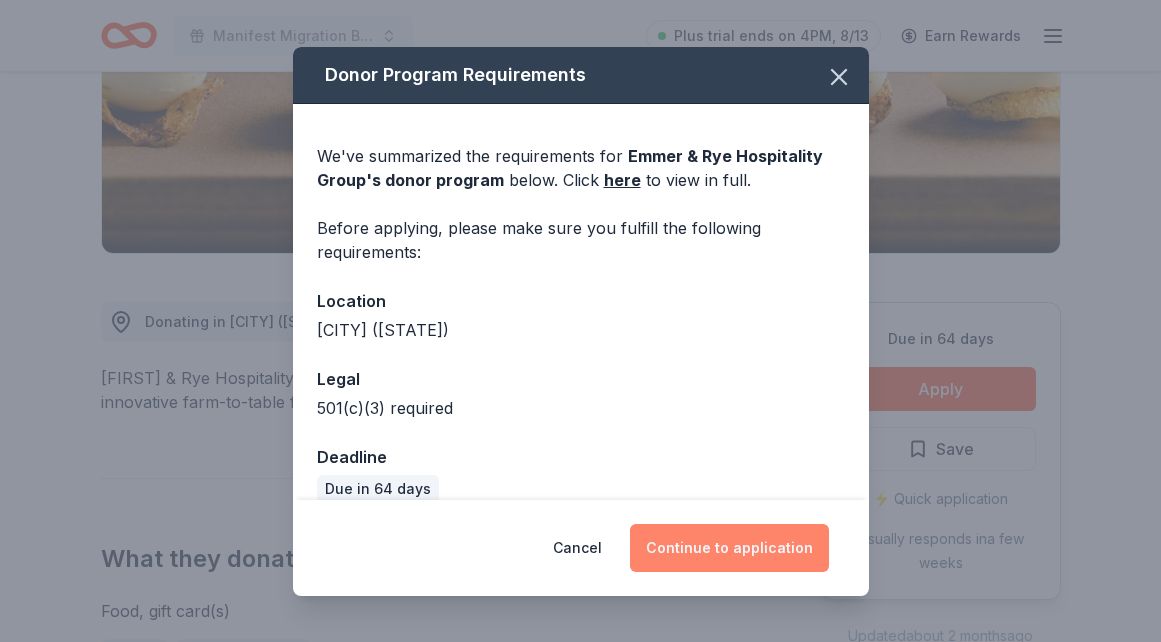 click on "Continue to application" at bounding box center (729, 548) 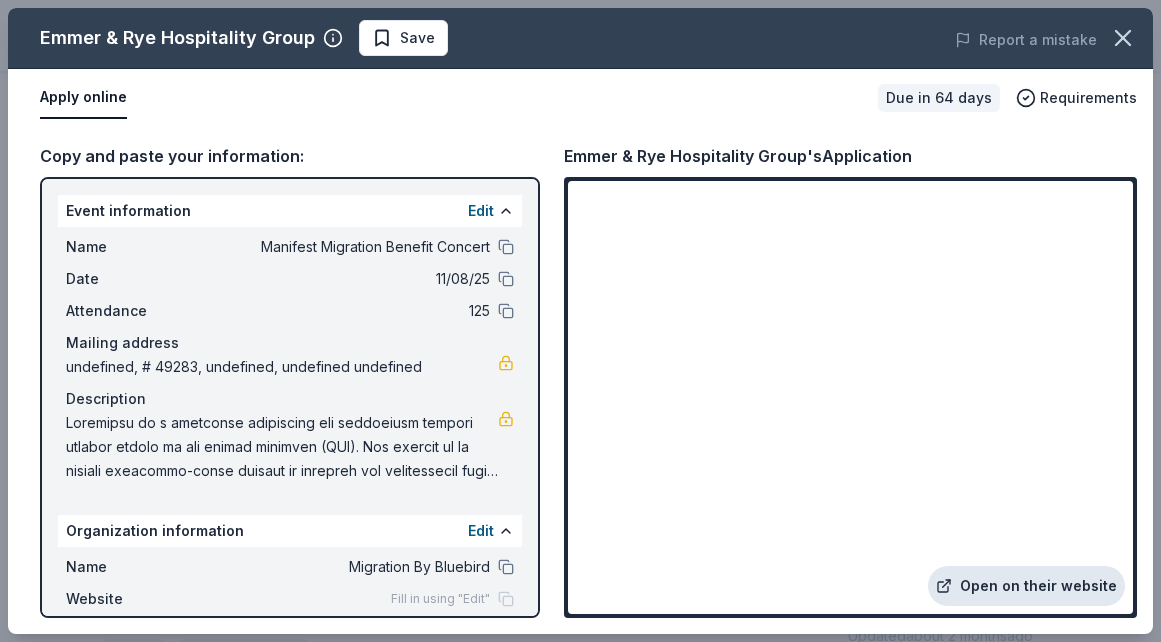 click on "Open on their website" at bounding box center (1026, 586) 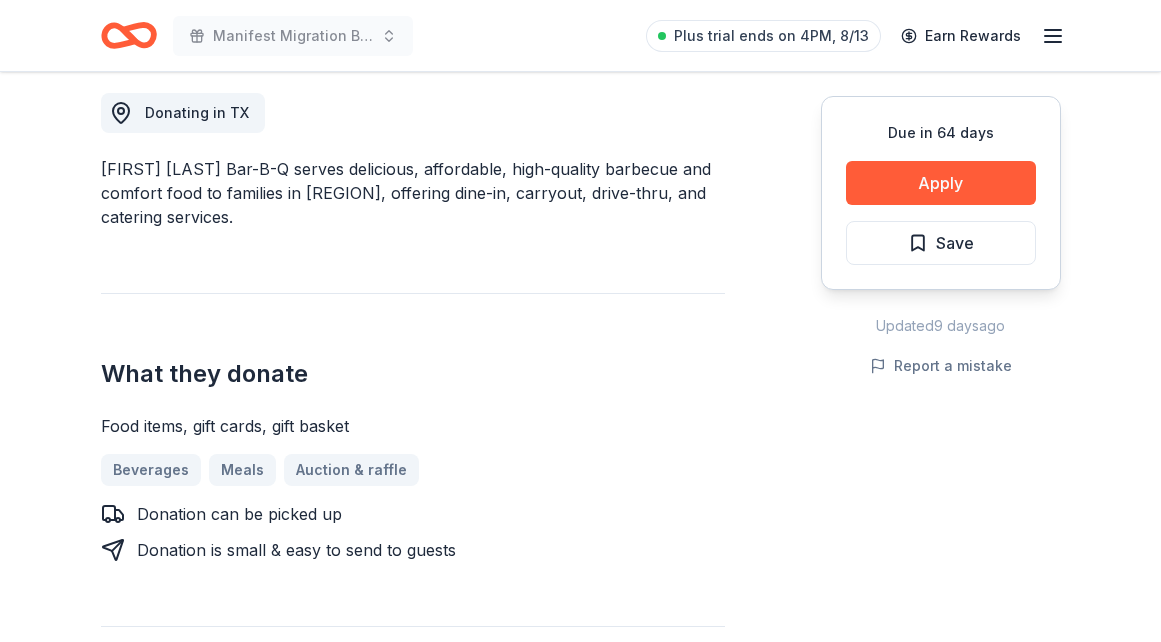 scroll, scrollTop: 573, scrollLeft: 0, axis: vertical 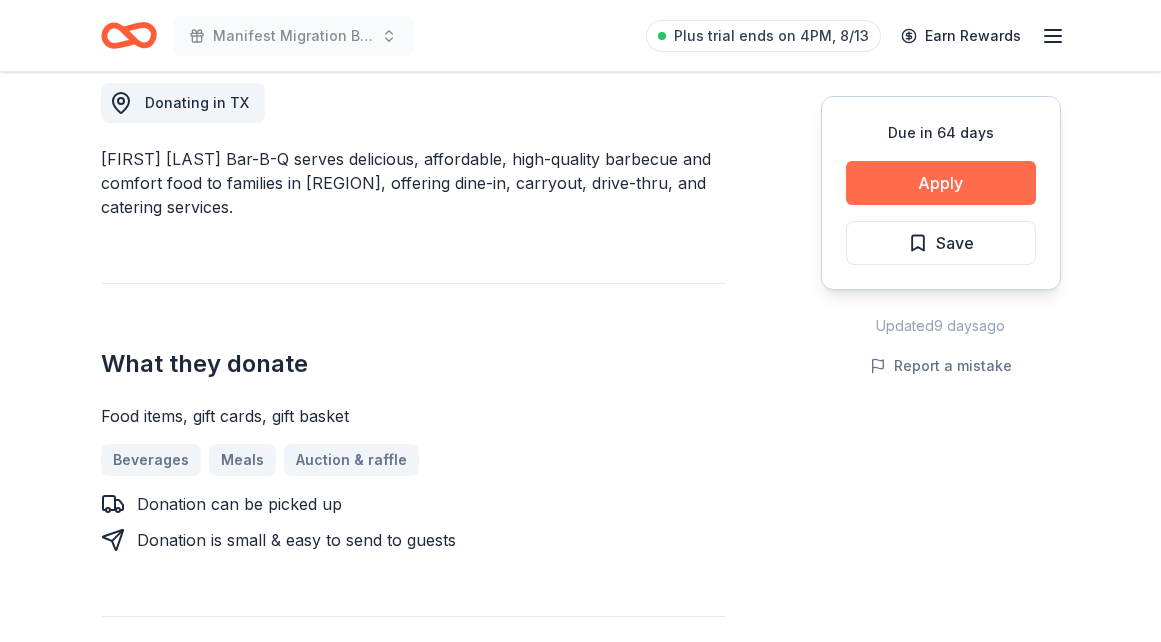click on "Apply" at bounding box center (941, 183) 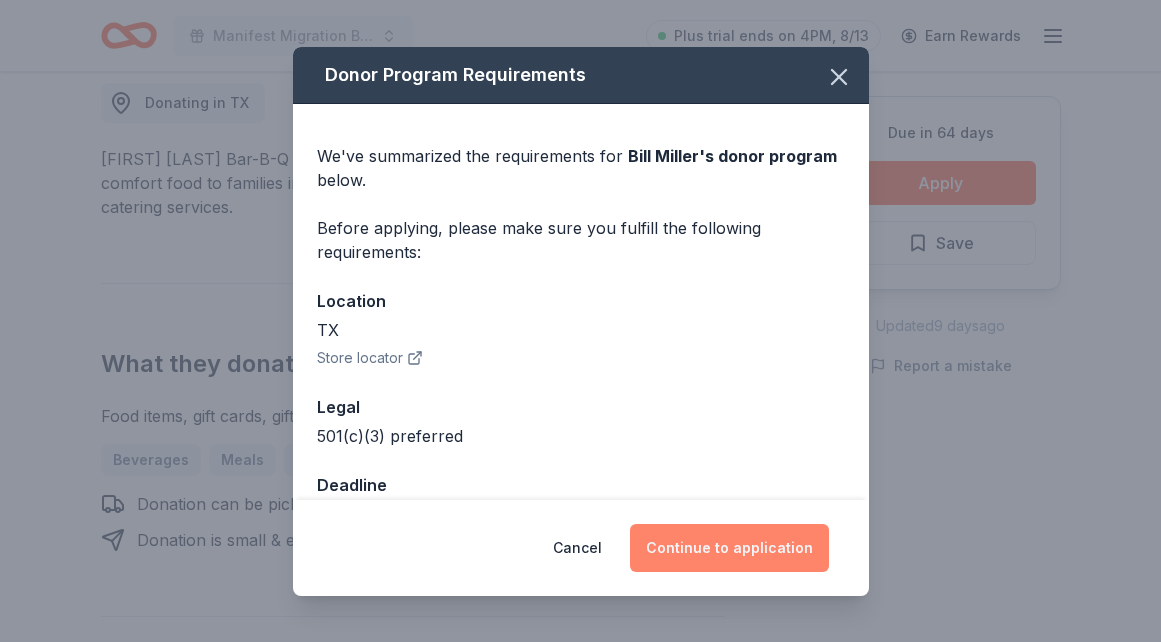 click on "Continue to application" at bounding box center (729, 548) 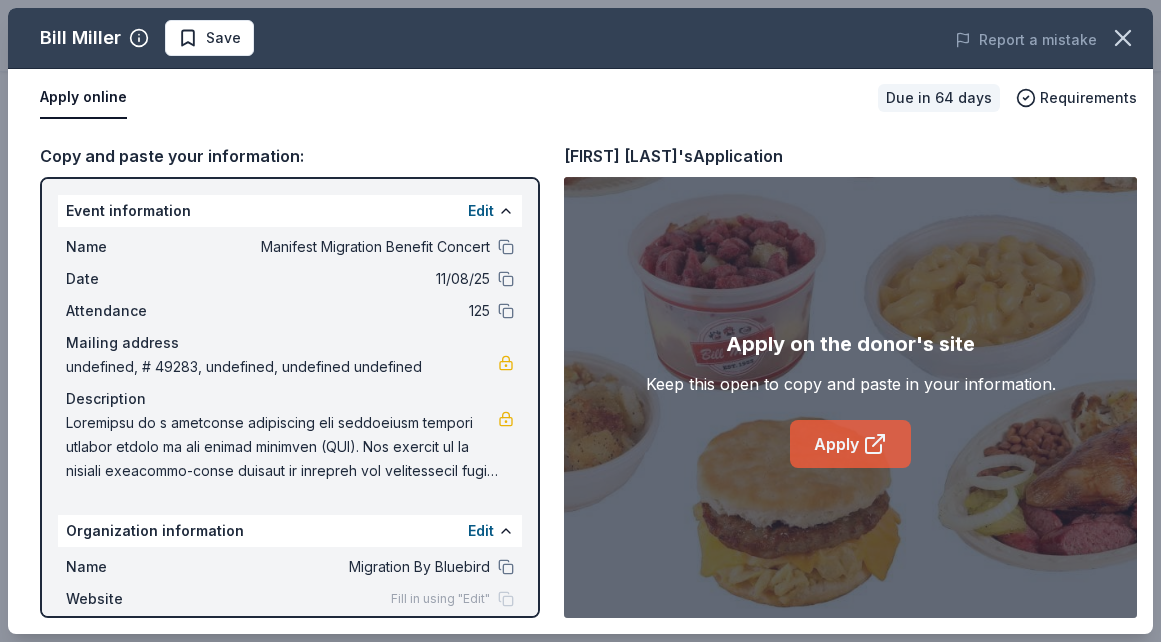 click on "Apply" at bounding box center [850, 444] 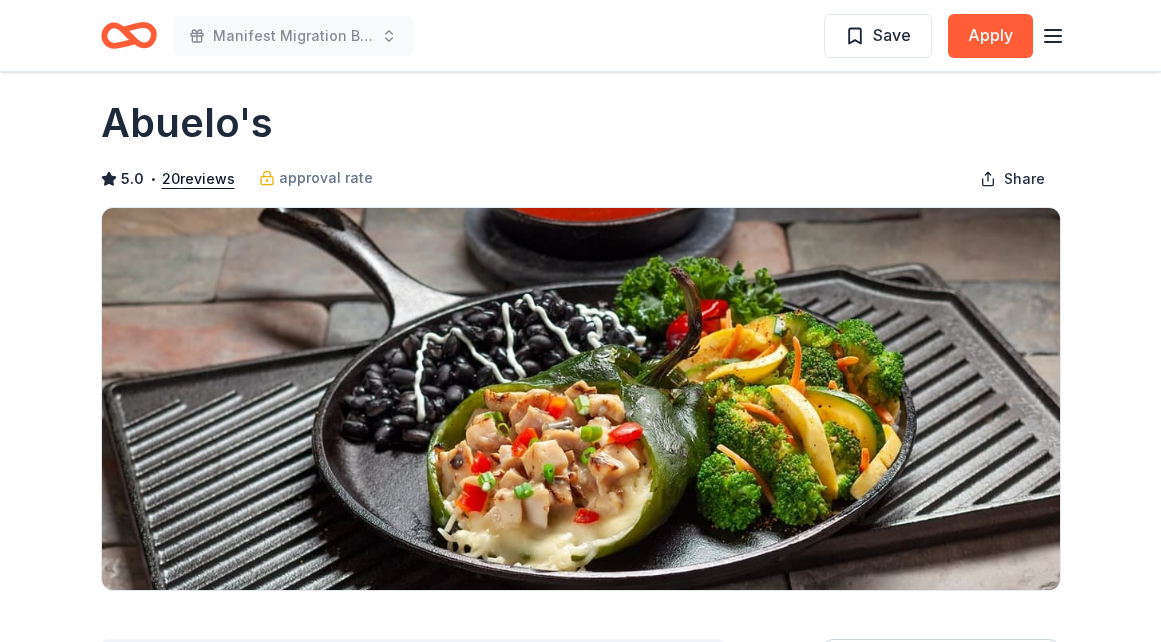scroll, scrollTop: 0, scrollLeft: 0, axis: both 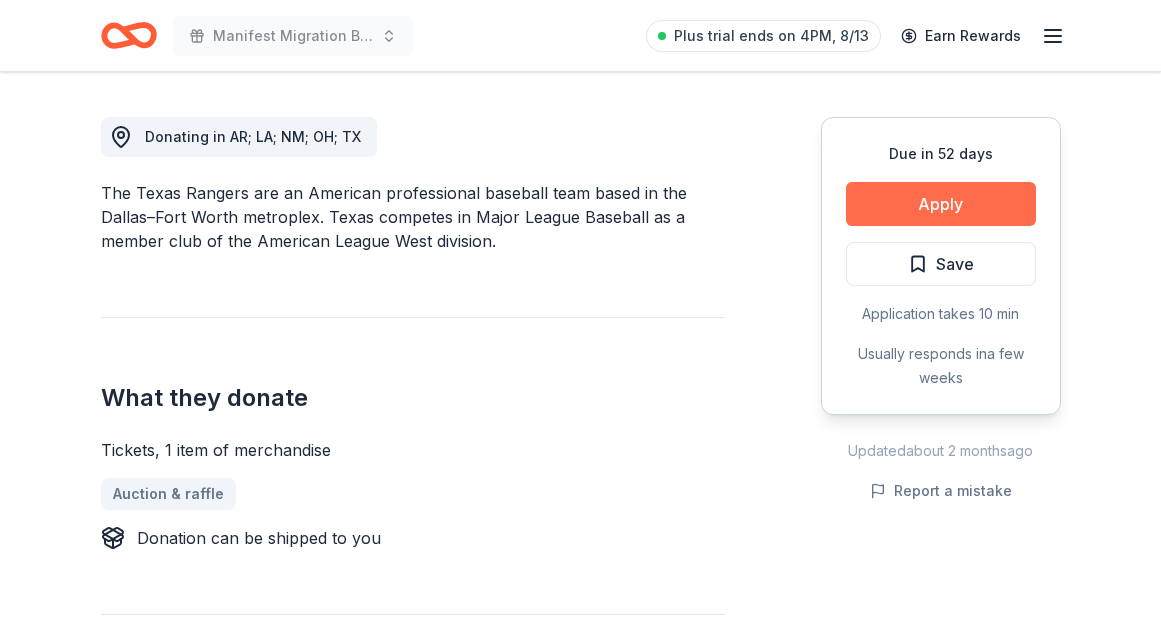 click on "Apply" at bounding box center (941, 204) 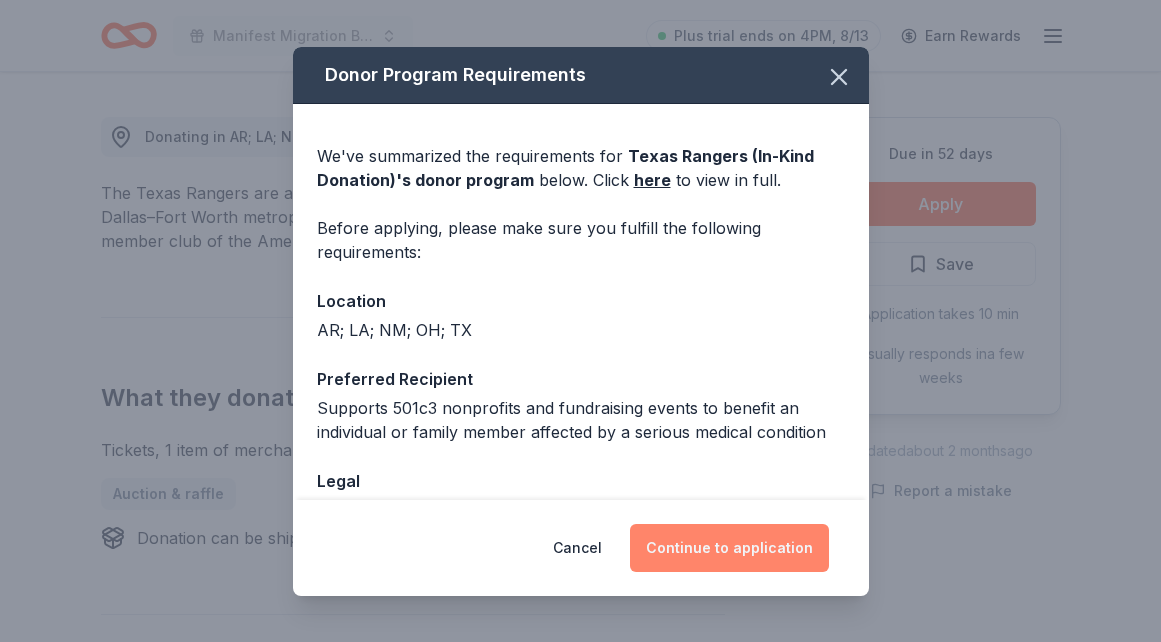 click on "Continue to application" at bounding box center (729, 548) 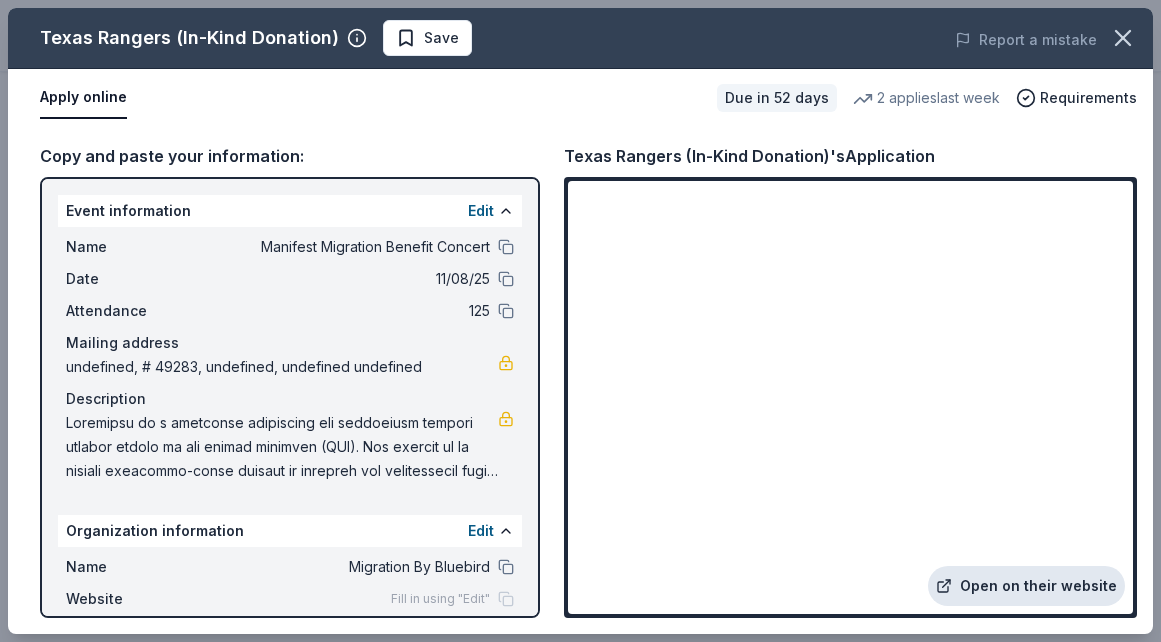 click on "Open on their website" at bounding box center (1026, 586) 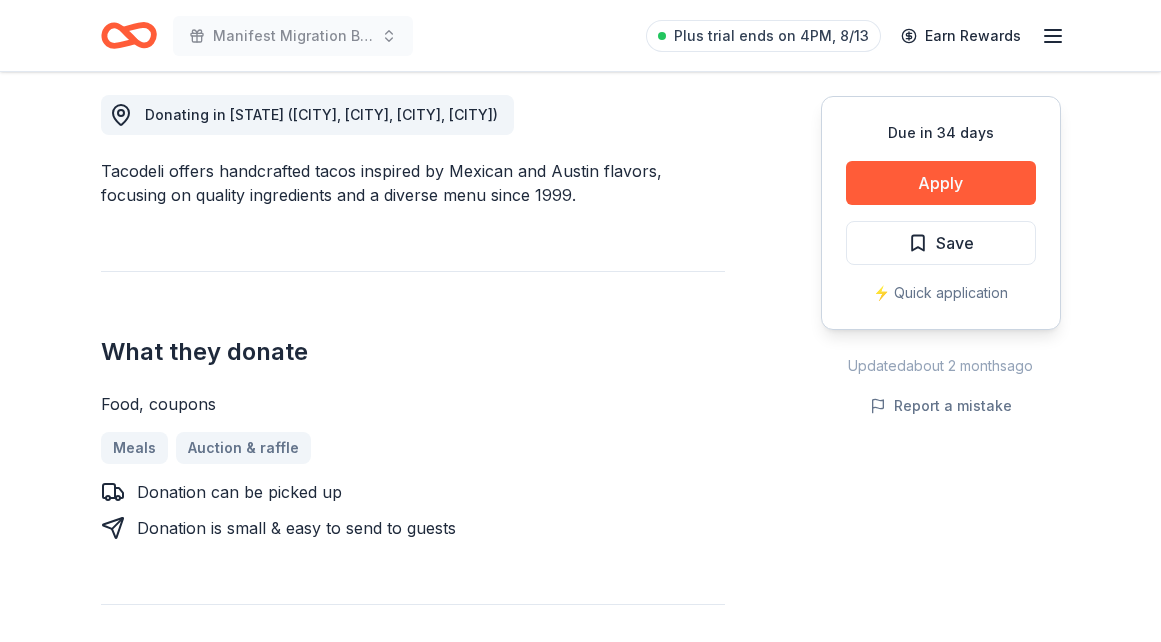 scroll, scrollTop: 575, scrollLeft: 0, axis: vertical 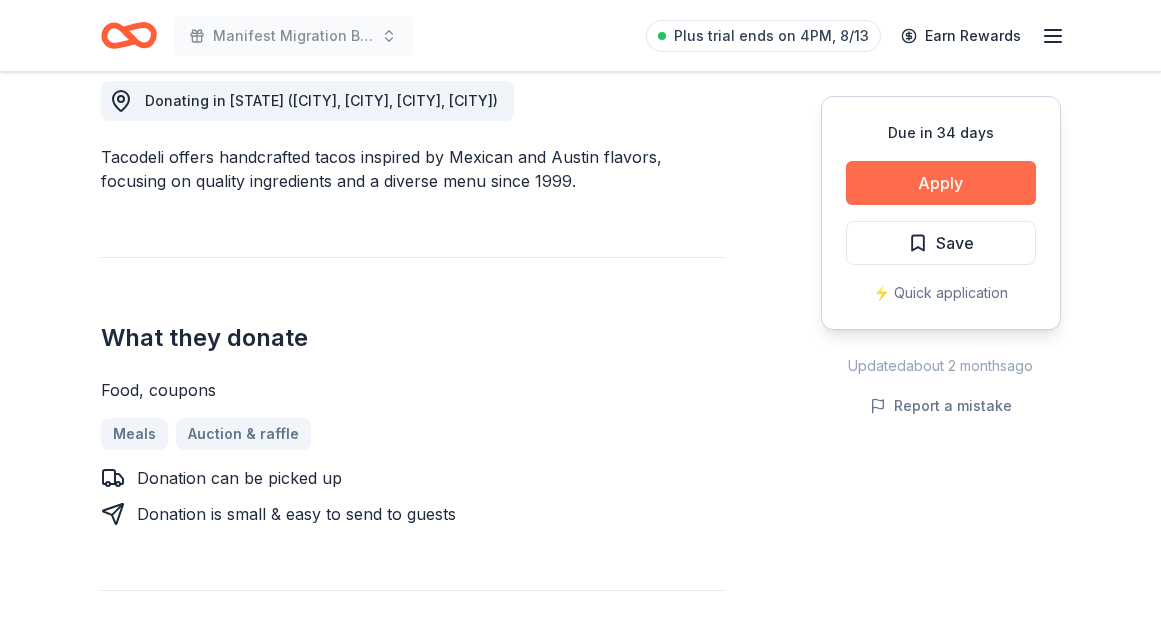 click on "Apply" at bounding box center [941, 183] 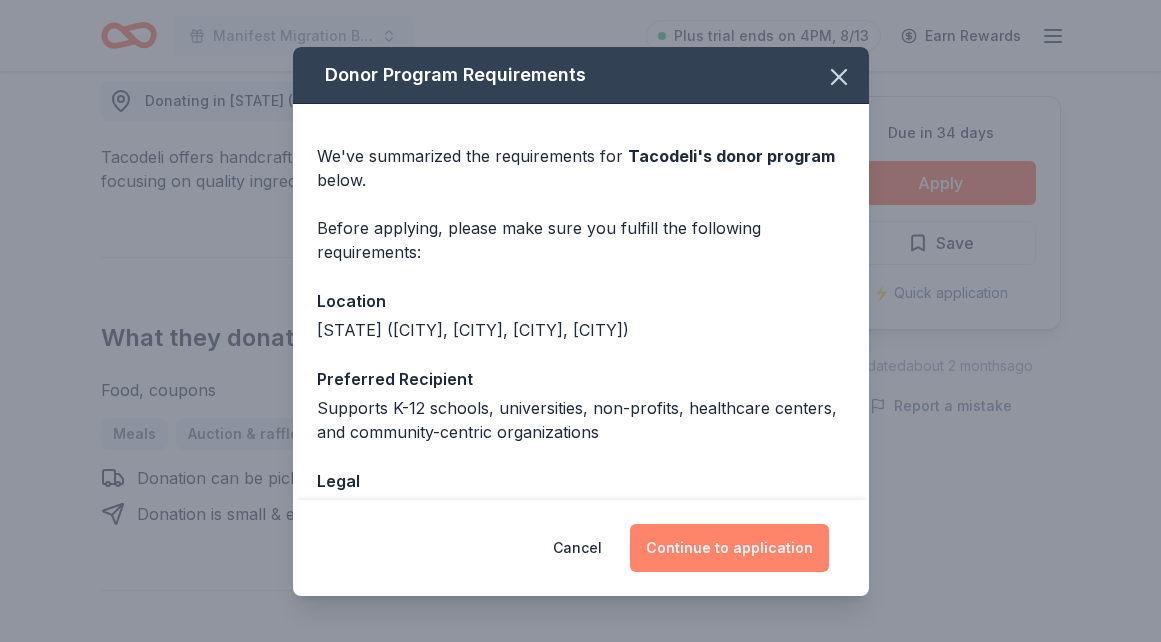 click on "Continue to application" at bounding box center [729, 548] 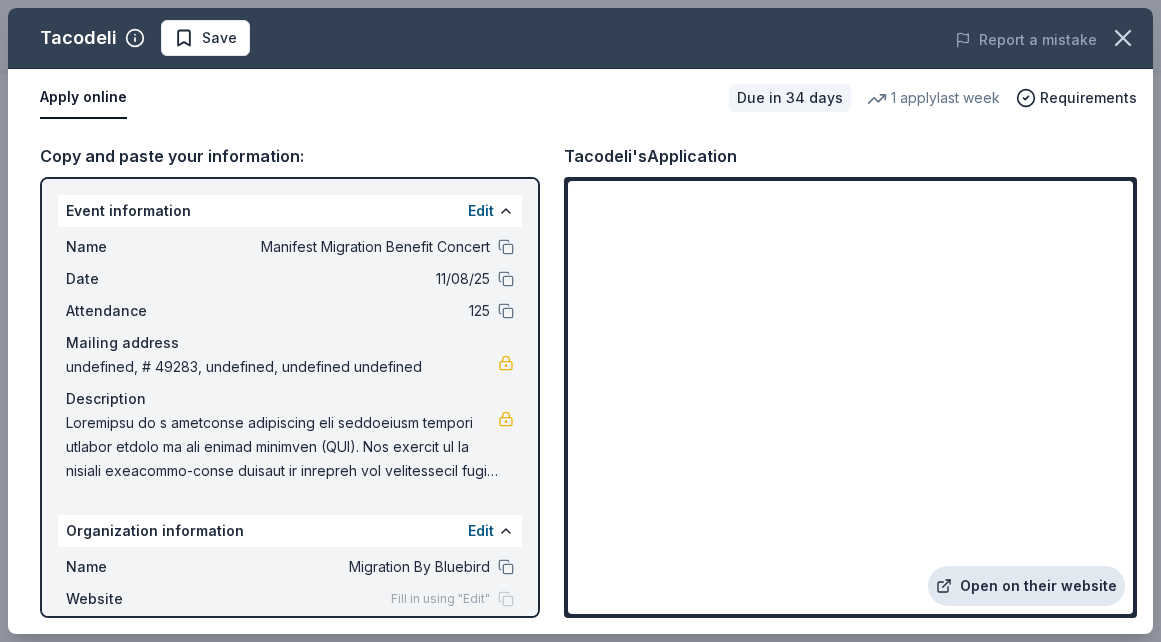 click on "Open on their website" at bounding box center [1026, 586] 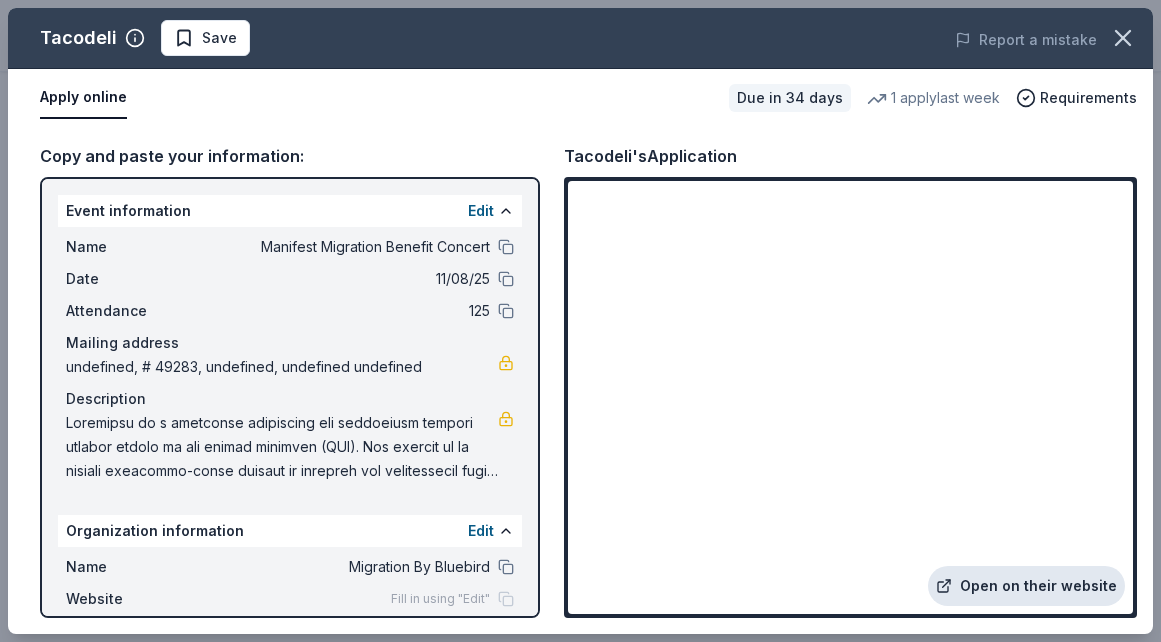 click on "Open on their website" at bounding box center (1026, 586) 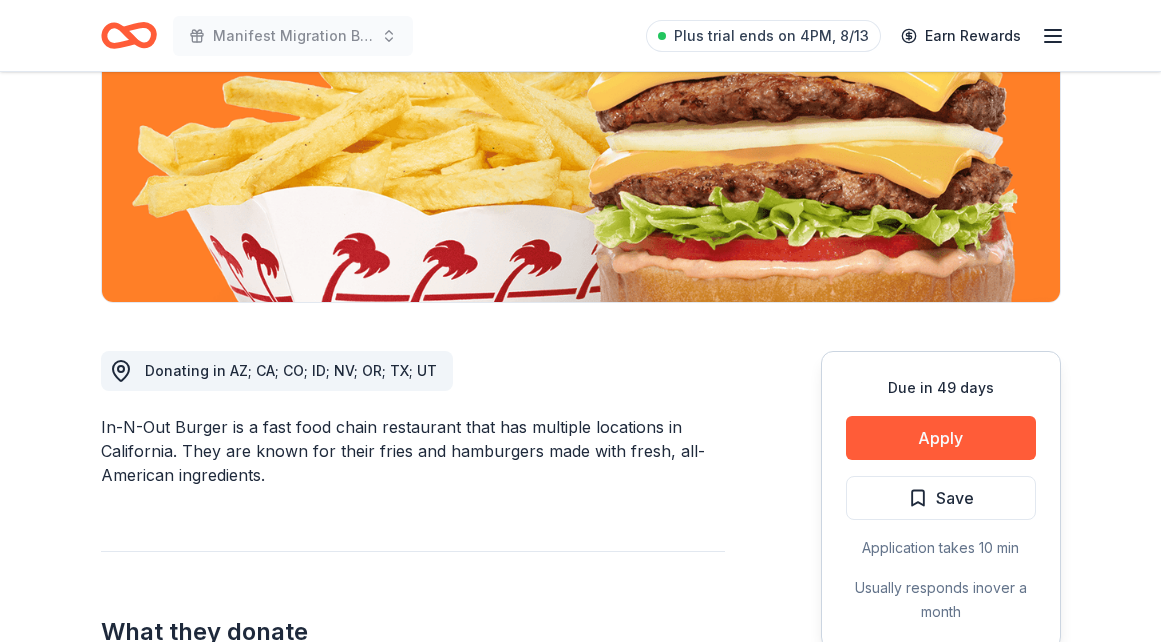 scroll, scrollTop: 304, scrollLeft: 0, axis: vertical 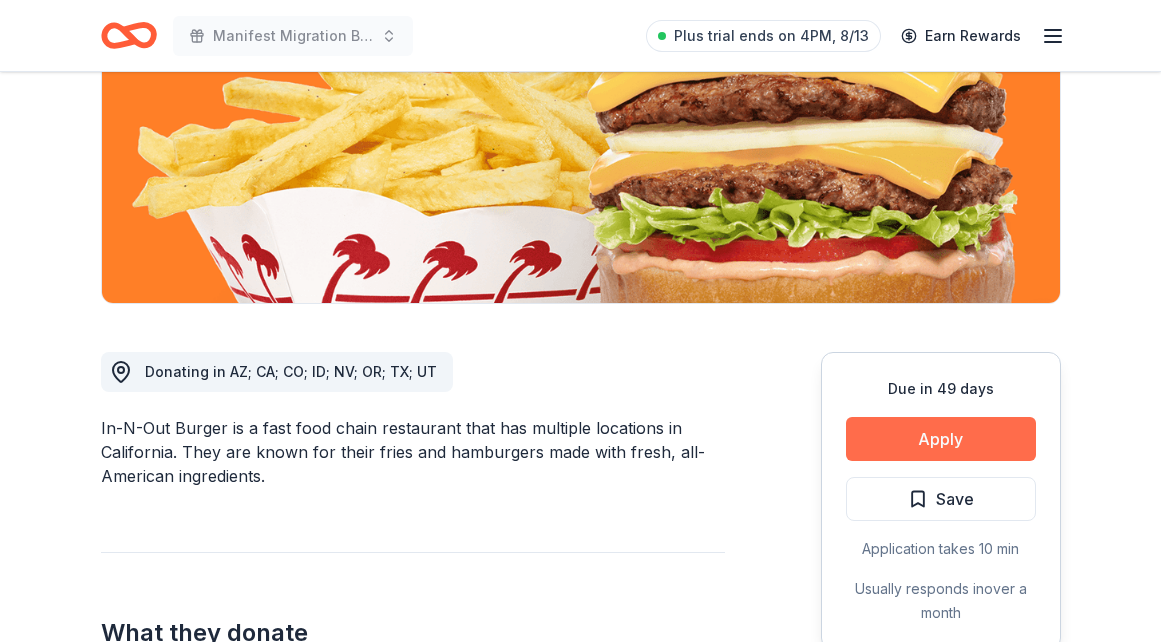 click on "Apply" at bounding box center [941, 439] 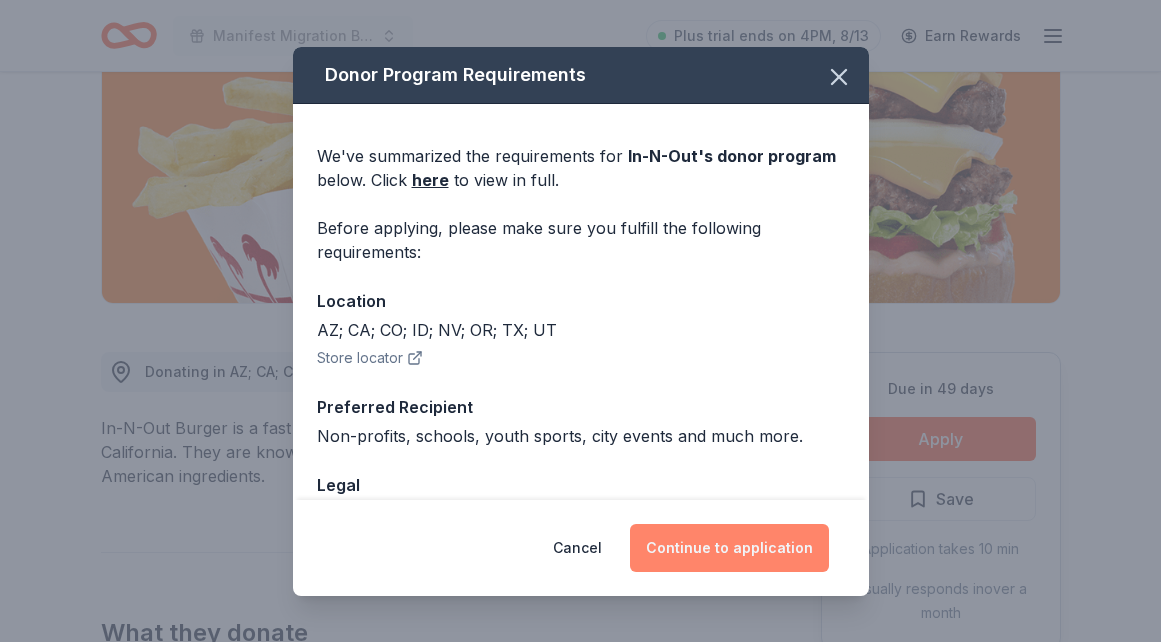 click on "Continue to application" at bounding box center [729, 548] 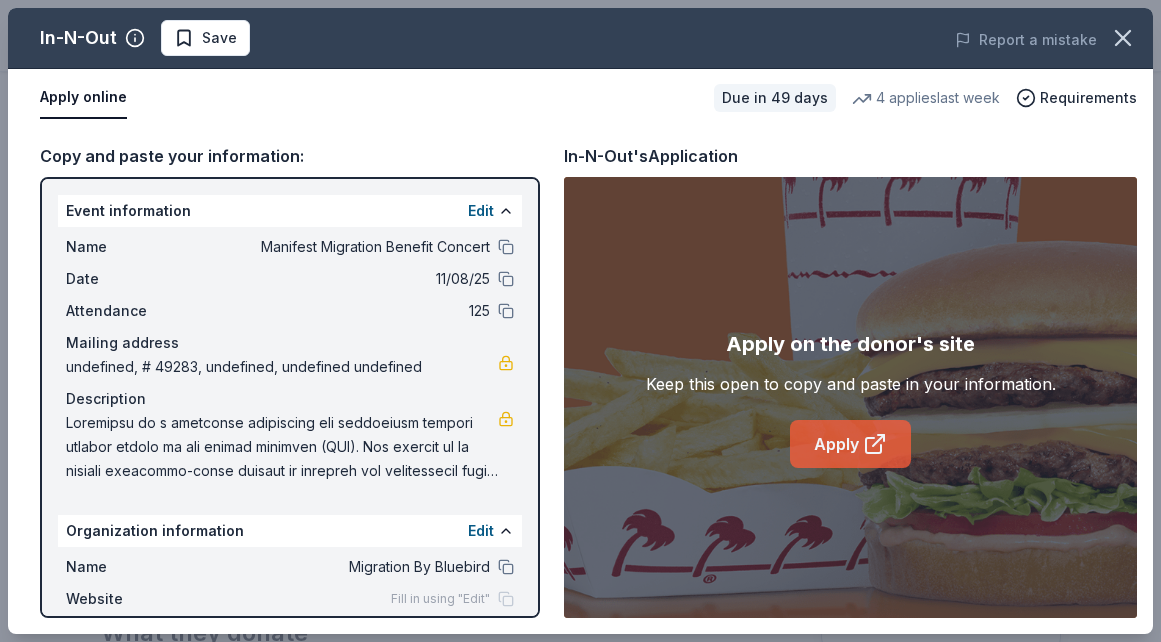 click on "Apply" at bounding box center [850, 444] 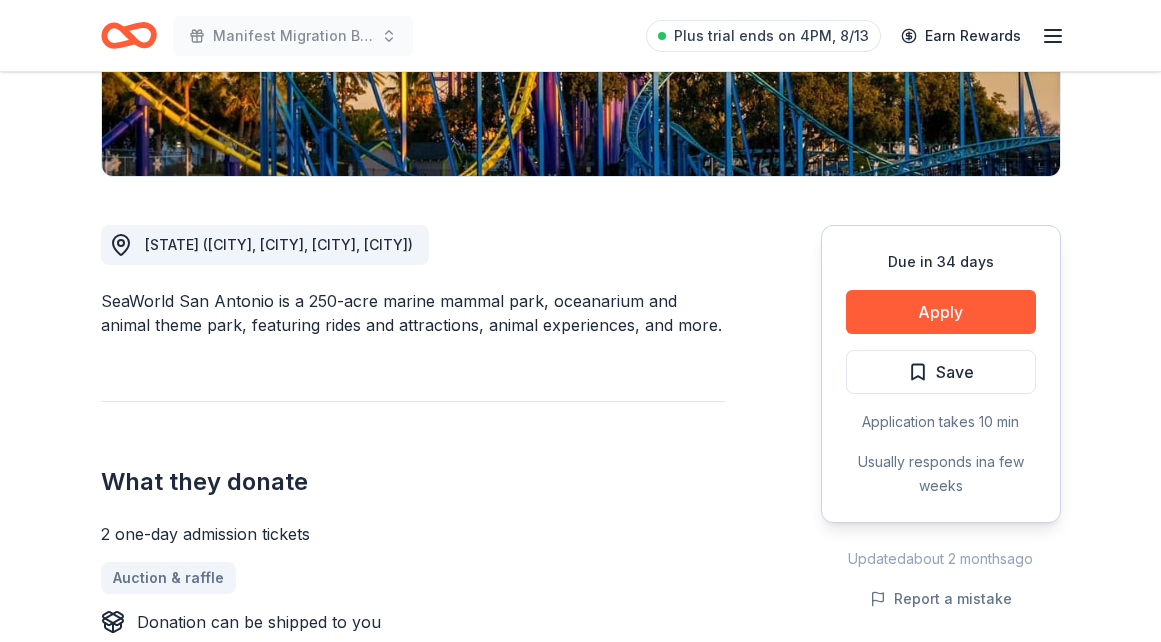 scroll, scrollTop: 440, scrollLeft: 0, axis: vertical 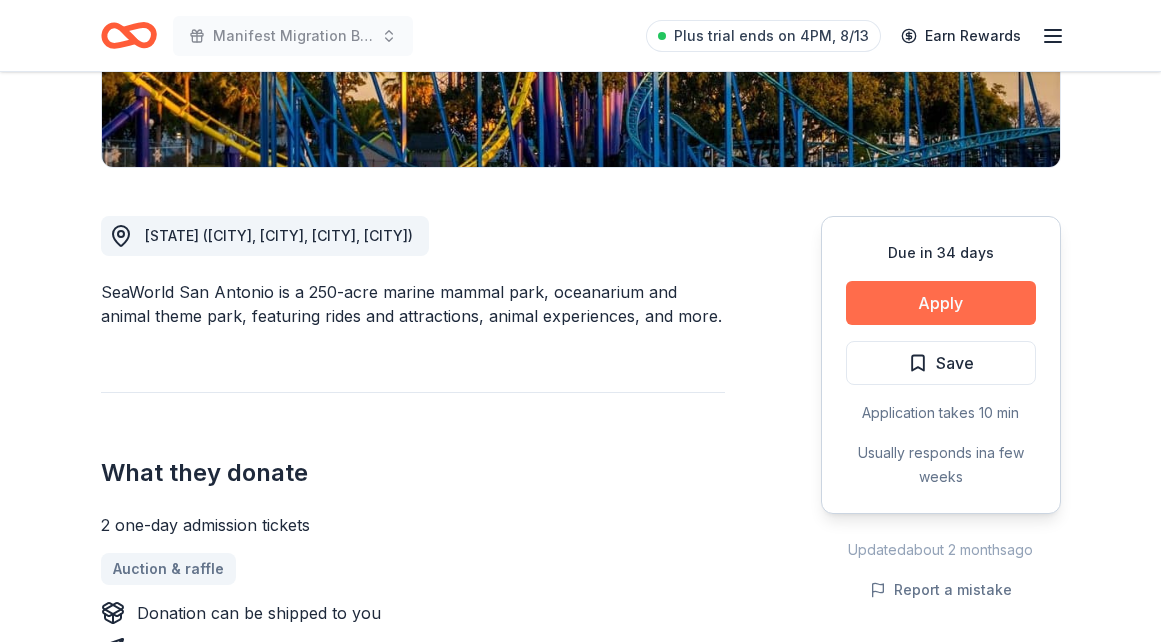 click on "Apply" at bounding box center (941, 303) 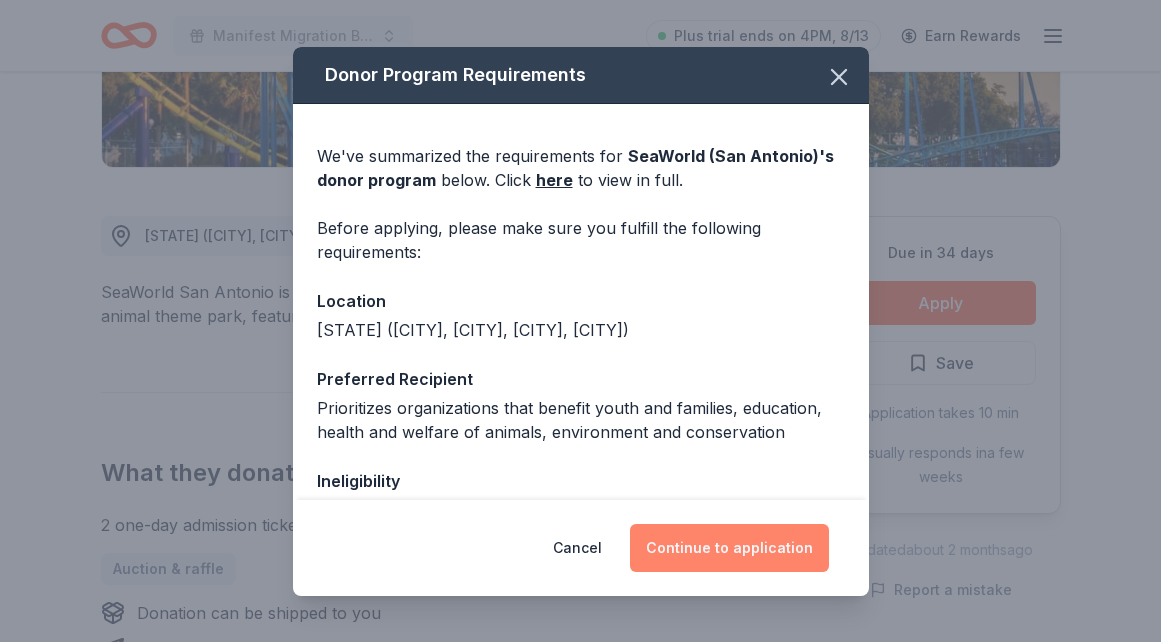 click on "Continue to application" at bounding box center (729, 548) 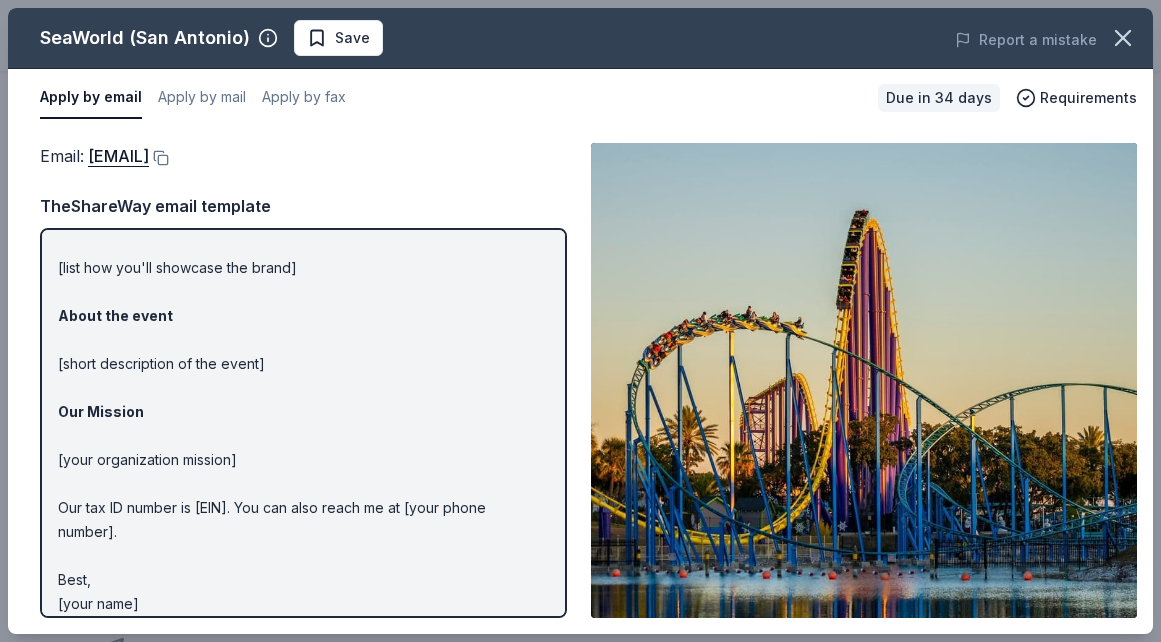 scroll, scrollTop: 198, scrollLeft: 0, axis: vertical 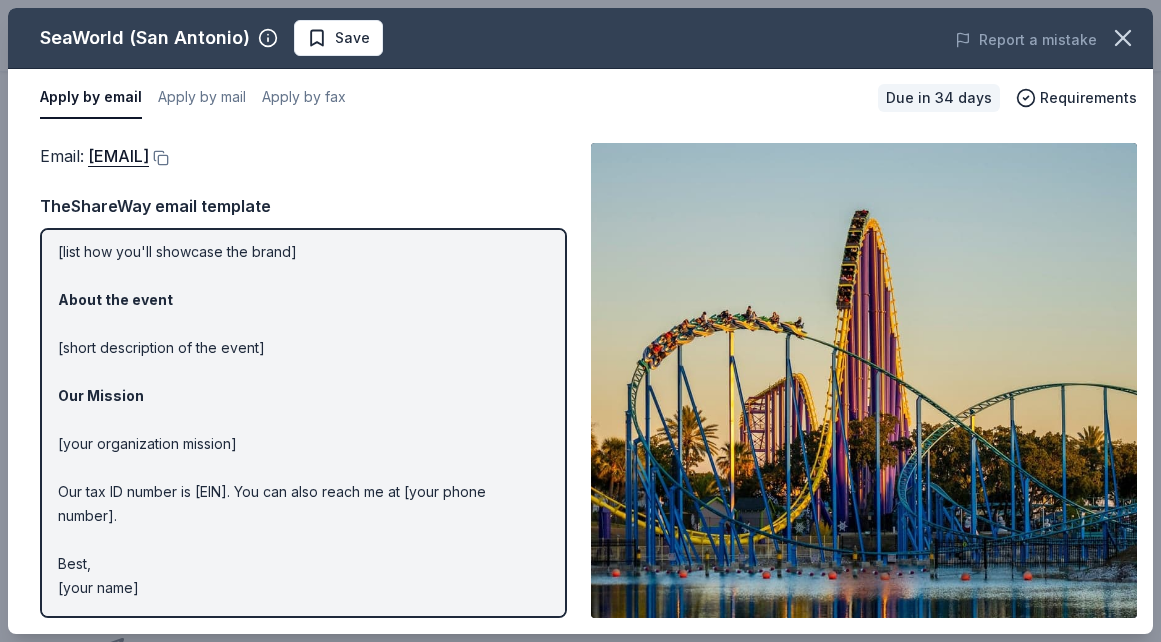 drag, startPoint x: 85, startPoint y: 155, endPoint x: 305, endPoint y: 183, distance: 221.77466 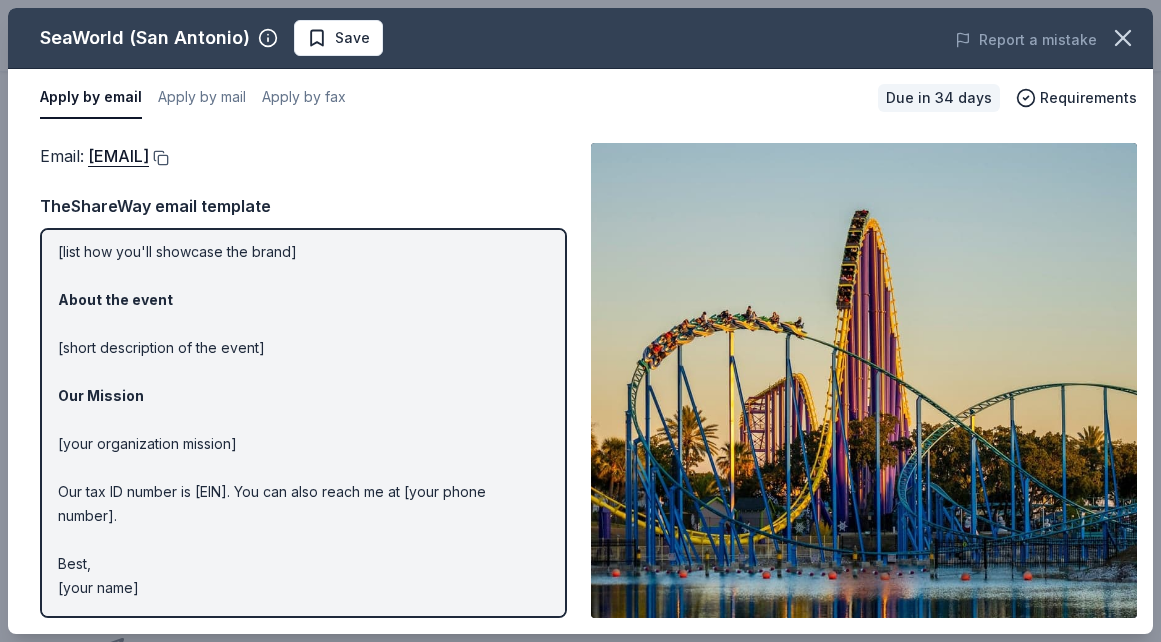 click at bounding box center (159, 158) 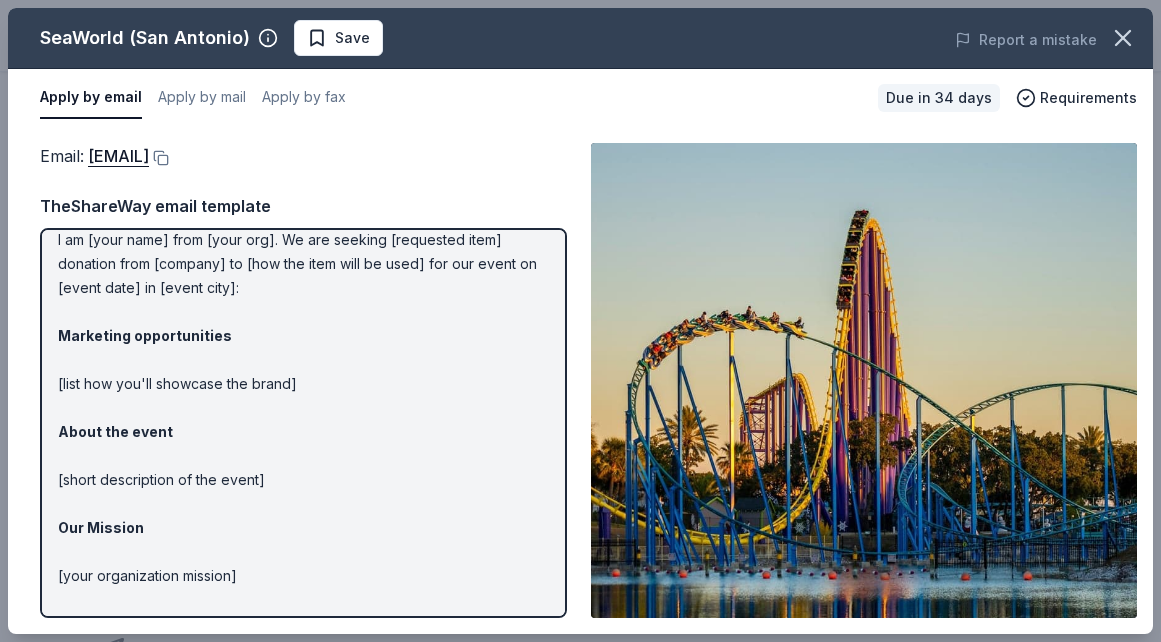 scroll, scrollTop: 0, scrollLeft: 0, axis: both 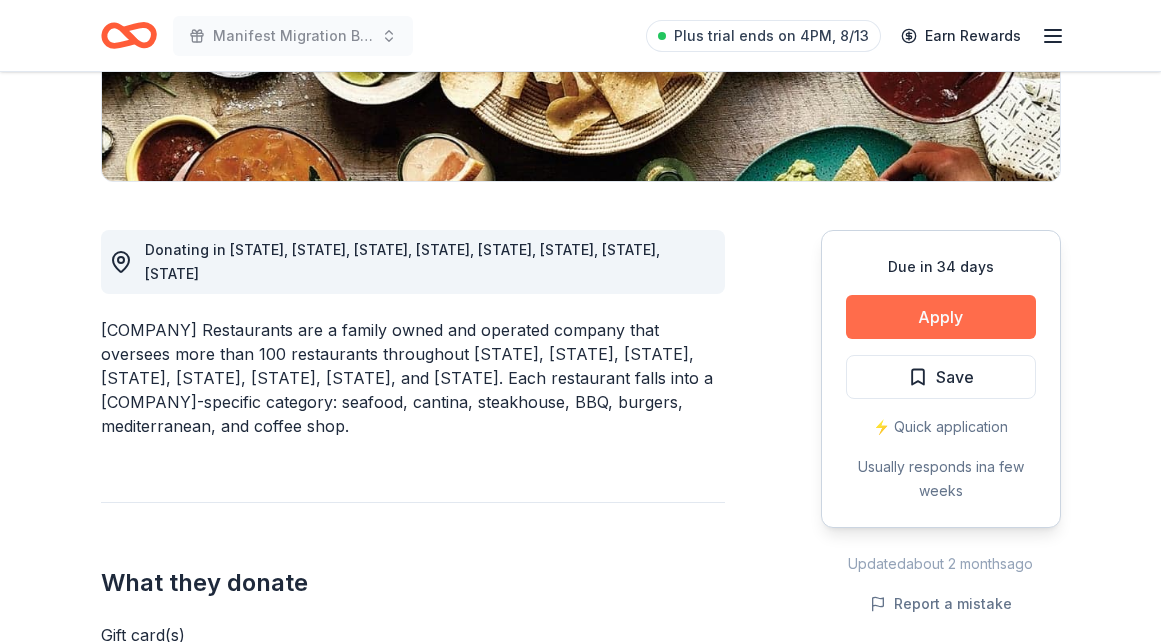 click on "Apply" at bounding box center [941, 317] 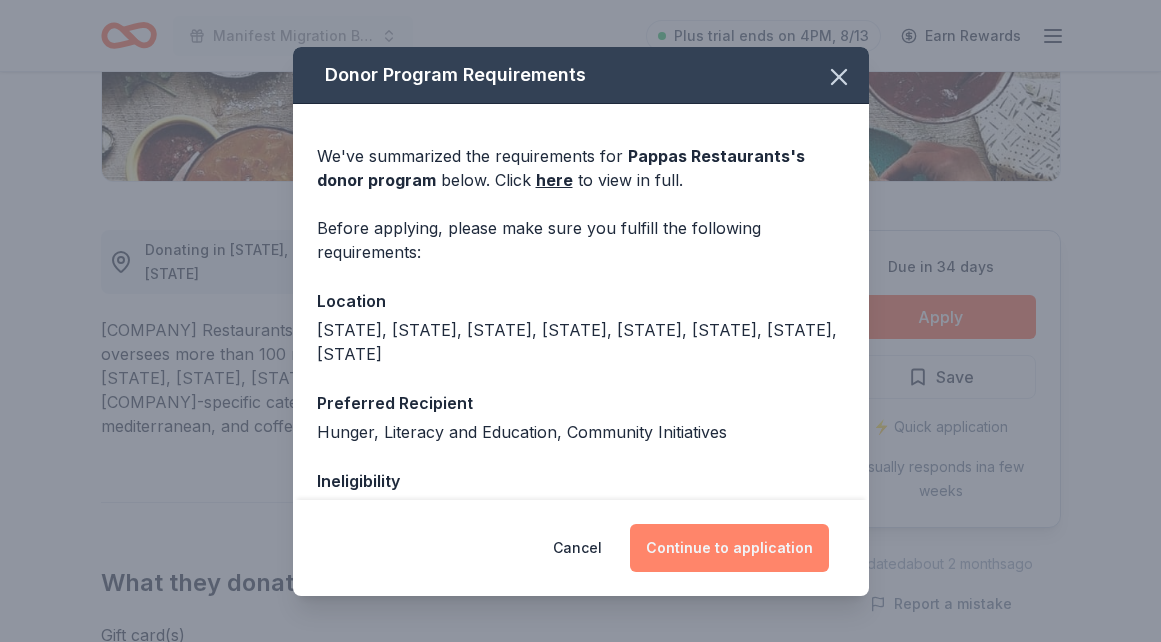 click on "Continue to application" at bounding box center (729, 548) 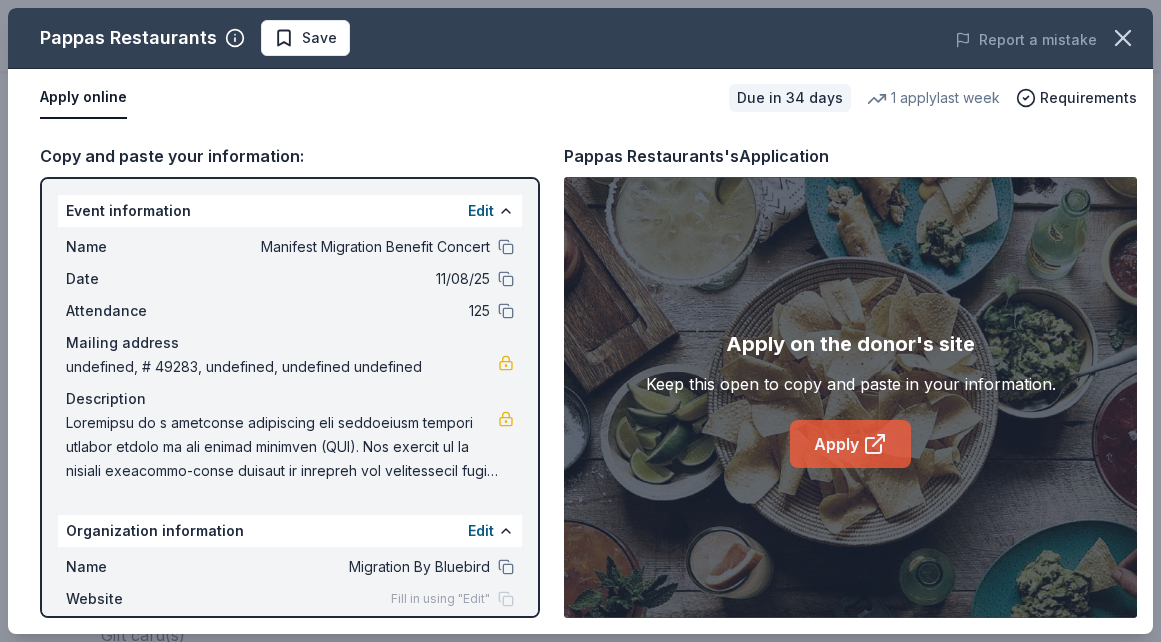 click 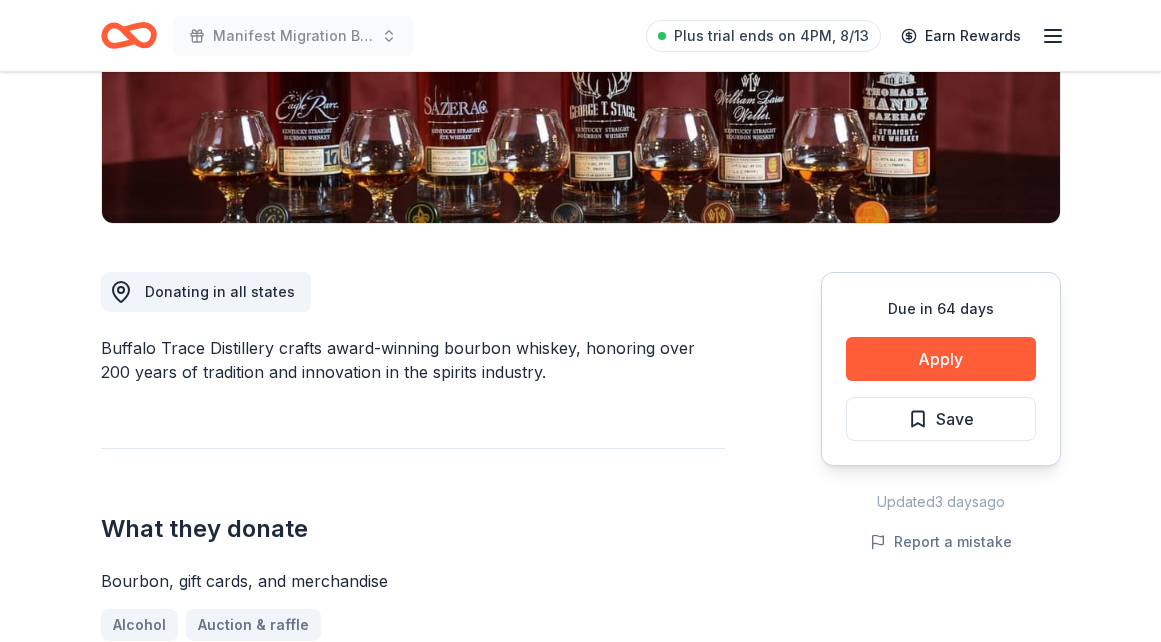 scroll, scrollTop: 383, scrollLeft: 0, axis: vertical 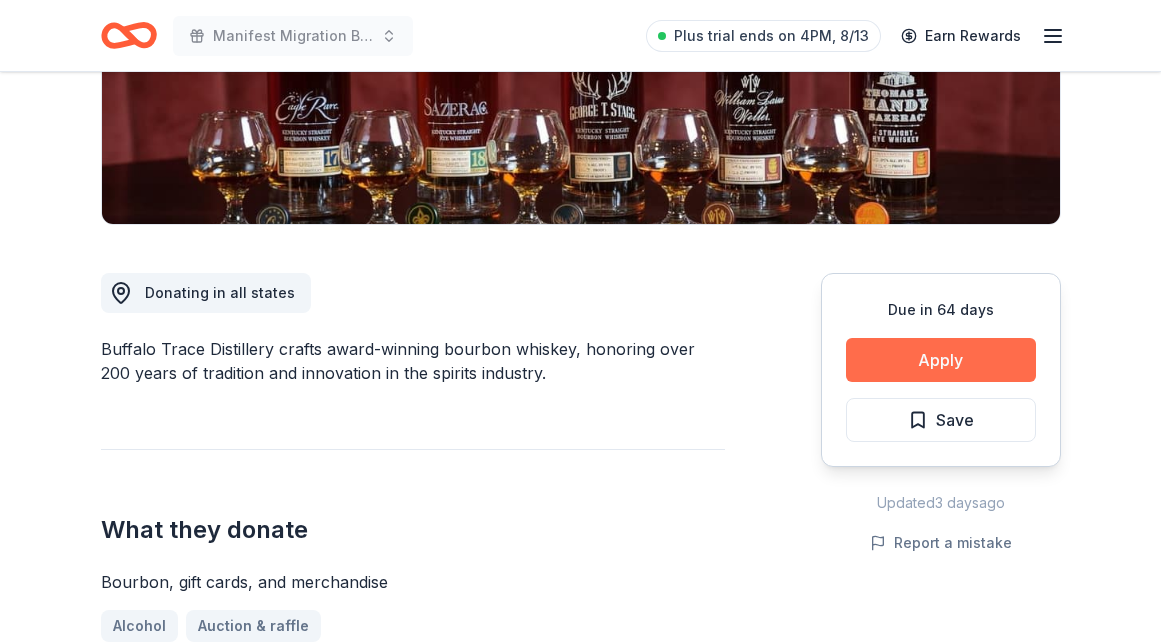 click on "Apply" at bounding box center (941, 360) 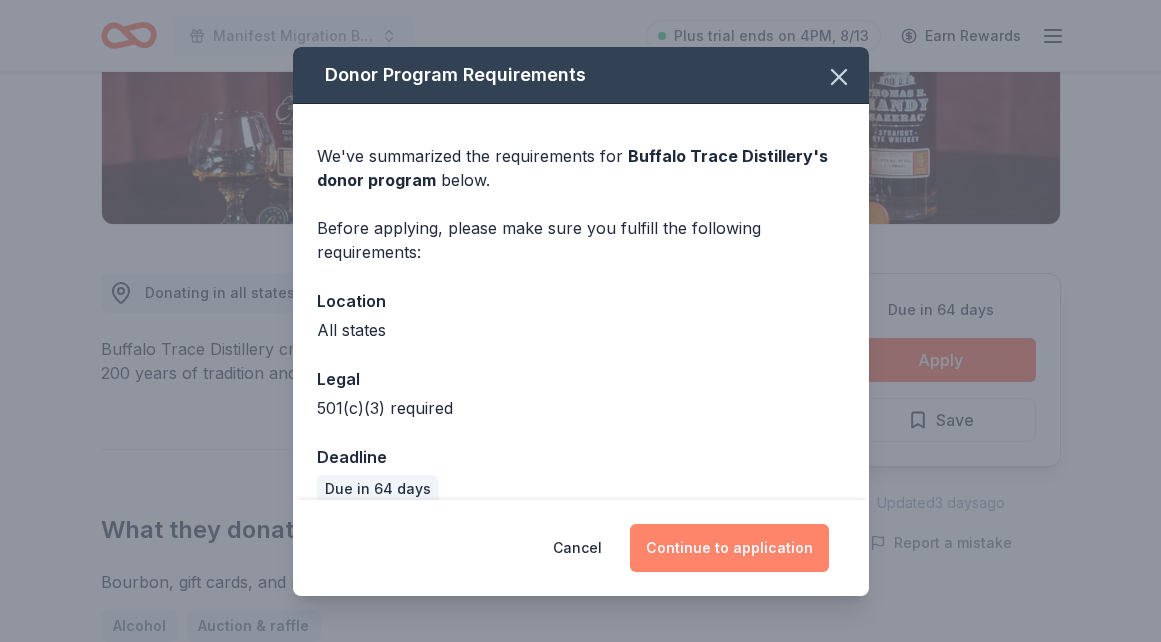 click on "Continue to application" at bounding box center [729, 548] 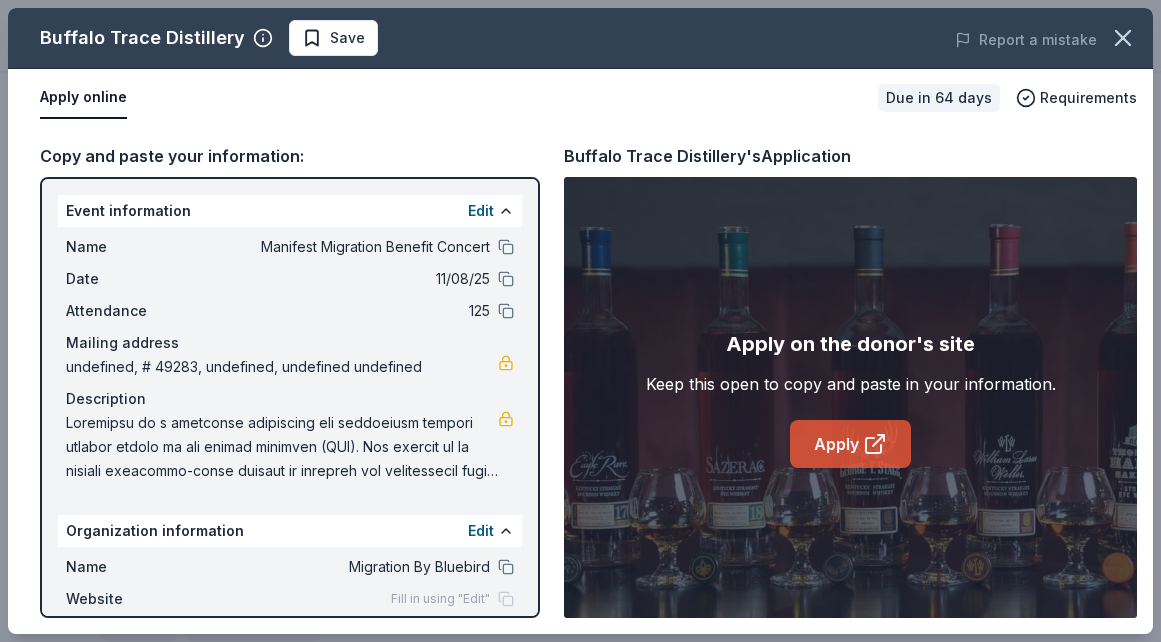 click 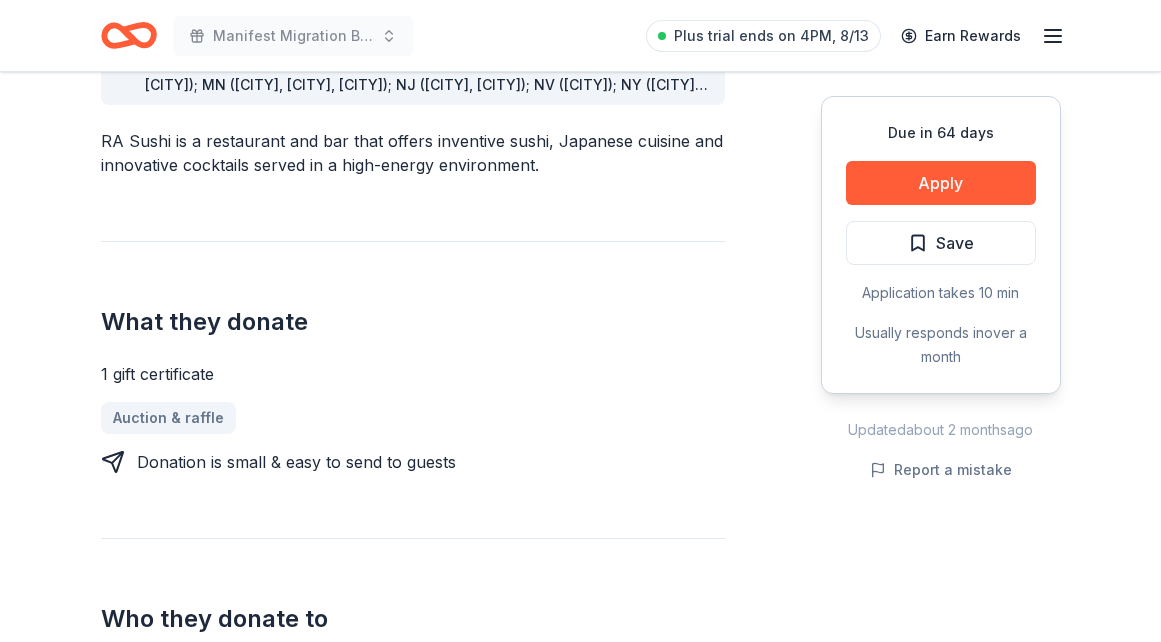 scroll, scrollTop: 678, scrollLeft: 0, axis: vertical 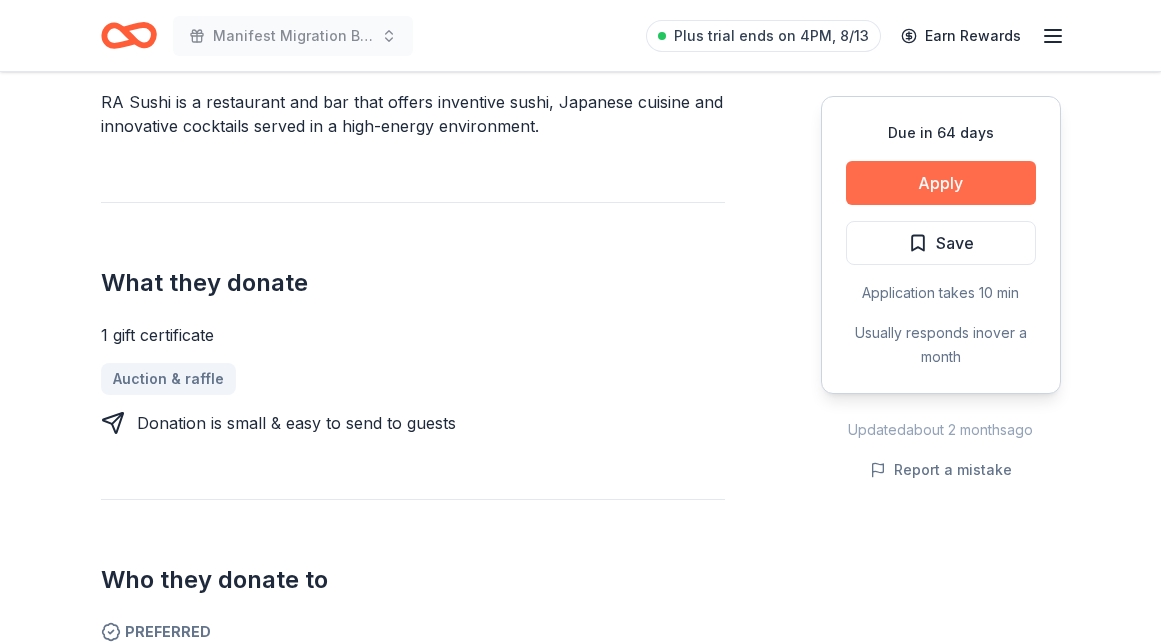click on "Apply" at bounding box center (941, 183) 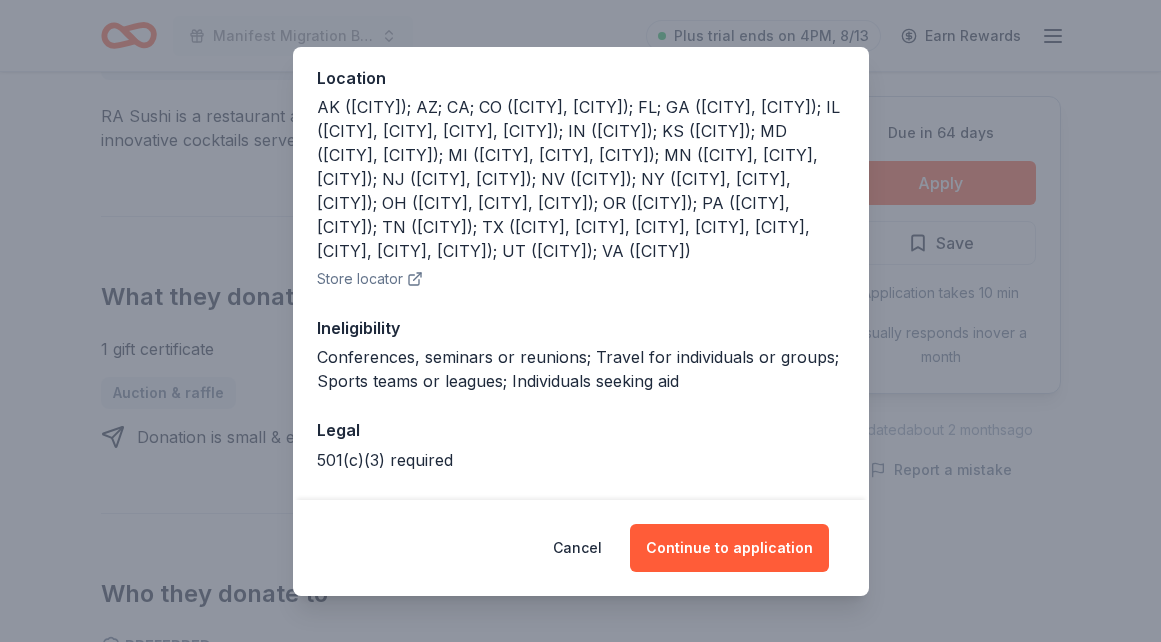 scroll, scrollTop: 373, scrollLeft: 0, axis: vertical 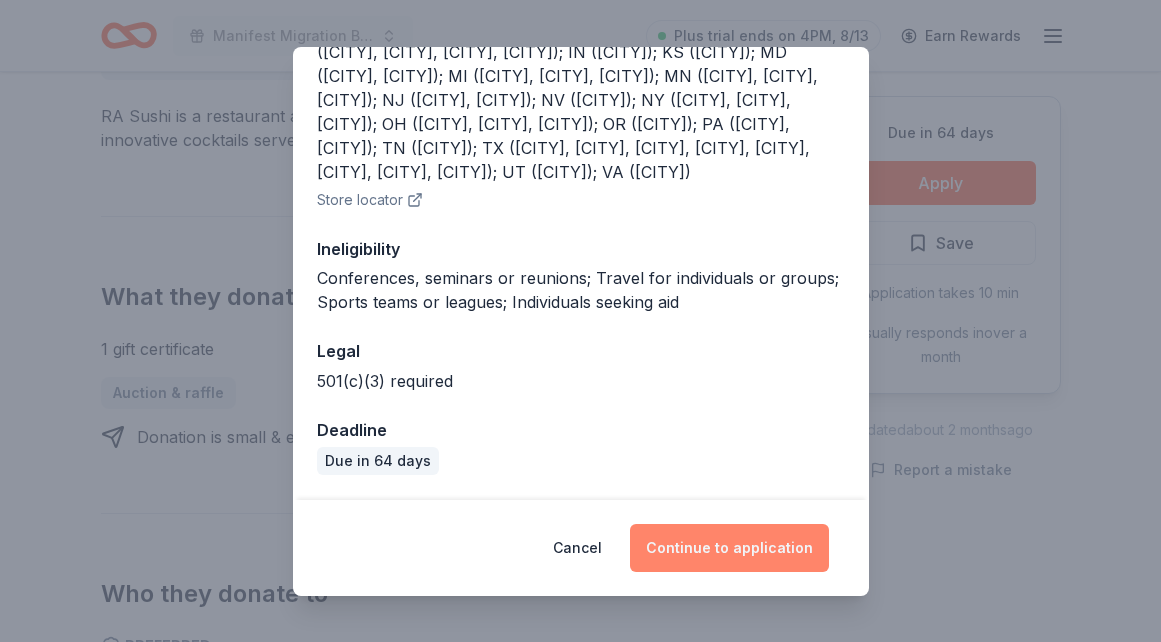click on "Continue to application" at bounding box center (729, 548) 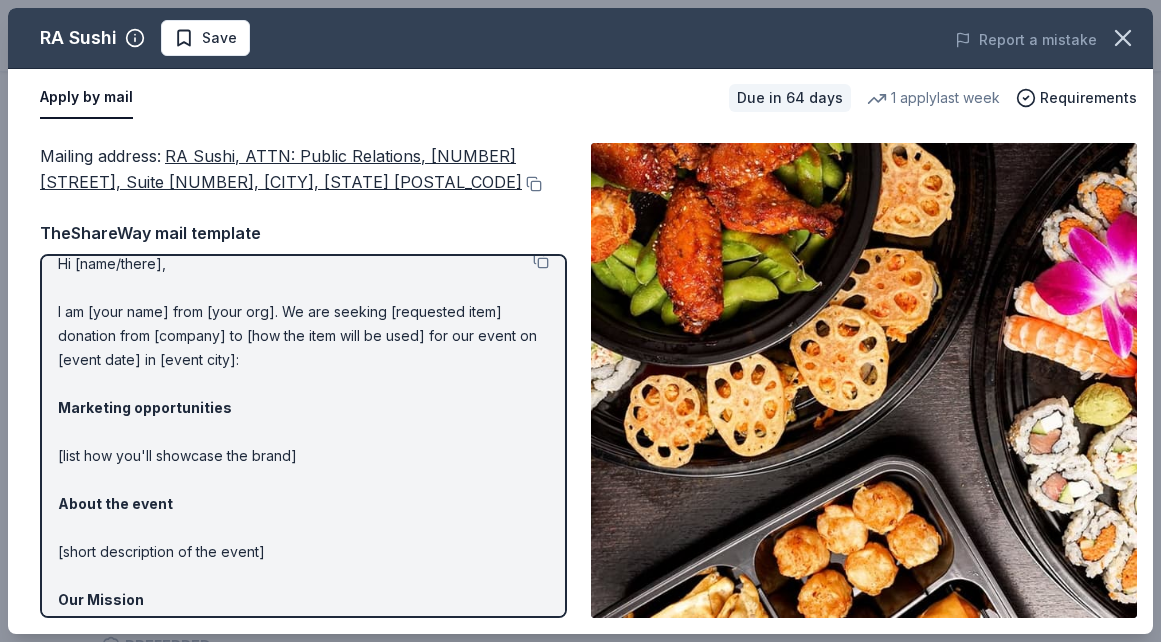 scroll, scrollTop: 0, scrollLeft: 0, axis: both 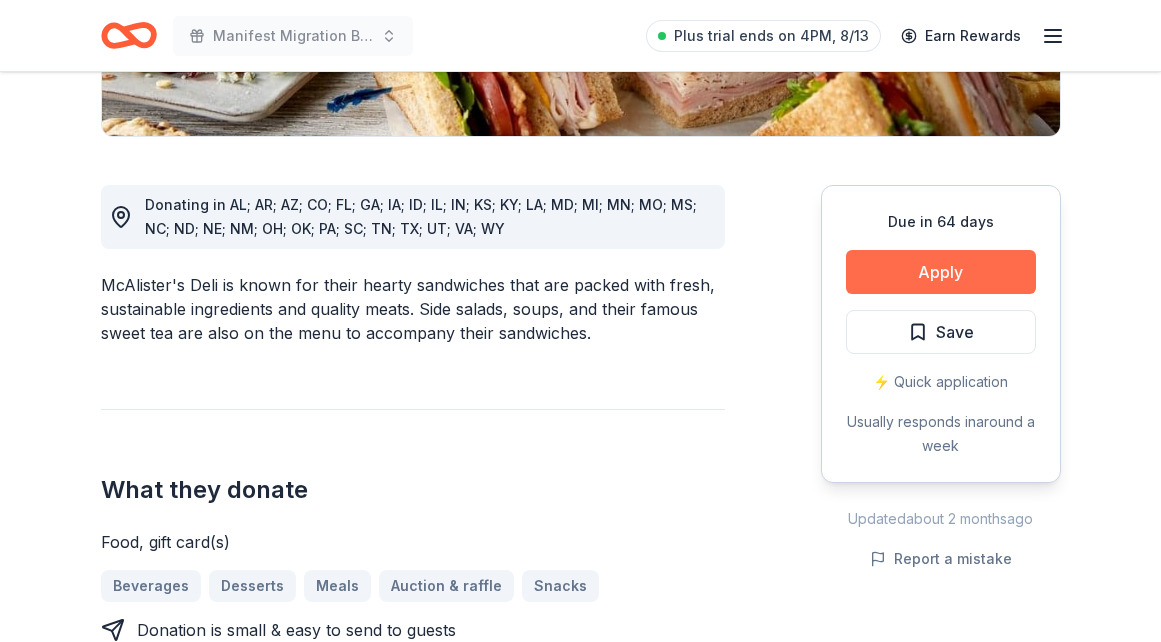 click on "Apply" at bounding box center (941, 272) 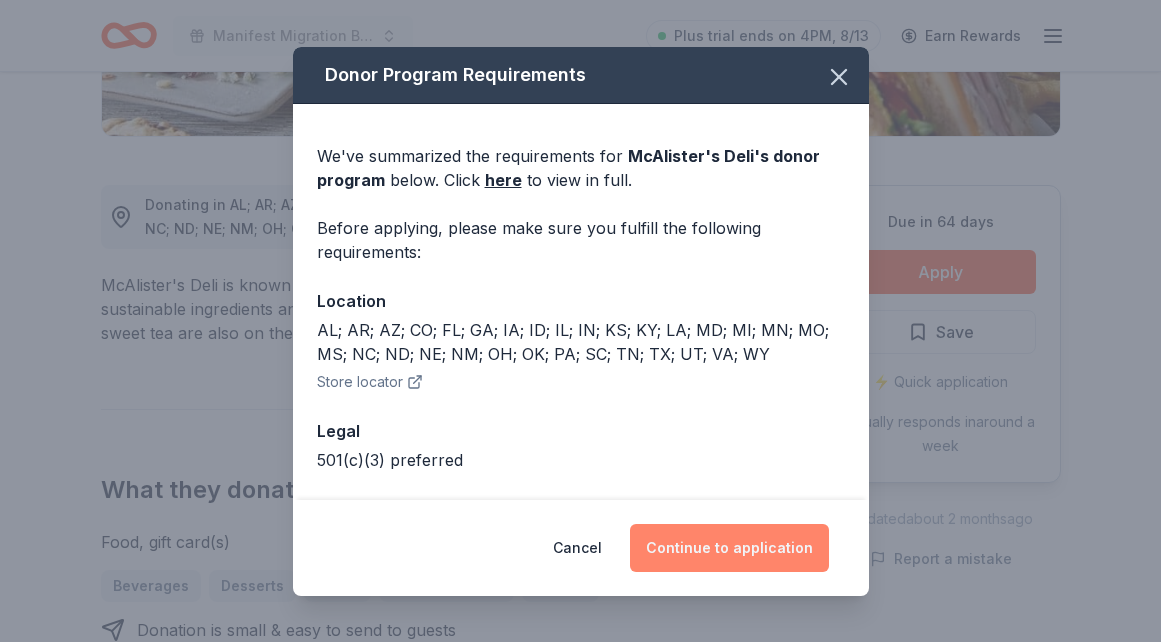 click on "Continue to application" at bounding box center (729, 548) 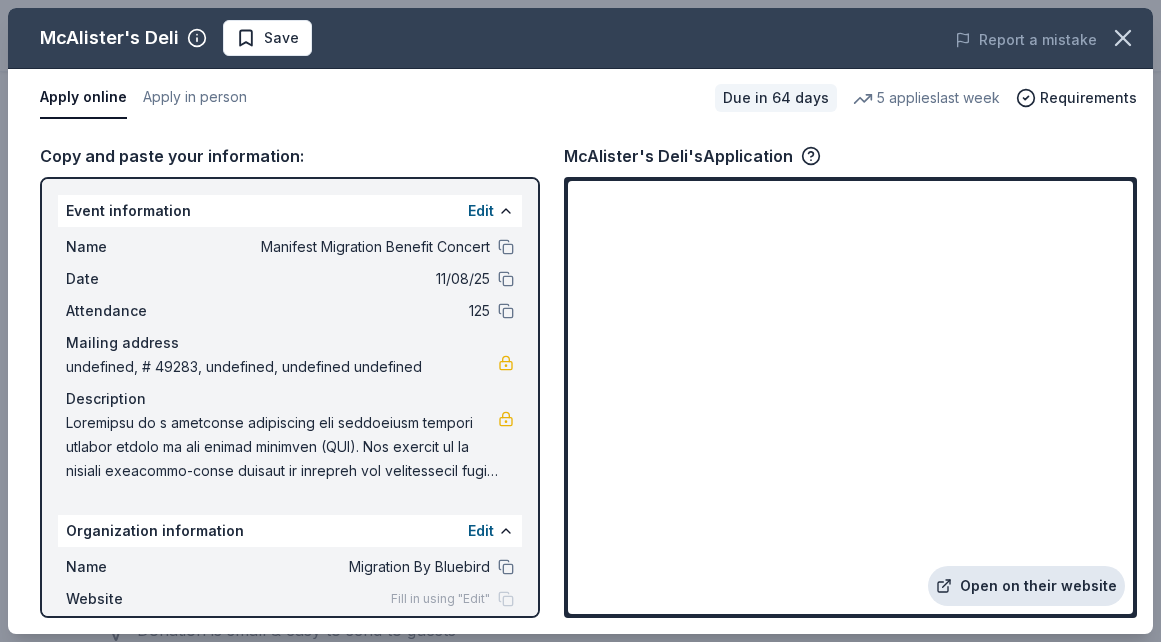 click on "Open on their website" at bounding box center (1026, 586) 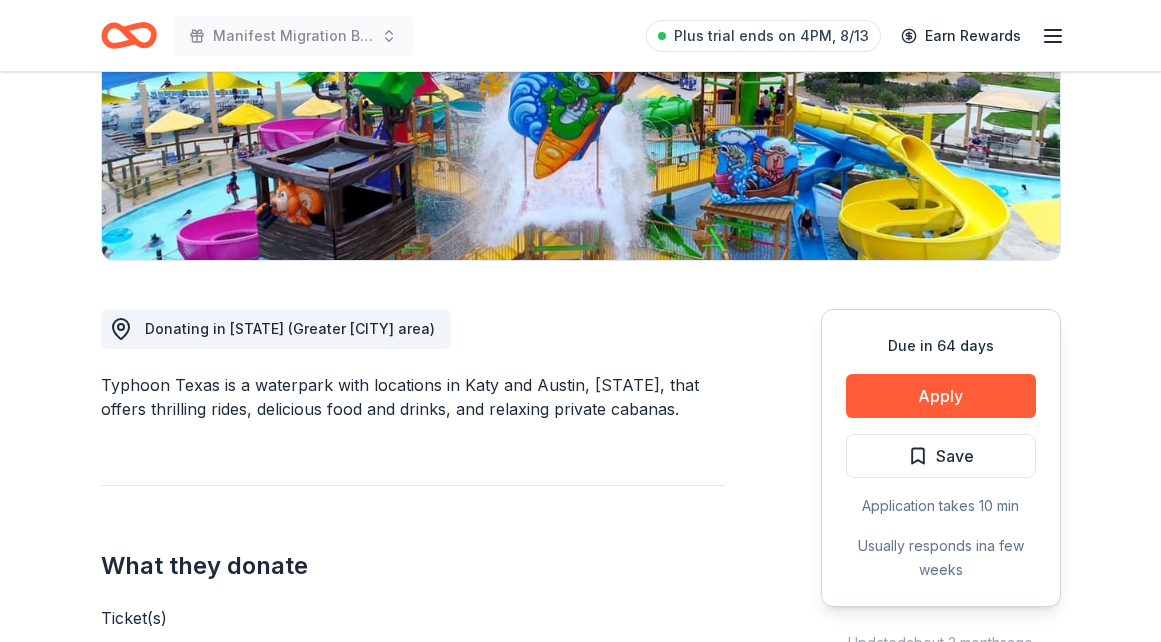 scroll, scrollTop: 396, scrollLeft: 0, axis: vertical 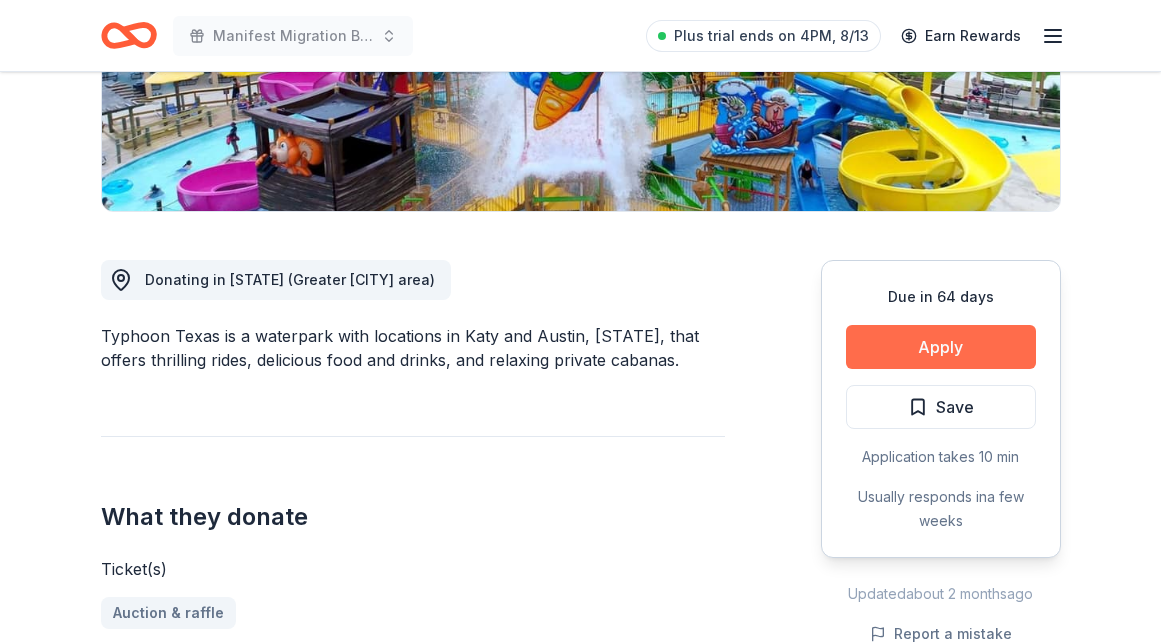 click on "Apply" at bounding box center (941, 347) 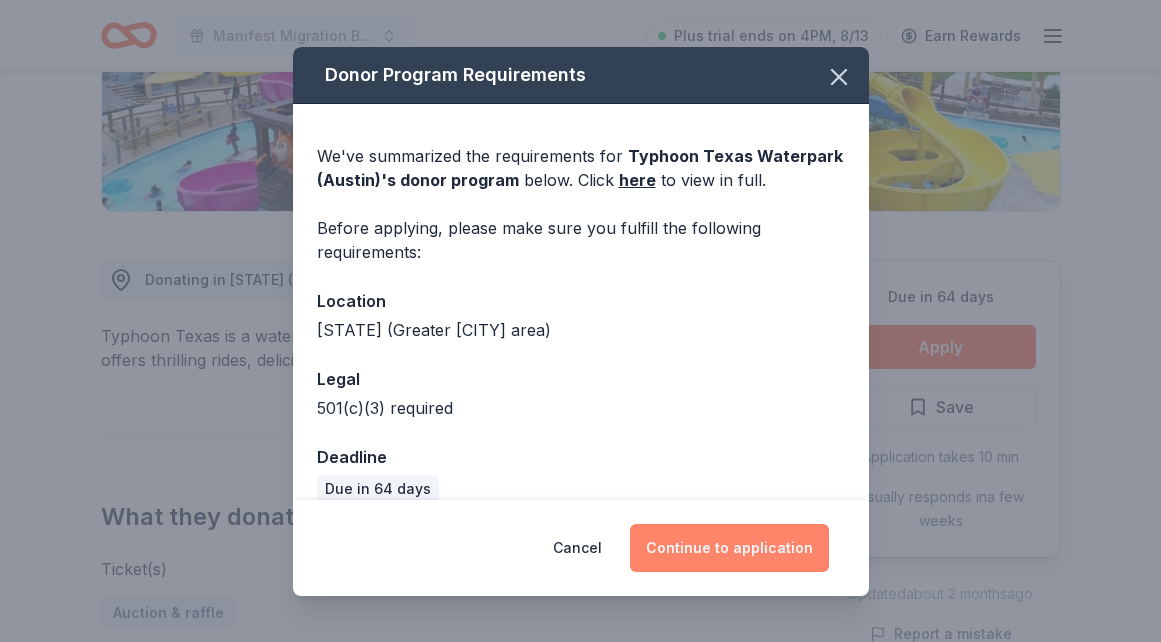click on "Continue to application" at bounding box center [729, 548] 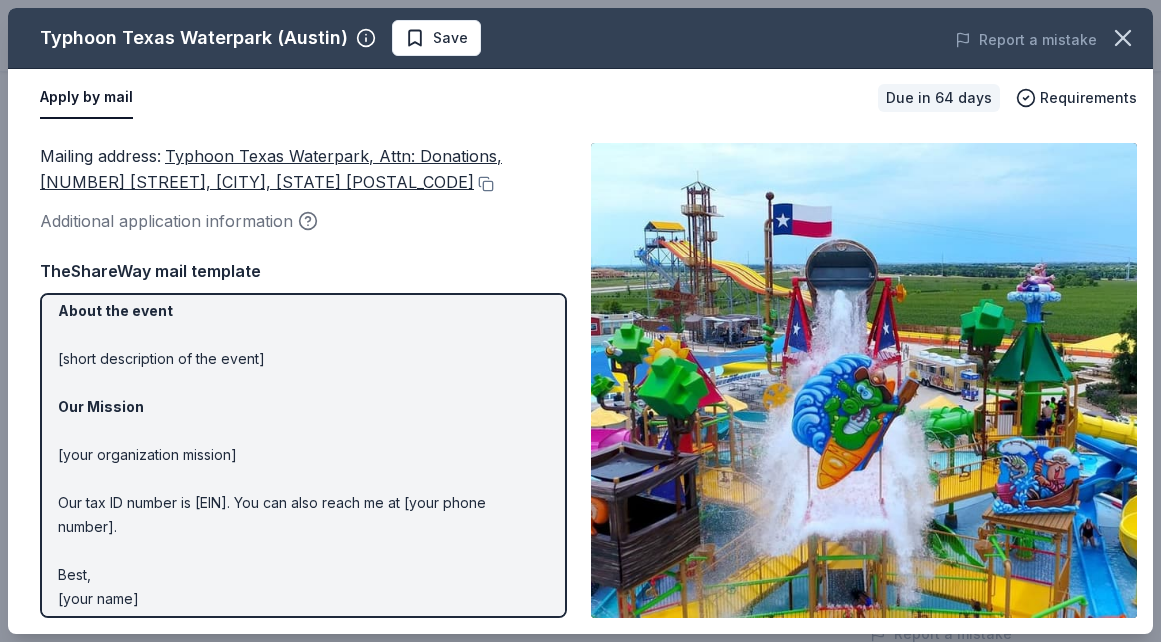 scroll, scrollTop: 262, scrollLeft: 0, axis: vertical 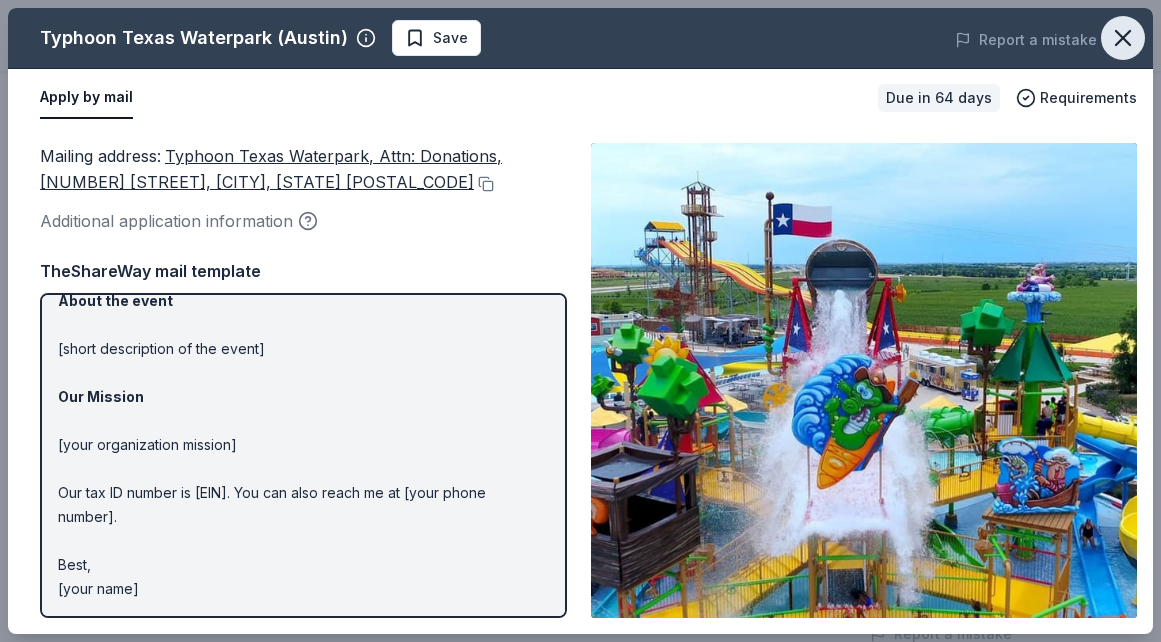 click 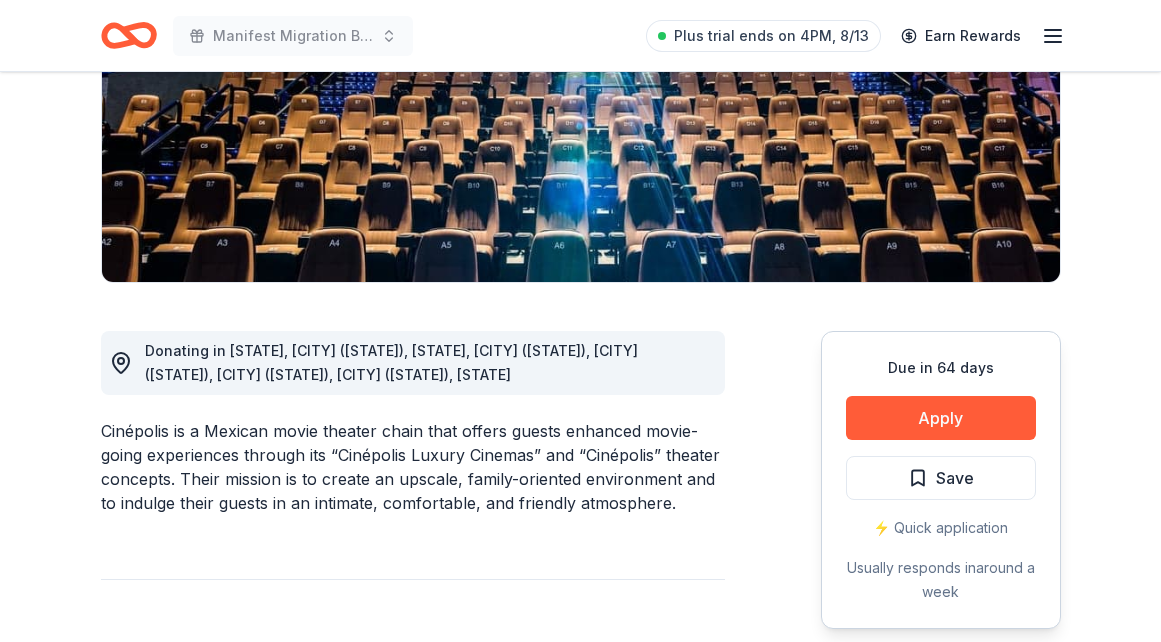 scroll, scrollTop: 329, scrollLeft: 0, axis: vertical 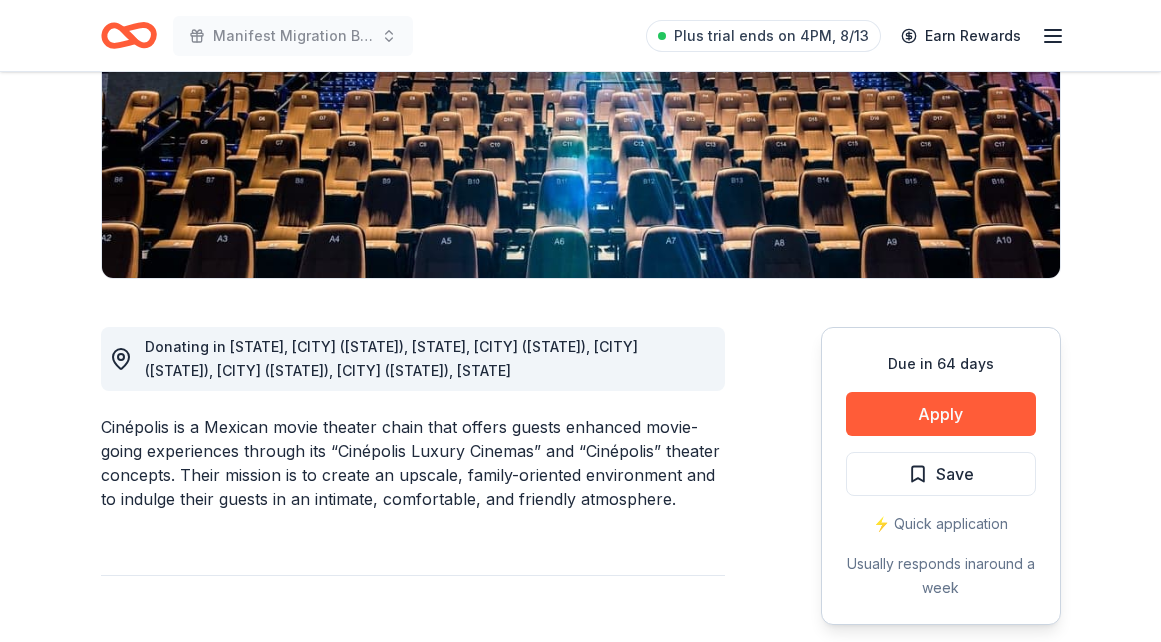 click on "Apply" at bounding box center (941, 414) 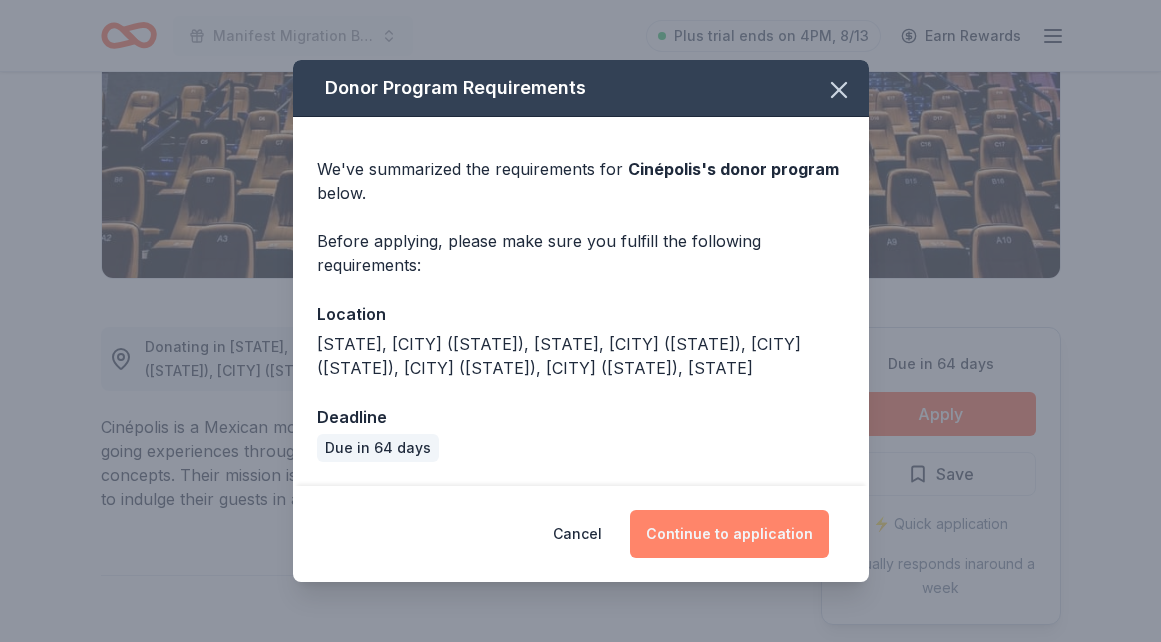 click on "Continue to application" at bounding box center (729, 534) 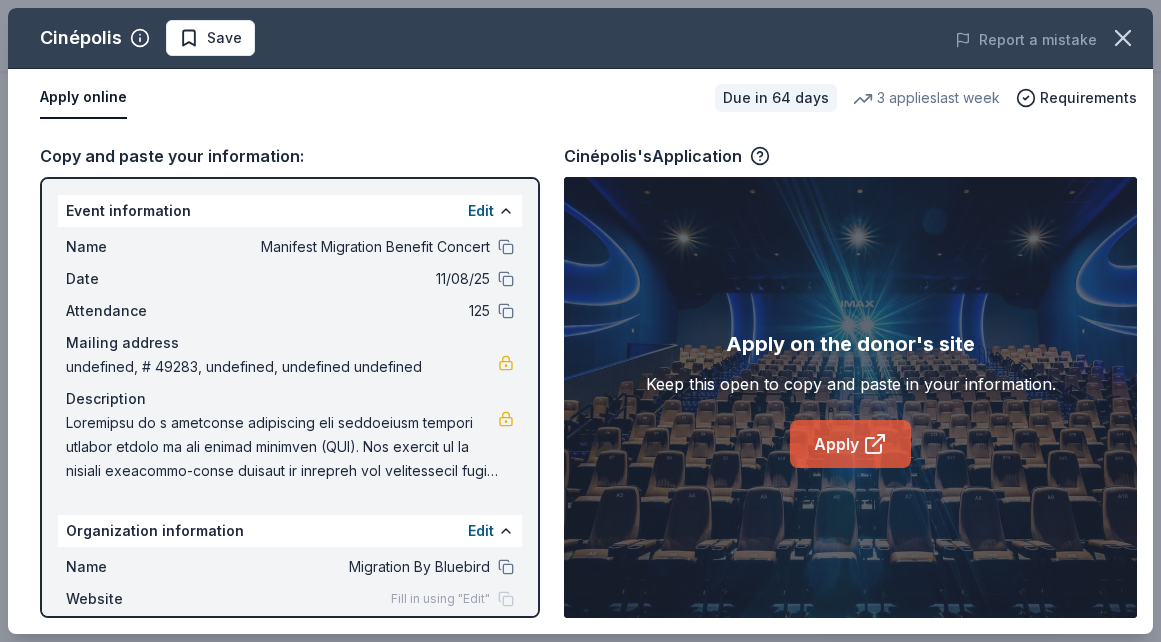click on "Apply" at bounding box center [850, 444] 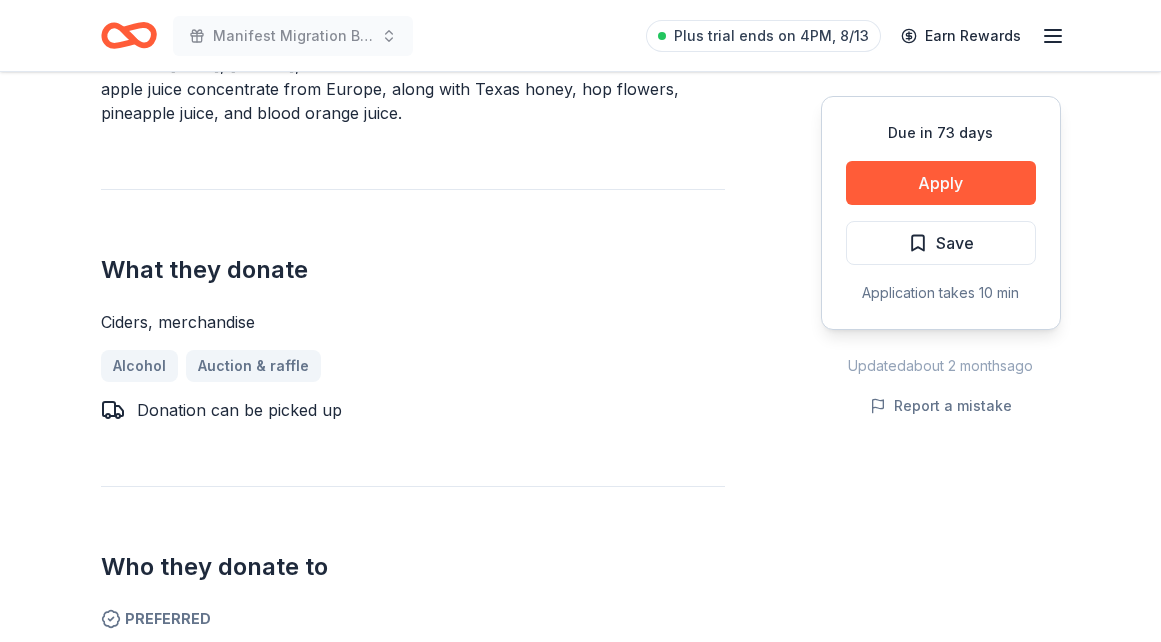 scroll, scrollTop: 687, scrollLeft: 0, axis: vertical 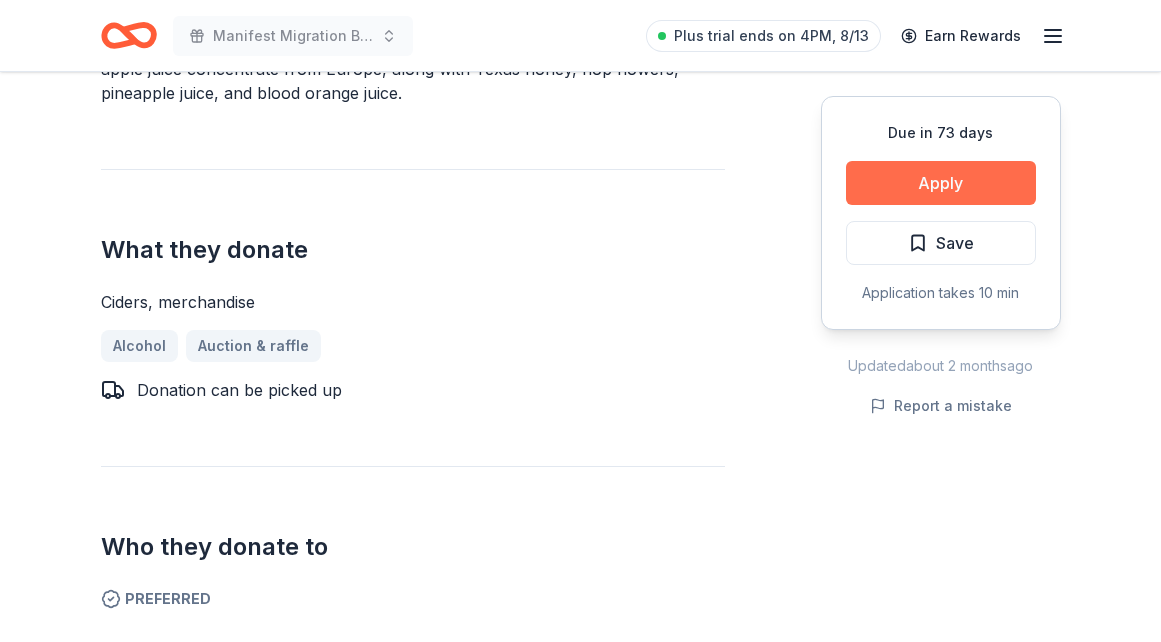 click on "Apply" at bounding box center [941, 183] 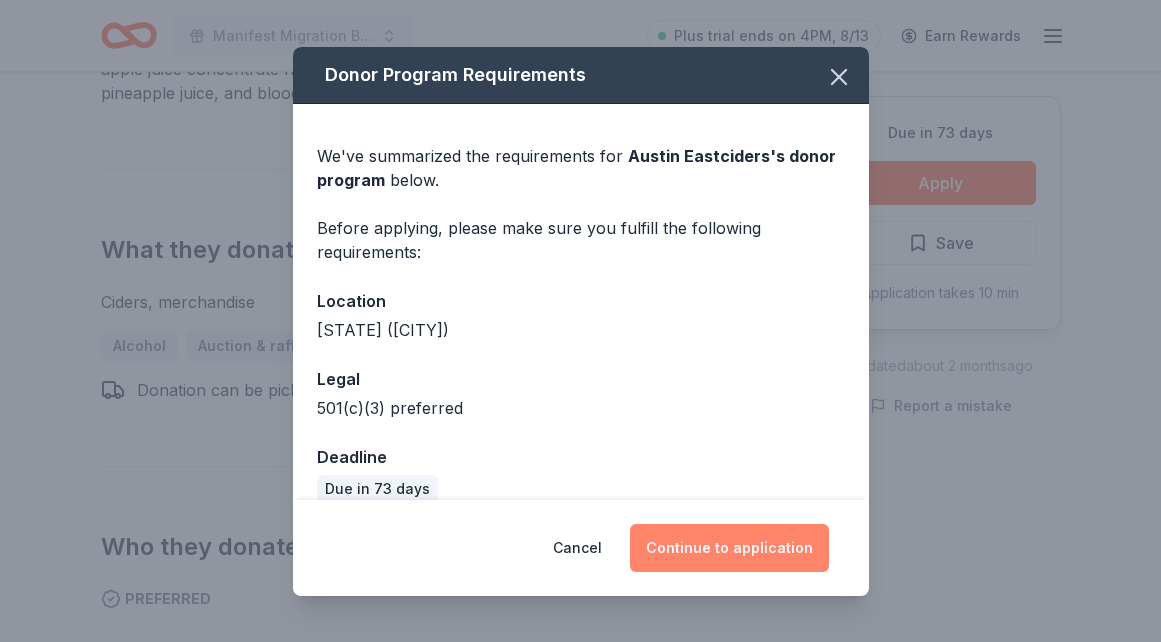 click on "Continue to application" at bounding box center (729, 548) 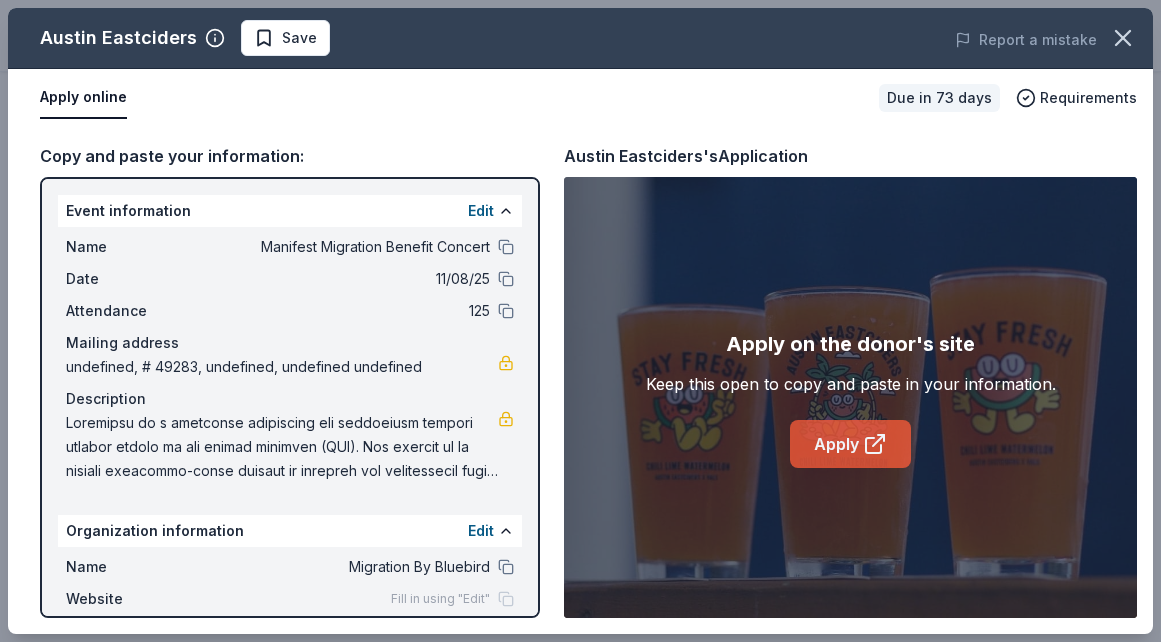 click on "Apply" at bounding box center [850, 444] 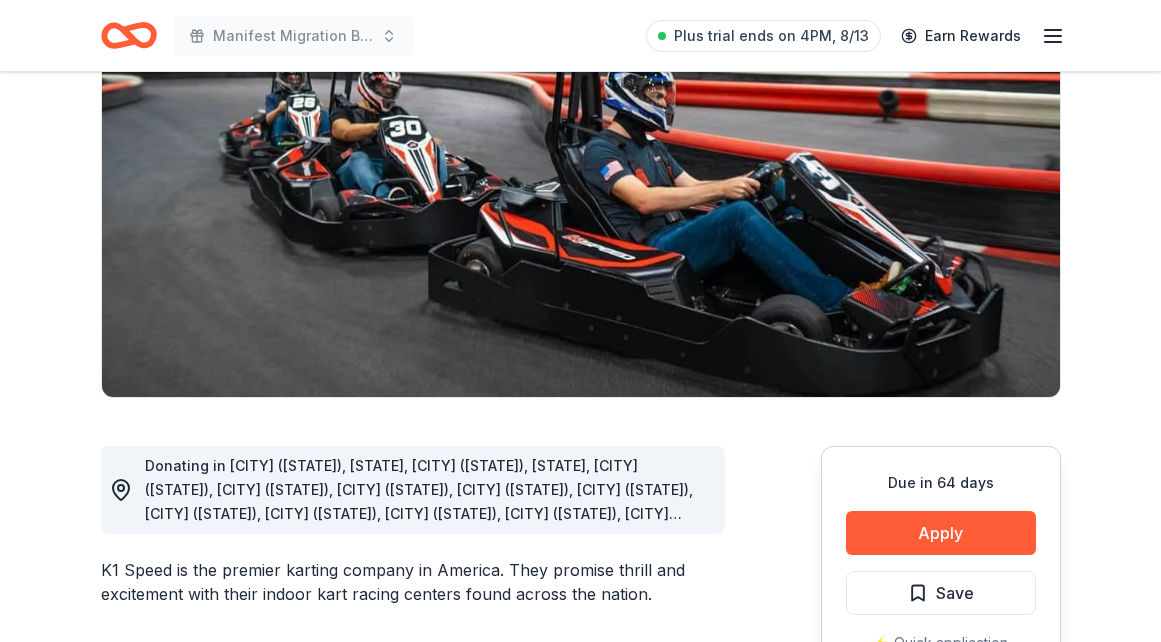 scroll, scrollTop: 231, scrollLeft: 0, axis: vertical 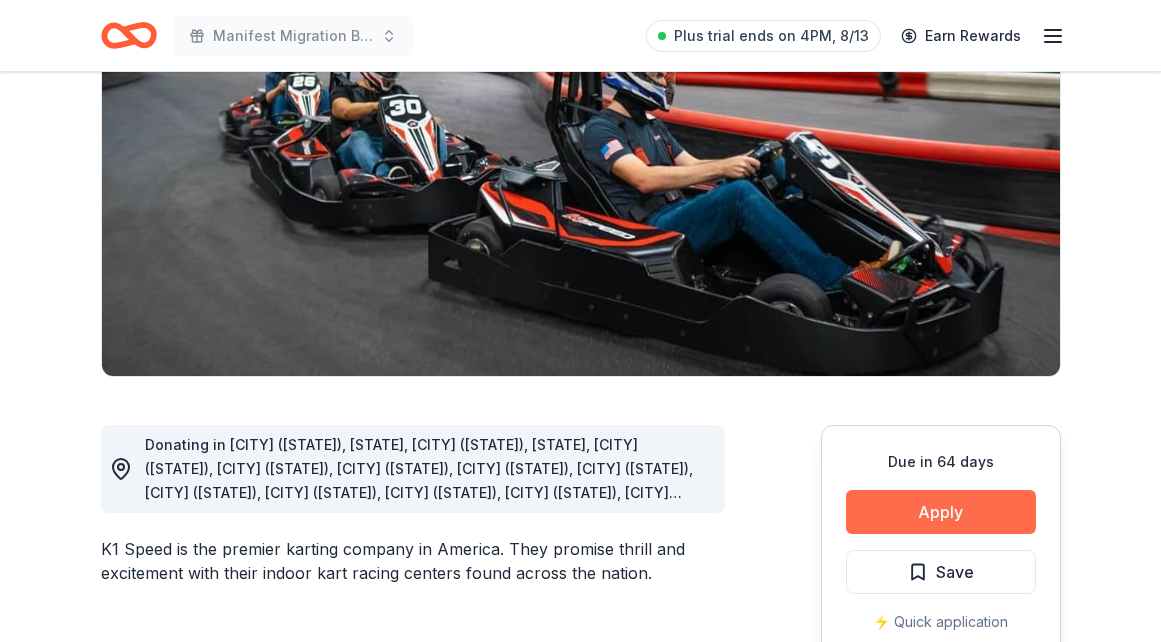 click on "Apply" at bounding box center [941, 512] 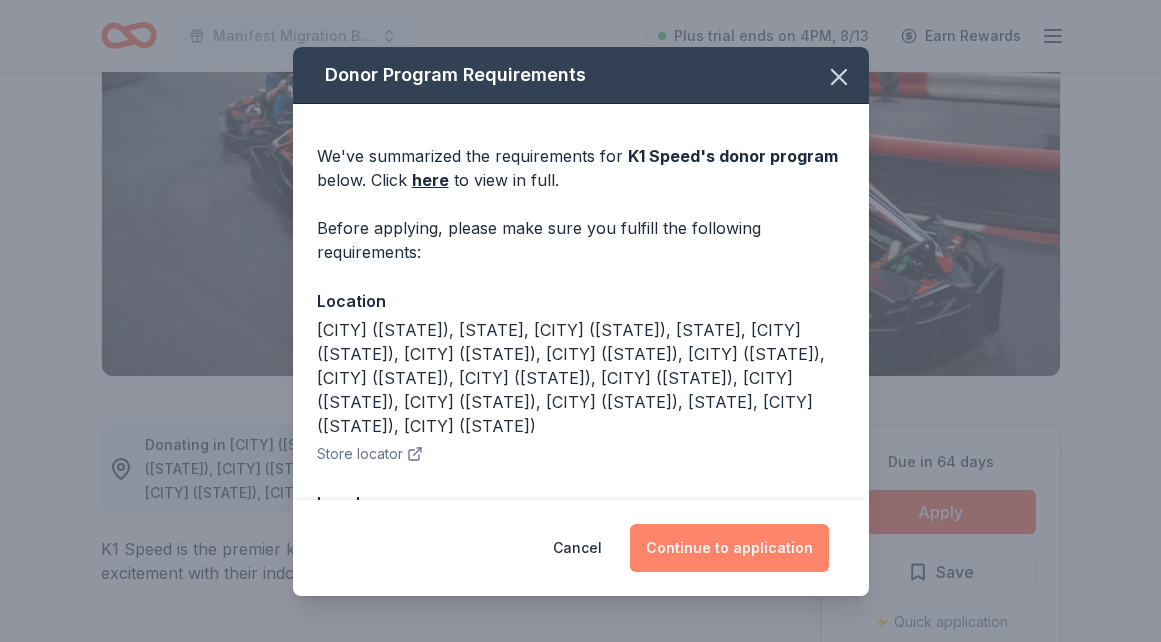 click on "Continue to application" at bounding box center [729, 548] 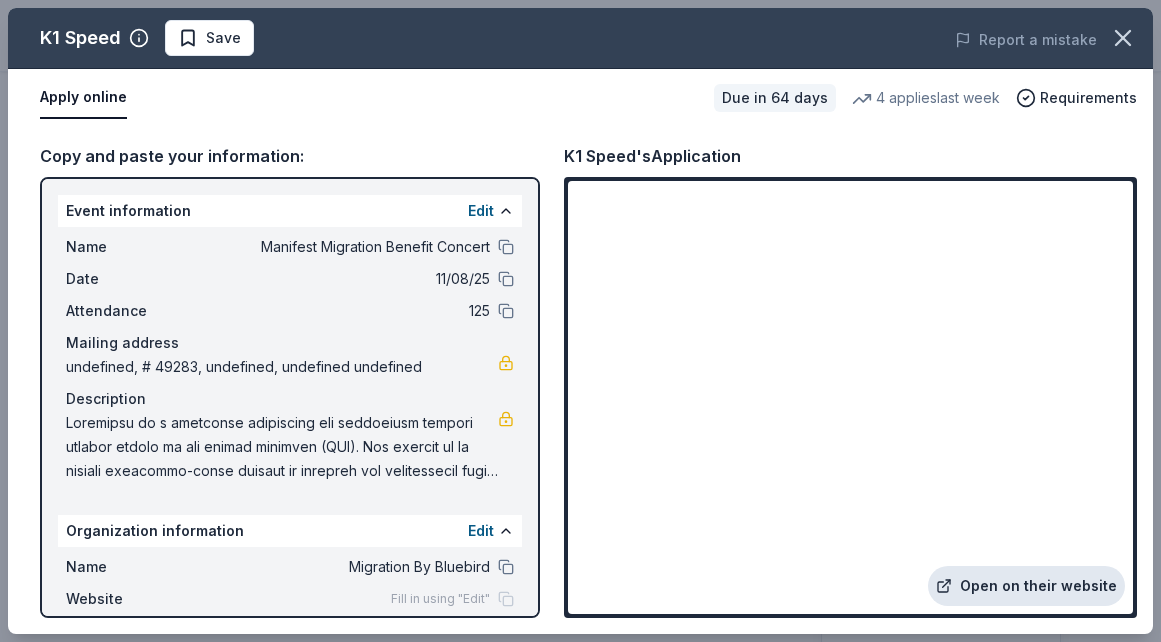 click on "Open on their website" at bounding box center [1026, 586] 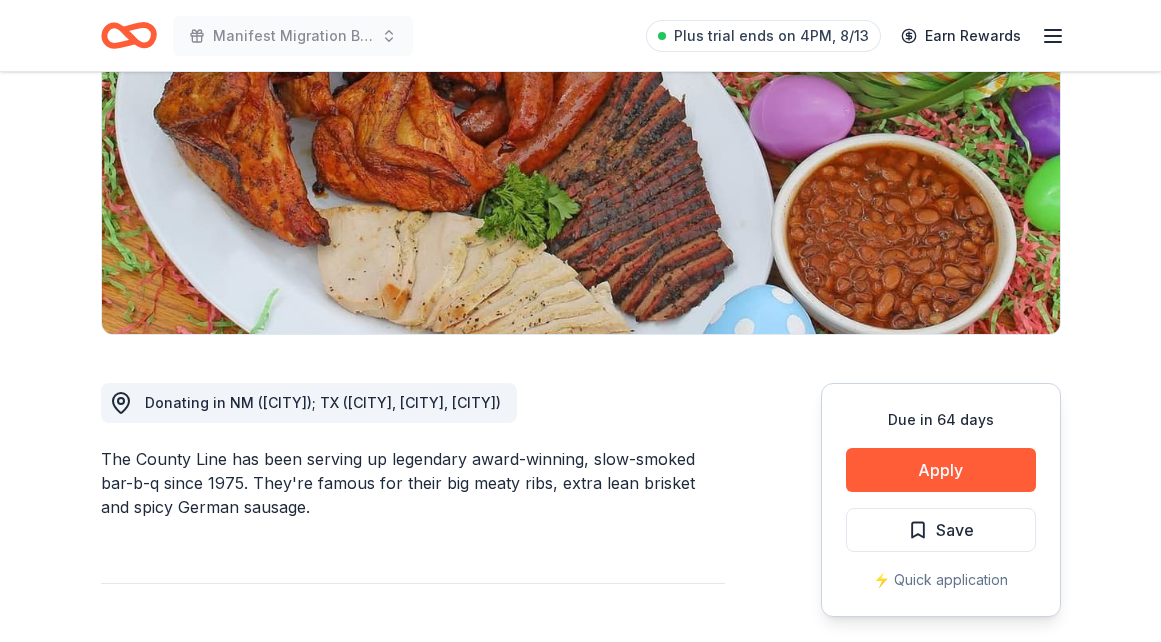scroll, scrollTop: 276, scrollLeft: 0, axis: vertical 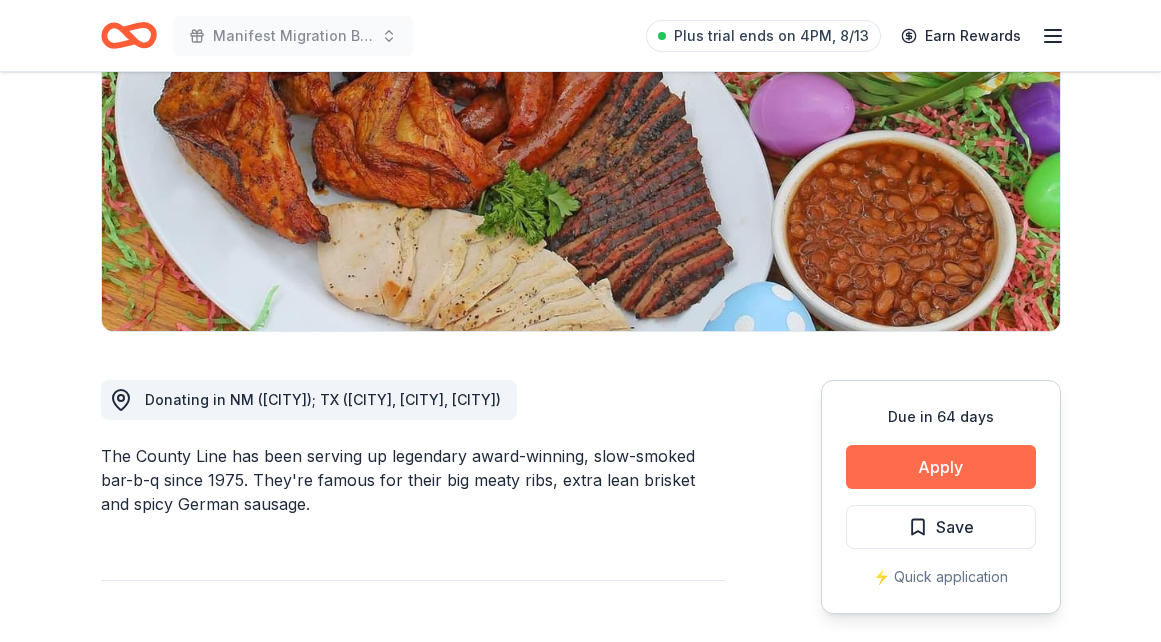 click on "Apply" at bounding box center [941, 467] 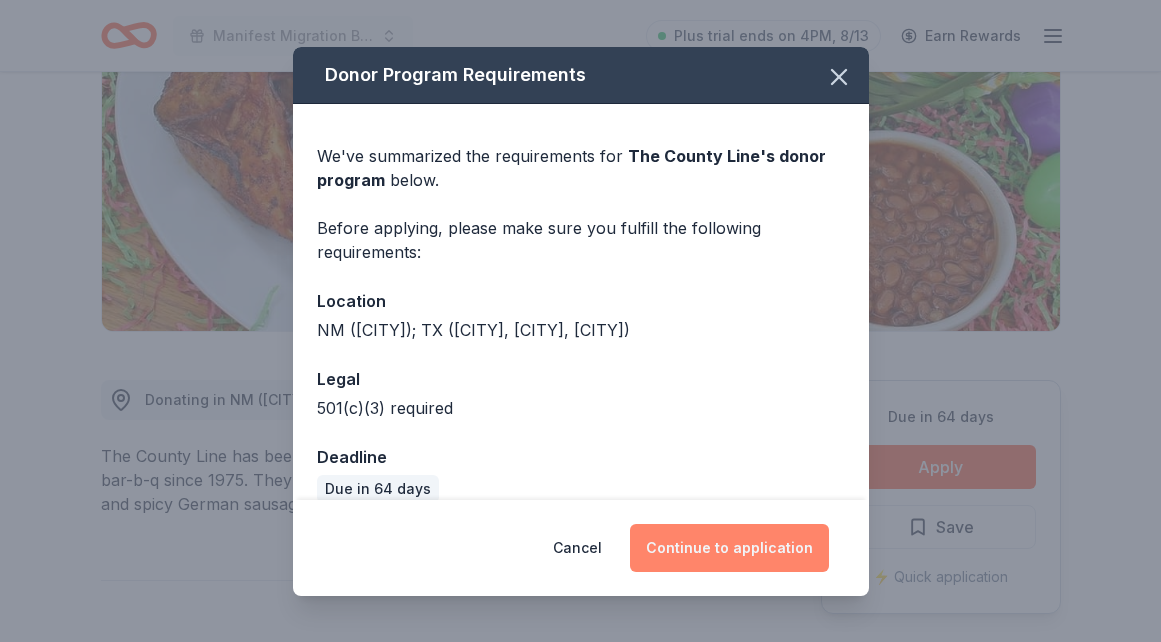 click on "Continue to application" at bounding box center [729, 548] 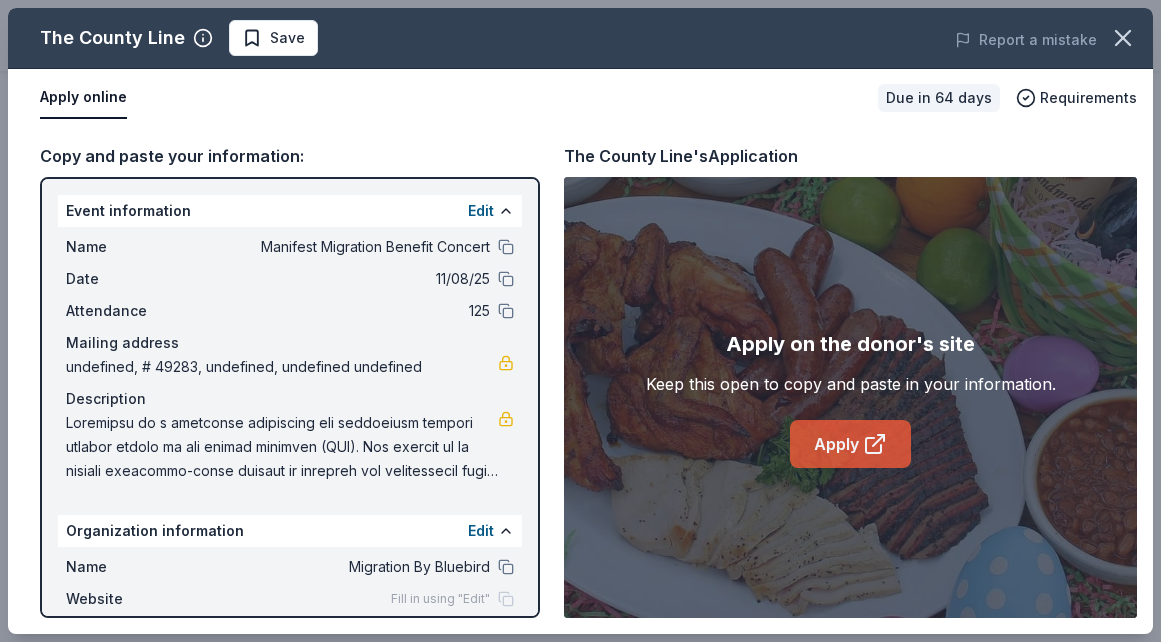 click on "Apply" at bounding box center [850, 444] 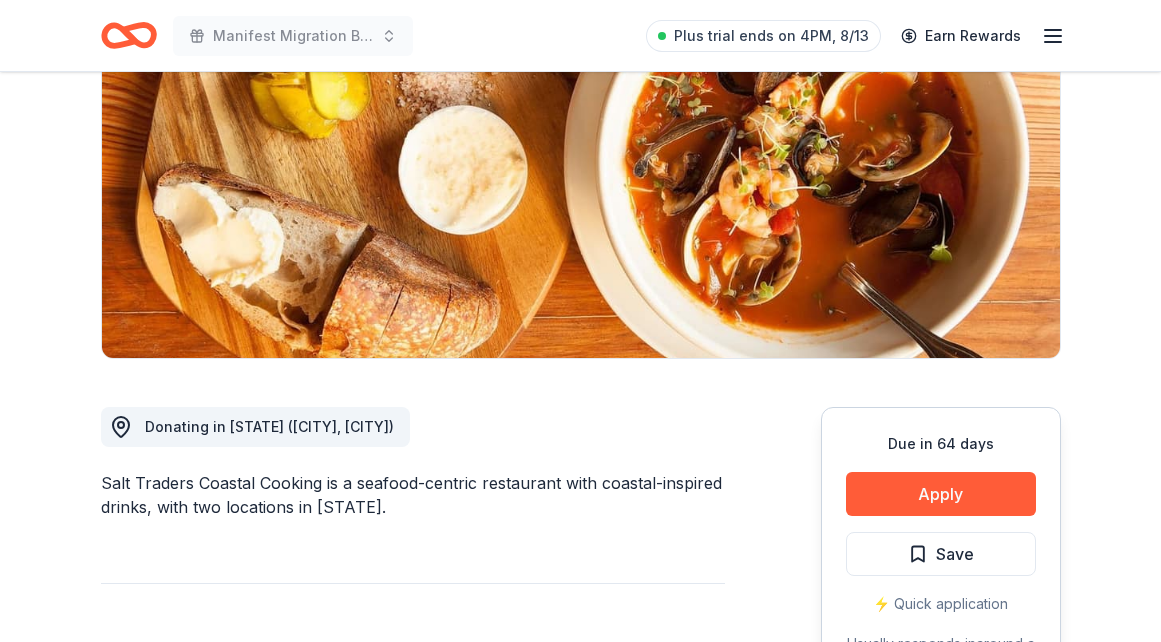 scroll, scrollTop: 252, scrollLeft: 0, axis: vertical 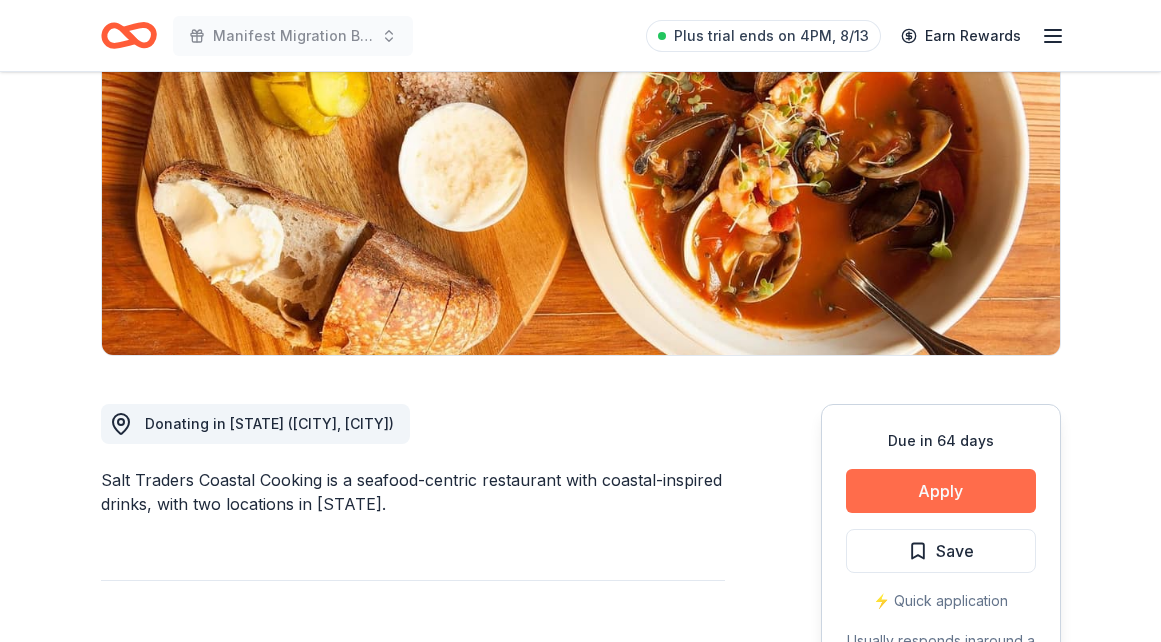 click on "Apply" at bounding box center [941, 491] 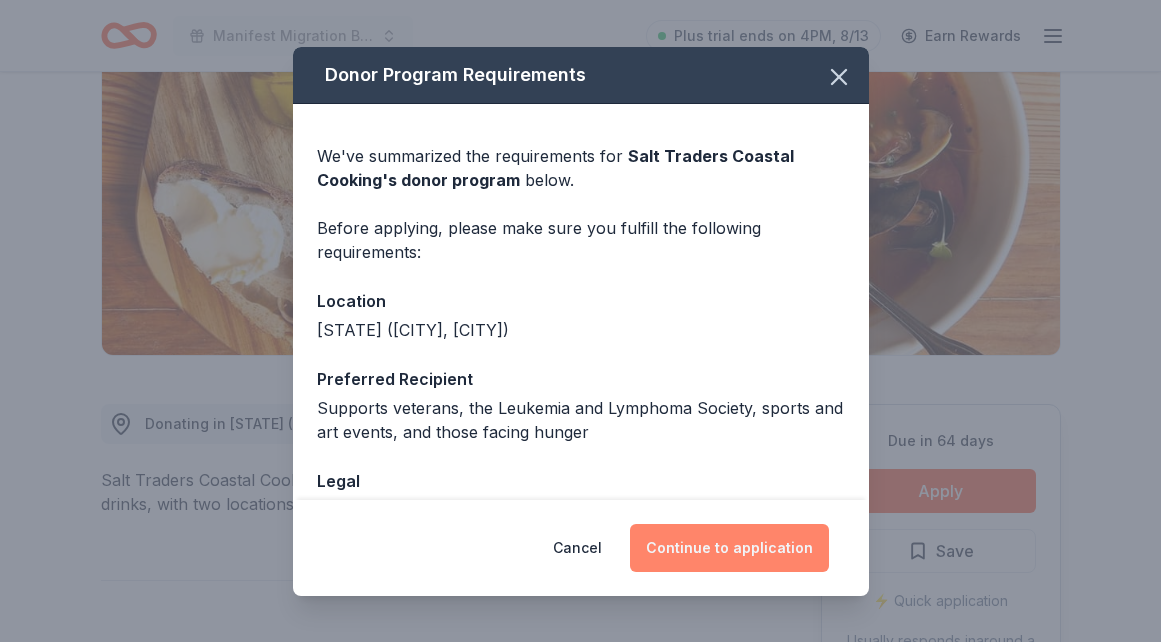 click on "Continue to application" at bounding box center [729, 548] 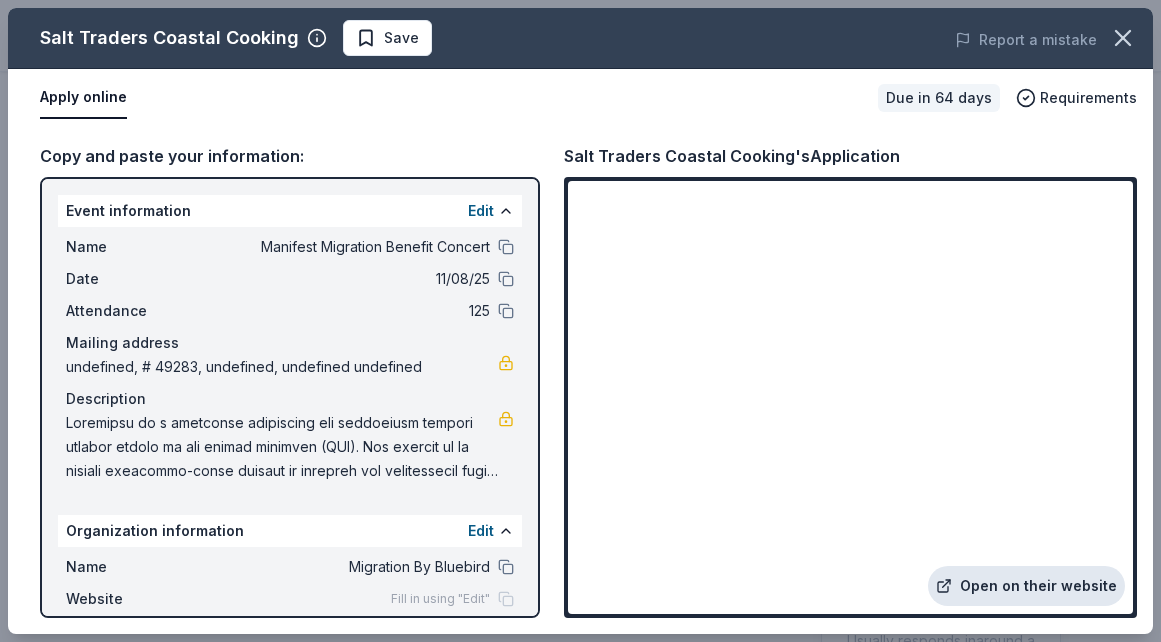 click on "Open on their website" at bounding box center (1026, 586) 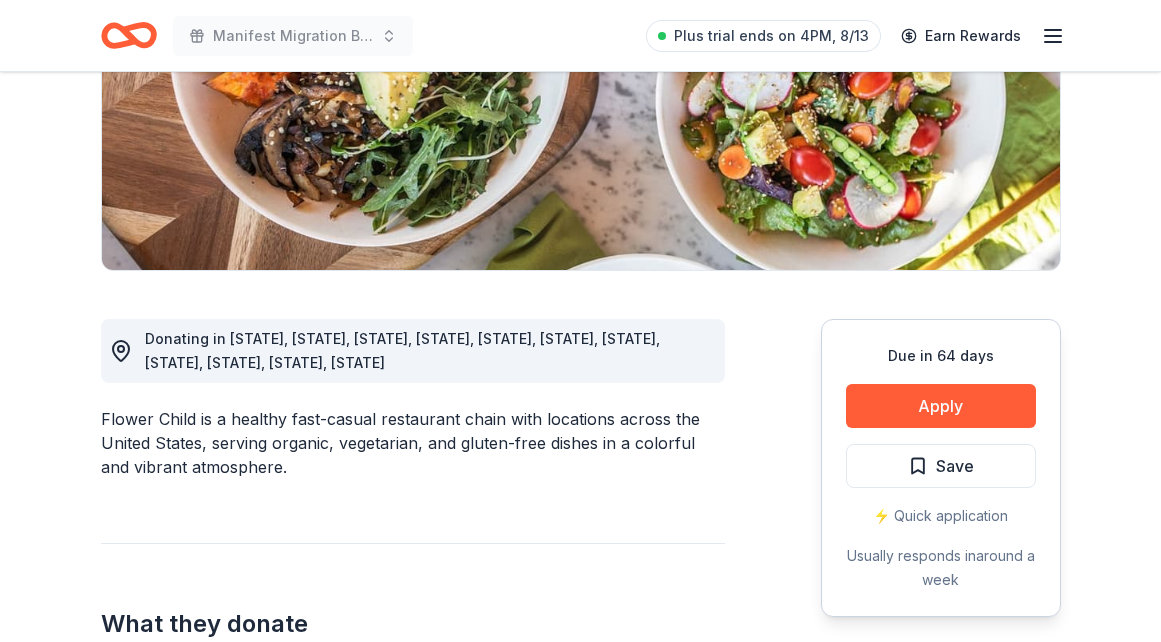 scroll, scrollTop: 381, scrollLeft: 0, axis: vertical 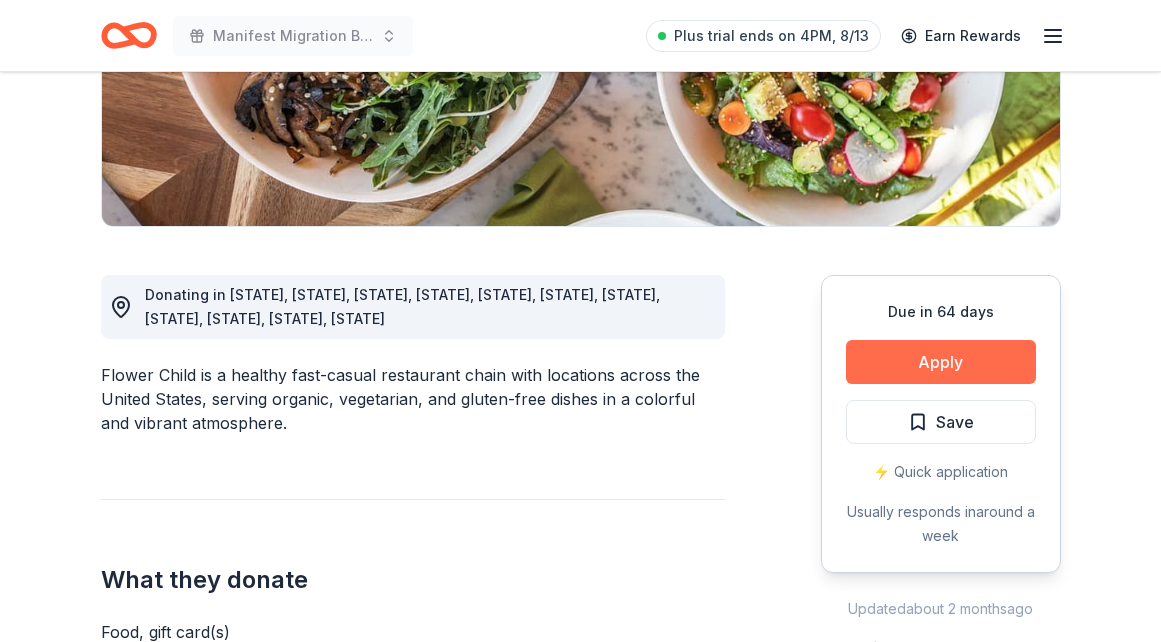 click on "Apply" at bounding box center [941, 362] 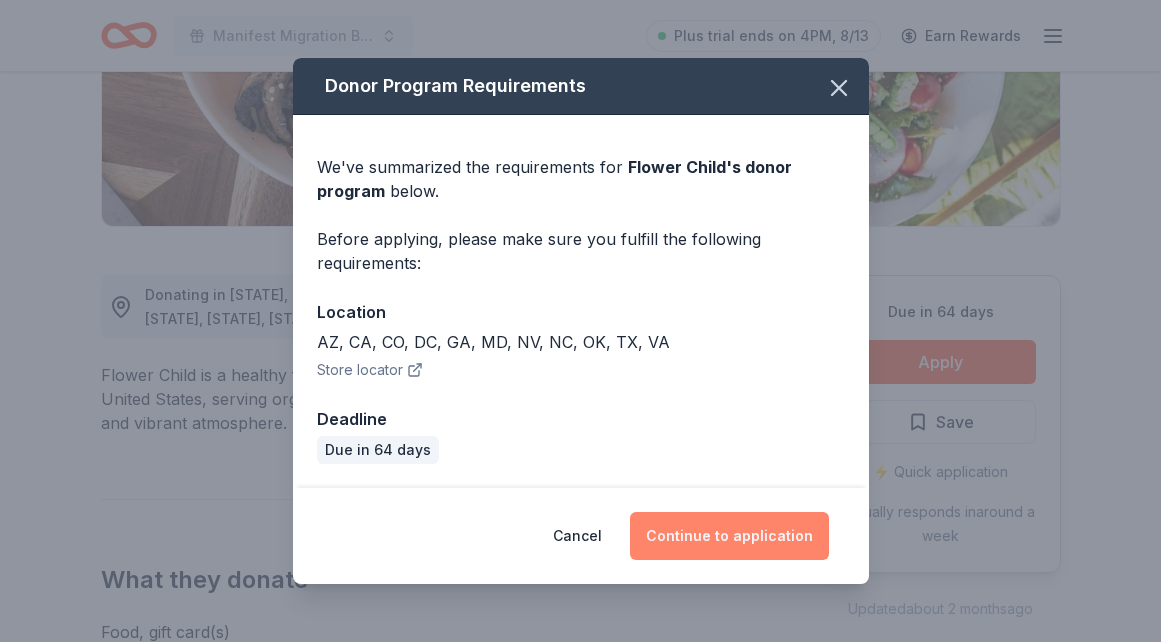 click on "Continue to application" at bounding box center [729, 536] 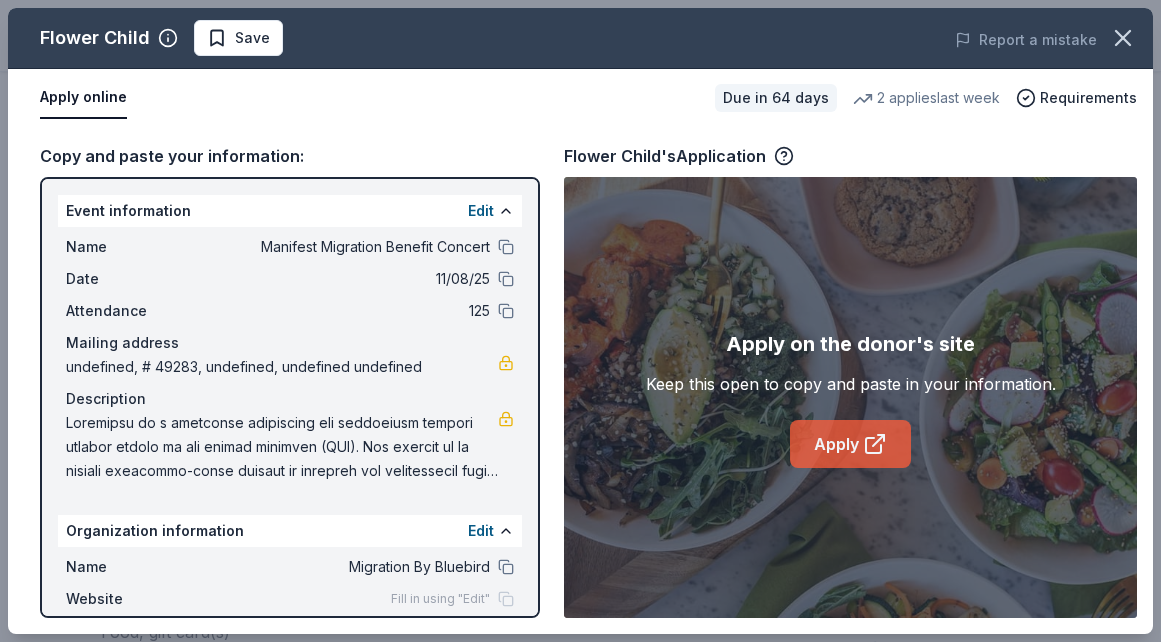 click on "Apply" at bounding box center [850, 444] 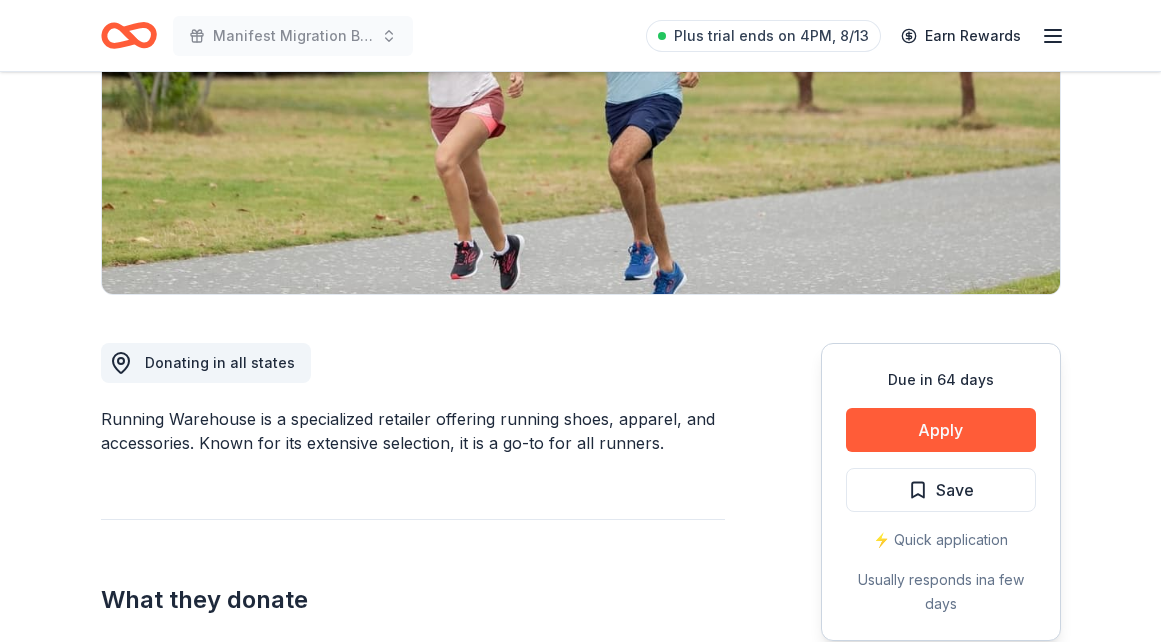 scroll, scrollTop: 336, scrollLeft: 0, axis: vertical 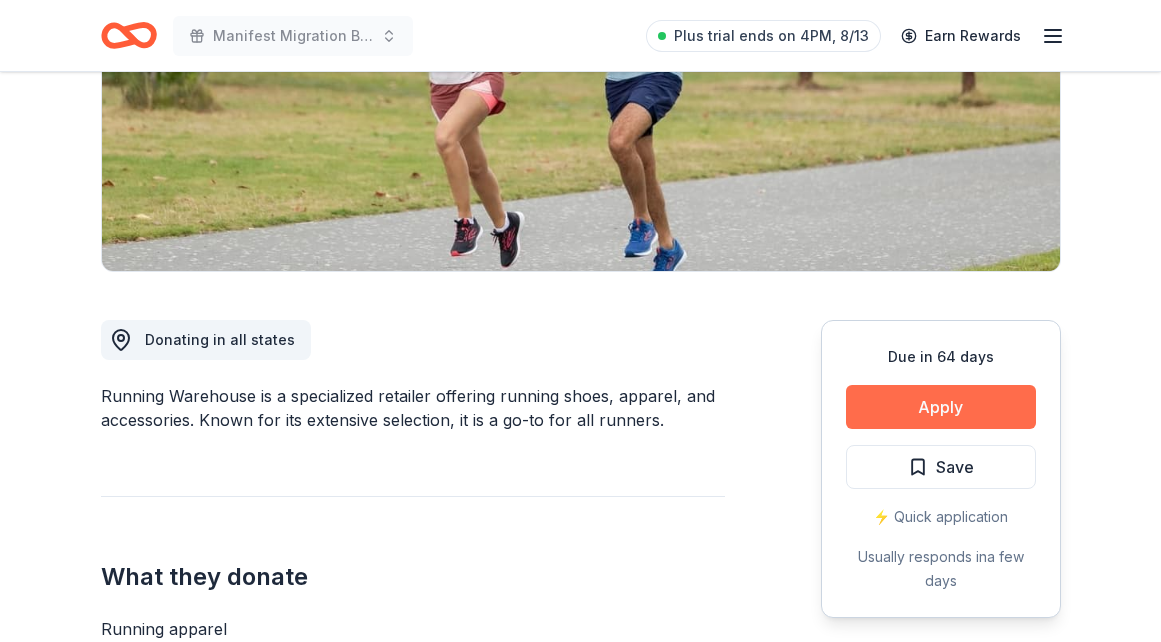 click on "Apply" at bounding box center [941, 407] 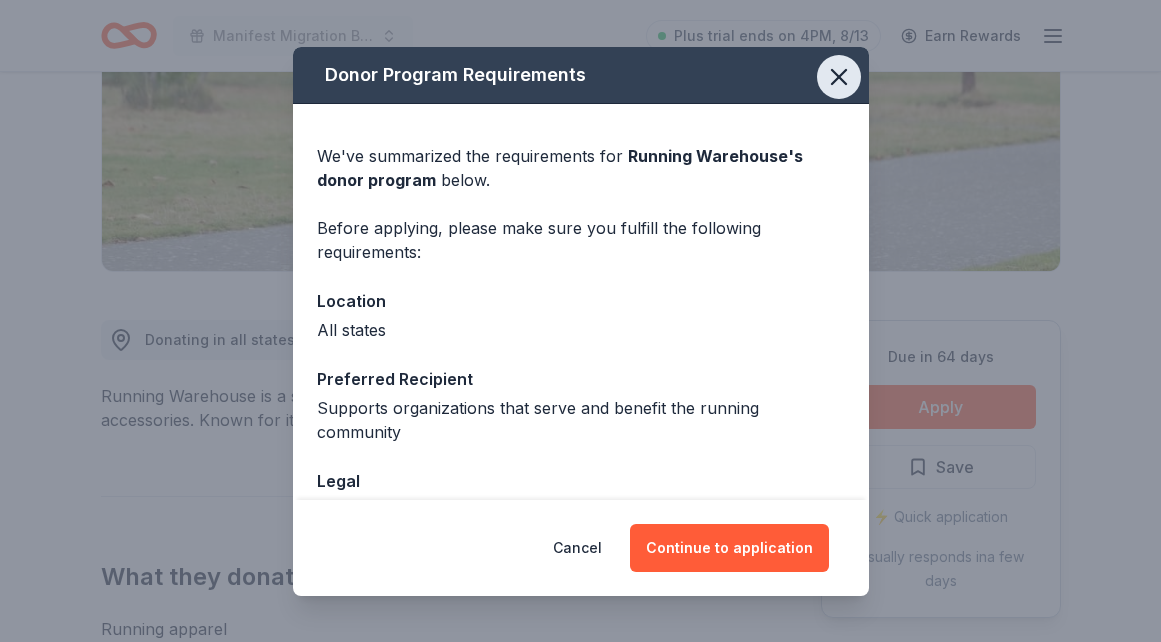click 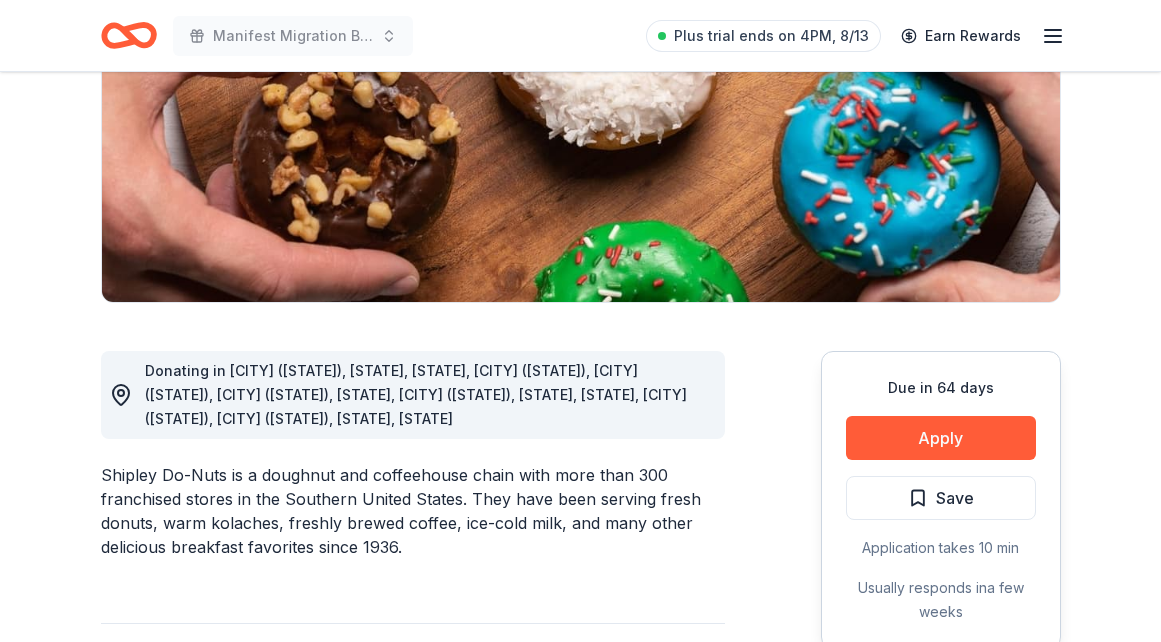 scroll, scrollTop: 306, scrollLeft: 0, axis: vertical 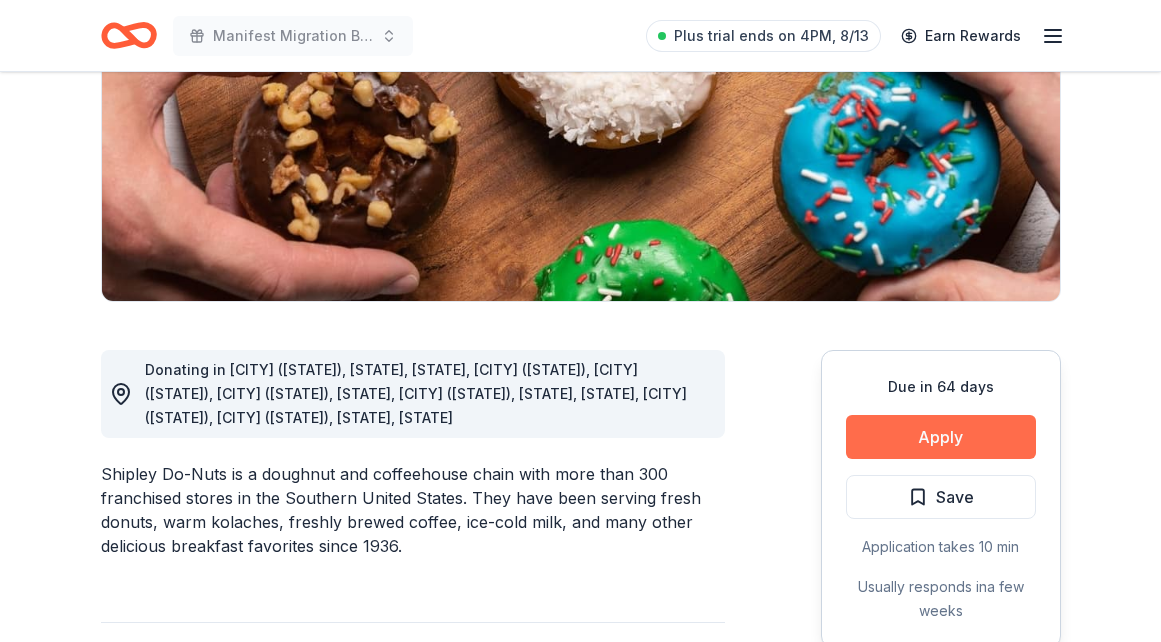 click on "Apply" at bounding box center [941, 437] 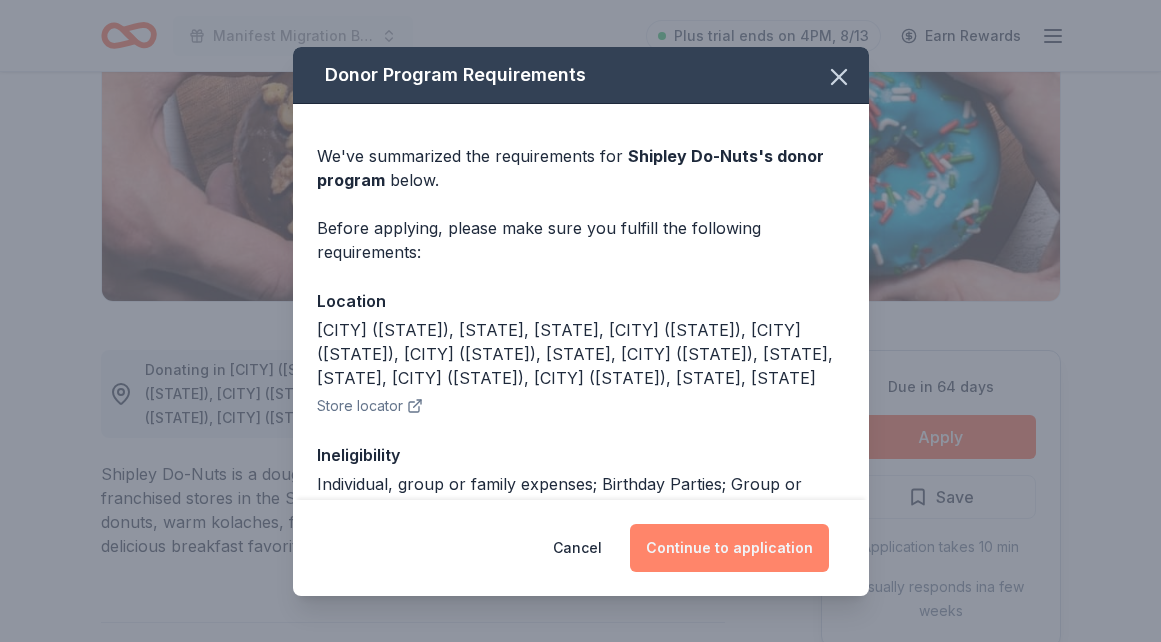 click on "Continue to application" at bounding box center [729, 548] 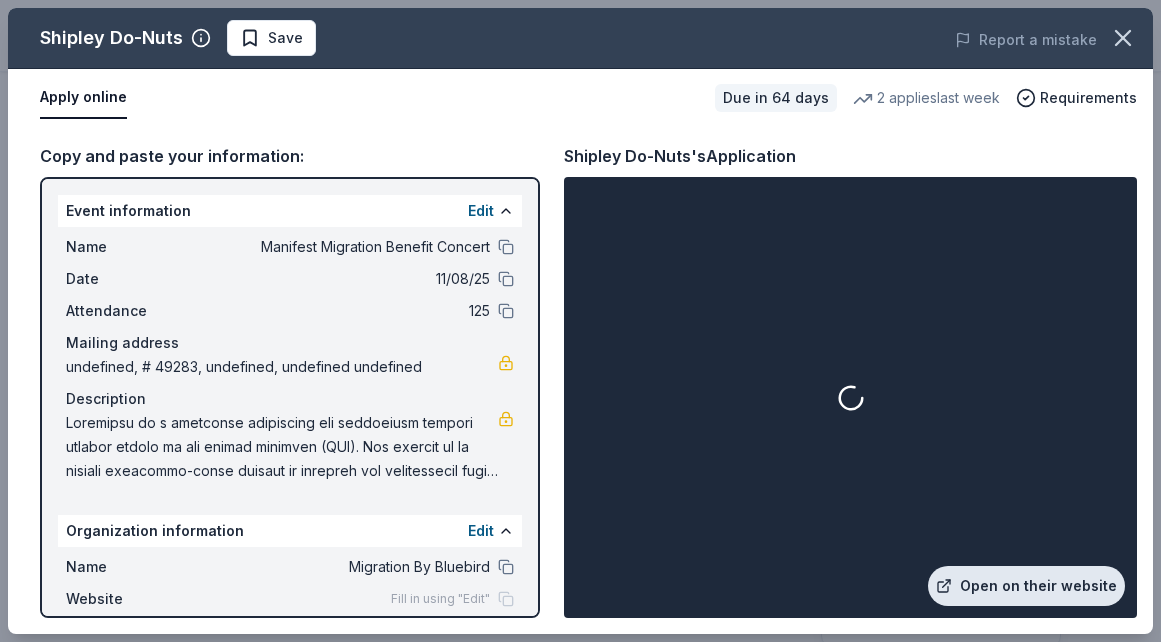 click on "Open on their website" at bounding box center [1026, 586] 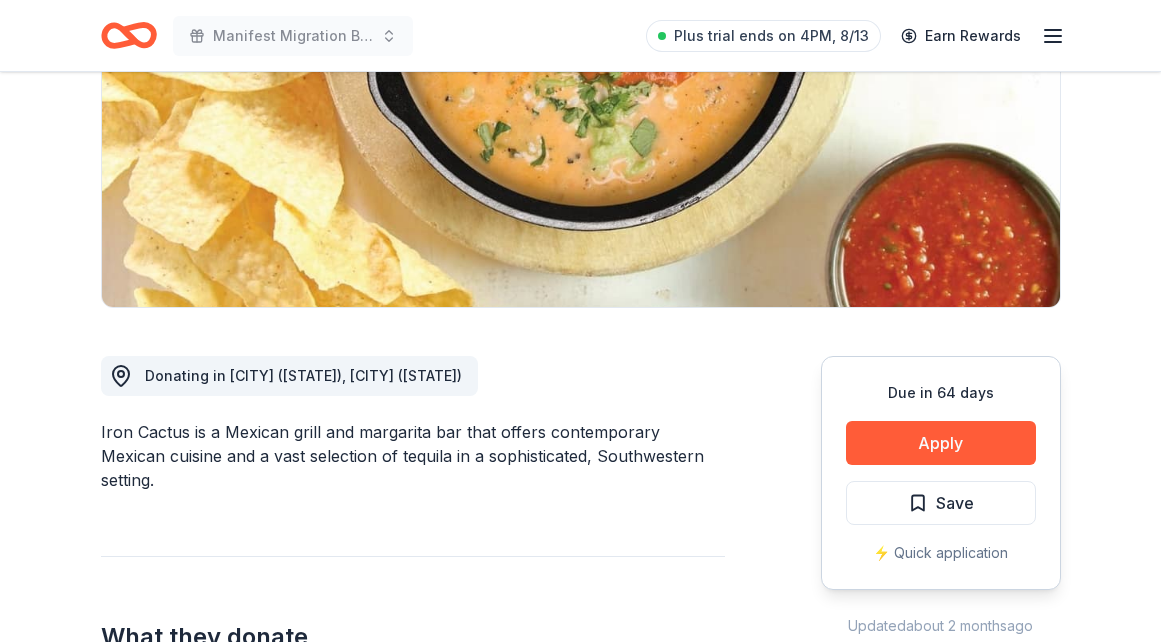 scroll, scrollTop: 301, scrollLeft: 0, axis: vertical 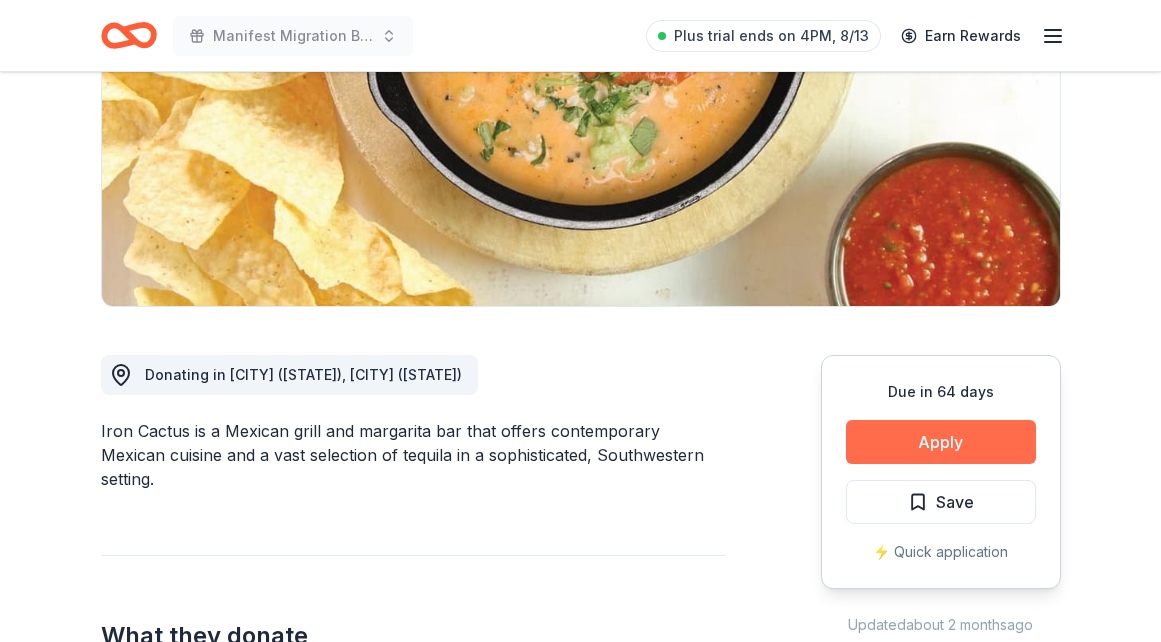 click on "Apply" at bounding box center (941, 442) 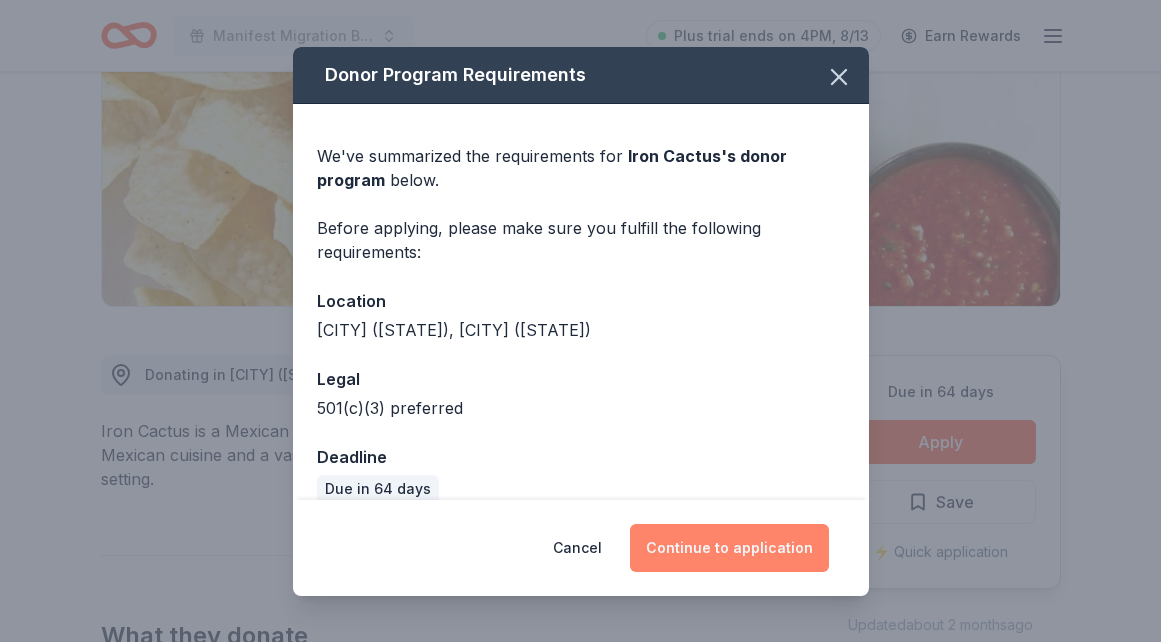 click on "Continue to application" at bounding box center (729, 548) 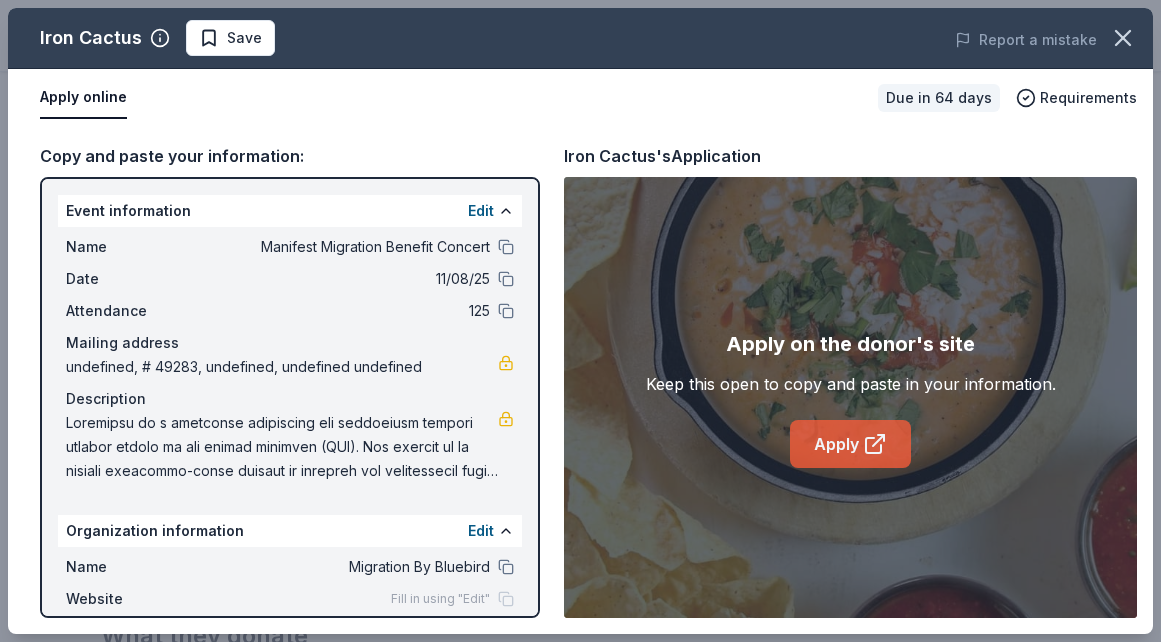 click on "Apply" at bounding box center [850, 444] 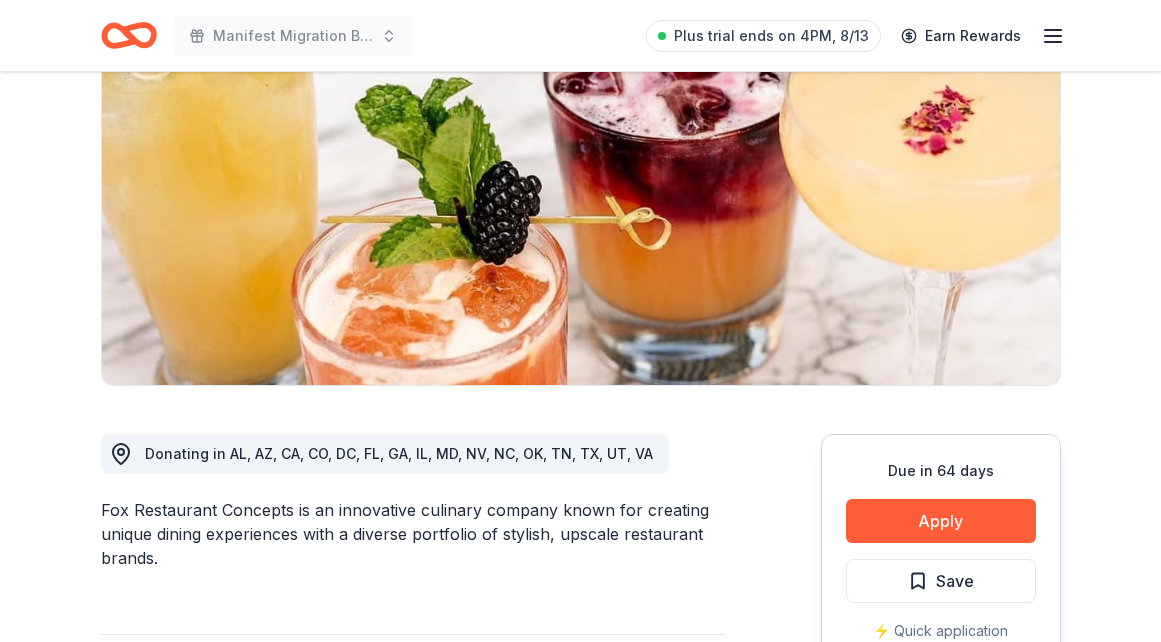 scroll, scrollTop: 263, scrollLeft: 0, axis: vertical 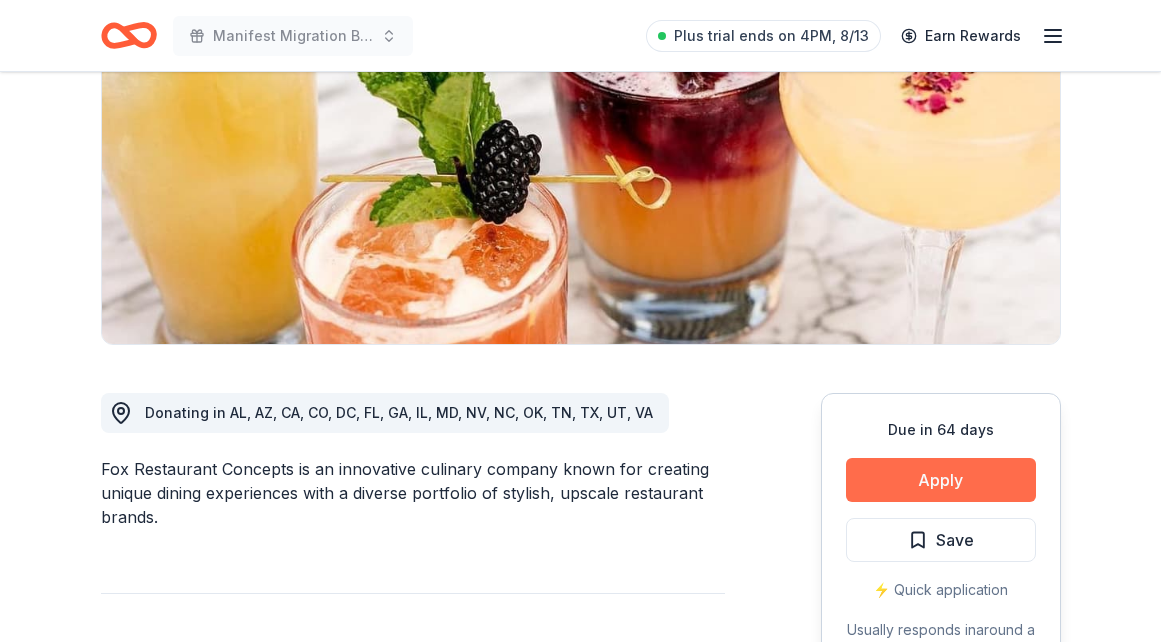 click on "Apply" at bounding box center [941, 480] 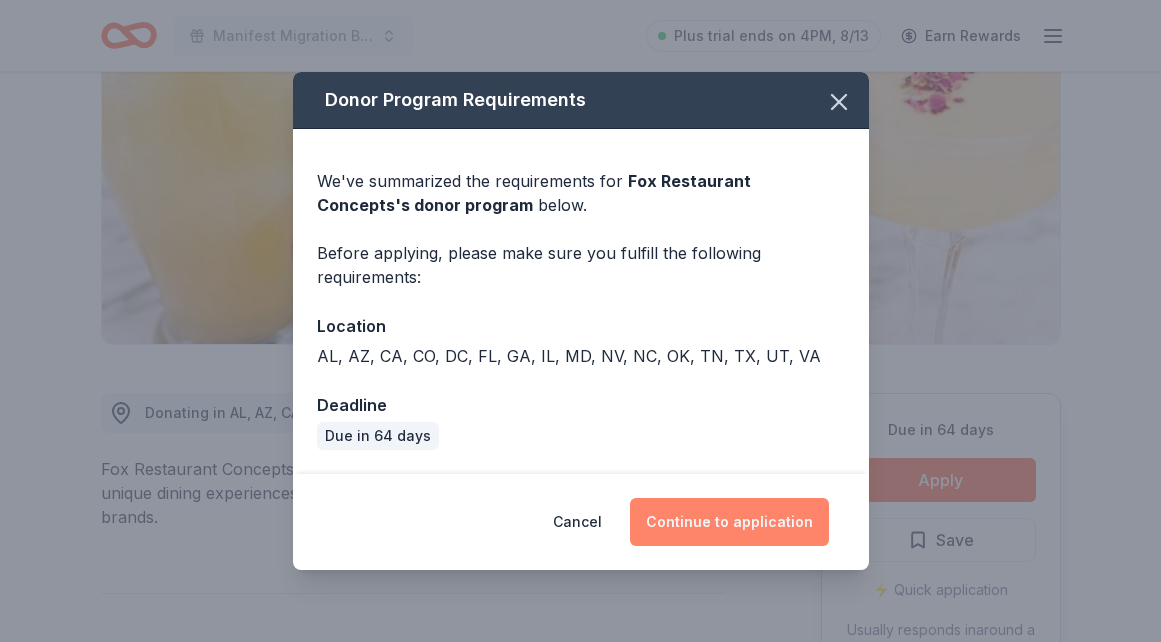 click on "Continue to application" at bounding box center (729, 522) 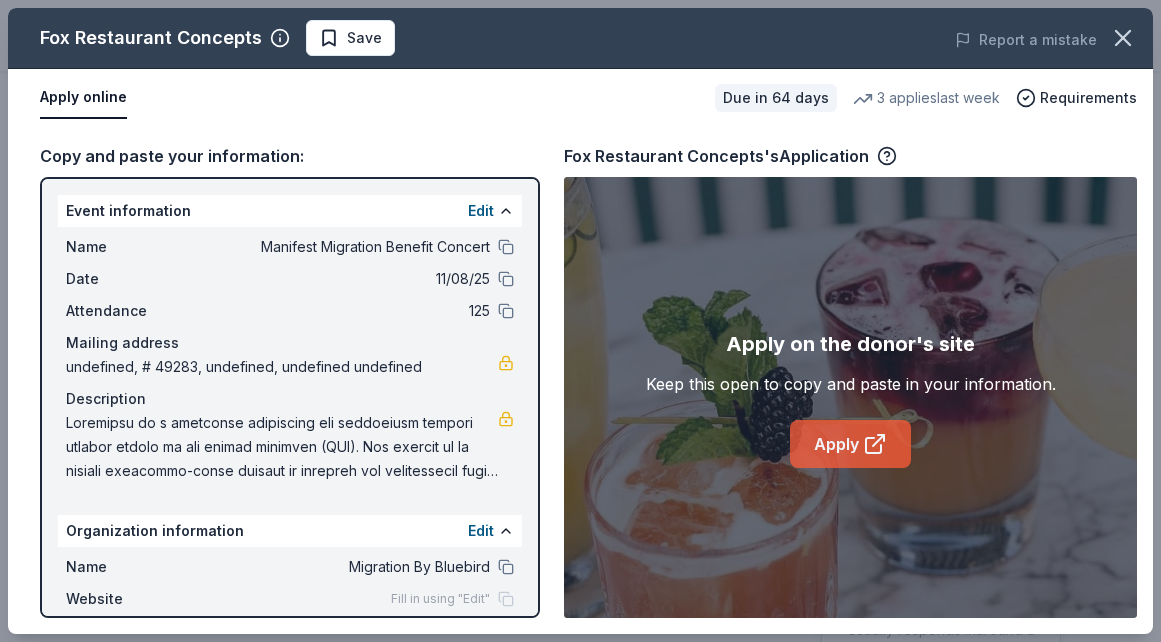 click on "Apply" at bounding box center [850, 444] 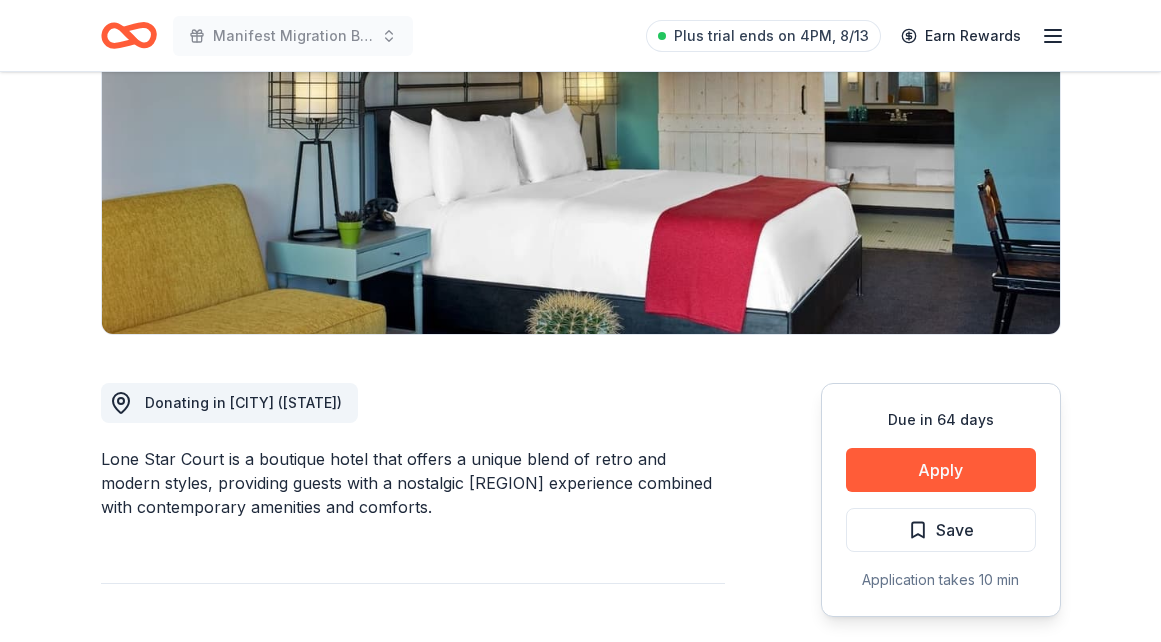 scroll, scrollTop: 316, scrollLeft: 0, axis: vertical 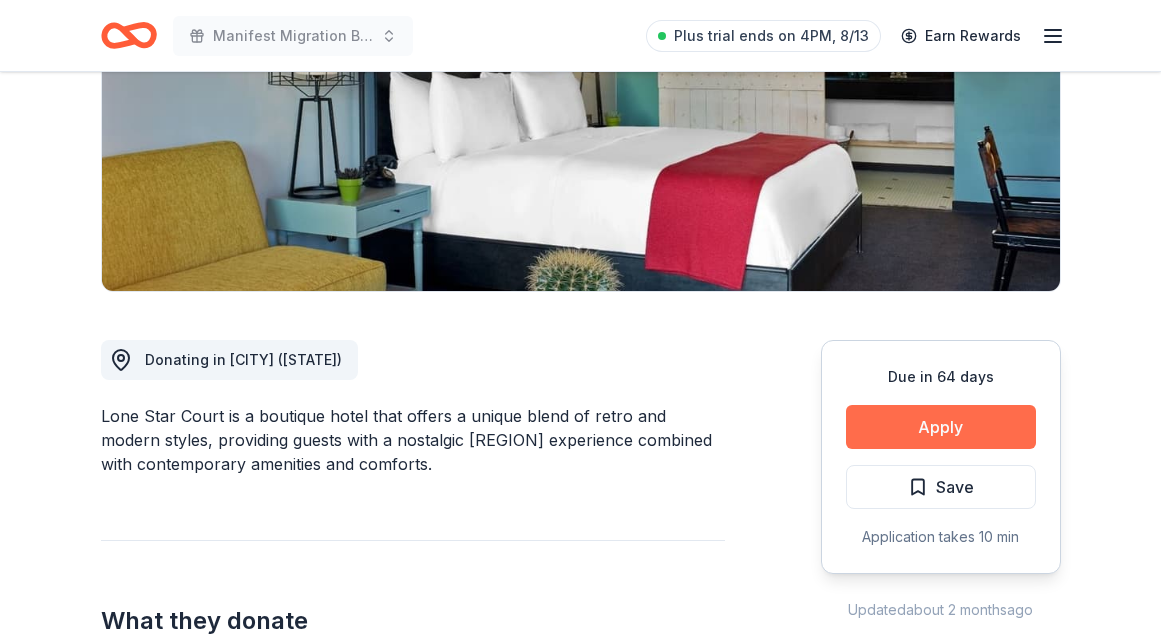 click on "Apply" at bounding box center (941, 427) 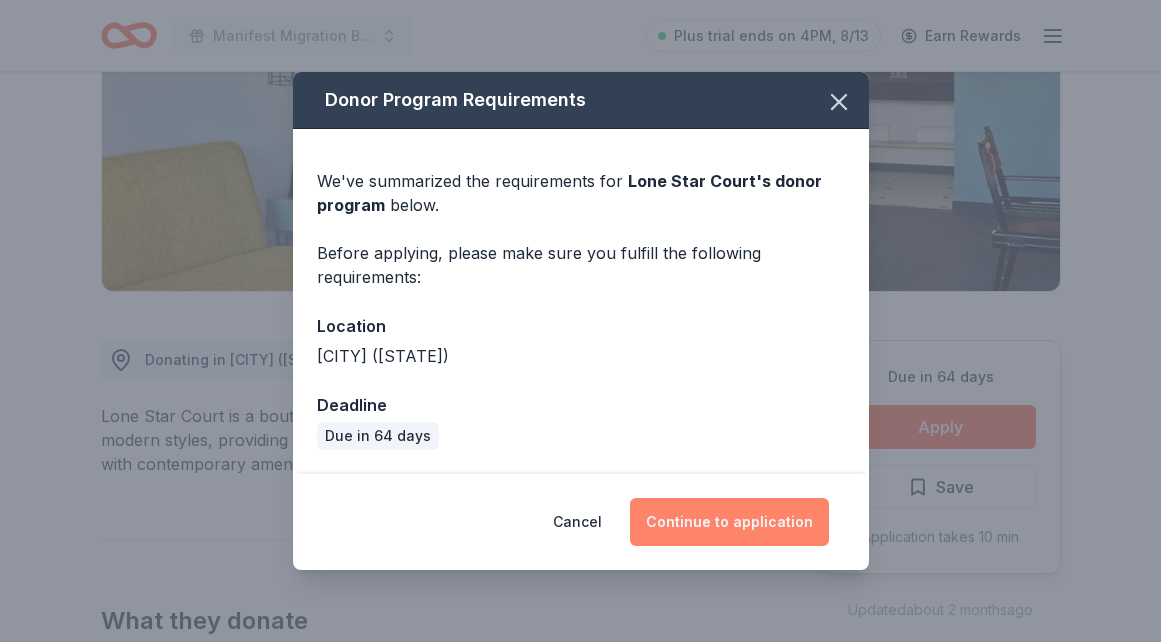 click on "Continue to application" at bounding box center [729, 522] 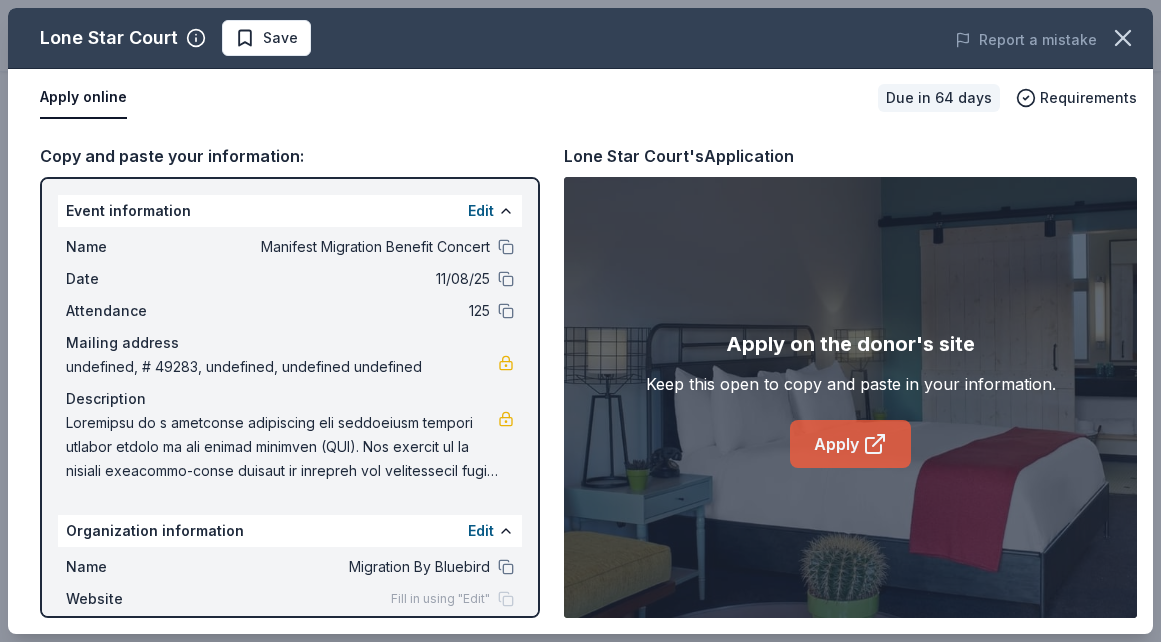 click on "Apply" at bounding box center (850, 444) 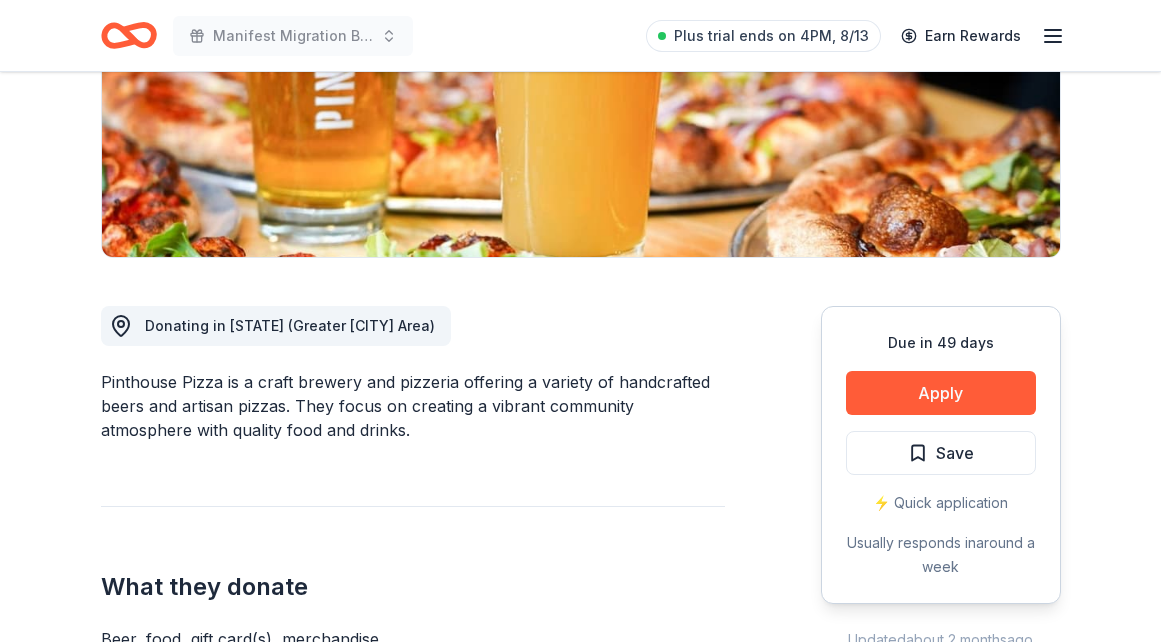scroll, scrollTop: 385, scrollLeft: 0, axis: vertical 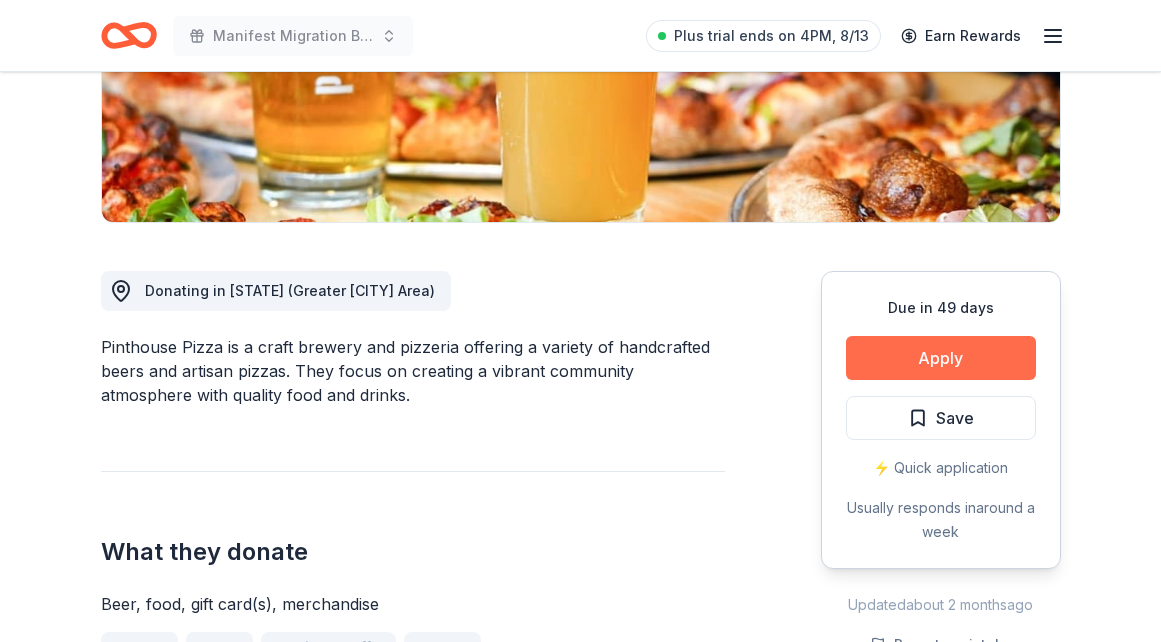 click on "Apply" at bounding box center (941, 358) 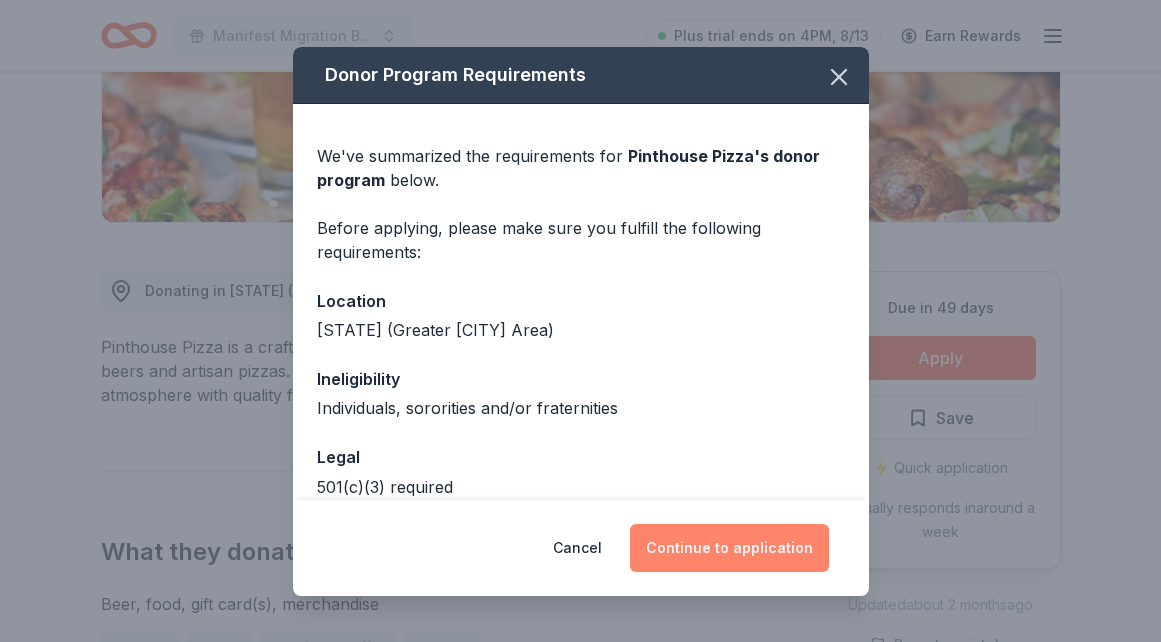 click on "Continue to application" at bounding box center (729, 548) 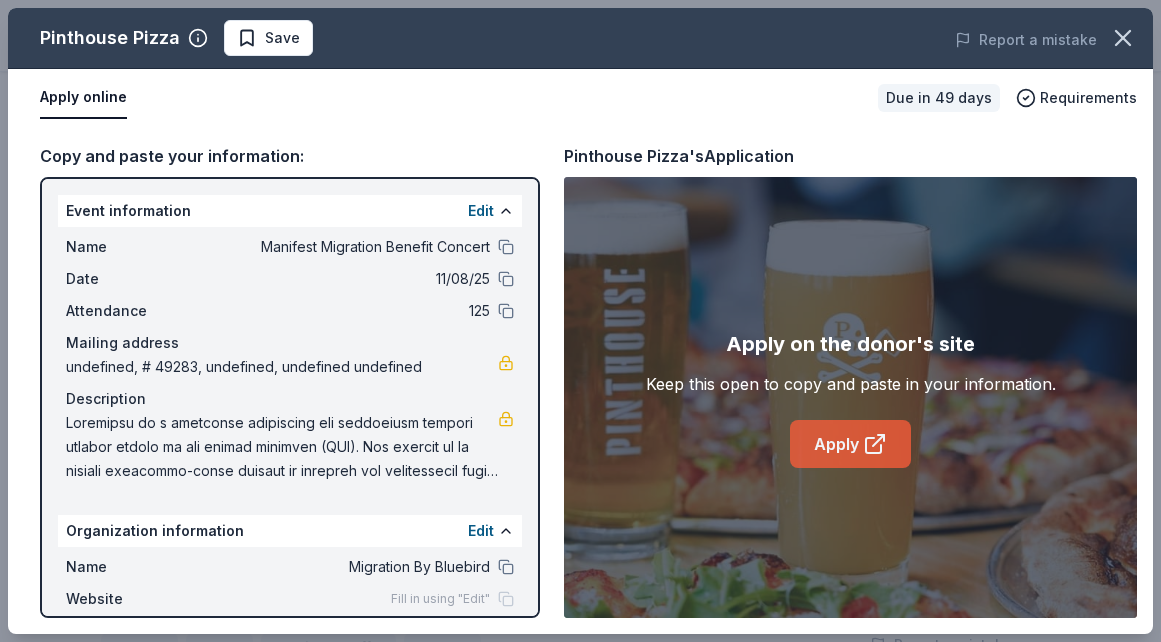 click on "Apply" at bounding box center (850, 444) 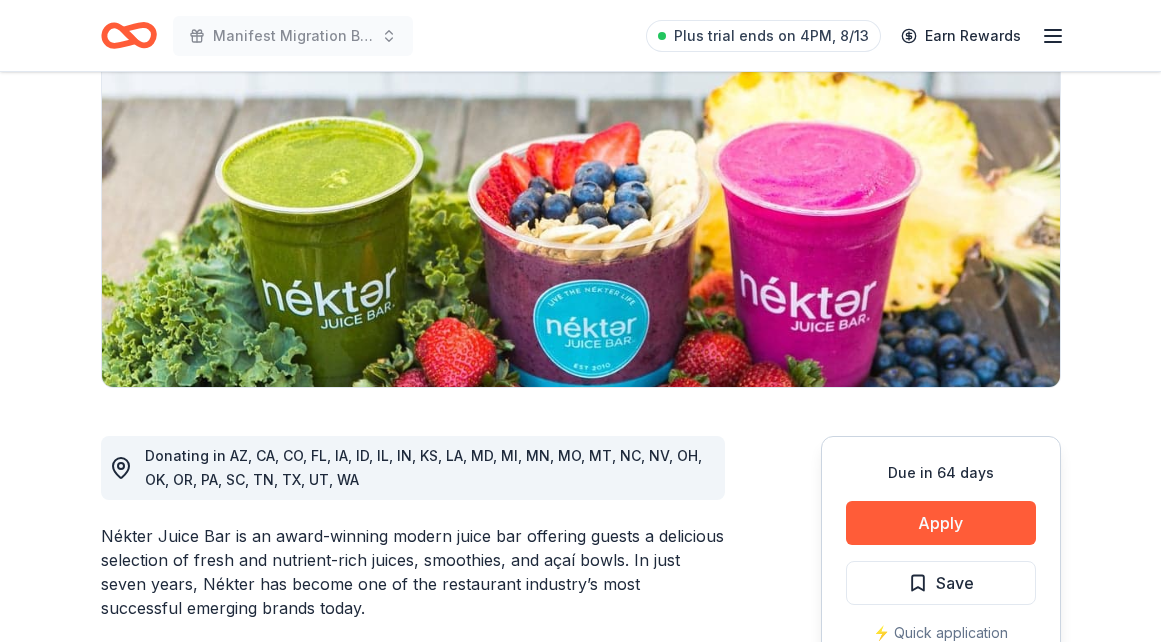 scroll, scrollTop: 240, scrollLeft: 0, axis: vertical 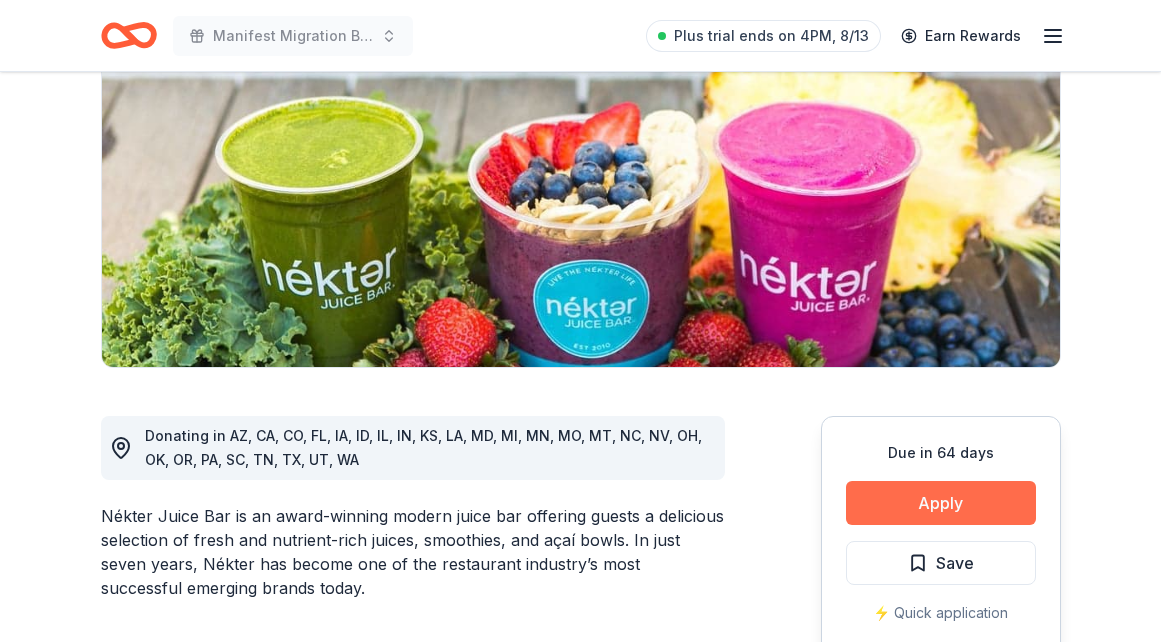 click on "Apply" at bounding box center (941, 503) 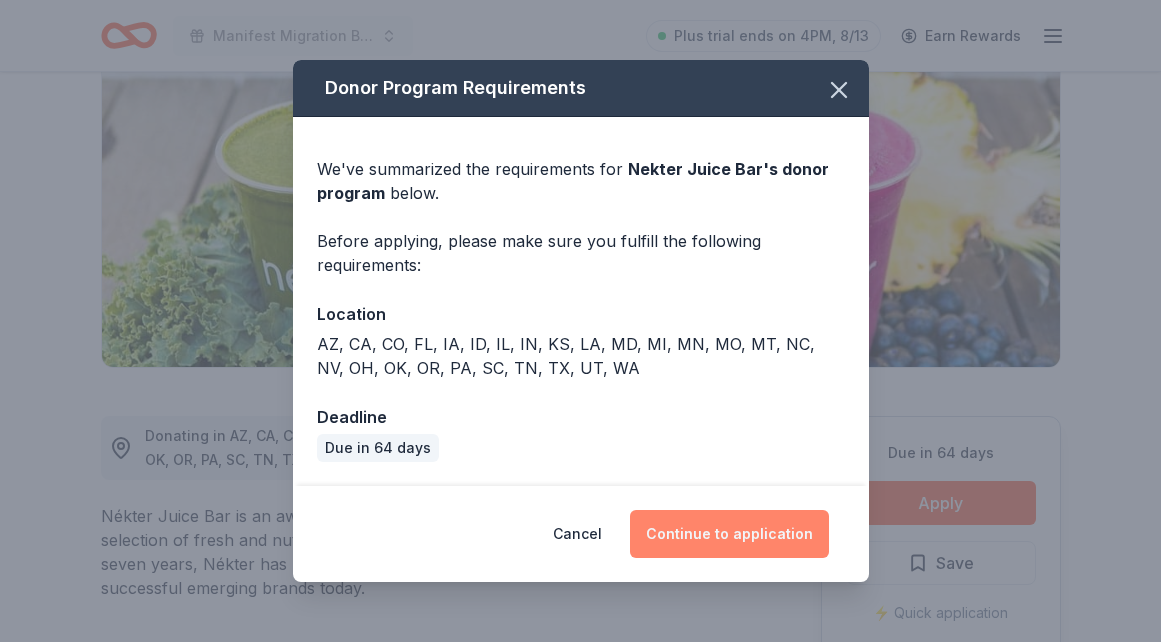 click on "Continue to application" at bounding box center [729, 534] 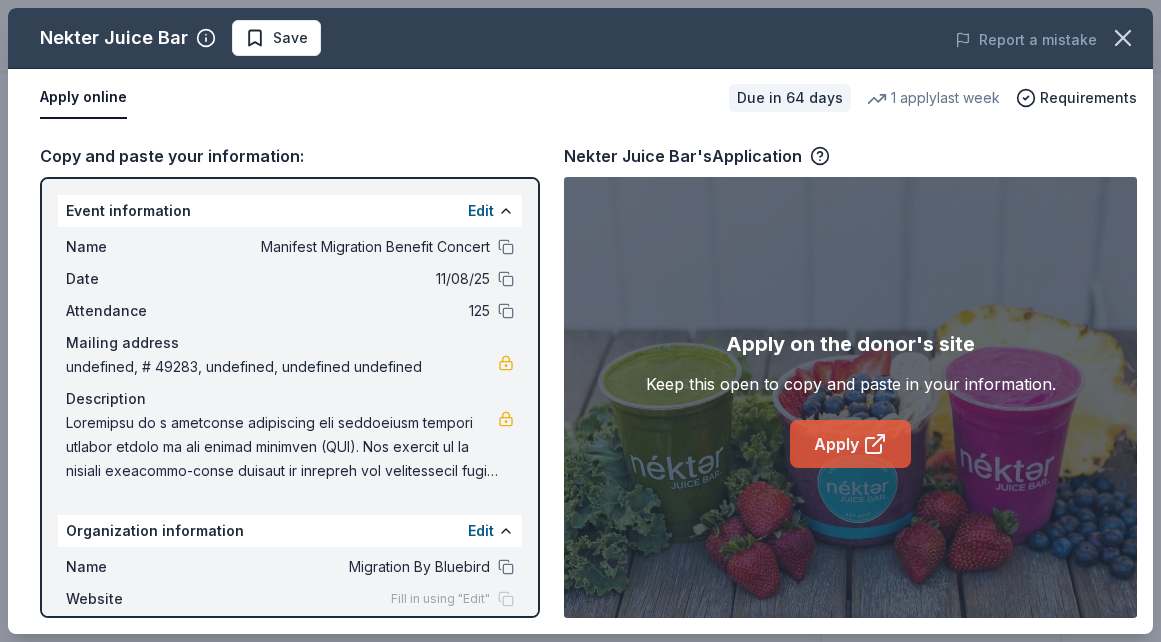 click on "Apply" at bounding box center [850, 444] 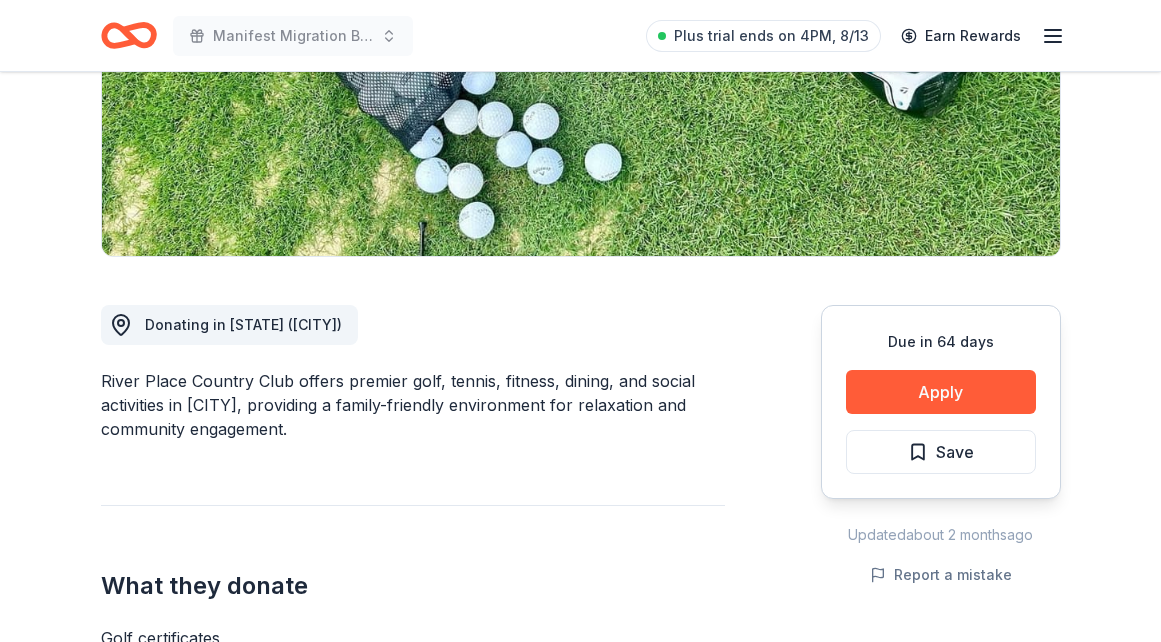 scroll, scrollTop: 366, scrollLeft: 0, axis: vertical 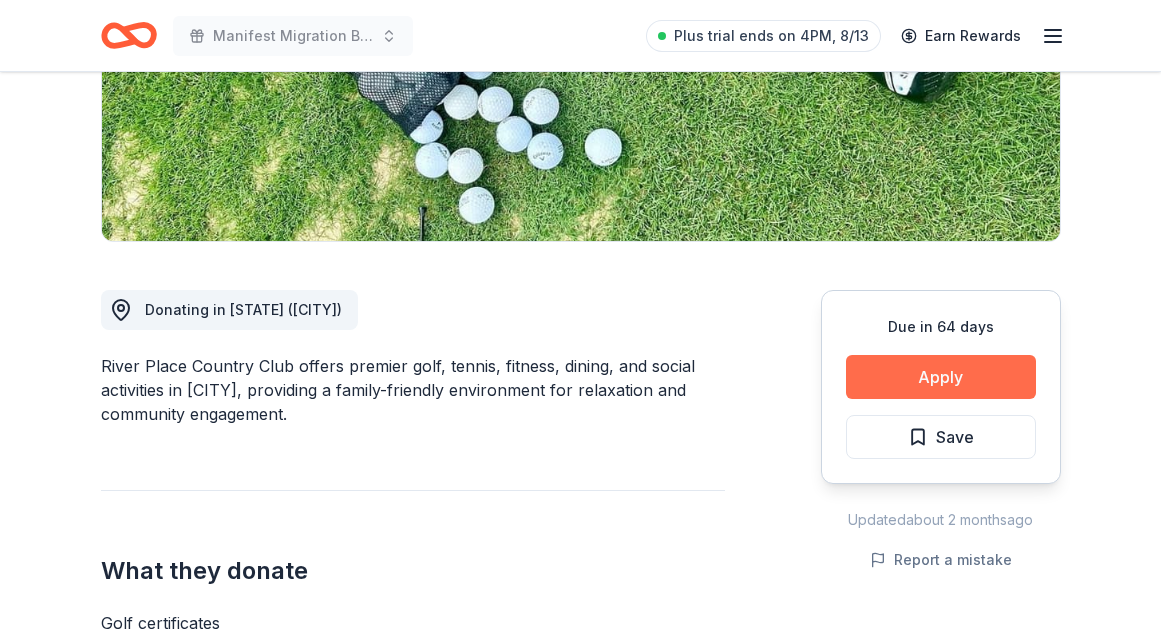 click on "Apply" at bounding box center [941, 377] 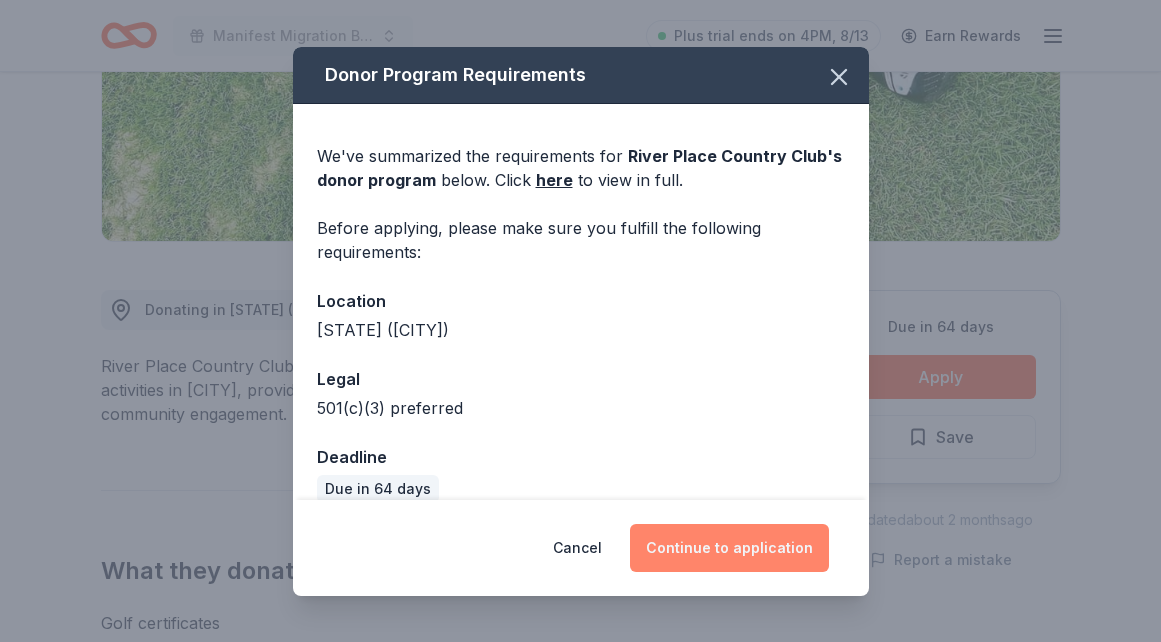 click on "Continue to application" at bounding box center [729, 548] 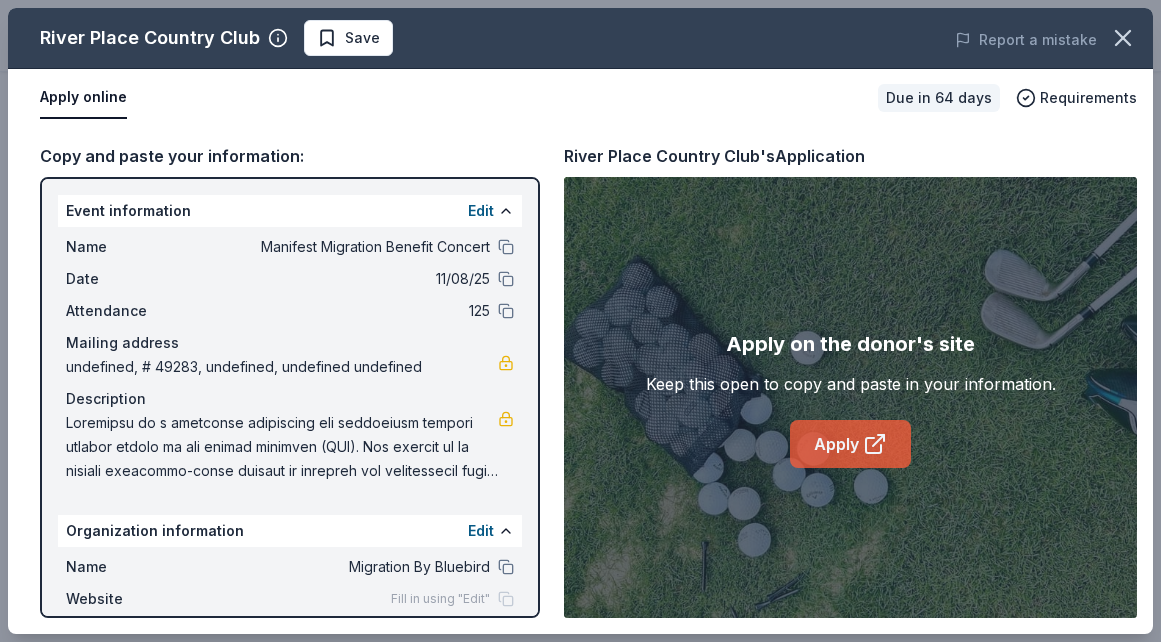 click on "Apply" at bounding box center [850, 444] 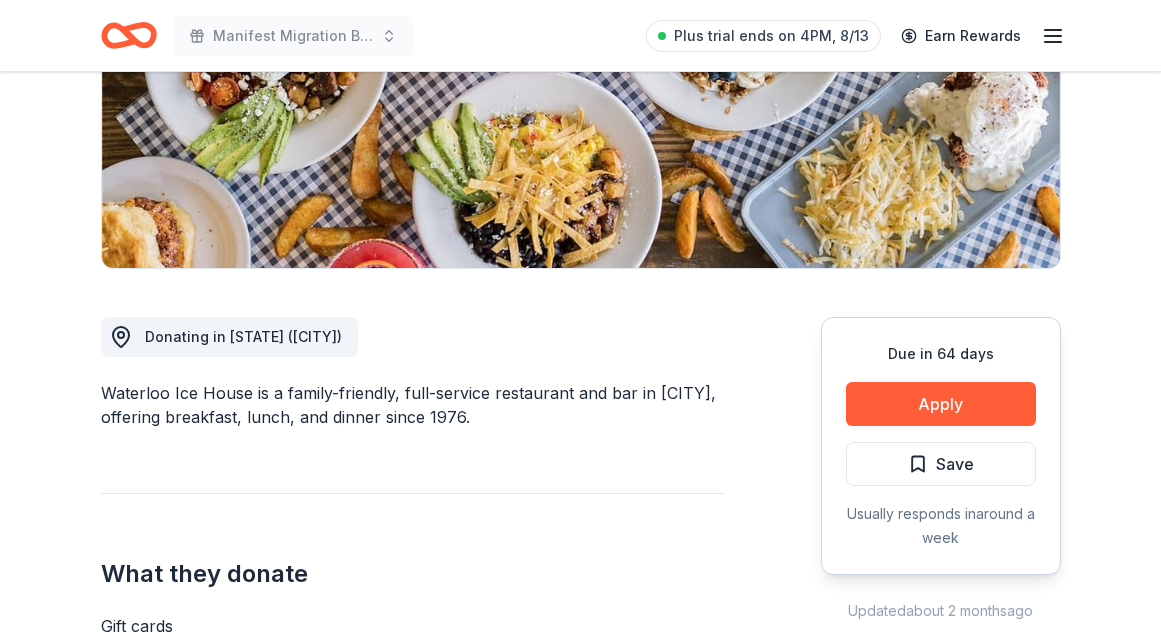 scroll, scrollTop: 356, scrollLeft: 0, axis: vertical 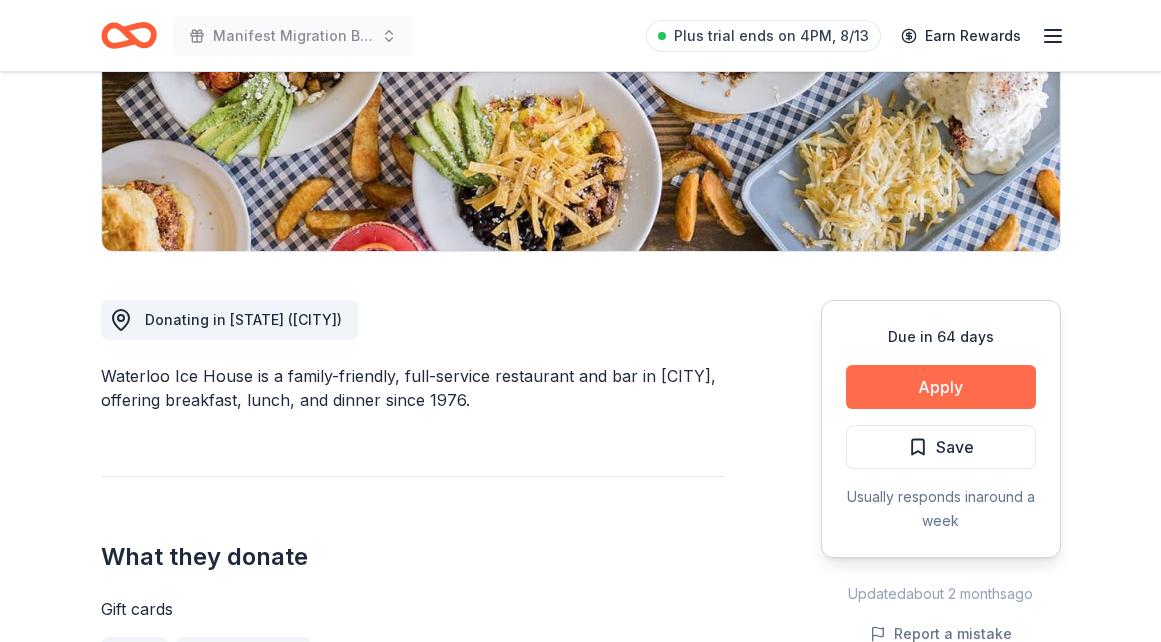 click on "Apply" at bounding box center (941, 387) 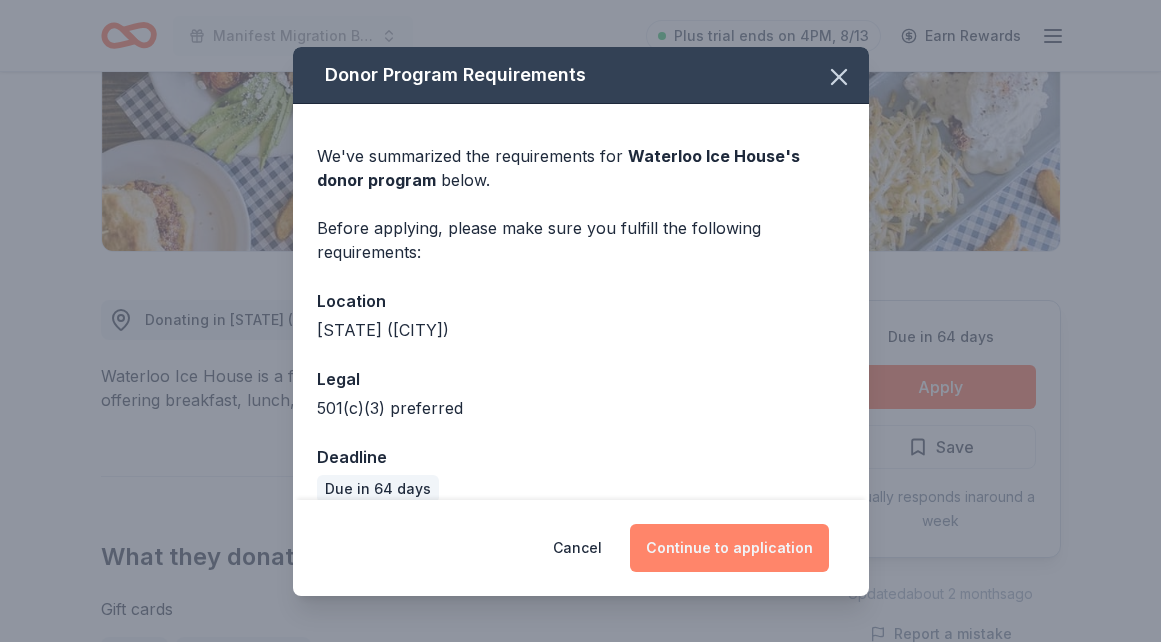click on "Continue to application" at bounding box center (729, 548) 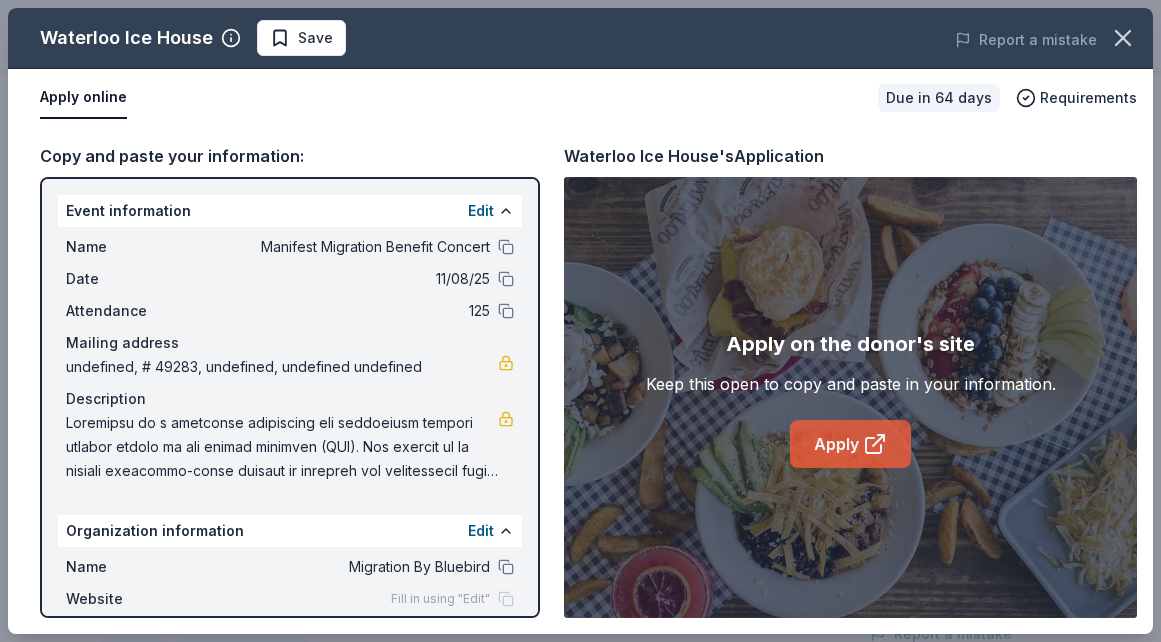 click on "Apply" at bounding box center (850, 444) 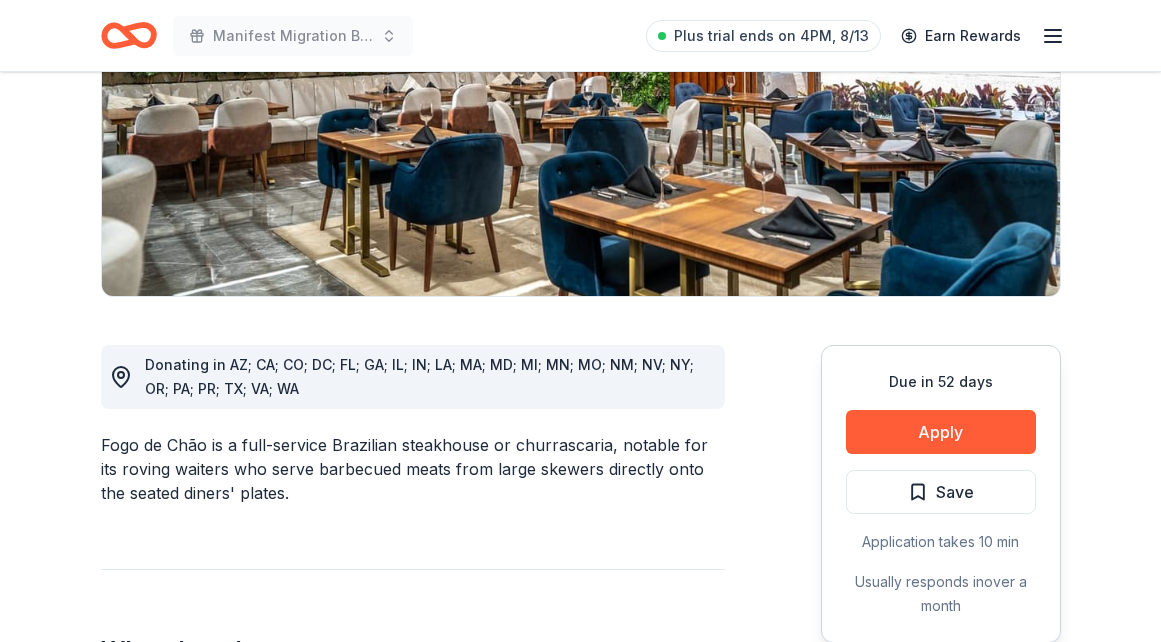 scroll, scrollTop: 375, scrollLeft: 0, axis: vertical 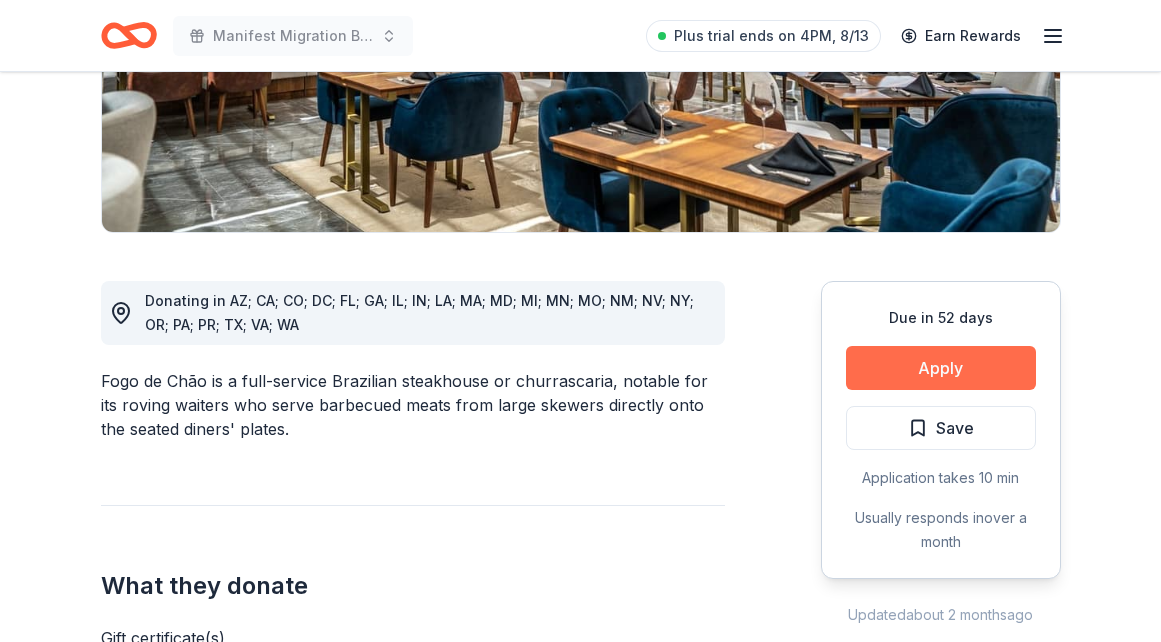 click on "Apply" at bounding box center [941, 368] 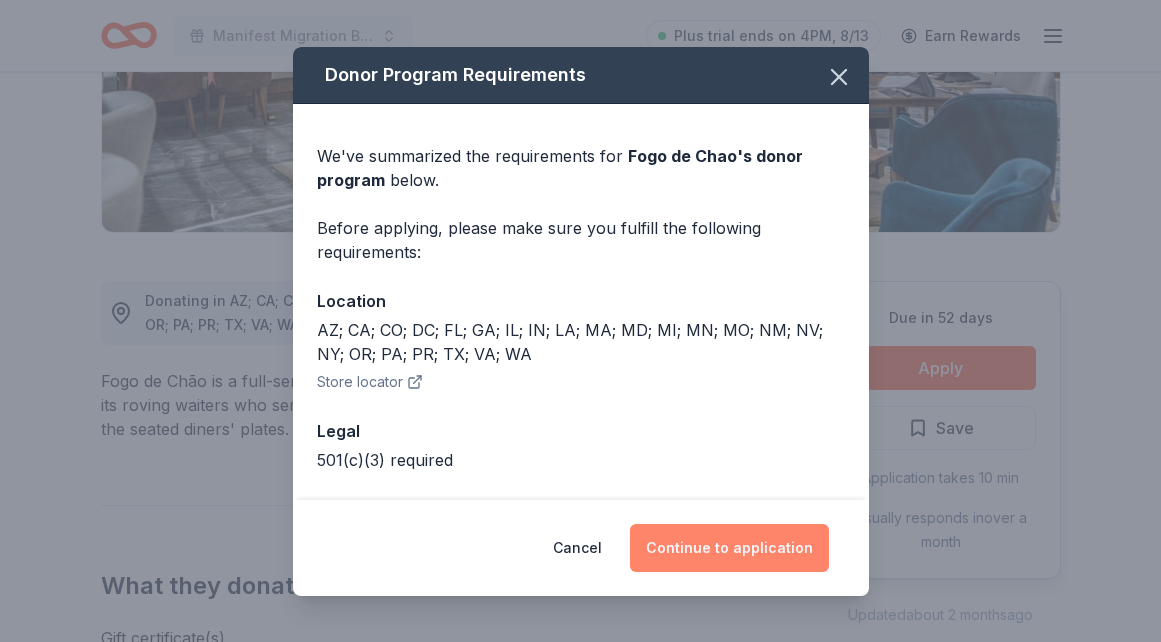 click on "Continue to application" at bounding box center (729, 548) 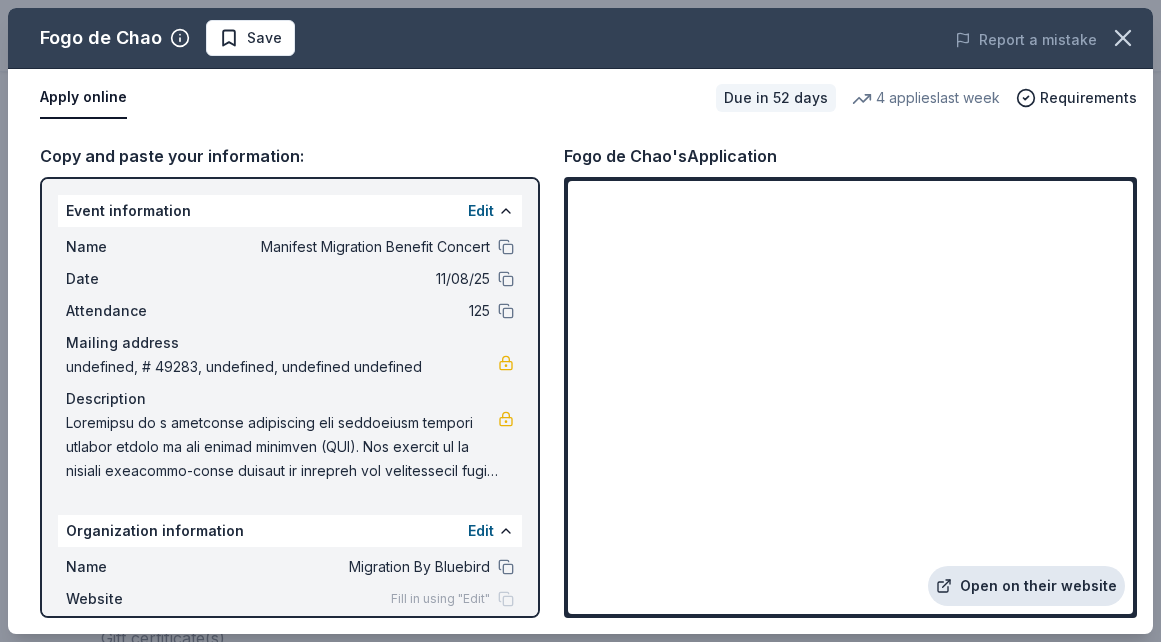 click on "Open on their website" at bounding box center [1026, 586] 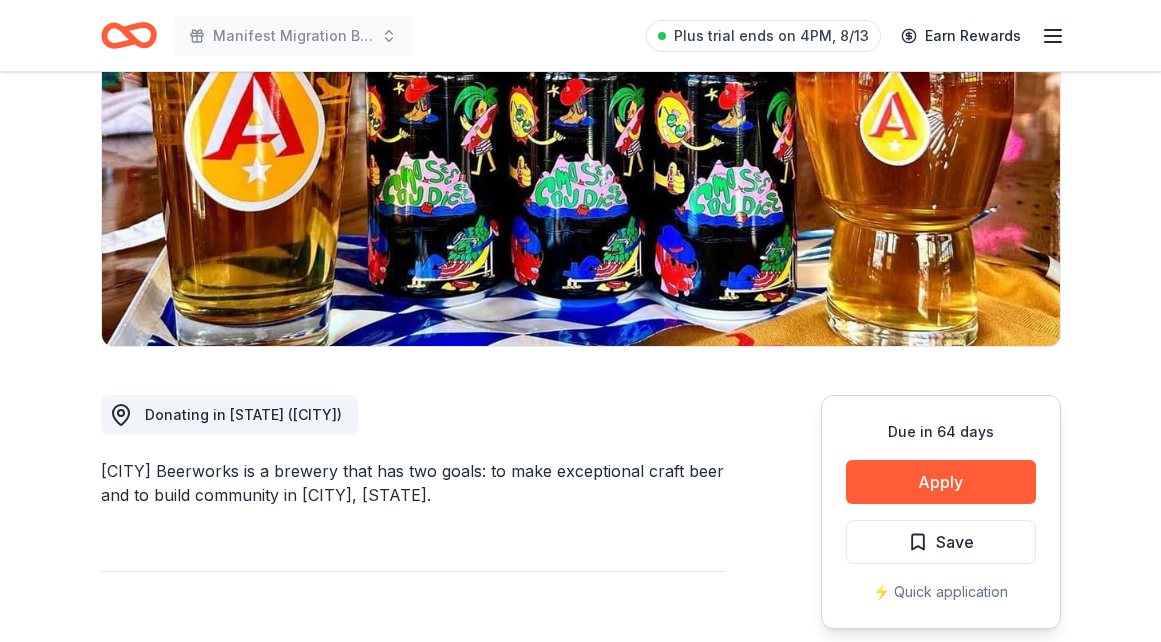 scroll, scrollTop: 266, scrollLeft: 0, axis: vertical 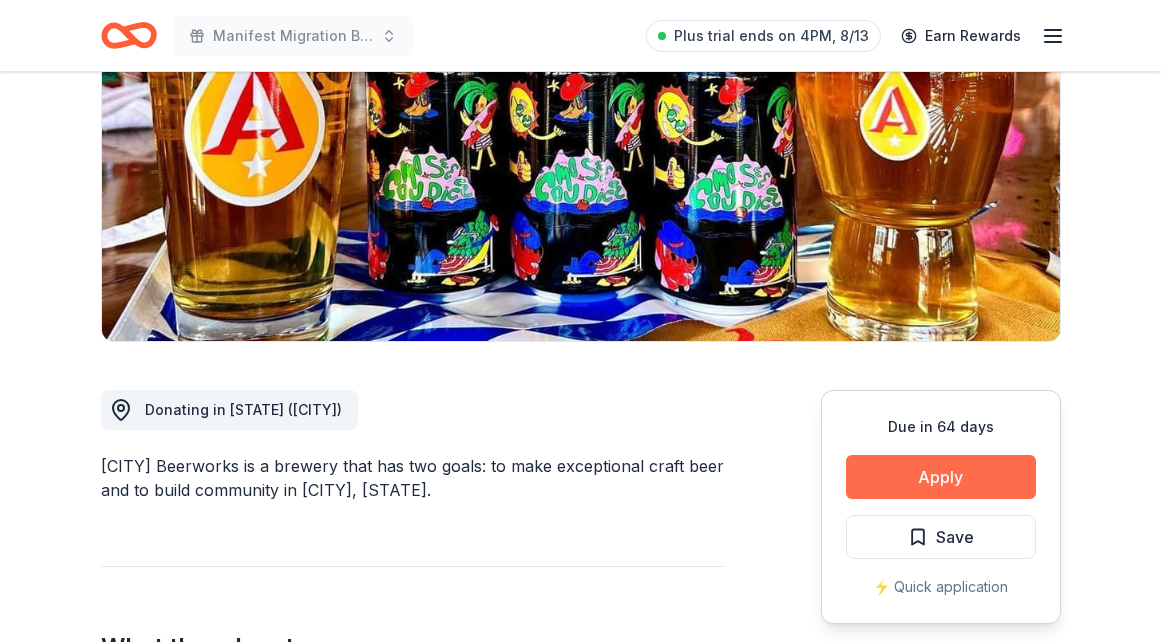 click on "Apply" at bounding box center (941, 477) 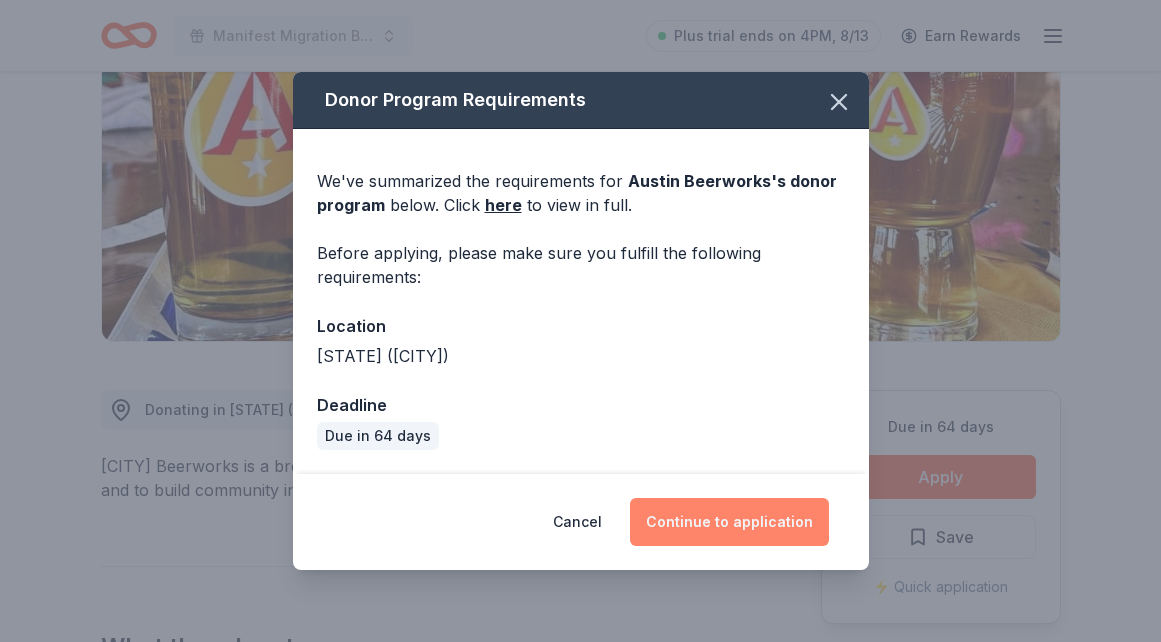 click on "Continue to application" at bounding box center (729, 522) 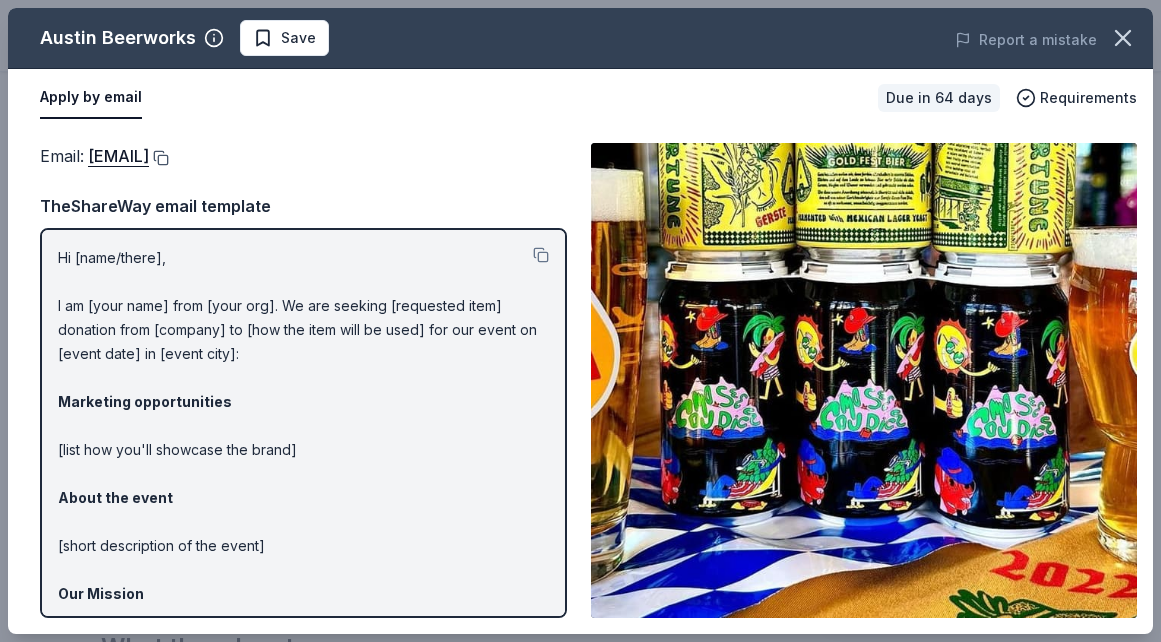 click at bounding box center (159, 158) 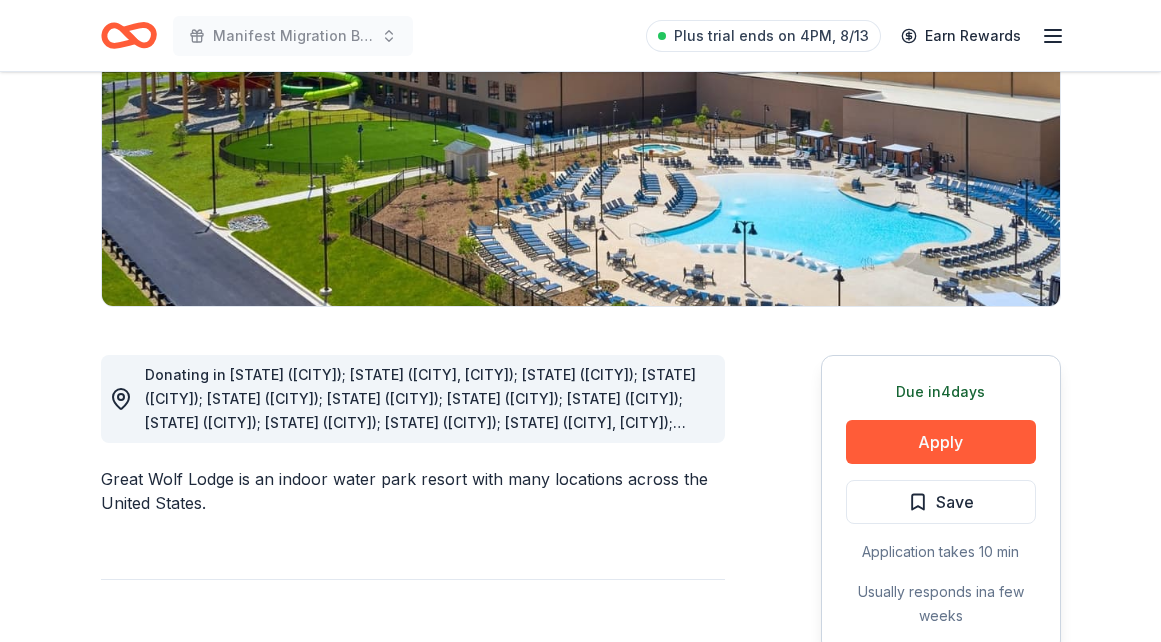 scroll, scrollTop: 303, scrollLeft: 0, axis: vertical 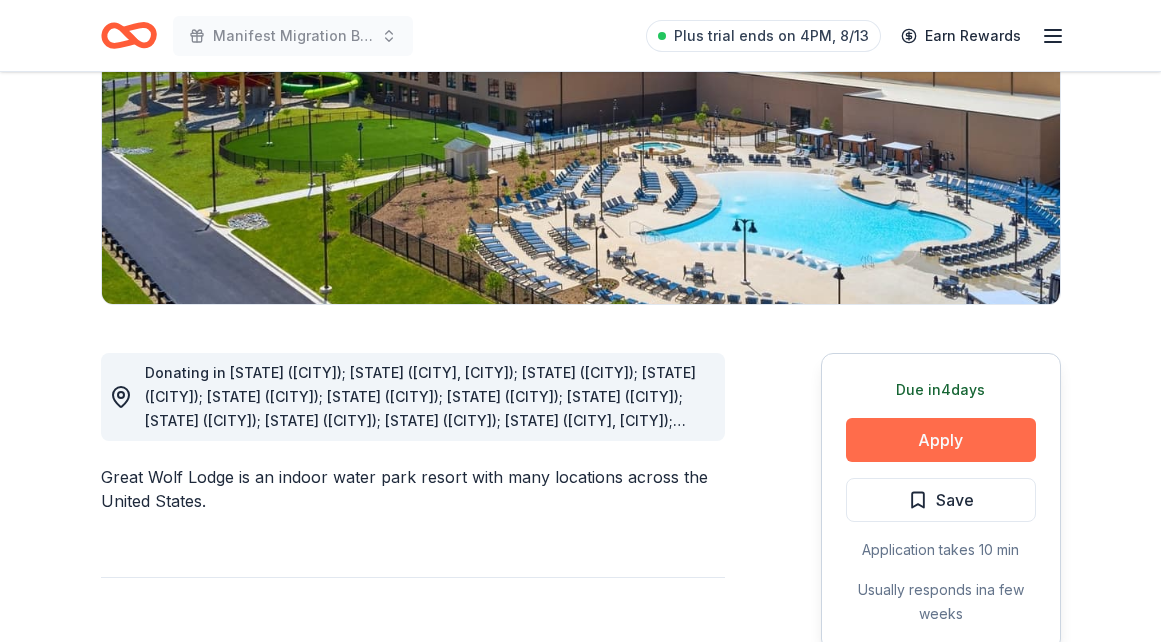 click on "Apply" at bounding box center (941, 440) 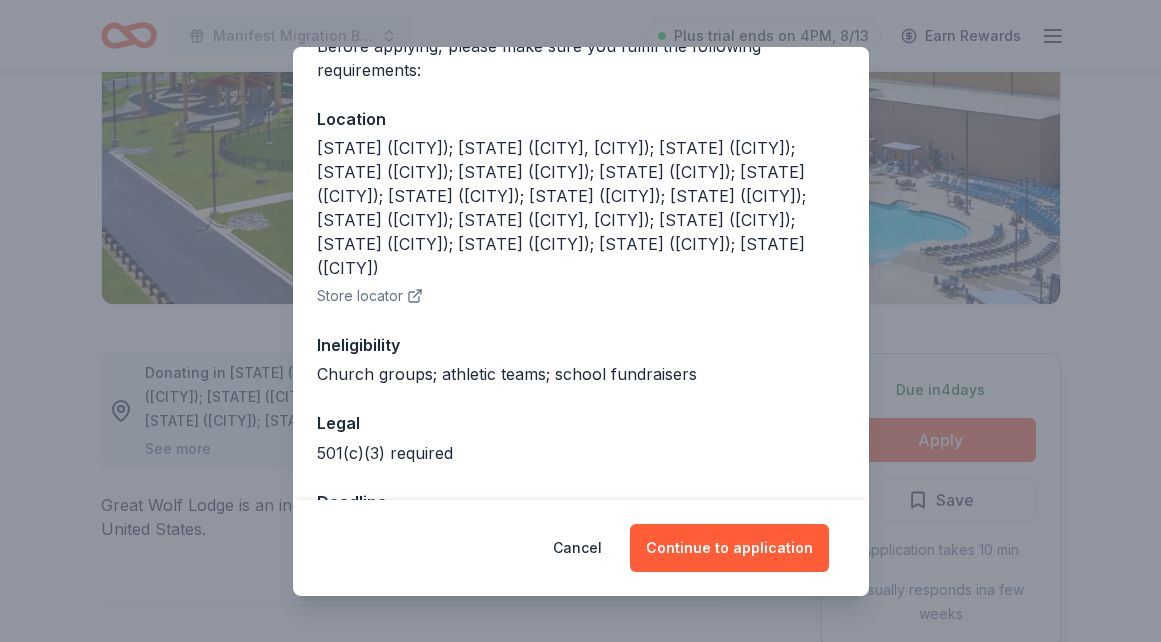 scroll, scrollTop: 194, scrollLeft: 0, axis: vertical 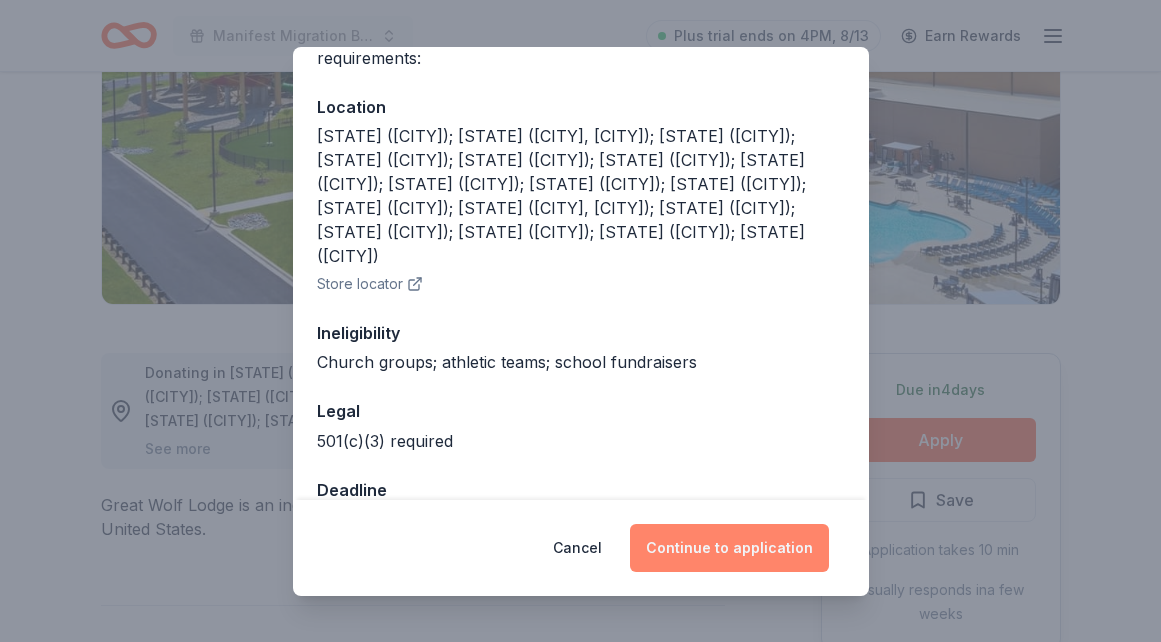 click on "Continue to application" at bounding box center (729, 548) 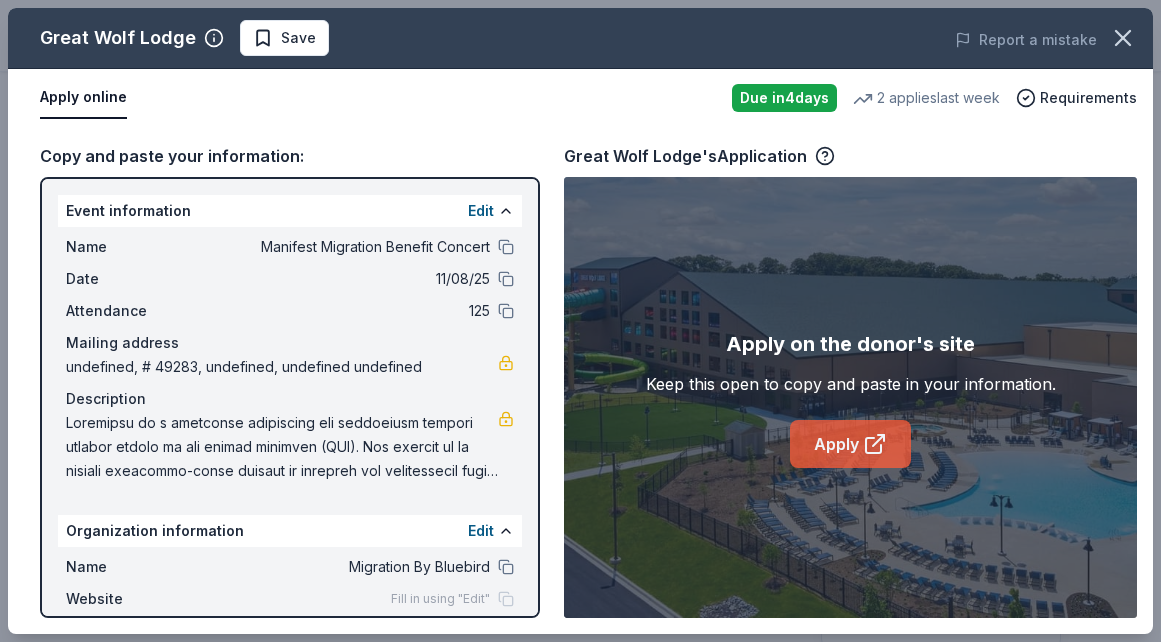click on "Apply" at bounding box center [850, 444] 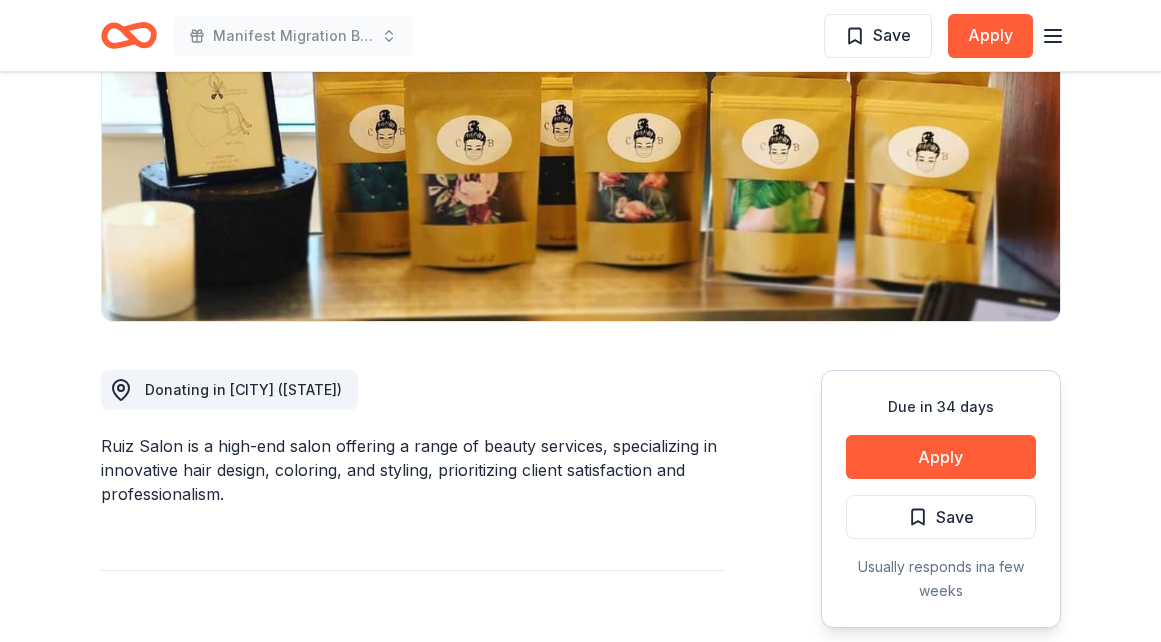 scroll, scrollTop: 319, scrollLeft: 0, axis: vertical 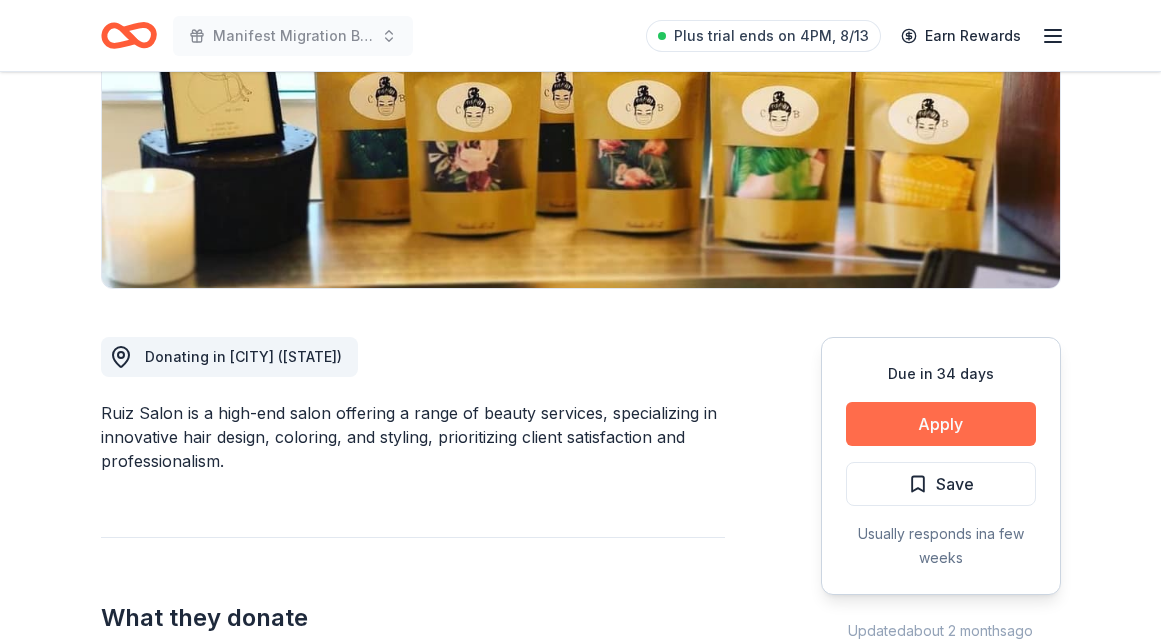 click on "Apply" at bounding box center (941, 424) 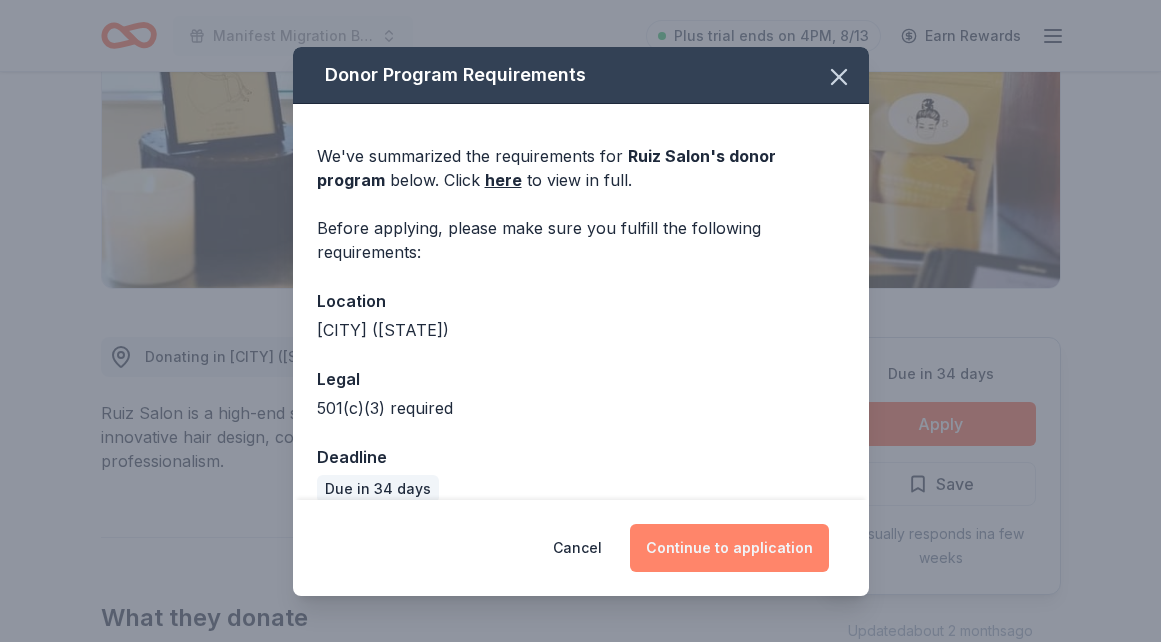 click on "Continue to application" at bounding box center (729, 548) 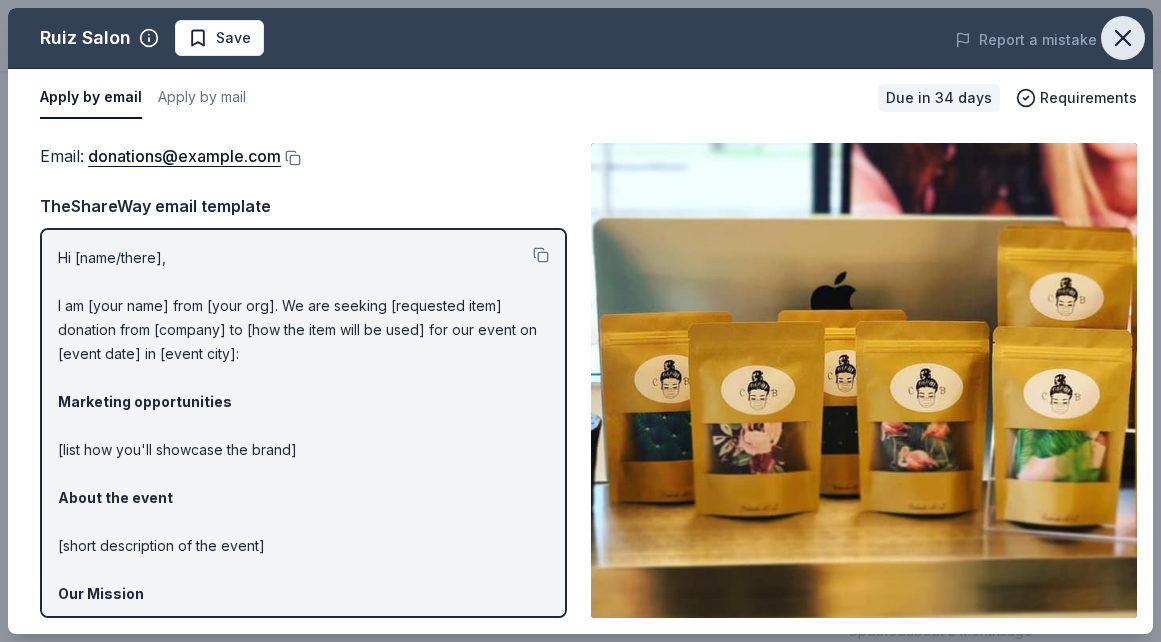 click 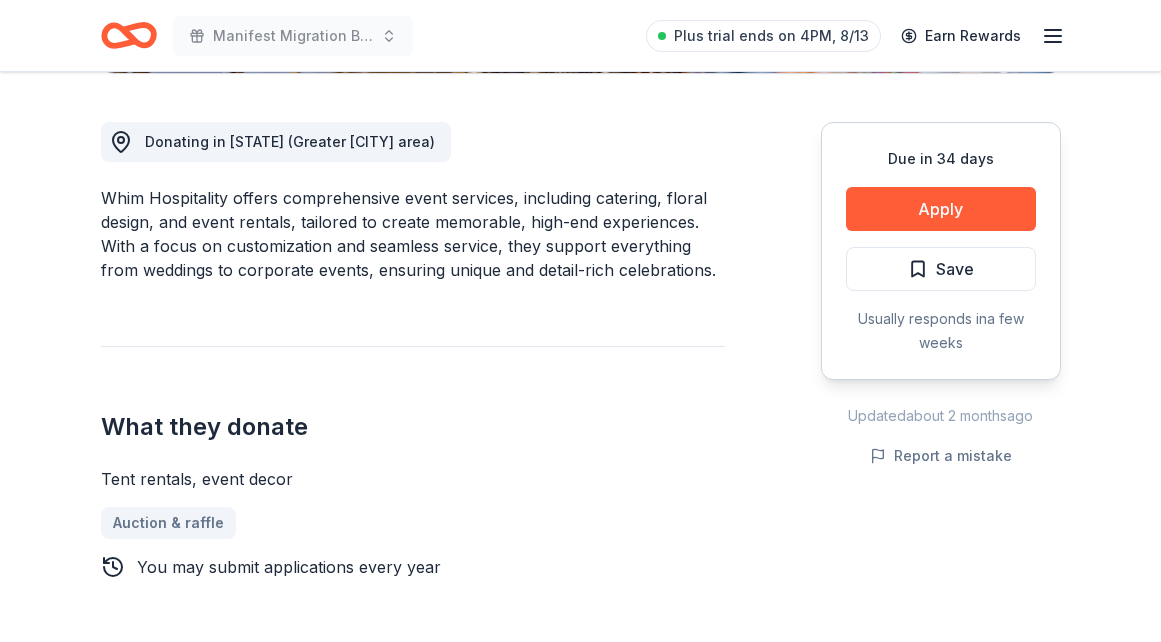 scroll, scrollTop: 537, scrollLeft: 0, axis: vertical 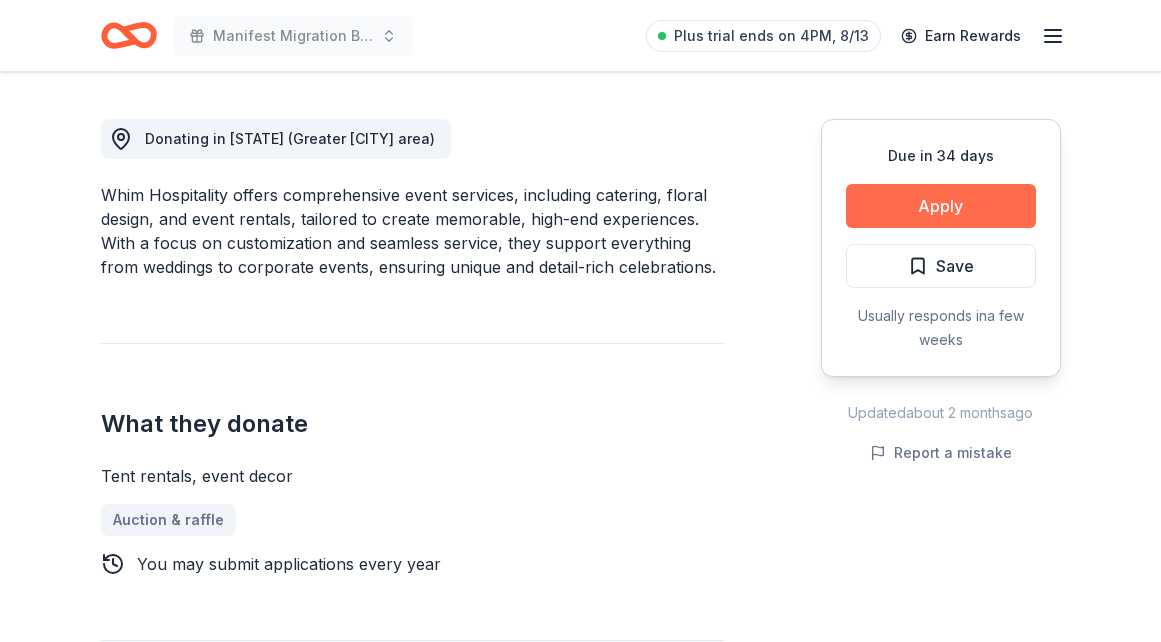click on "Apply" at bounding box center (941, 206) 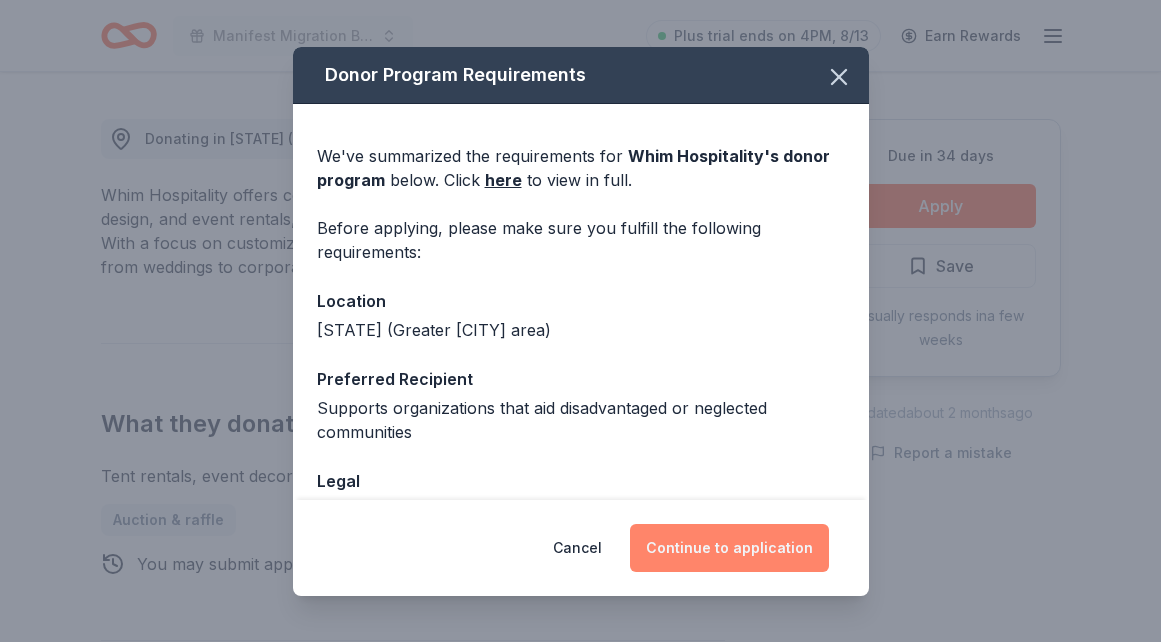 click on "Continue to application" at bounding box center [729, 548] 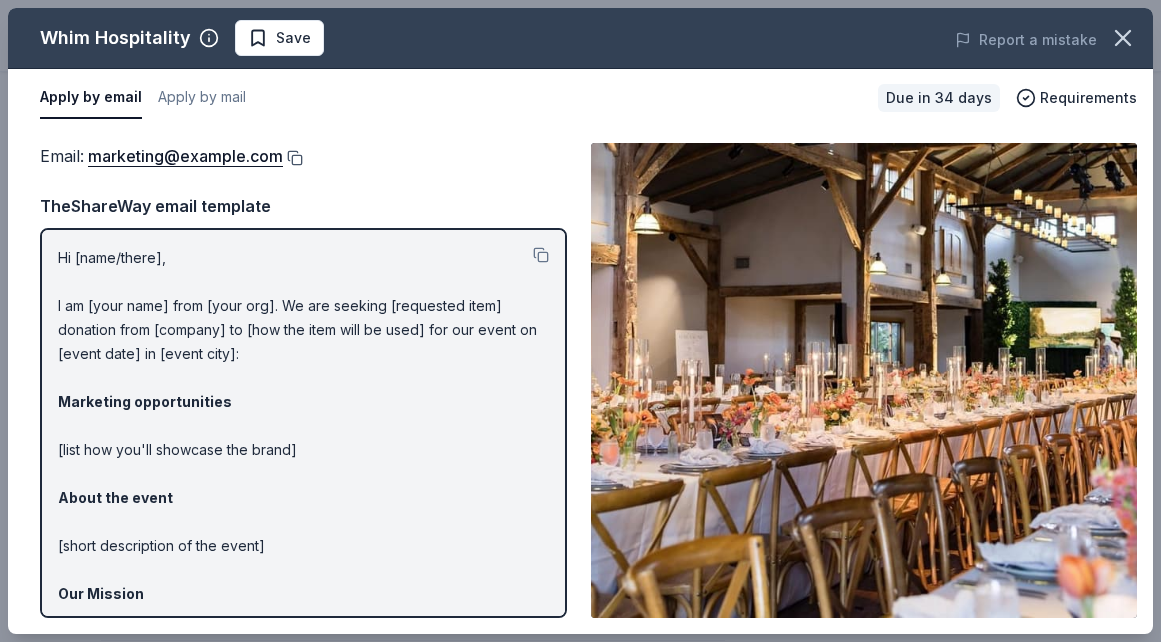 click at bounding box center [293, 158] 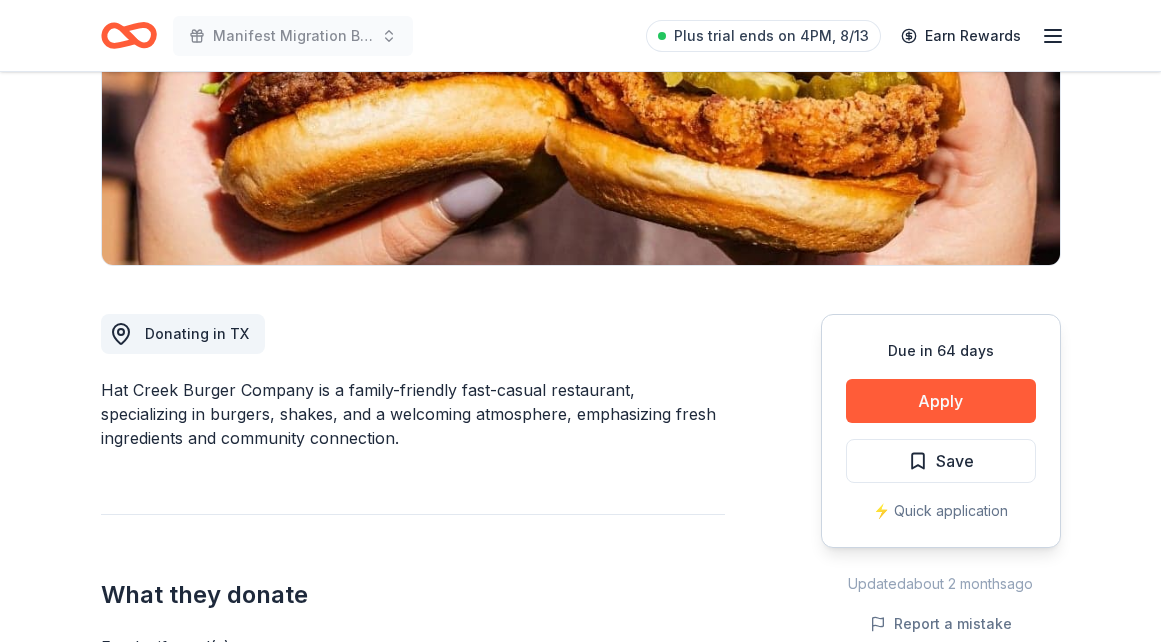 scroll, scrollTop: 378, scrollLeft: 0, axis: vertical 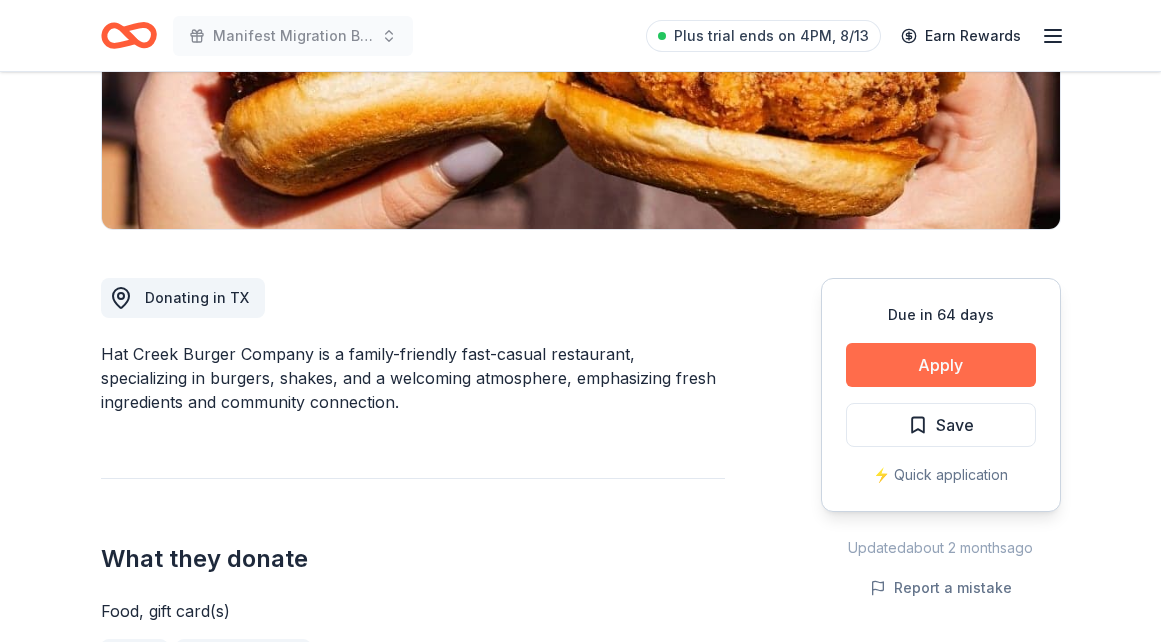 click on "Apply" at bounding box center [941, 365] 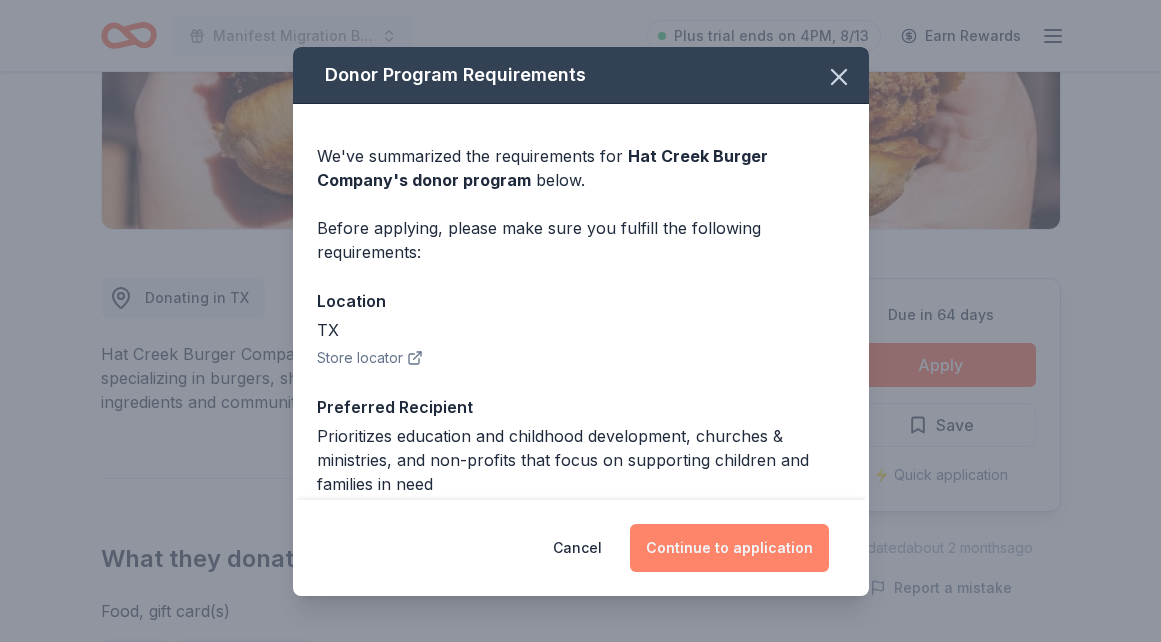 click on "Continue to application" at bounding box center (729, 548) 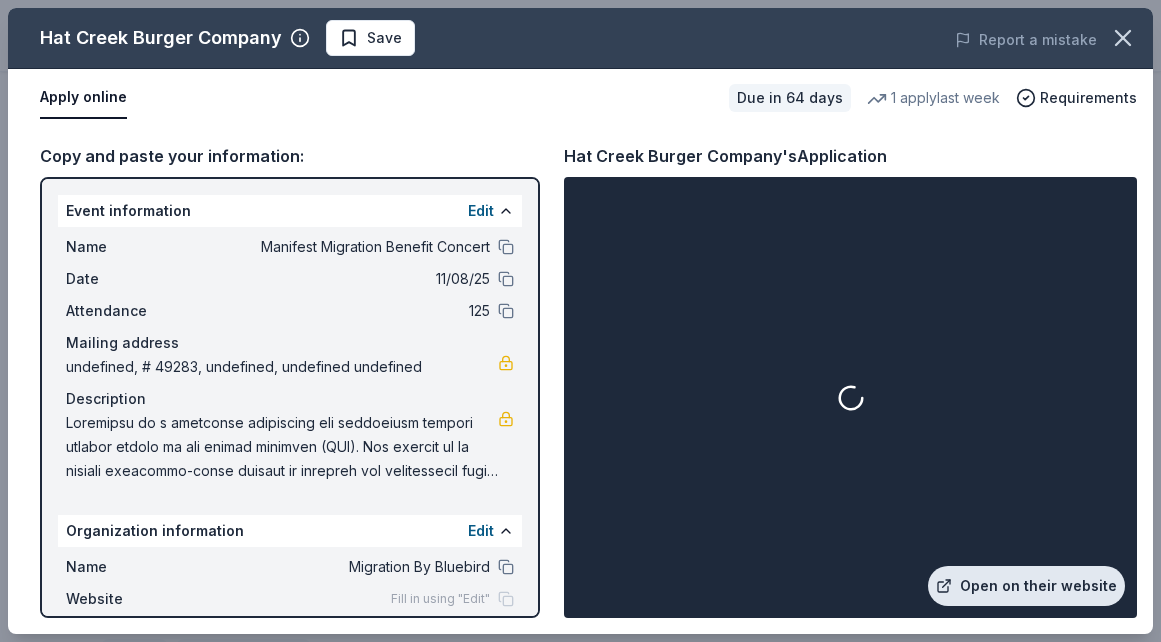 click on "Open on their website" at bounding box center (1026, 586) 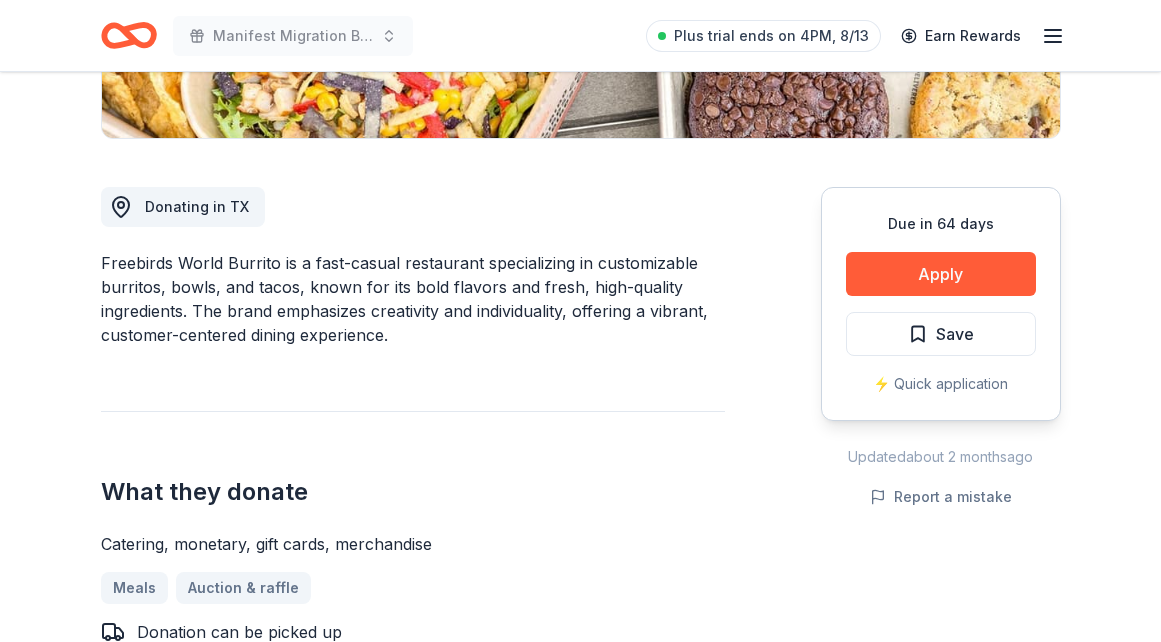 scroll, scrollTop: 480, scrollLeft: 0, axis: vertical 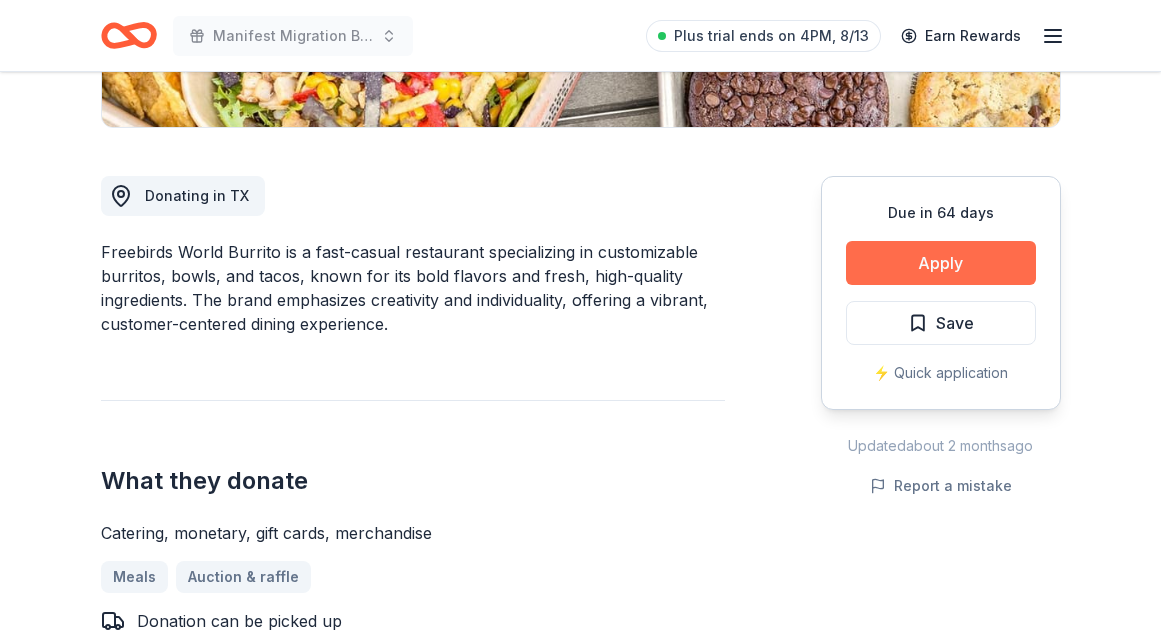 click on "Apply" at bounding box center [941, 263] 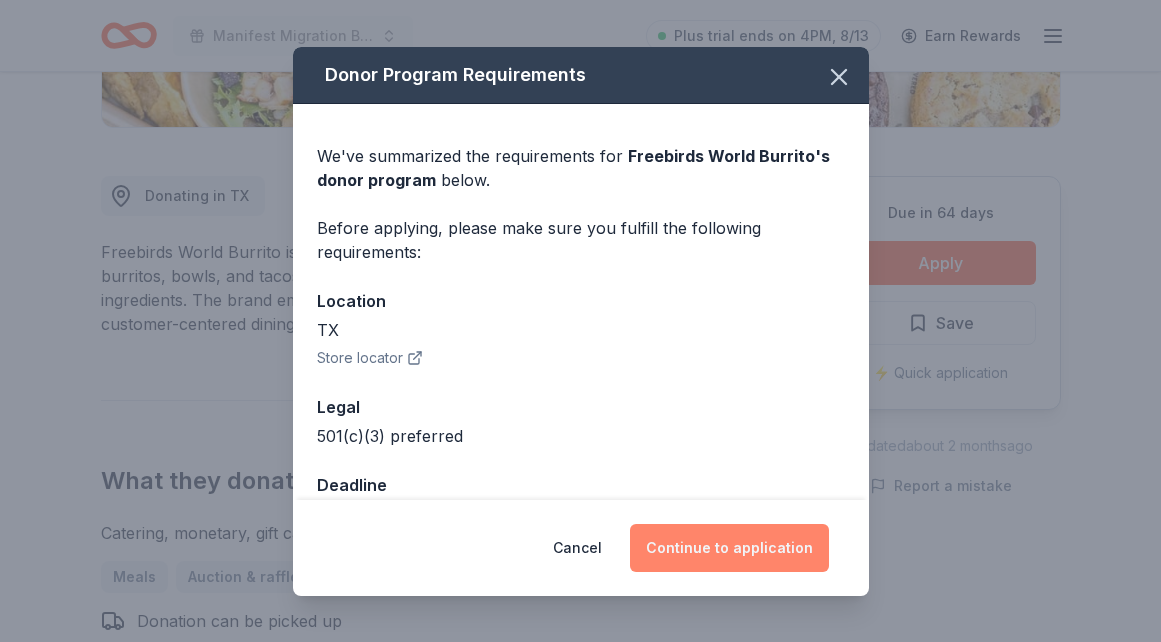 click on "Continue to application" at bounding box center [729, 548] 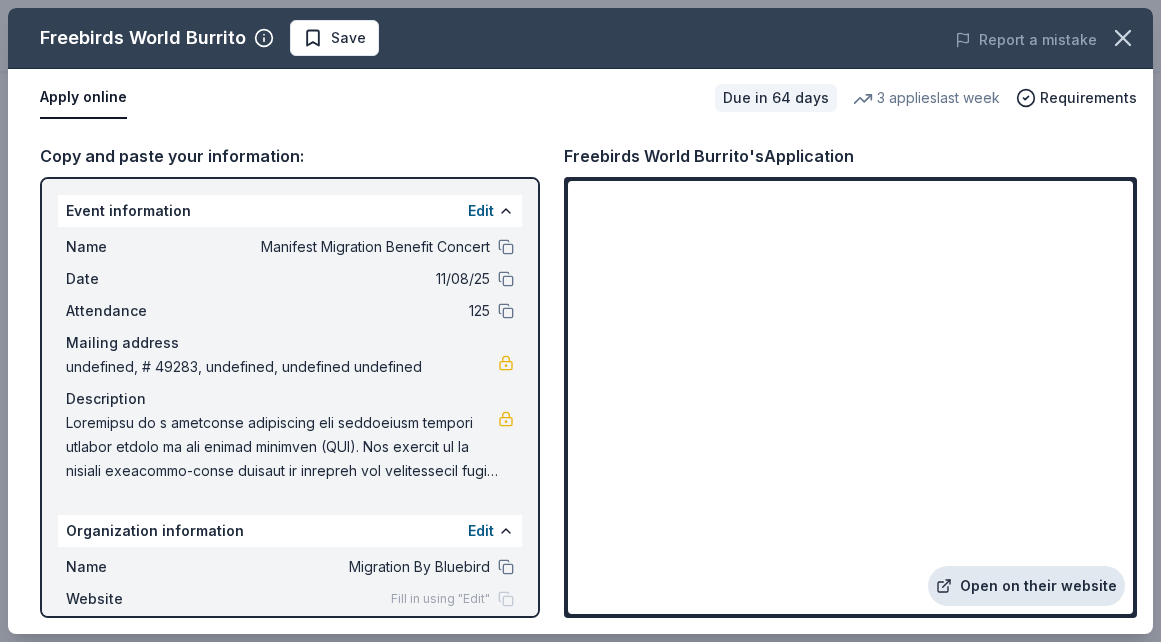 click on "Open on their website" at bounding box center [1026, 586] 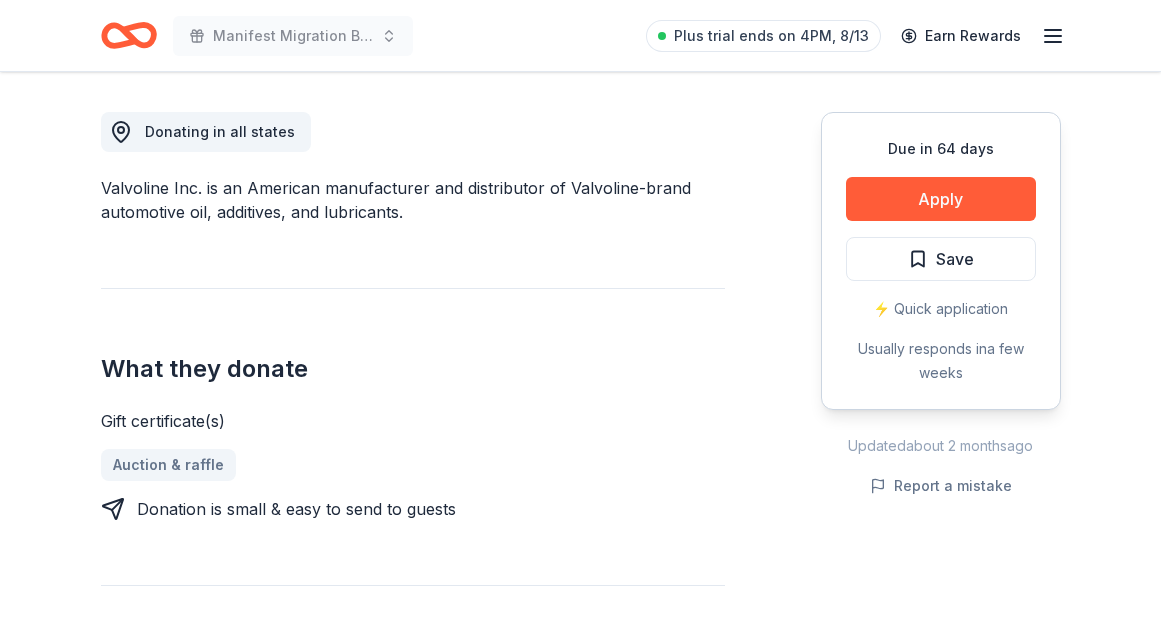 scroll, scrollTop: 547, scrollLeft: 0, axis: vertical 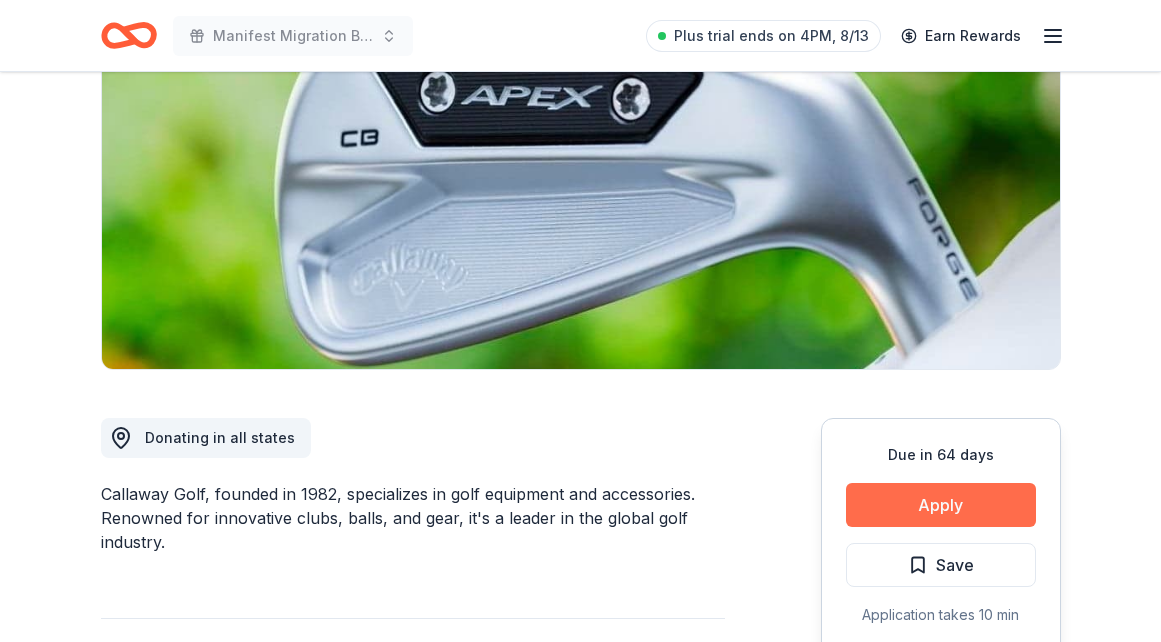click on "Apply" at bounding box center [941, 505] 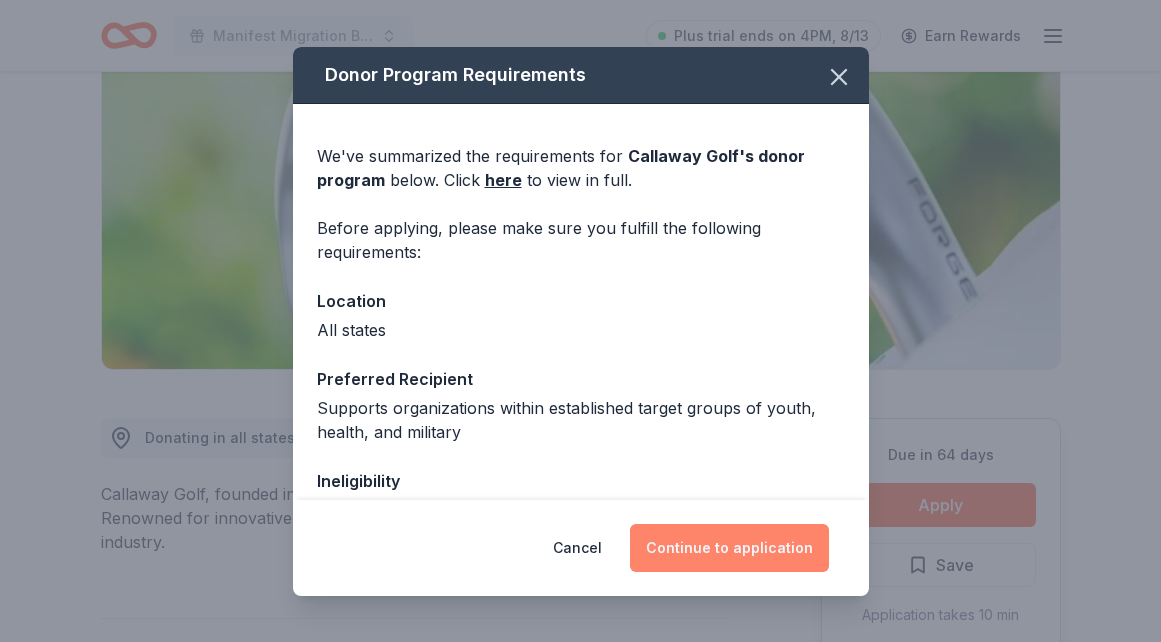 click on "Continue to application" at bounding box center [729, 548] 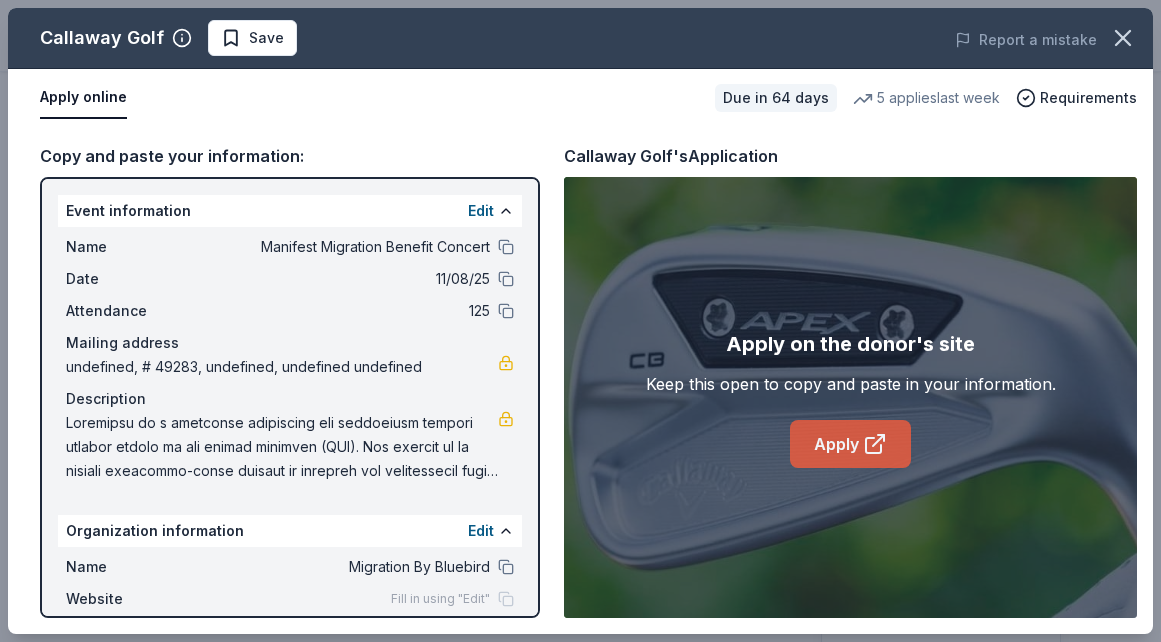 click on "Apply" at bounding box center (850, 444) 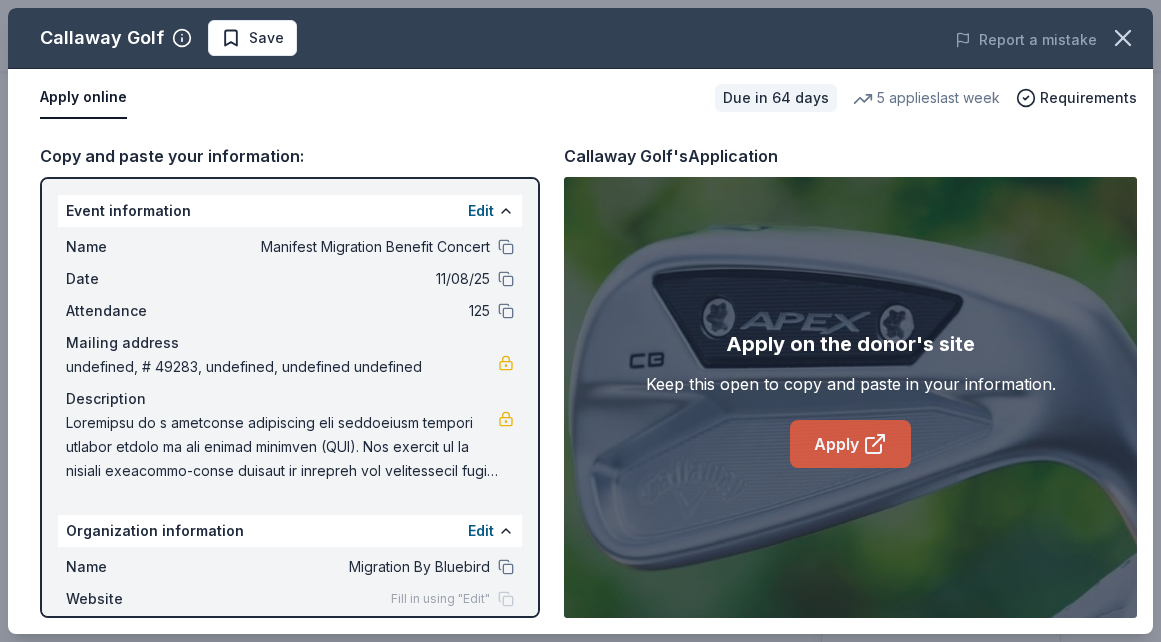 click 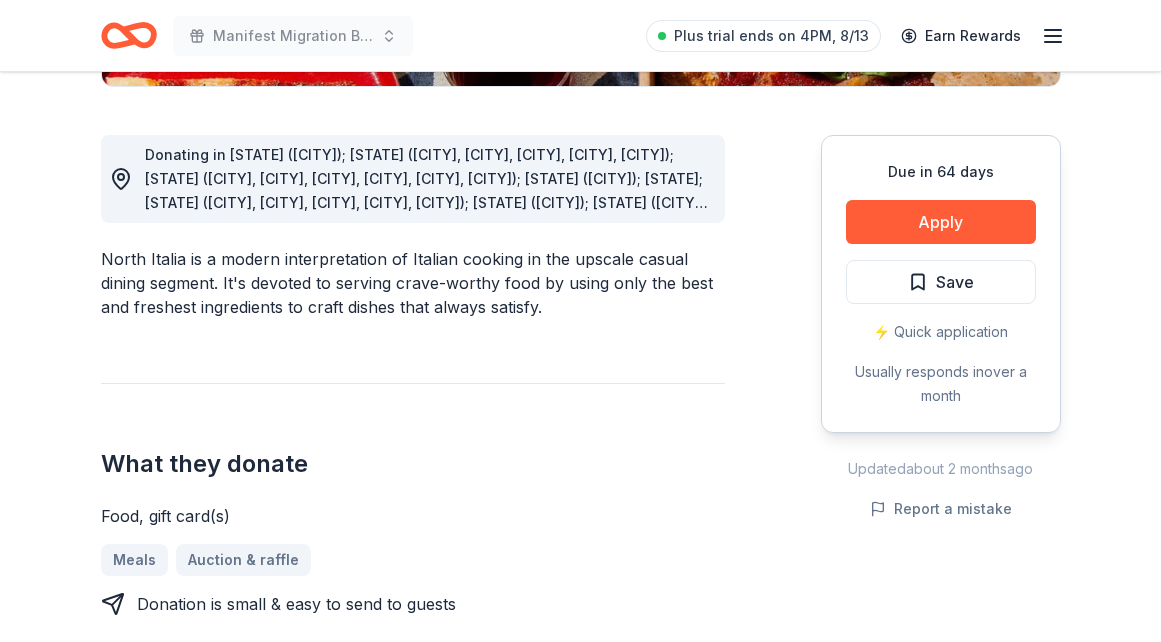 scroll, scrollTop: 536, scrollLeft: 0, axis: vertical 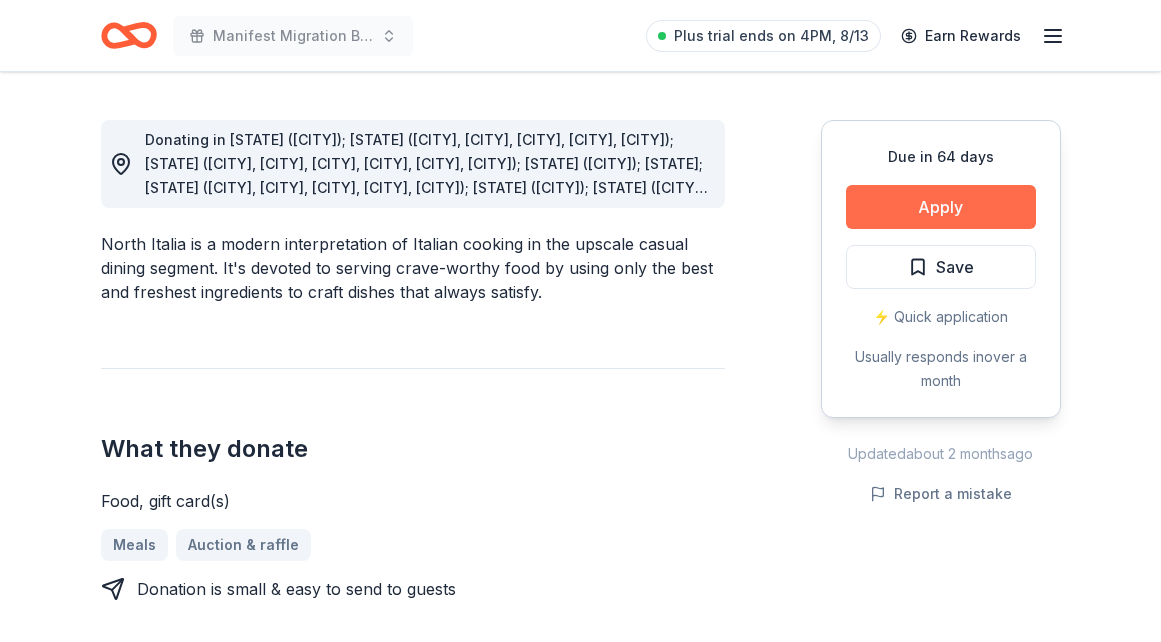 click on "Apply" at bounding box center (941, 207) 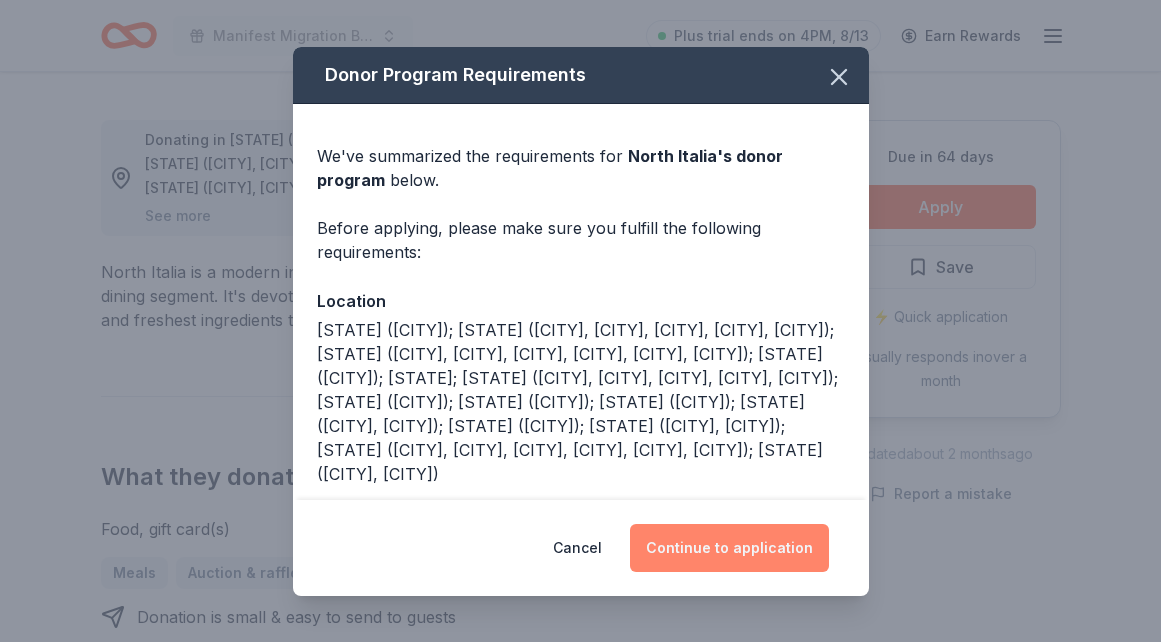 click on "Continue to application" at bounding box center (729, 548) 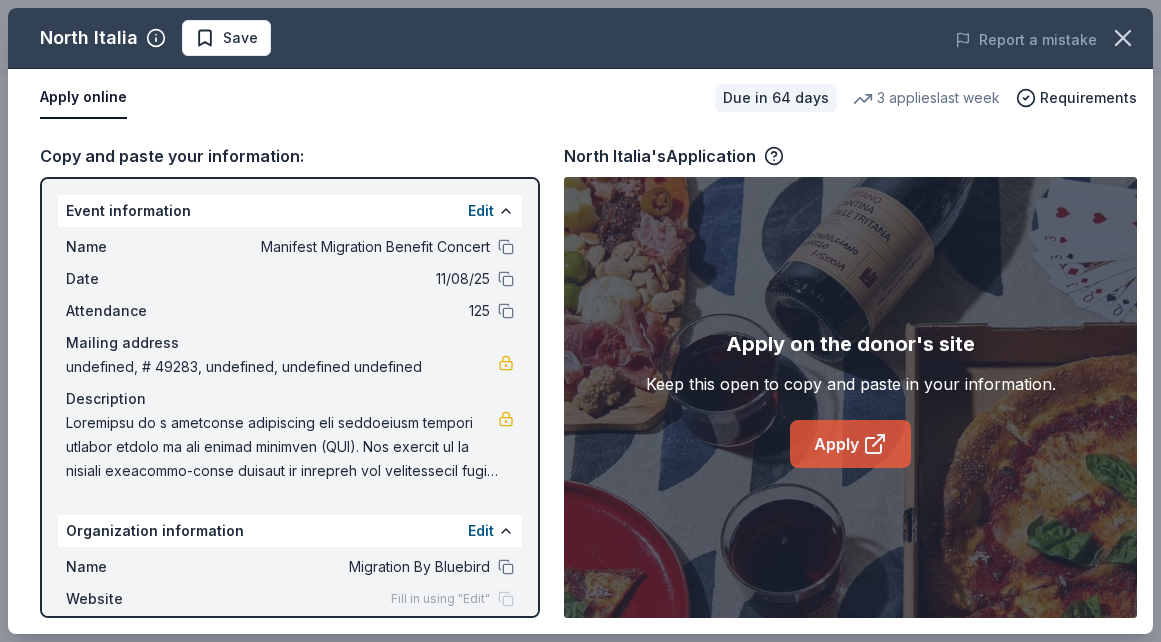 click on "Apply" at bounding box center (850, 444) 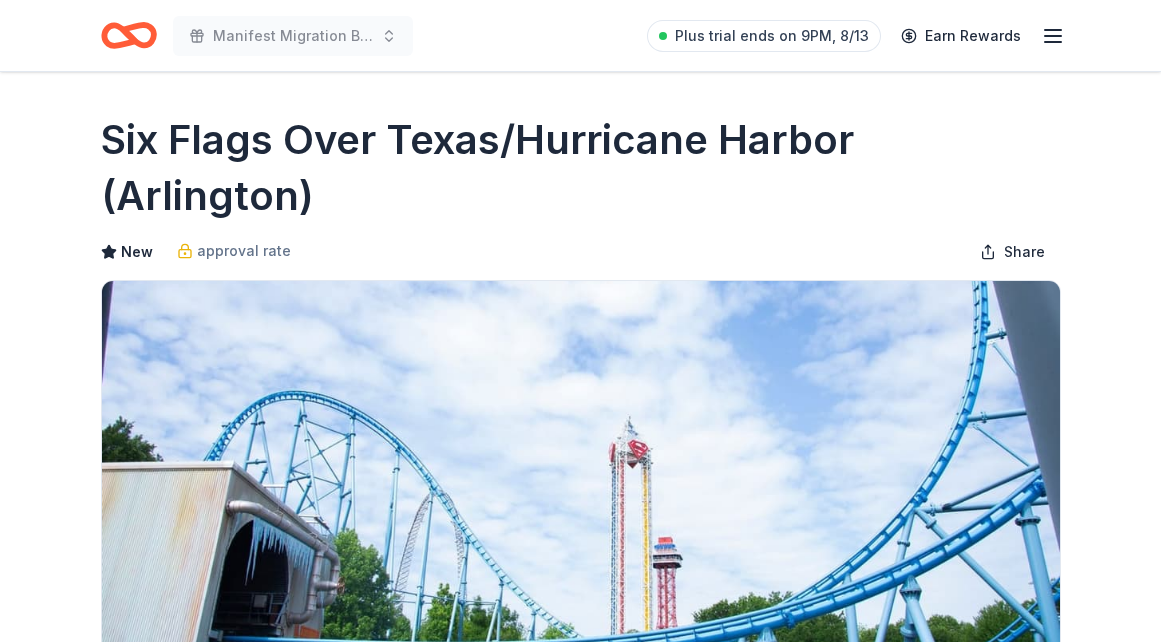 scroll, scrollTop: 0, scrollLeft: 0, axis: both 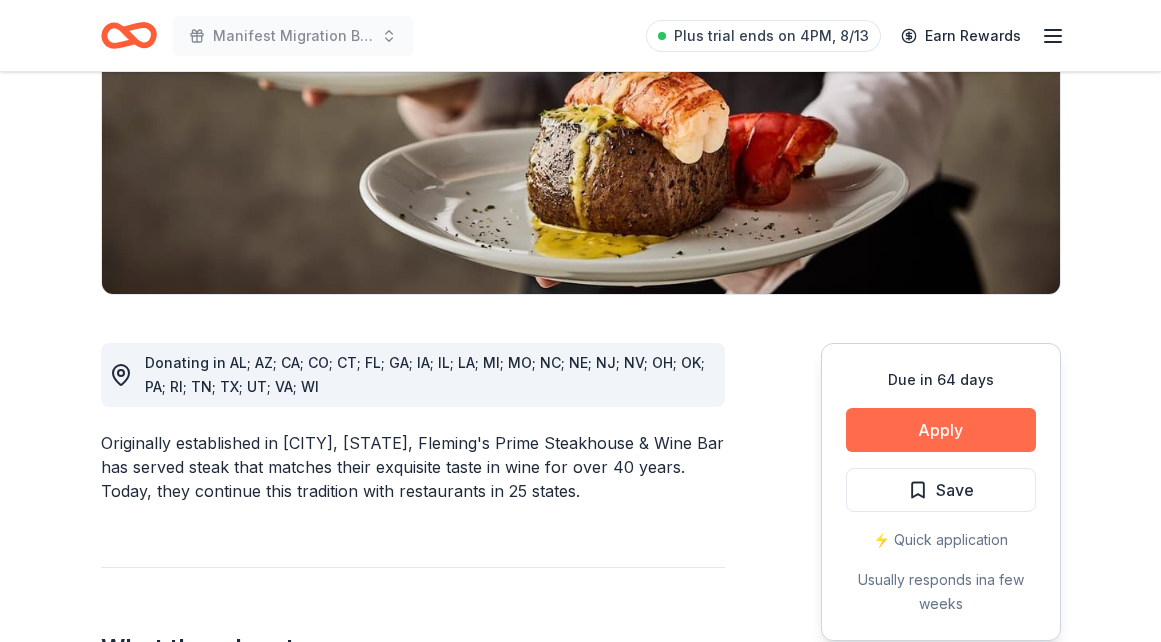 click on "Apply" at bounding box center (941, 430) 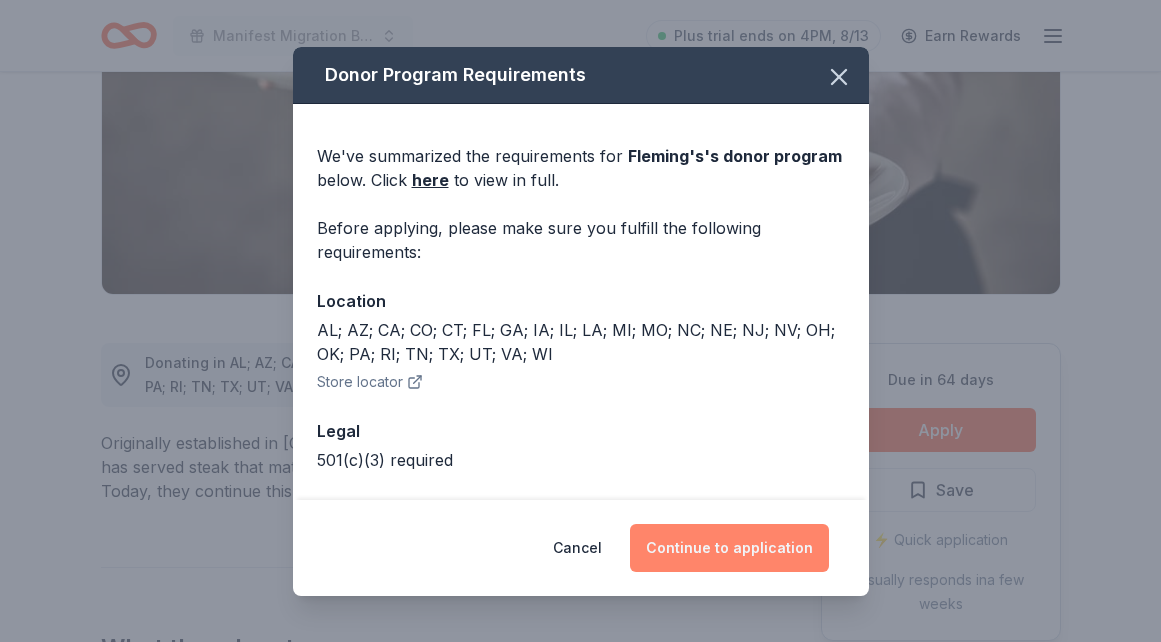 click on "Continue to application" at bounding box center (729, 548) 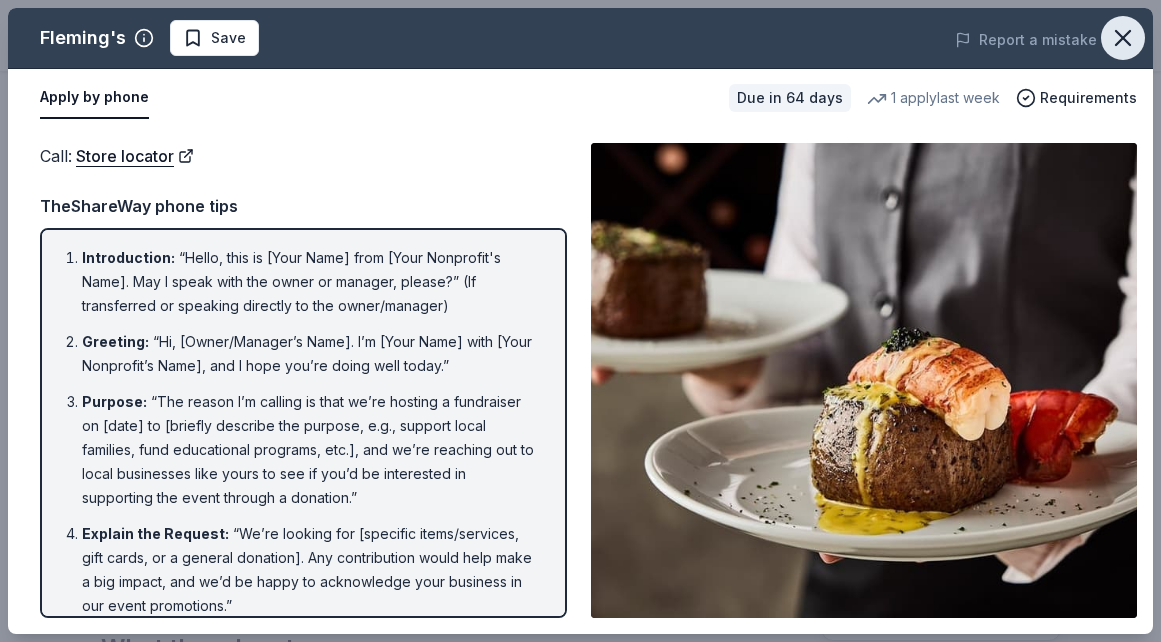 click 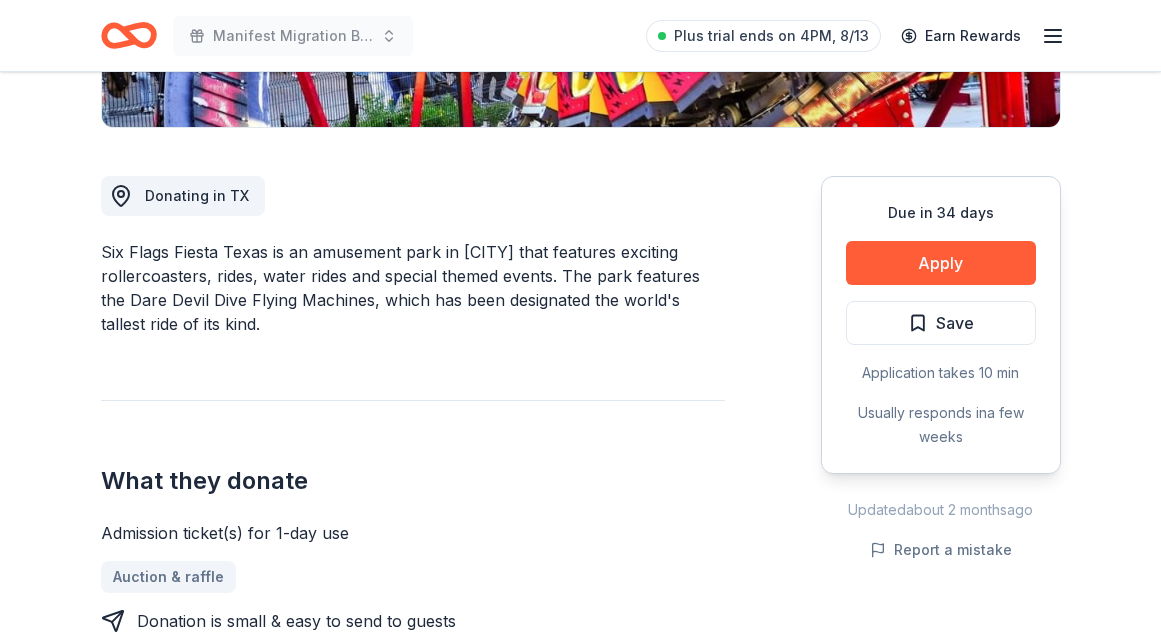 scroll, scrollTop: 492, scrollLeft: 0, axis: vertical 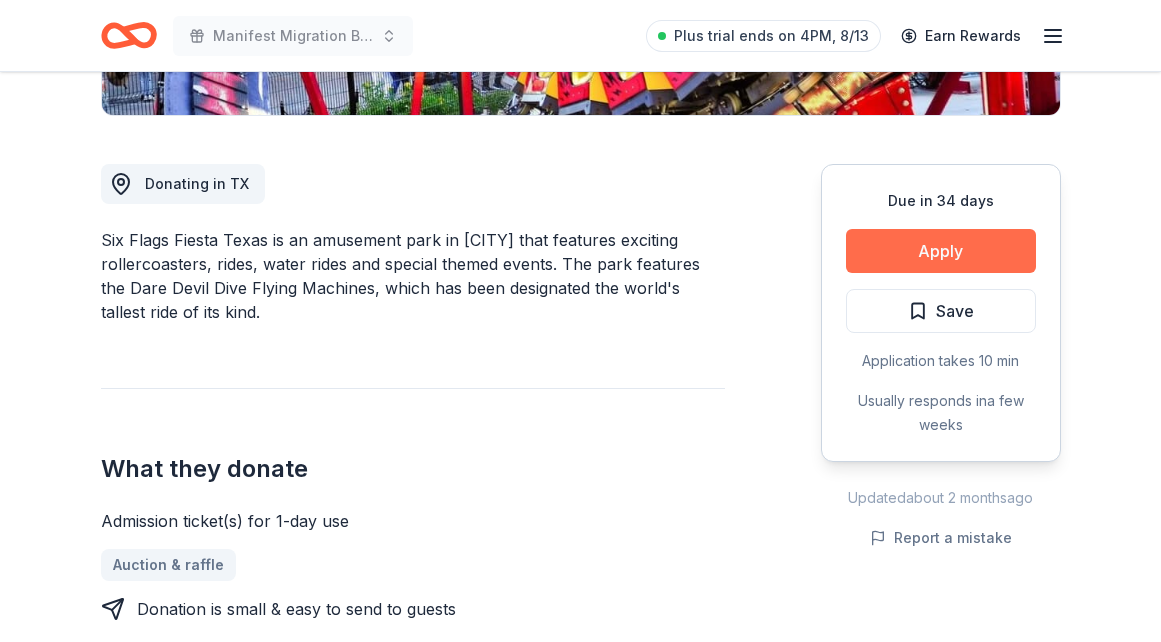 click on "Apply" at bounding box center (941, 251) 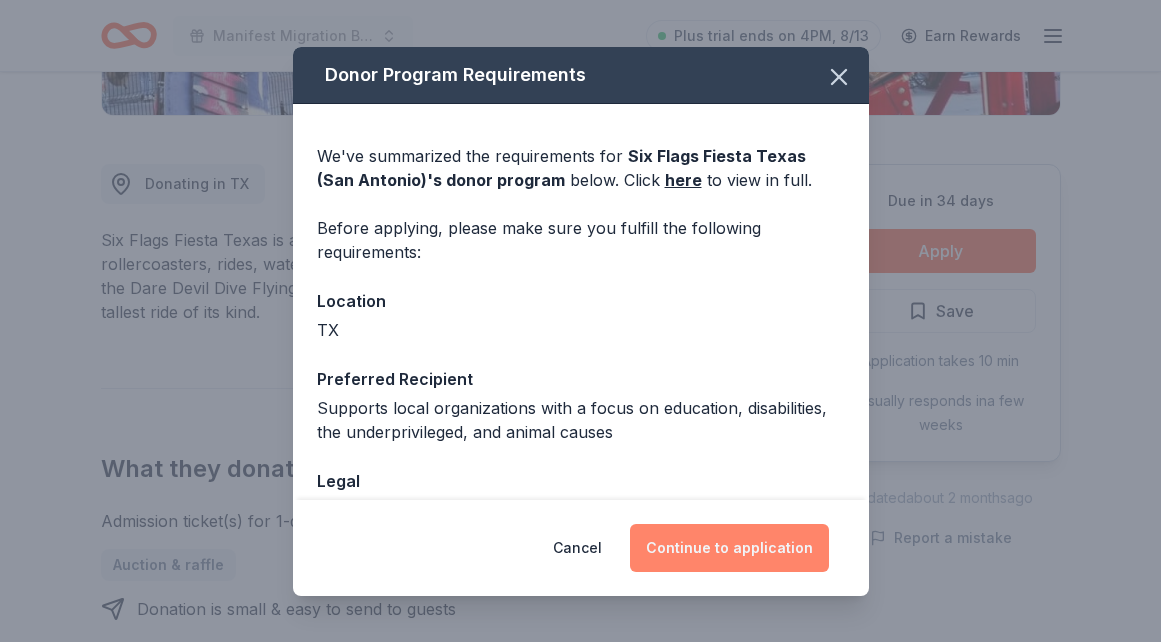 click on "Continue to application" at bounding box center [729, 548] 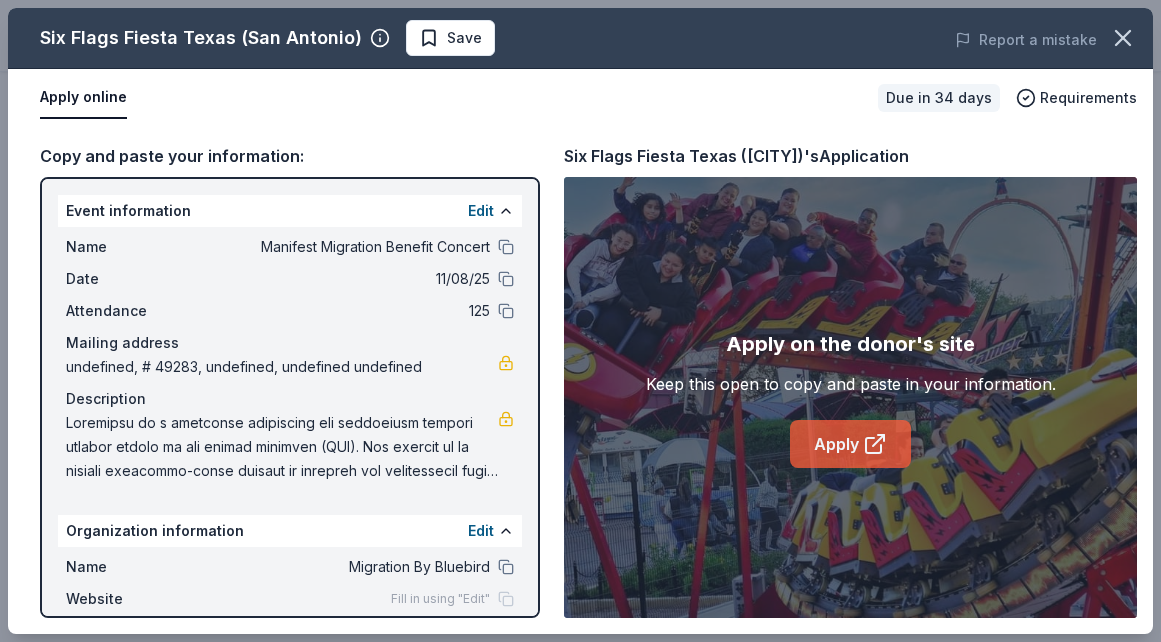 click on "Apply" at bounding box center (850, 444) 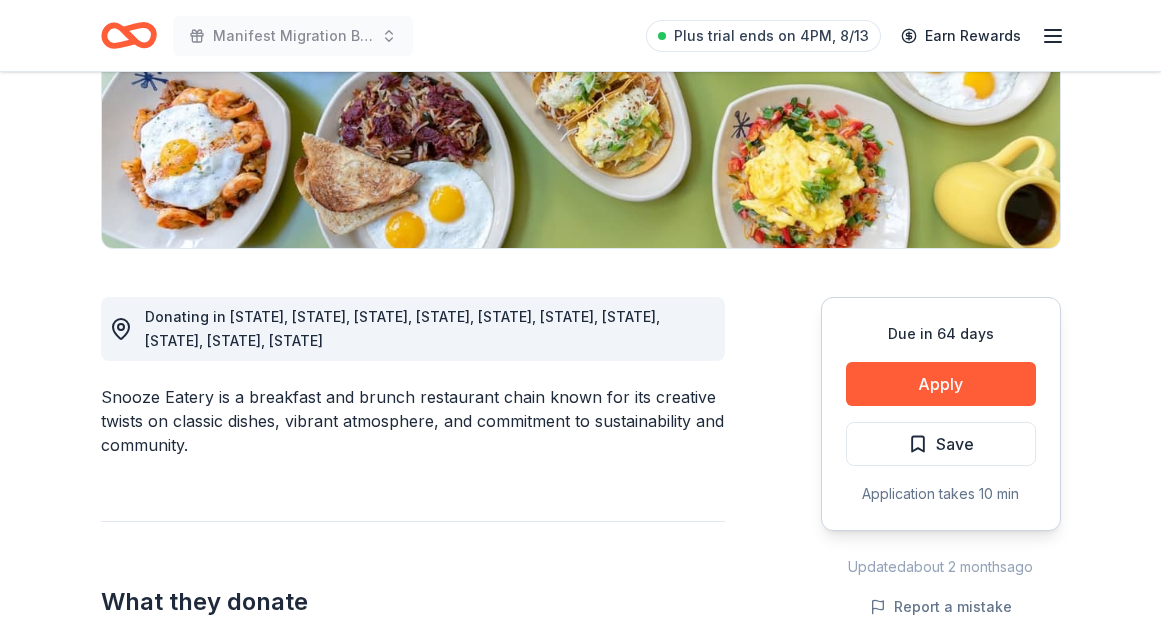 scroll, scrollTop: 394, scrollLeft: 0, axis: vertical 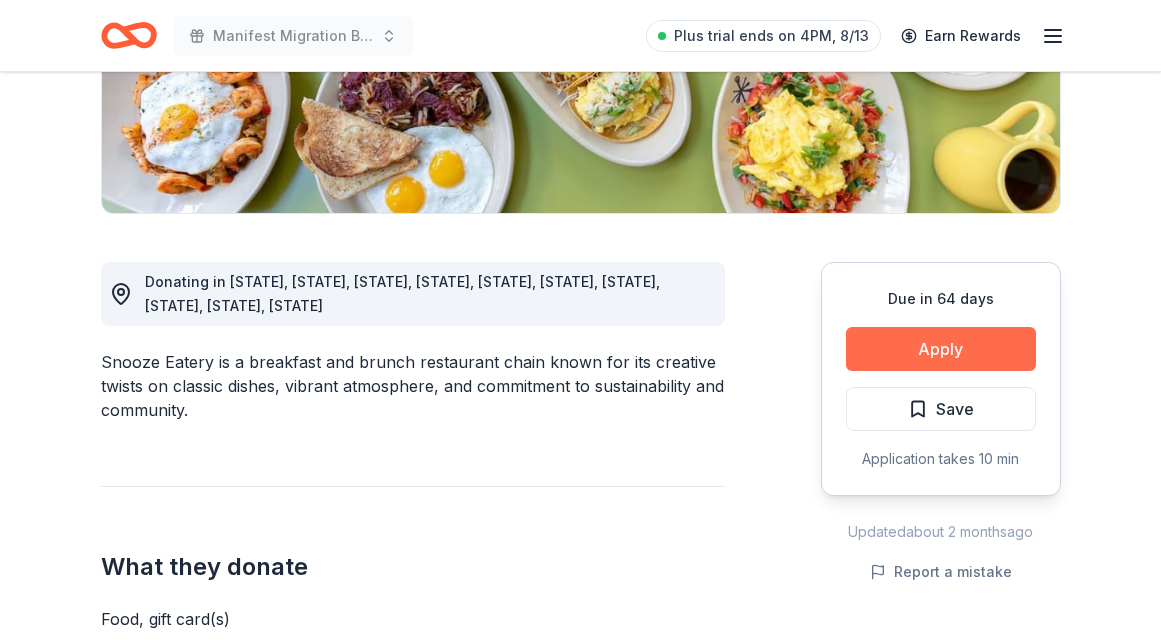 click on "Apply" at bounding box center [941, 349] 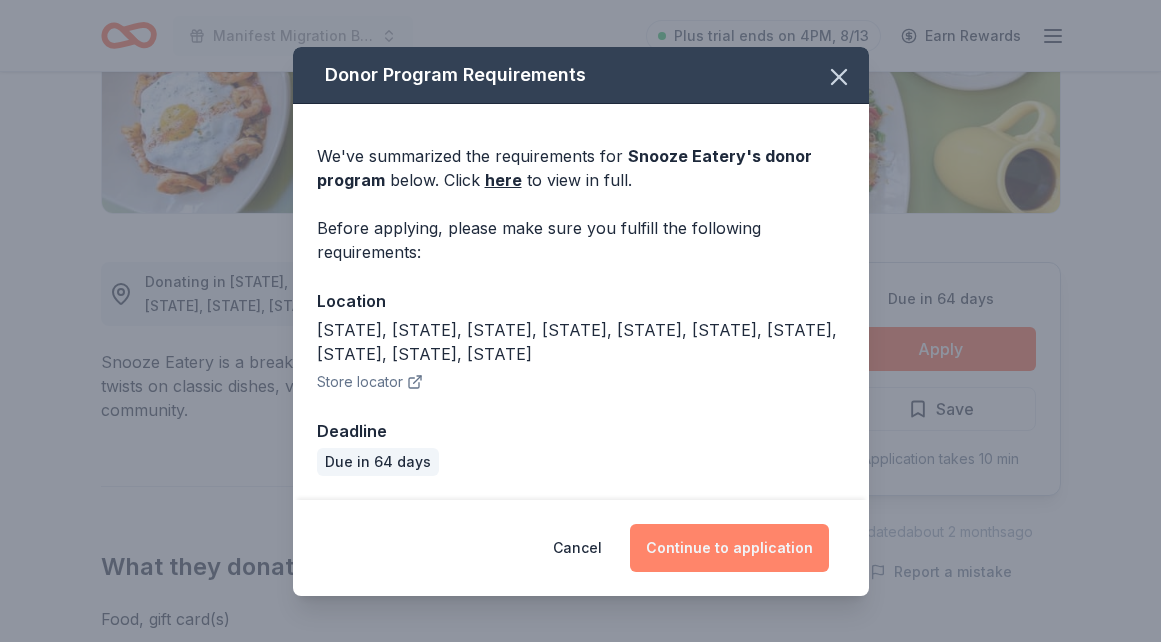 click on "Continue to application" at bounding box center [729, 548] 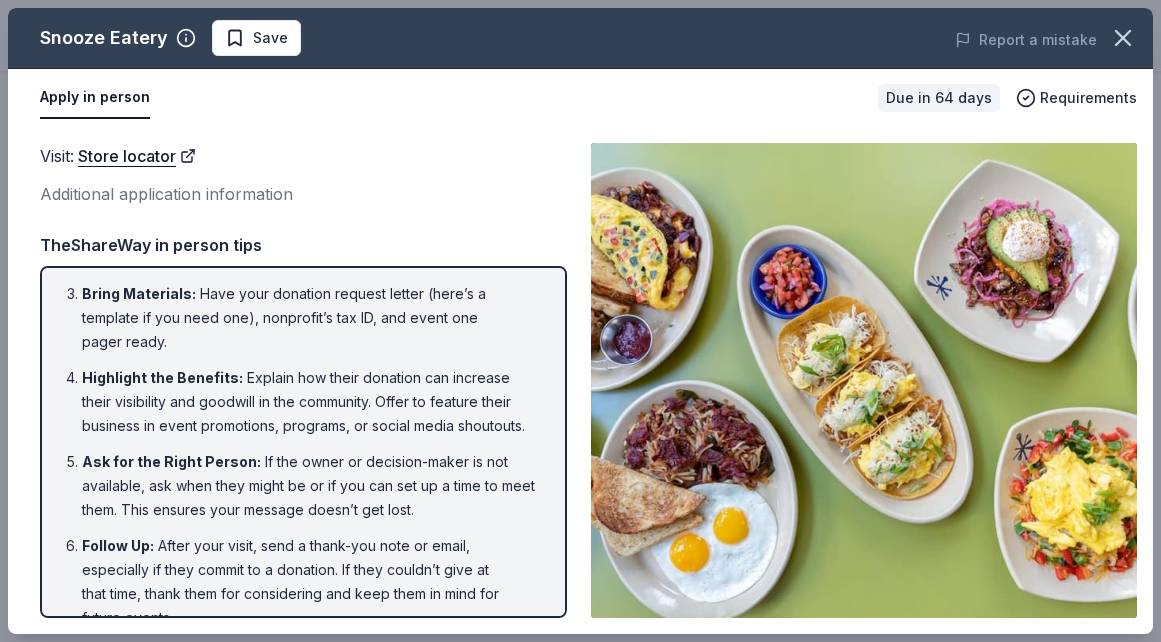 scroll, scrollTop: 152, scrollLeft: 0, axis: vertical 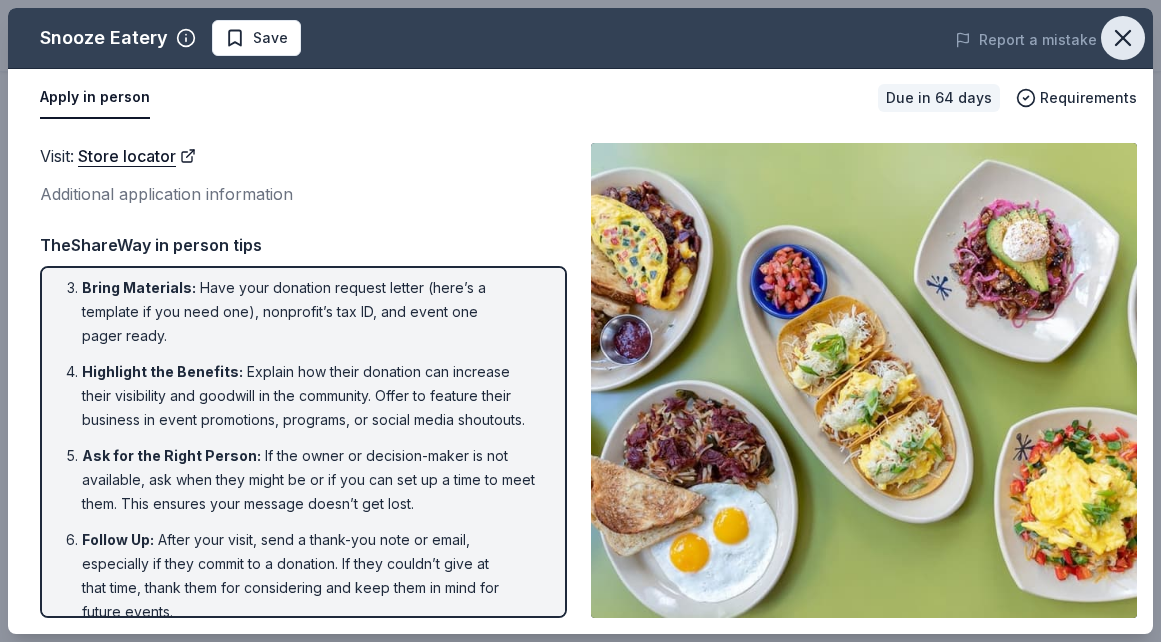 click 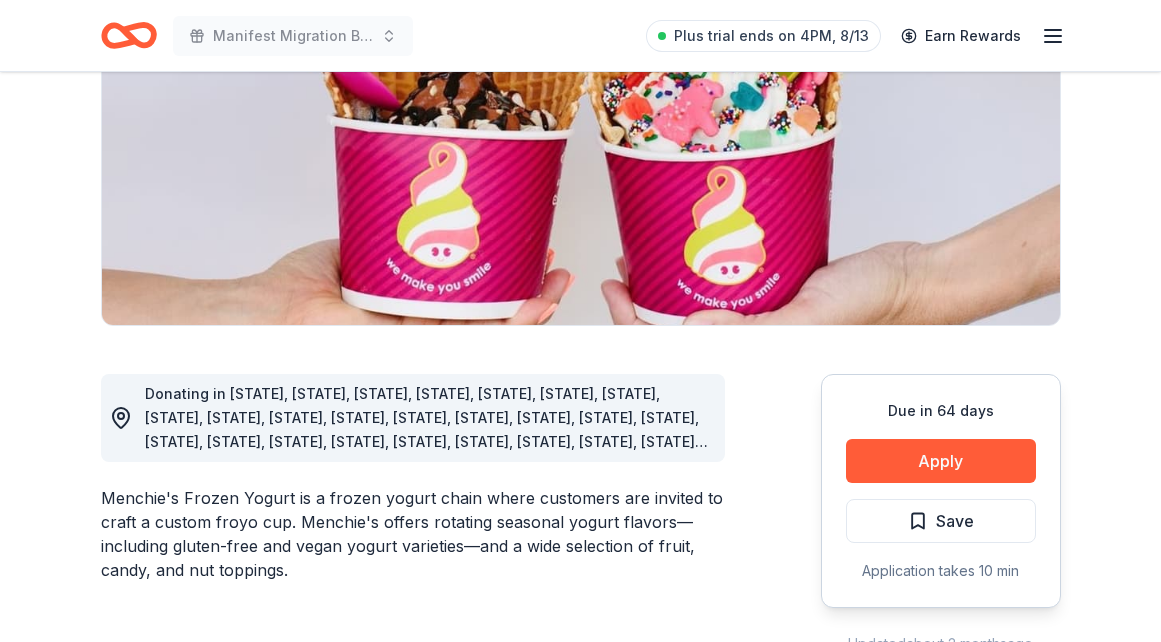 scroll, scrollTop: 330, scrollLeft: 0, axis: vertical 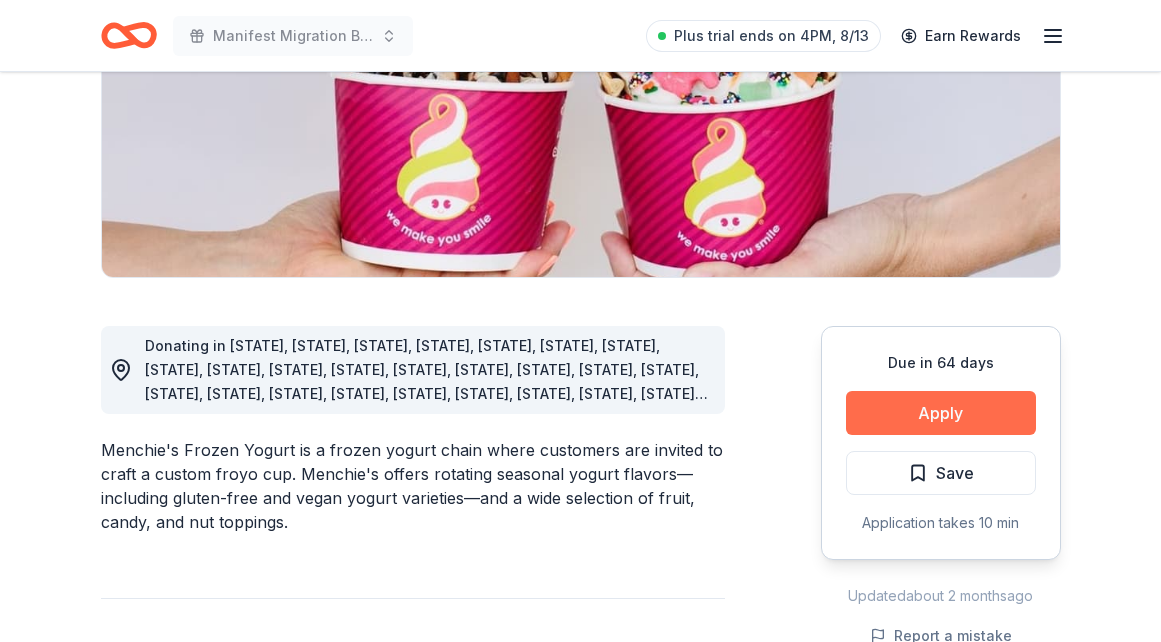 click on "Apply" at bounding box center [941, 413] 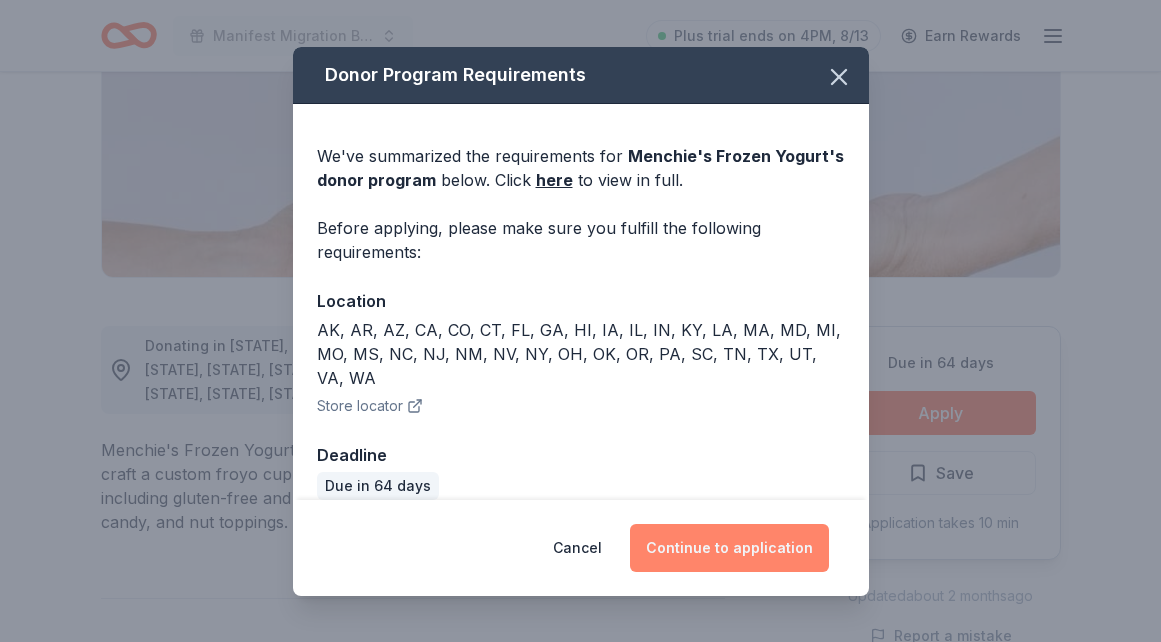 click on "Continue to application" at bounding box center (729, 548) 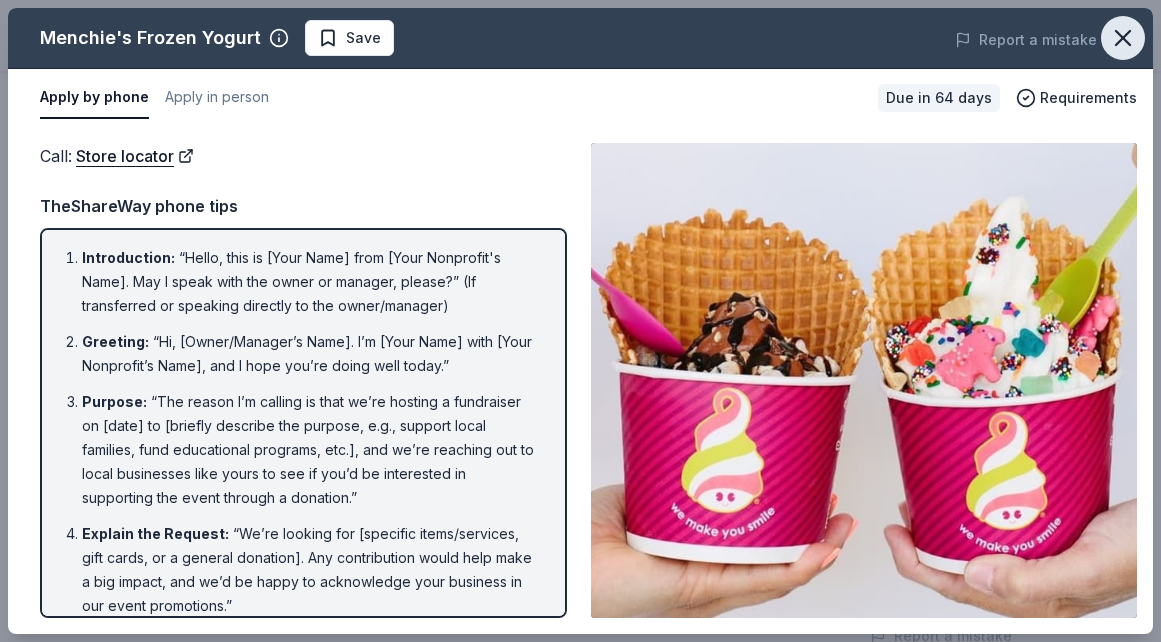 click 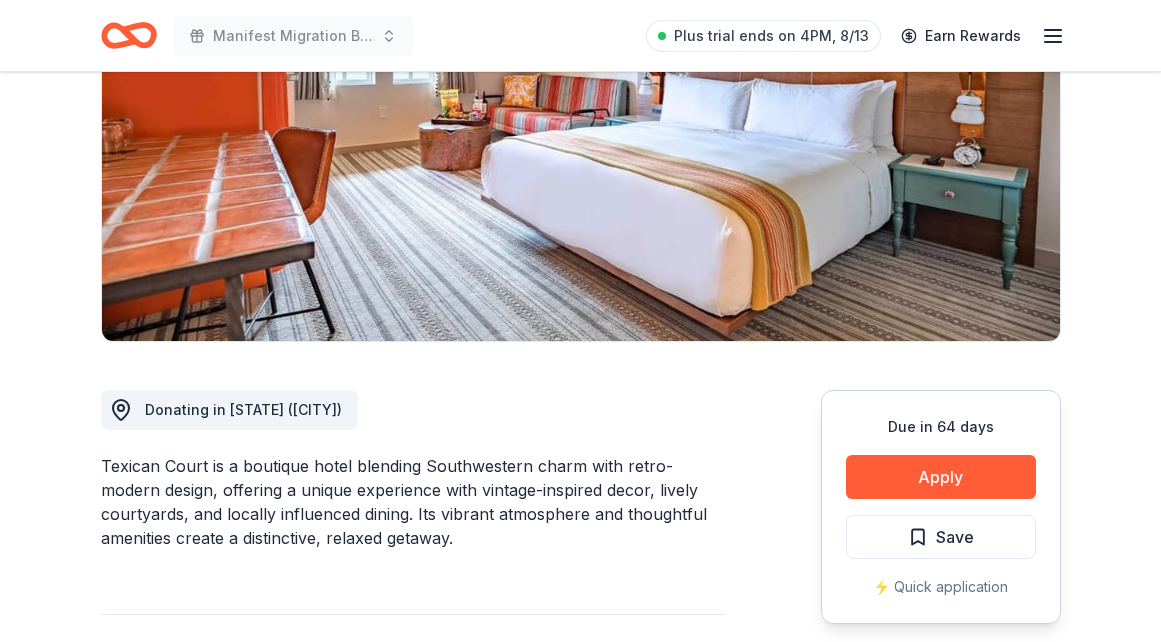 scroll, scrollTop: 258, scrollLeft: 0, axis: vertical 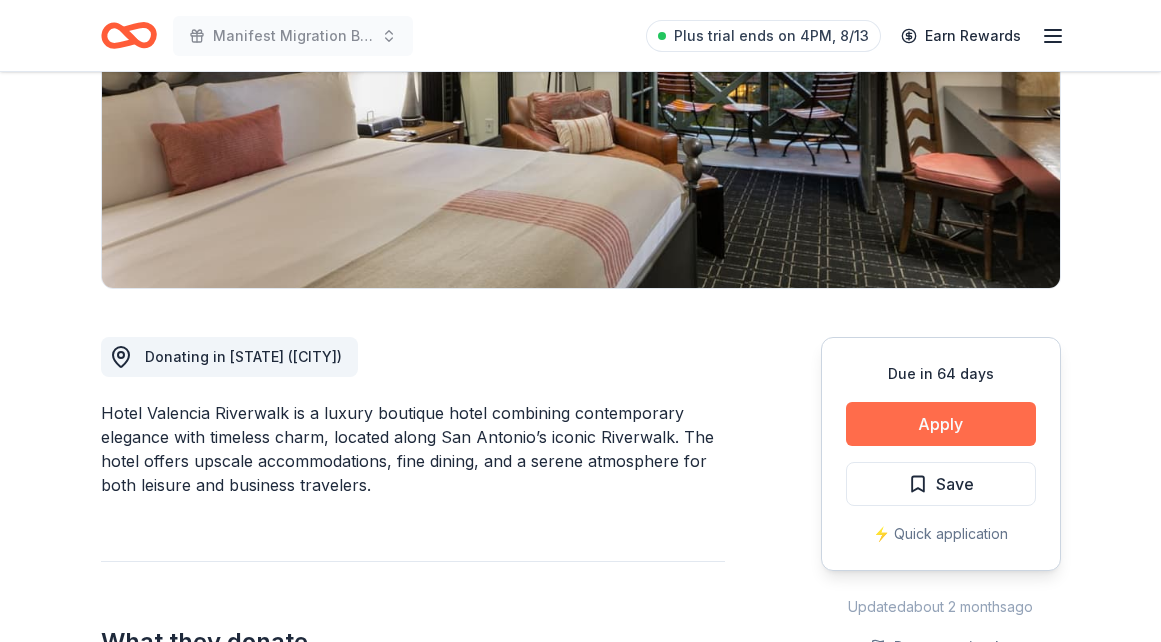 click on "Apply" at bounding box center [941, 424] 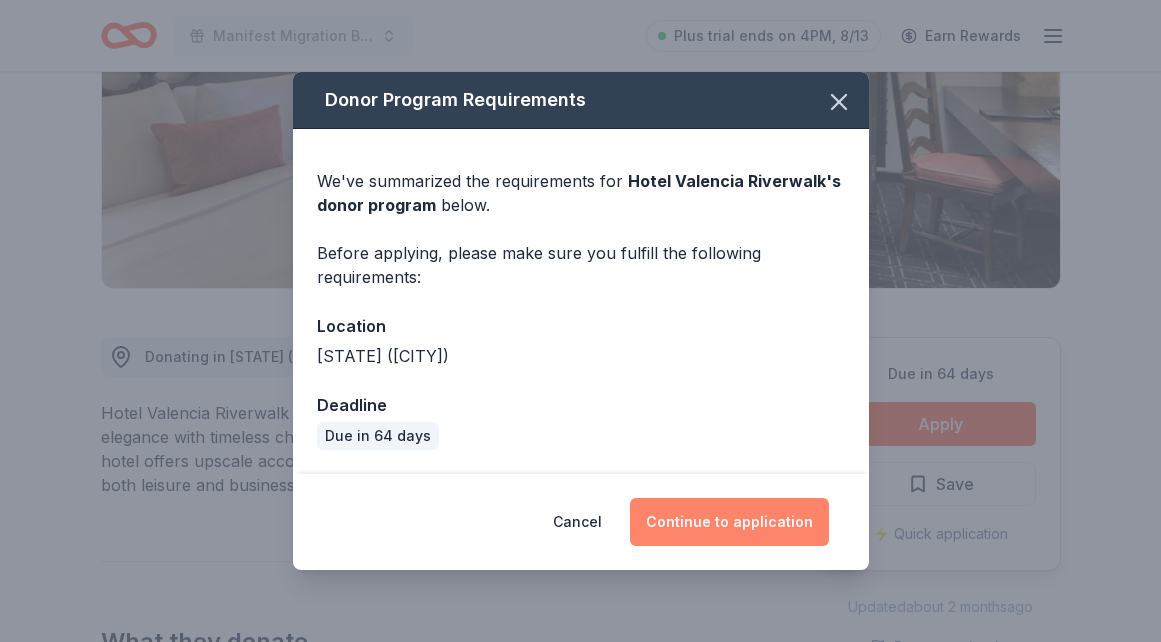 click on "Continue to application" at bounding box center [729, 522] 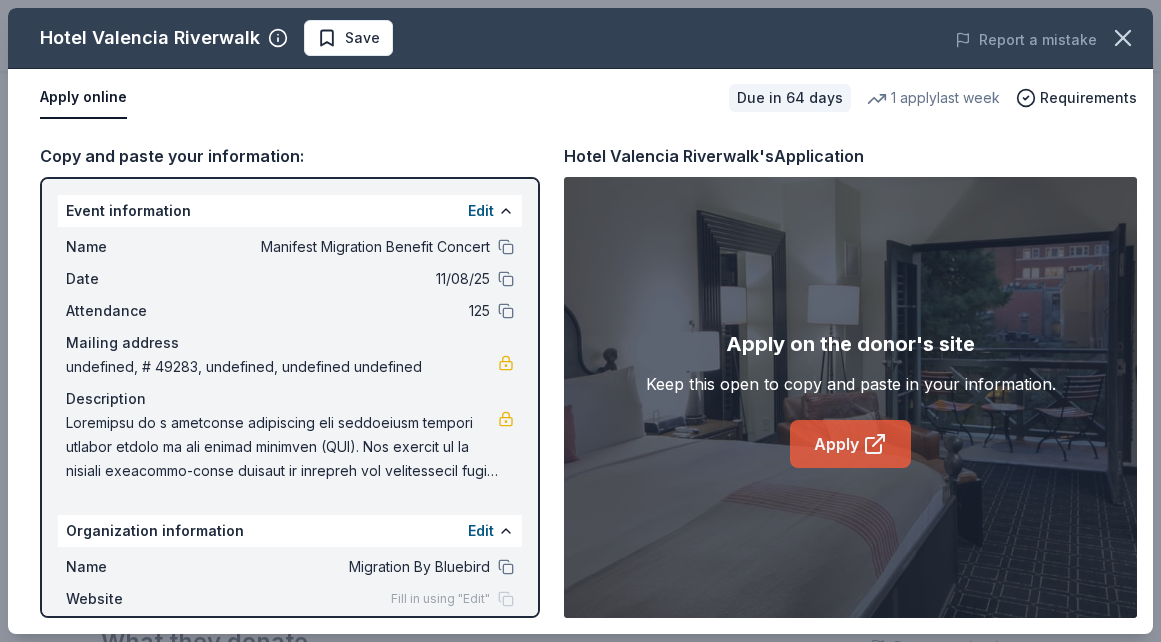 click on "Apply" at bounding box center (850, 444) 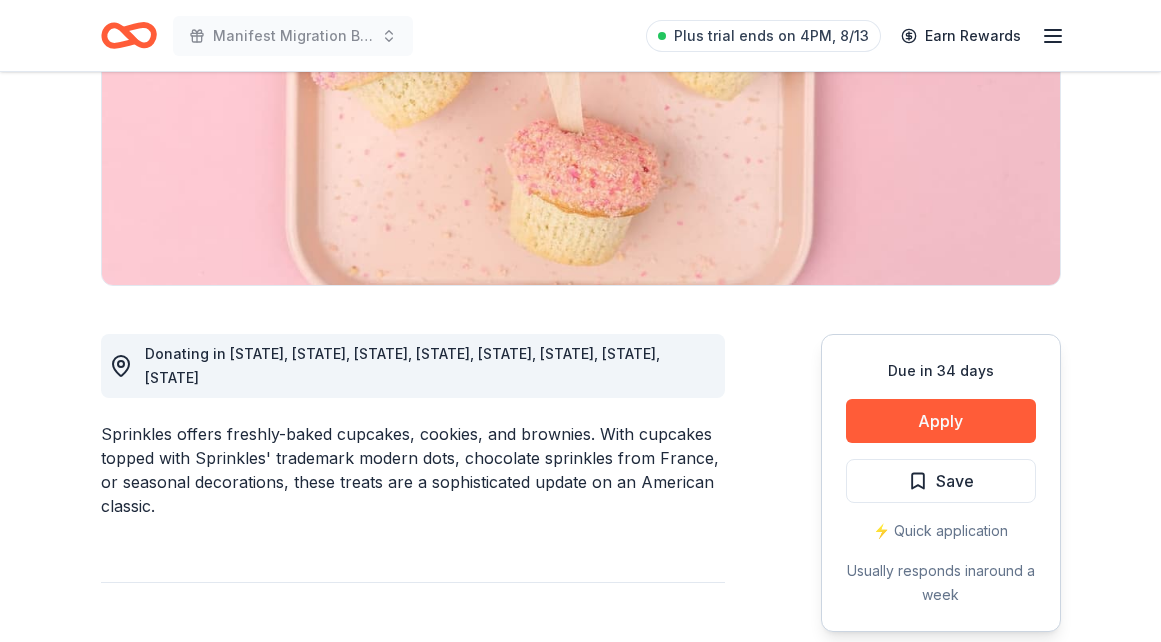 scroll, scrollTop: 335, scrollLeft: 0, axis: vertical 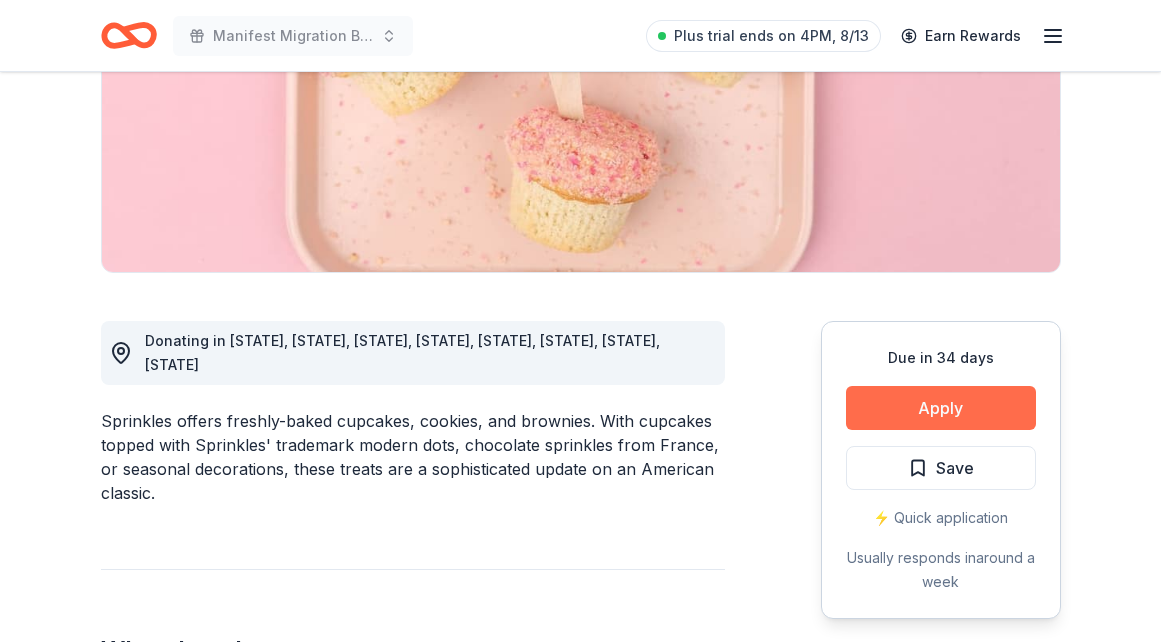 click on "Apply" at bounding box center (941, 408) 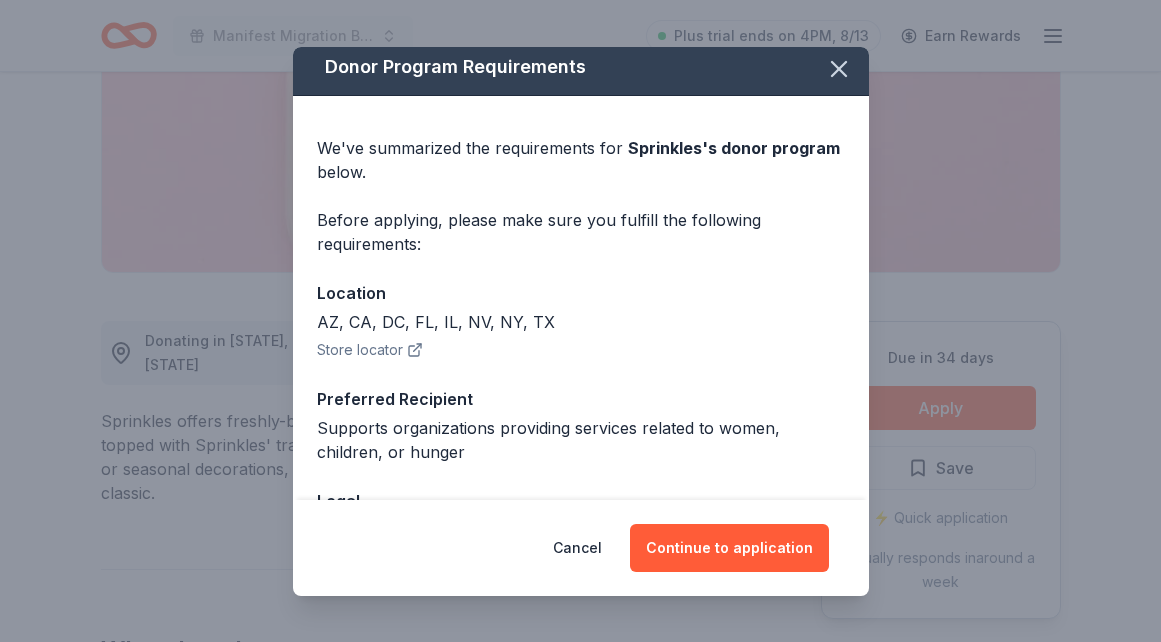 scroll, scrollTop: 0, scrollLeft: 0, axis: both 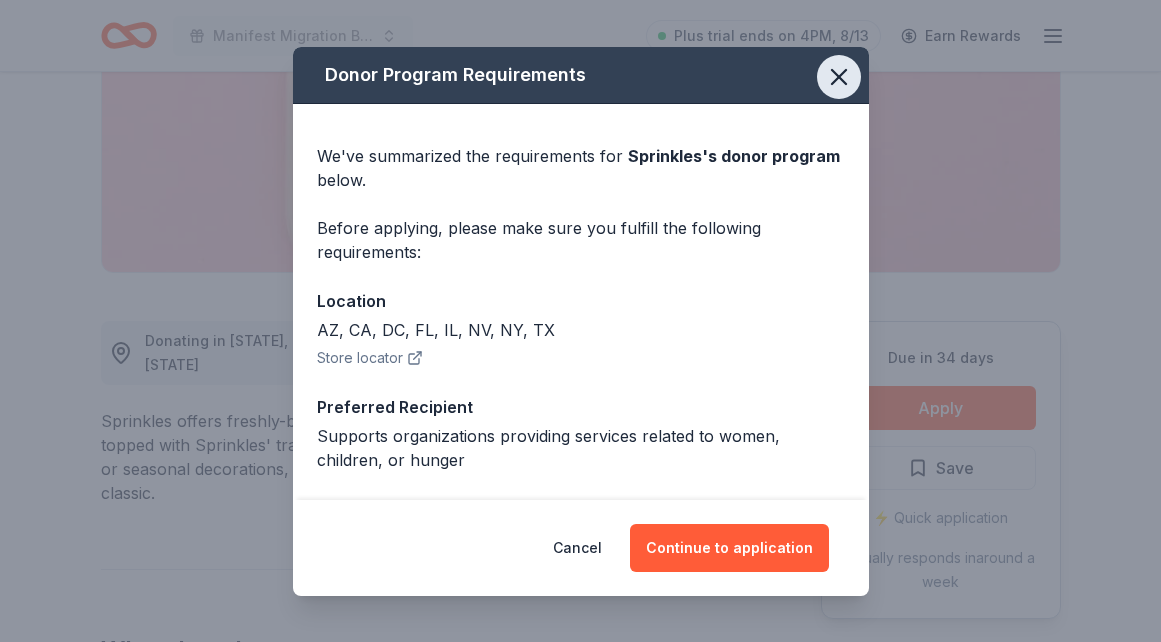 click 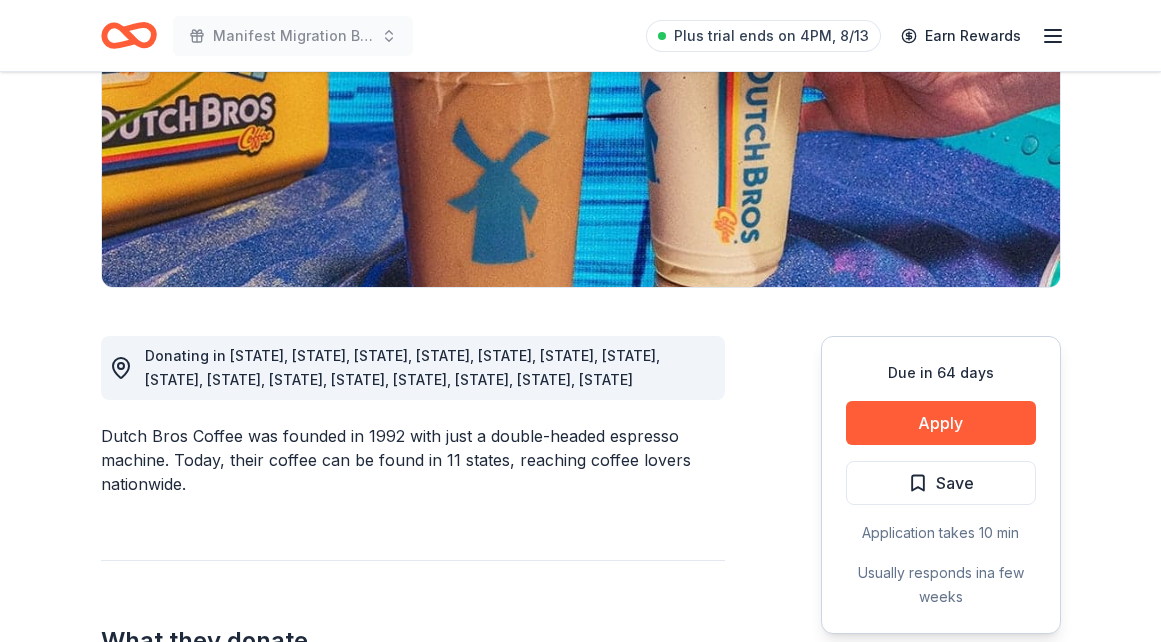 scroll, scrollTop: 347, scrollLeft: 0, axis: vertical 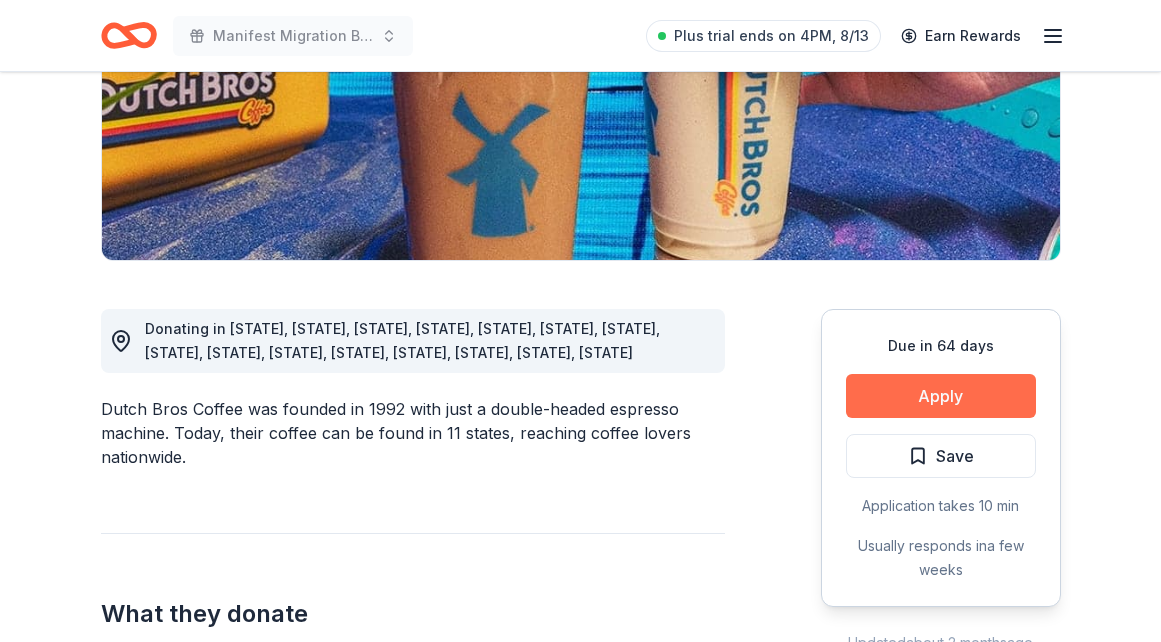 click on "Apply" at bounding box center [941, 396] 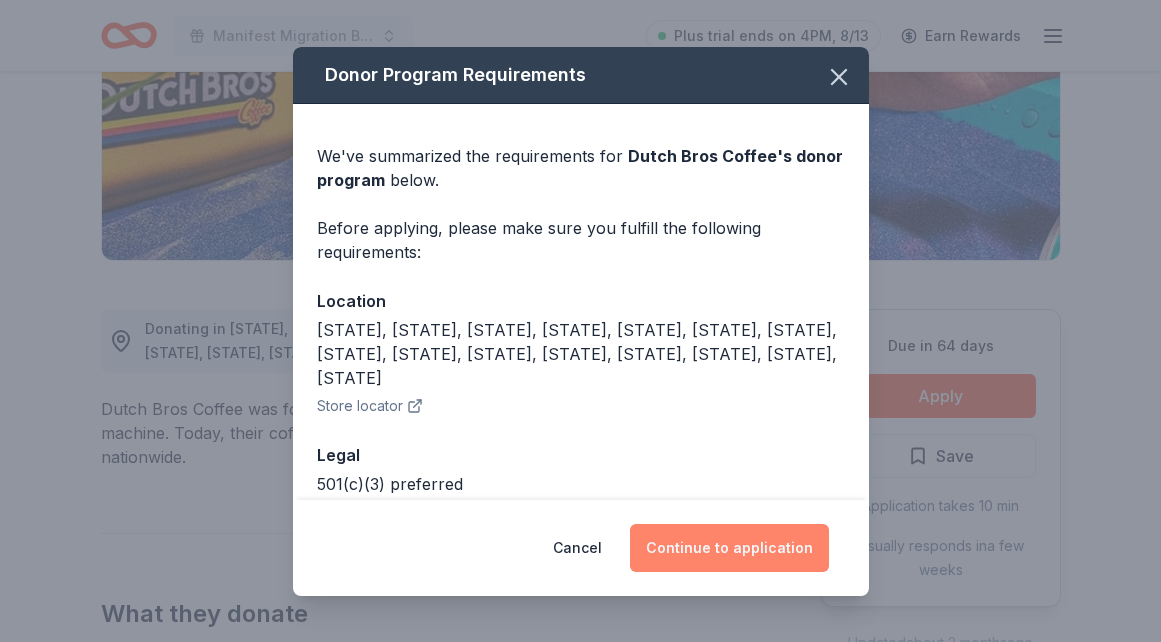 click on "Continue to application" at bounding box center [729, 548] 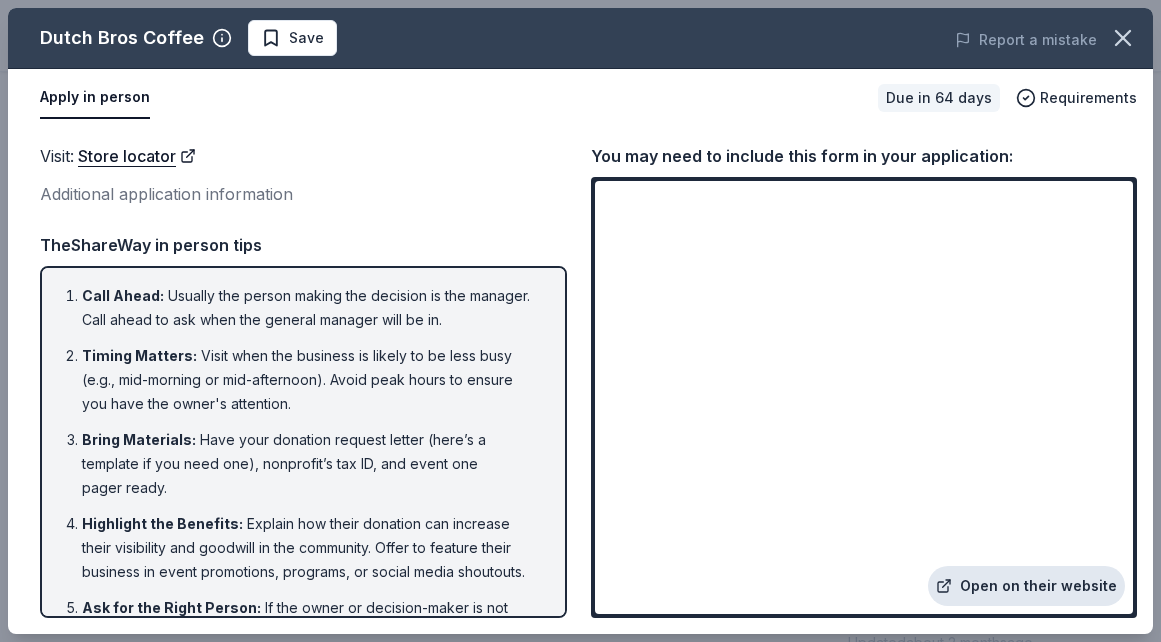click on "Open on their website" at bounding box center (1026, 586) 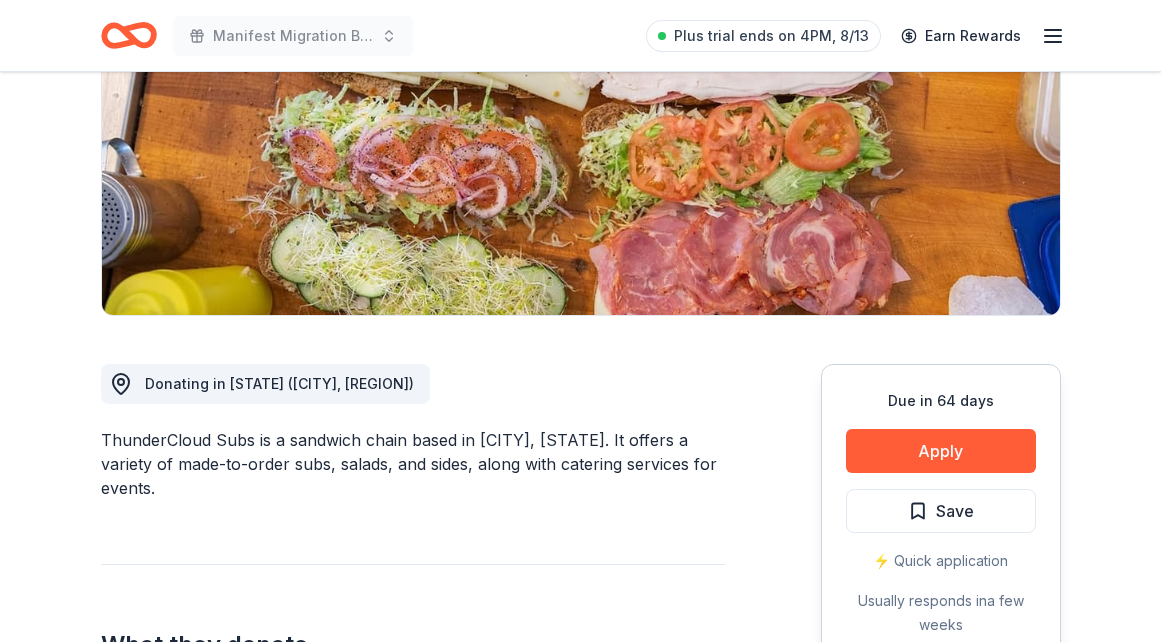 scroll, scrollTop: 303, scrollLeft: 0, axis: vertical 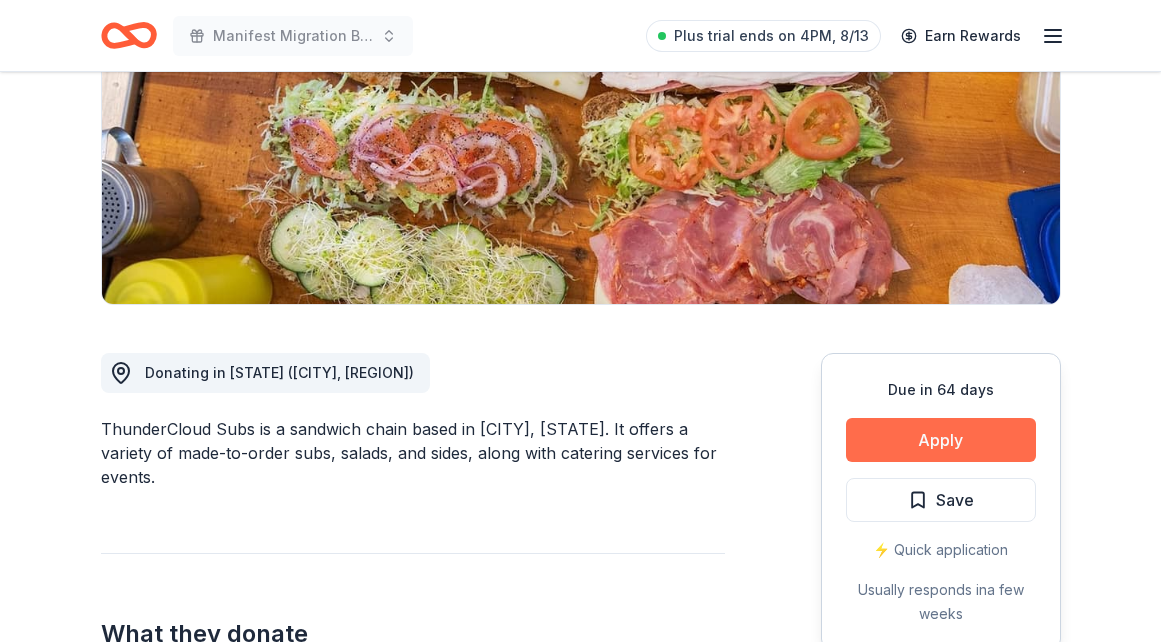 click on "Apply" at bounding box center (941, 440) 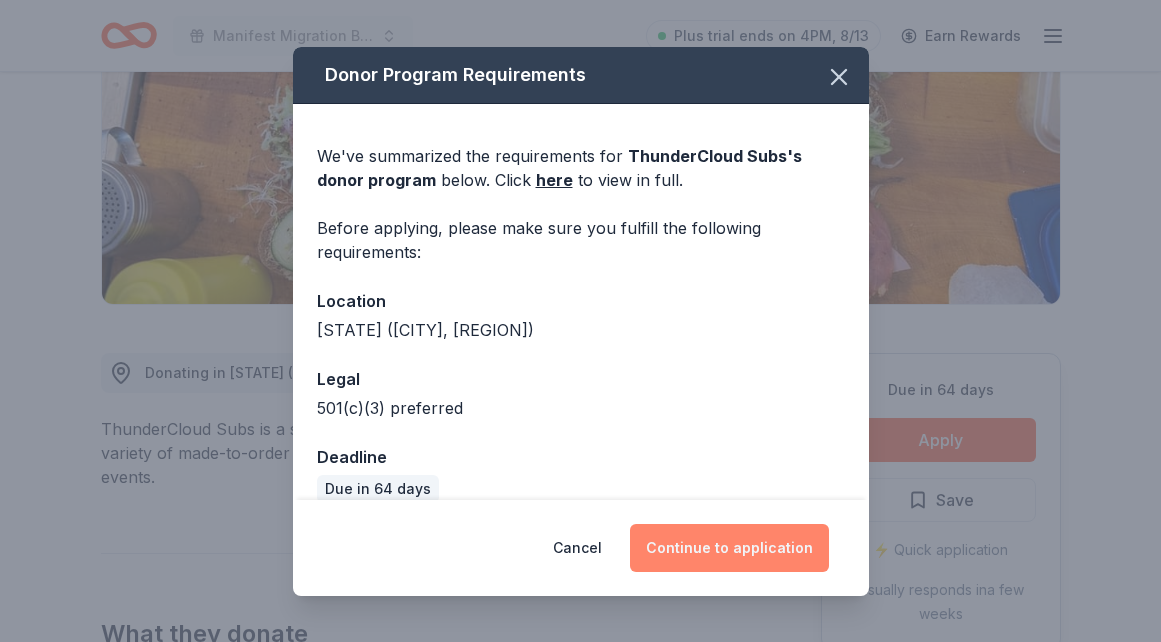 click on "Continue to application" at bounding box center [729, 548] 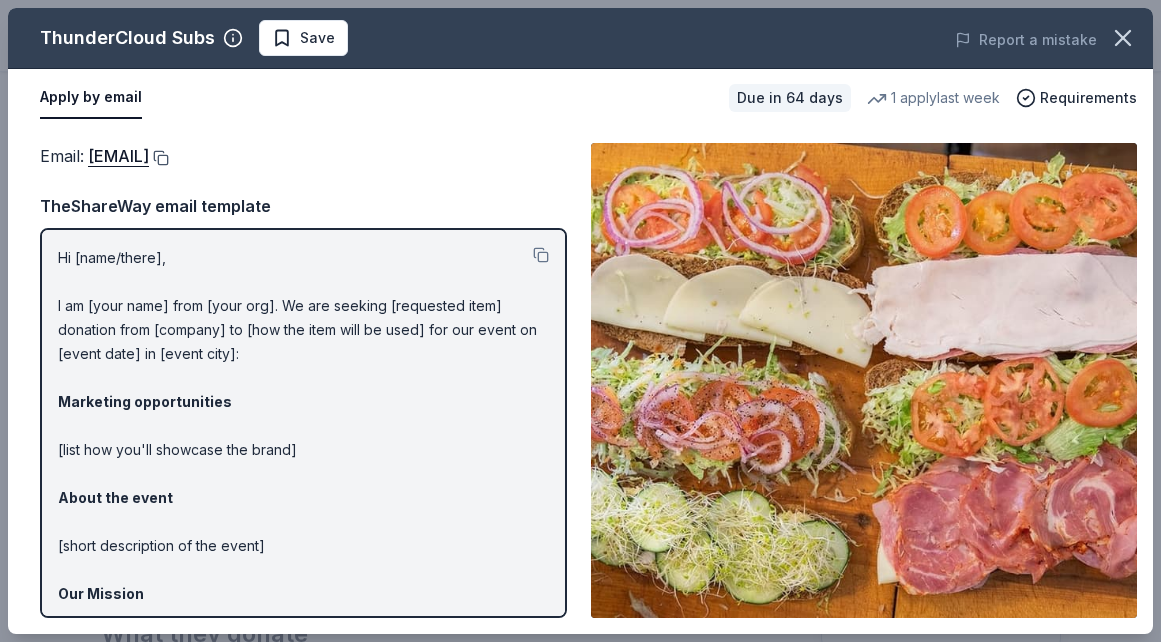 click at bounding box center [159, 158] 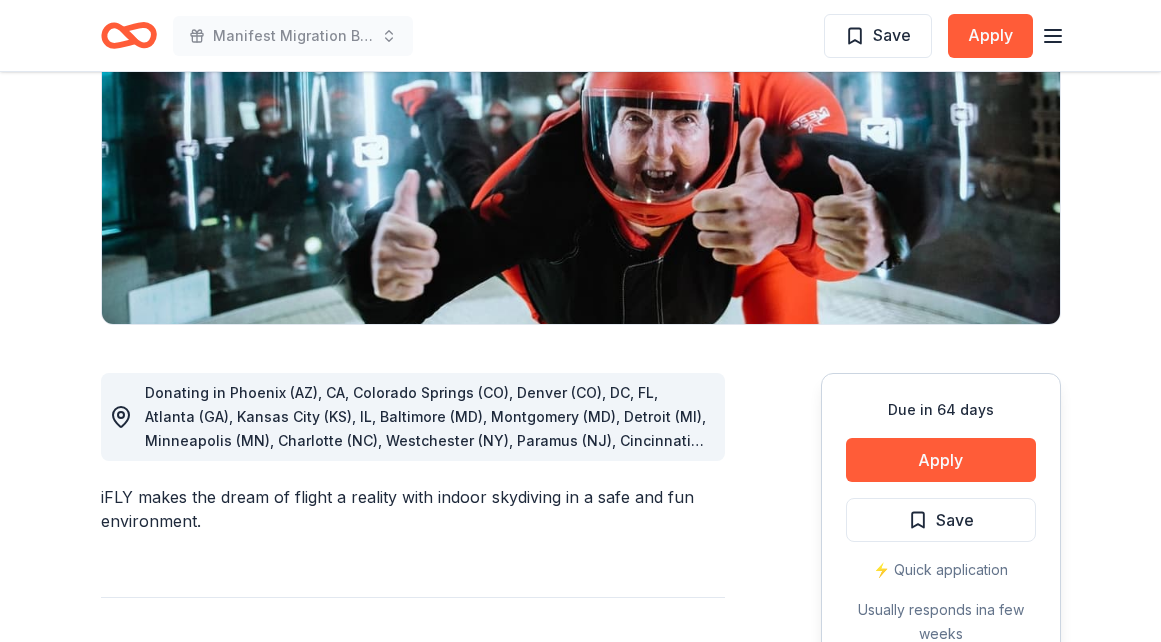 scroll, scrollTop: 313, scrollLeft: 0, axis: vertical 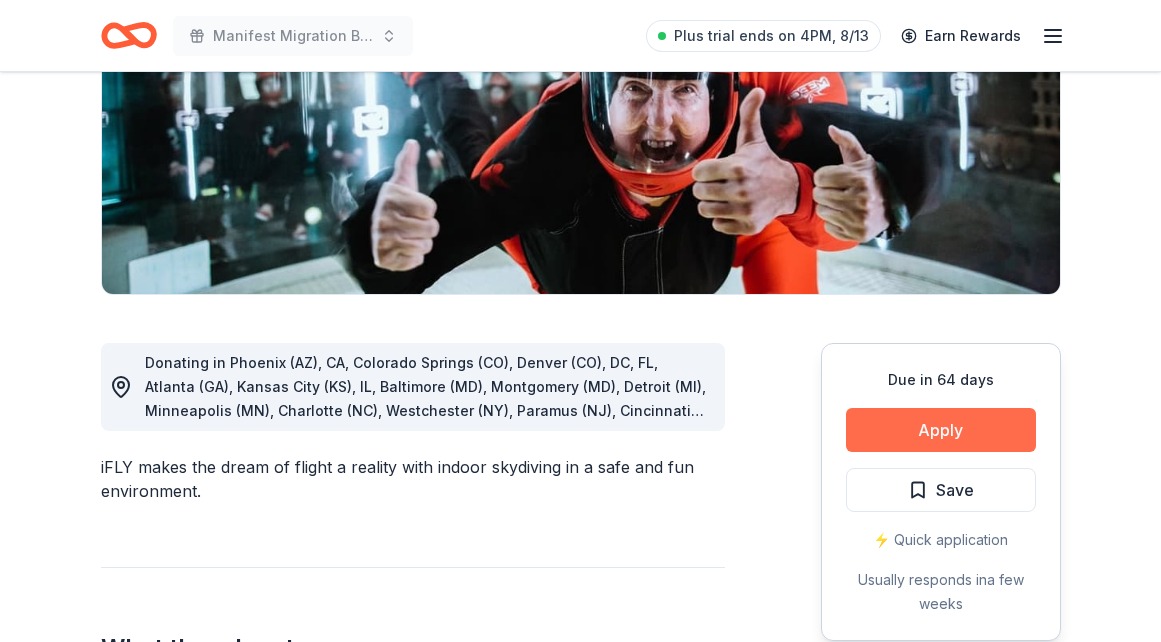click on "Apply" at bounding box center (941, 430) 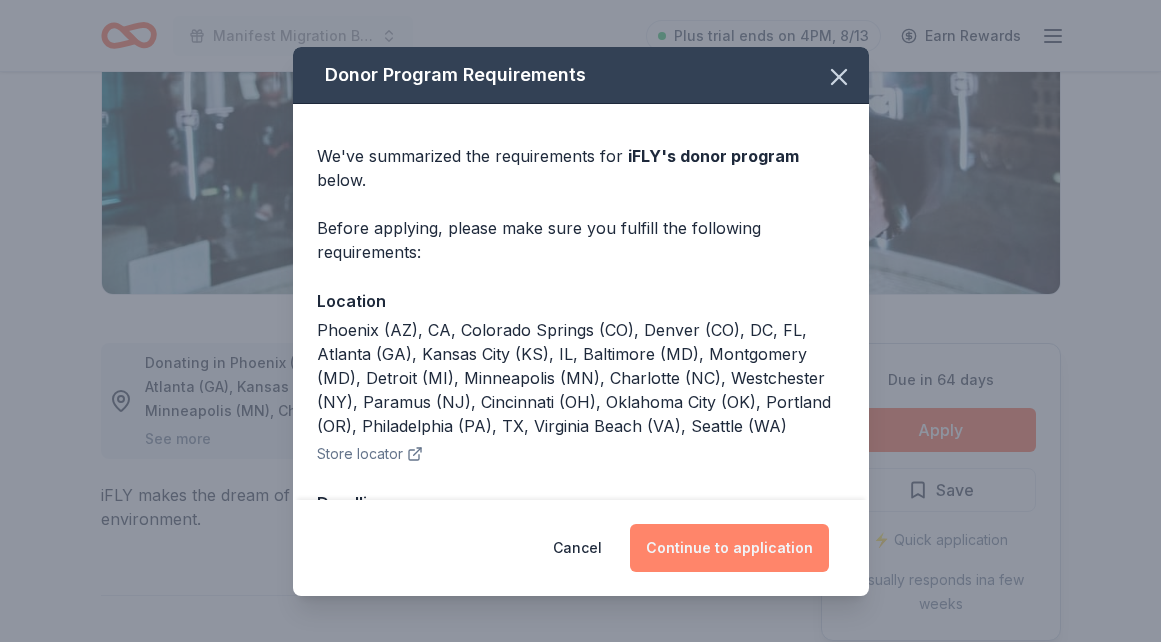 click on "Continue to application" at bounding box center [729, 548] 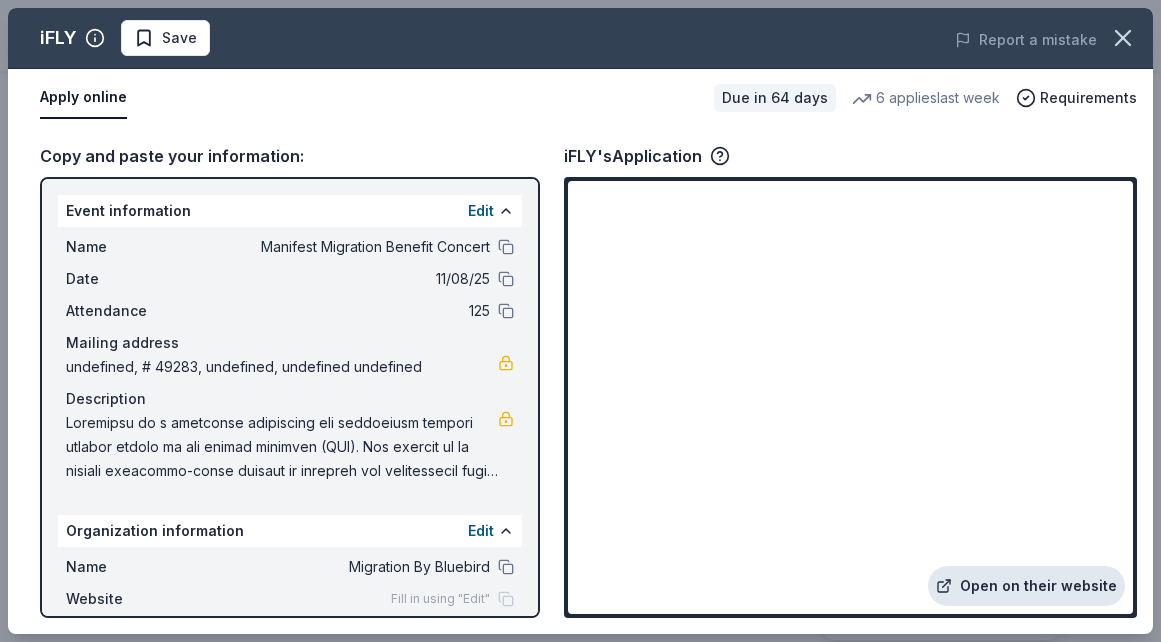 click on "Open on their website" at bounding box center (1026, 586) 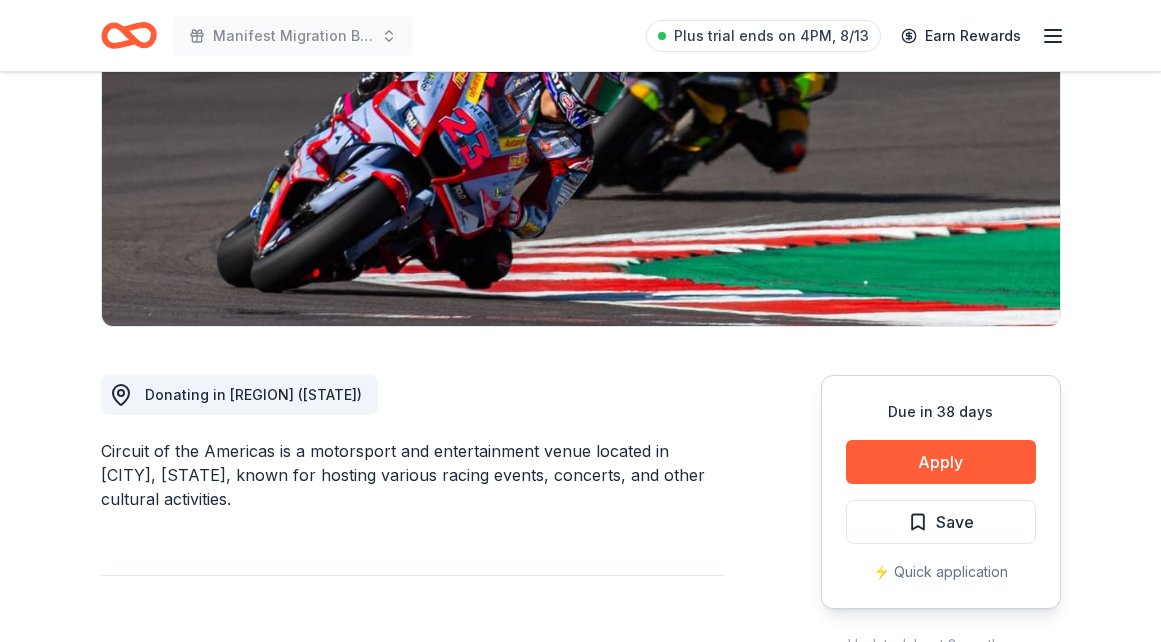 scroll, scrollTop: 296, scrollLeft: 0, axis: vertical 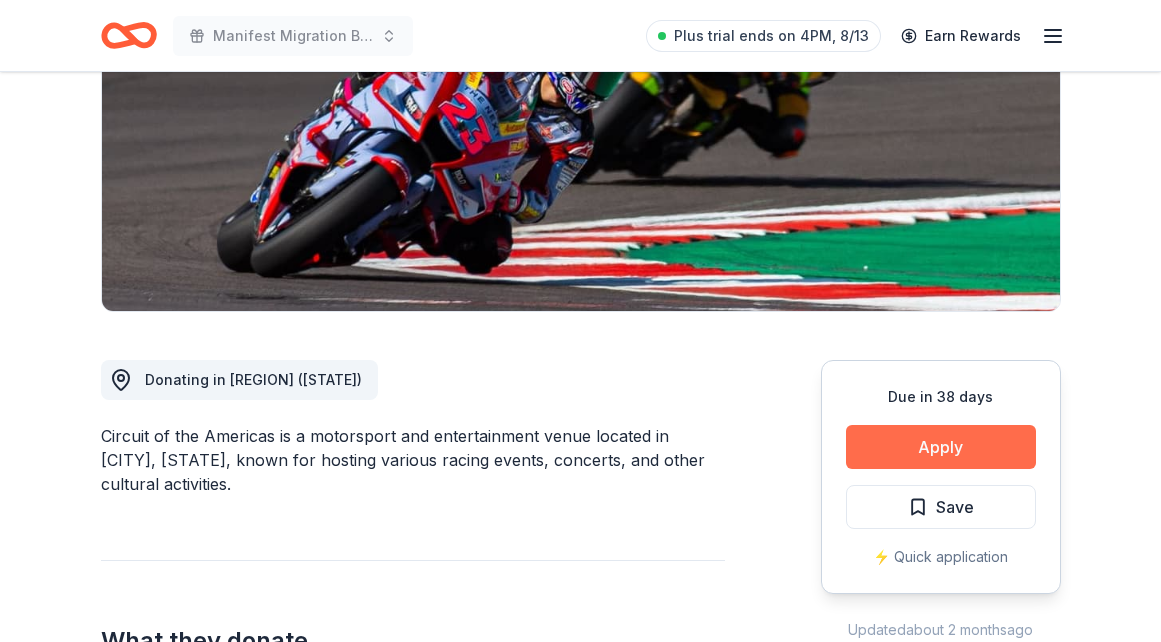 click on "Apply" at bounding box center (941, 447) 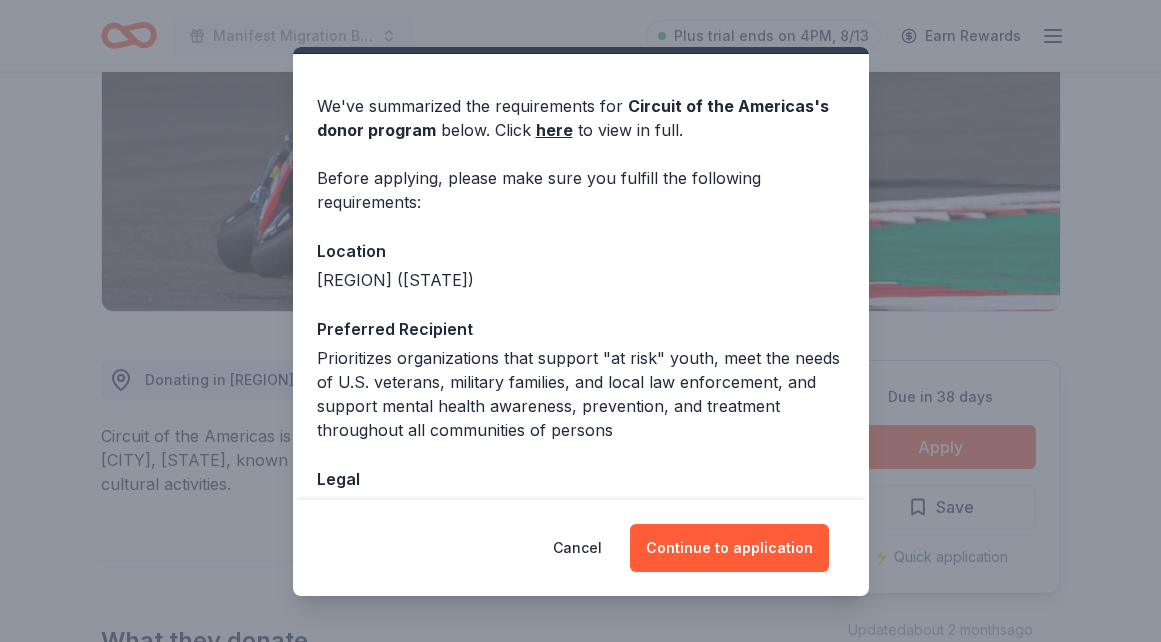 scroll, scrollTop: 59, scrollLeft: 0, axis: vertical 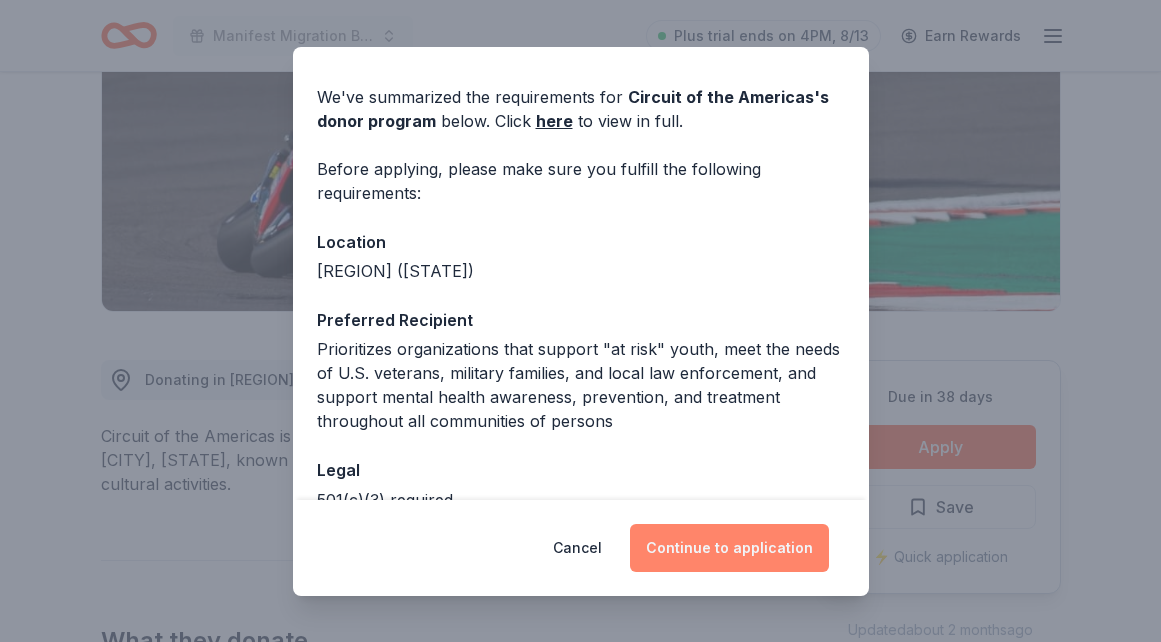click on "Continue to application" at bounding box center (729, 548) 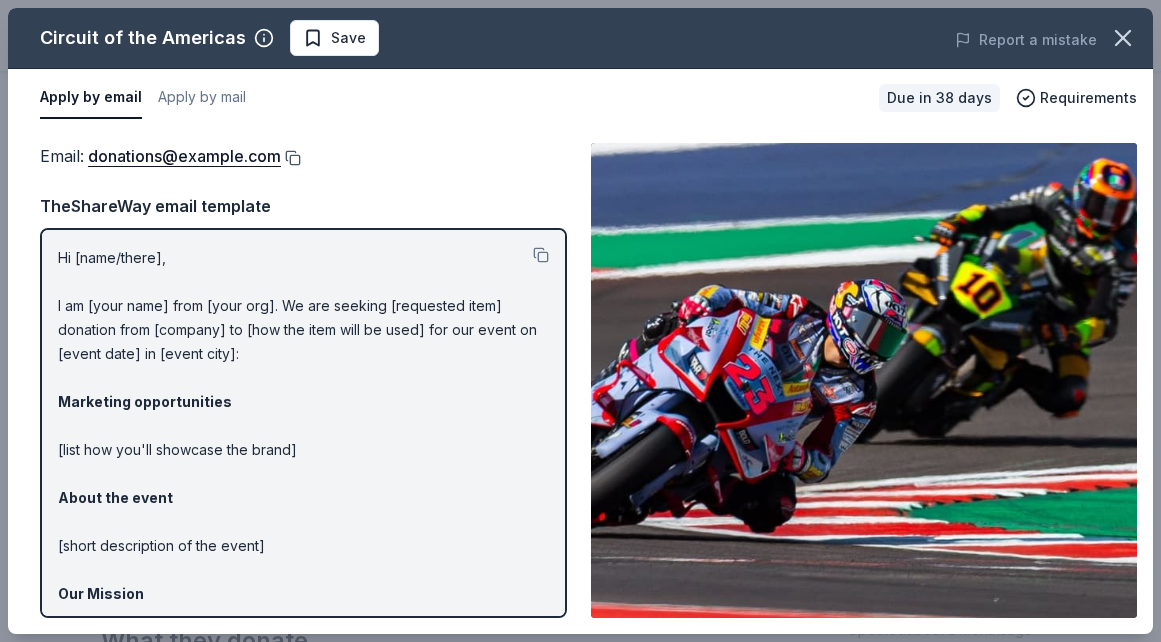 click at bounding box center [291, 158] 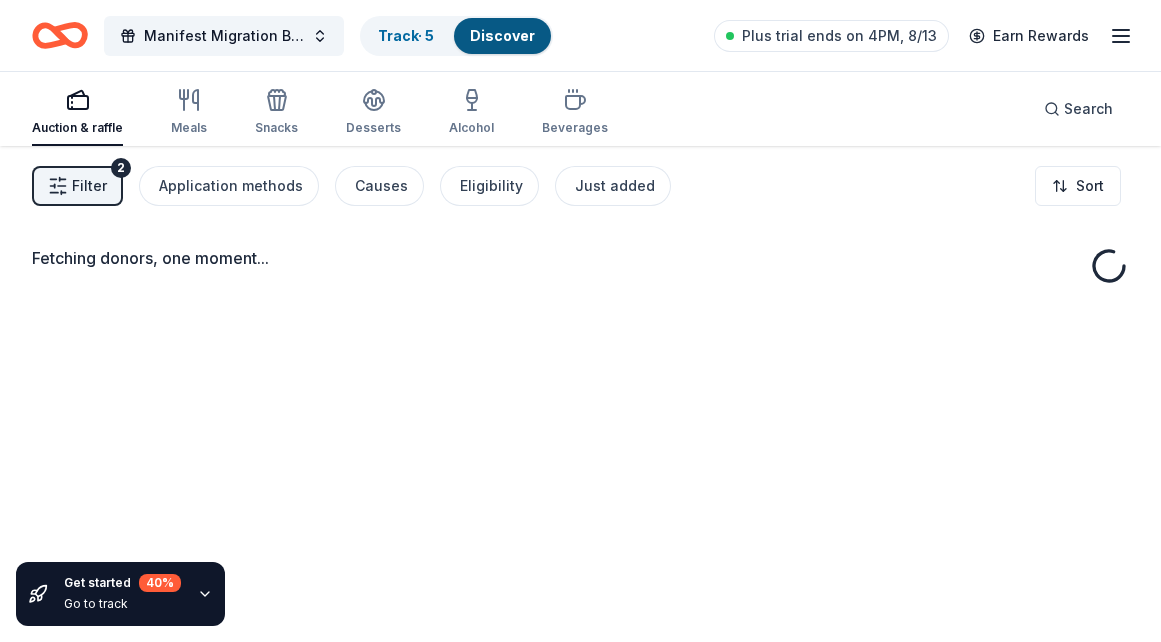 scroll, scrollTop: 146, scrollLeft: 0, axis: vertical 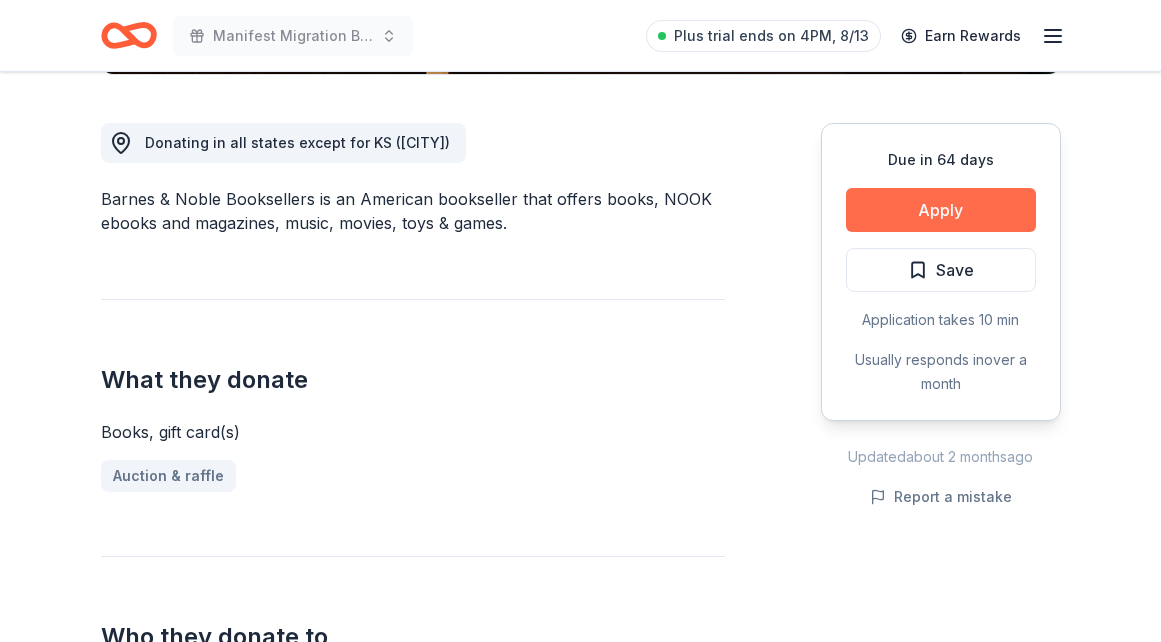 click on "Apply" at bounding box center [941, 210] 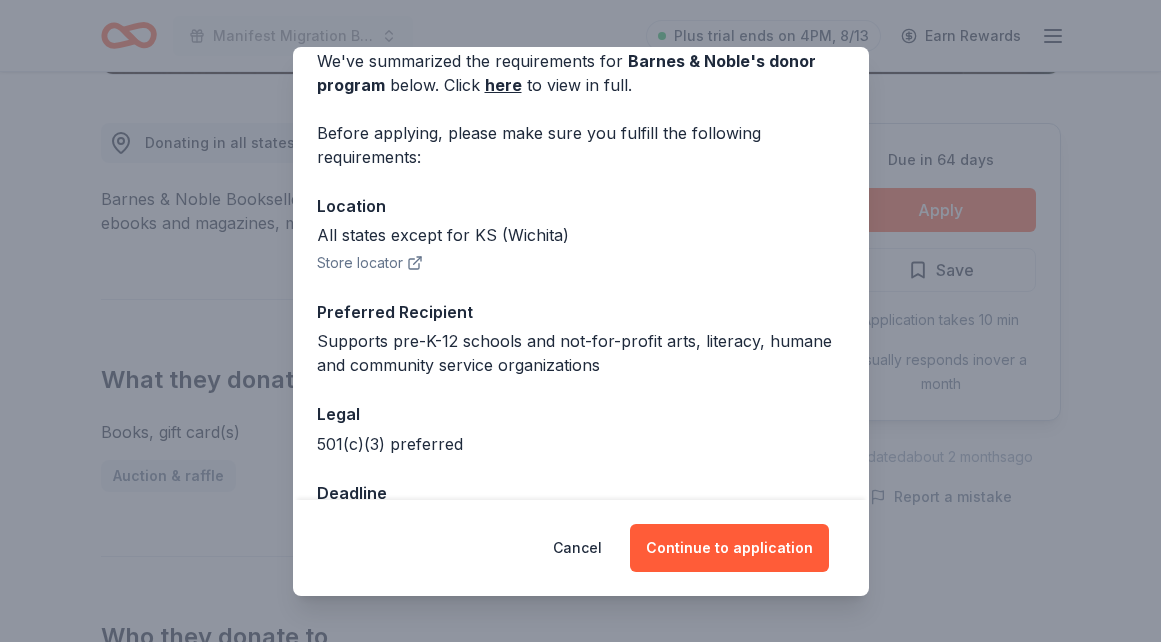 scroll, scrollTop: 99, scrollLeft: 0, axis: vertical 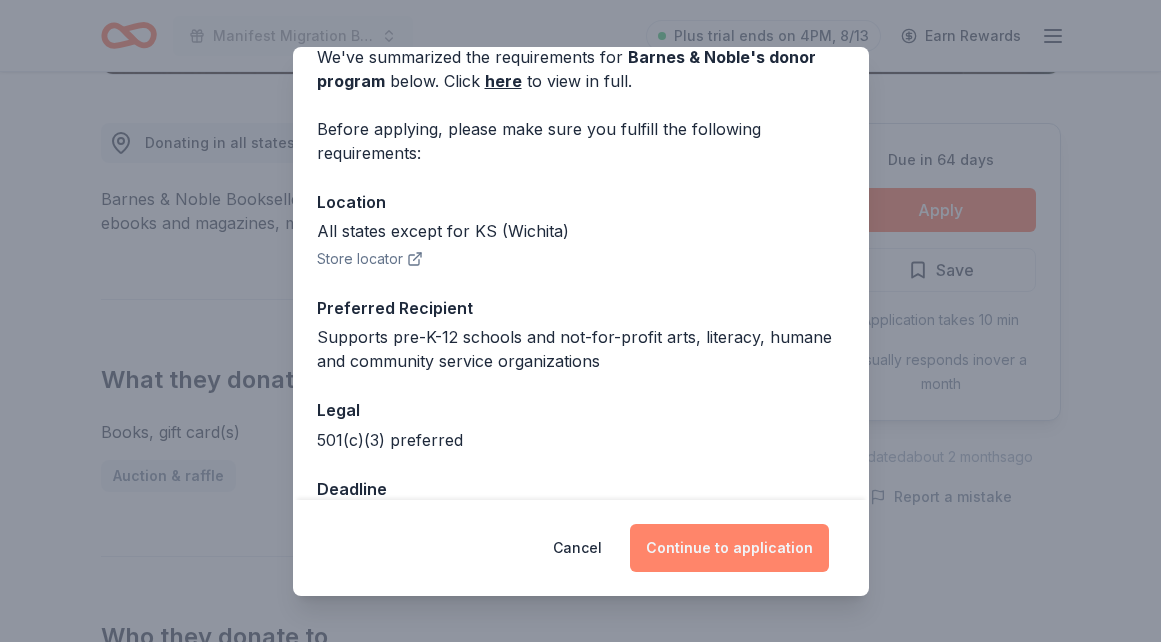 click on "Continue to application" at bounding box center (729, 548) 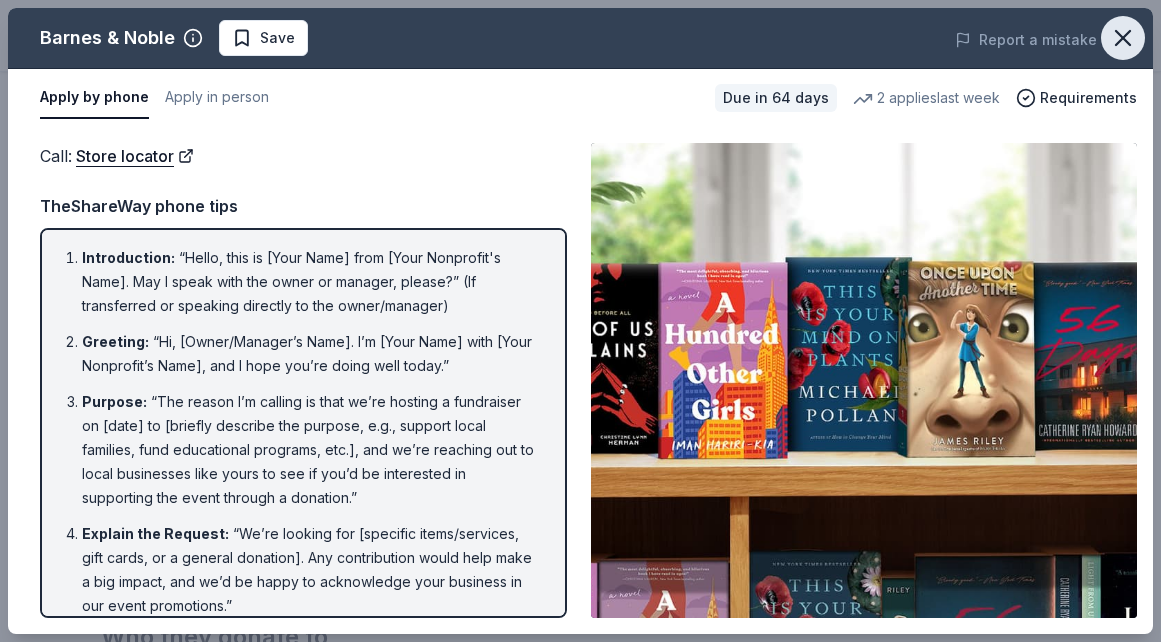 click 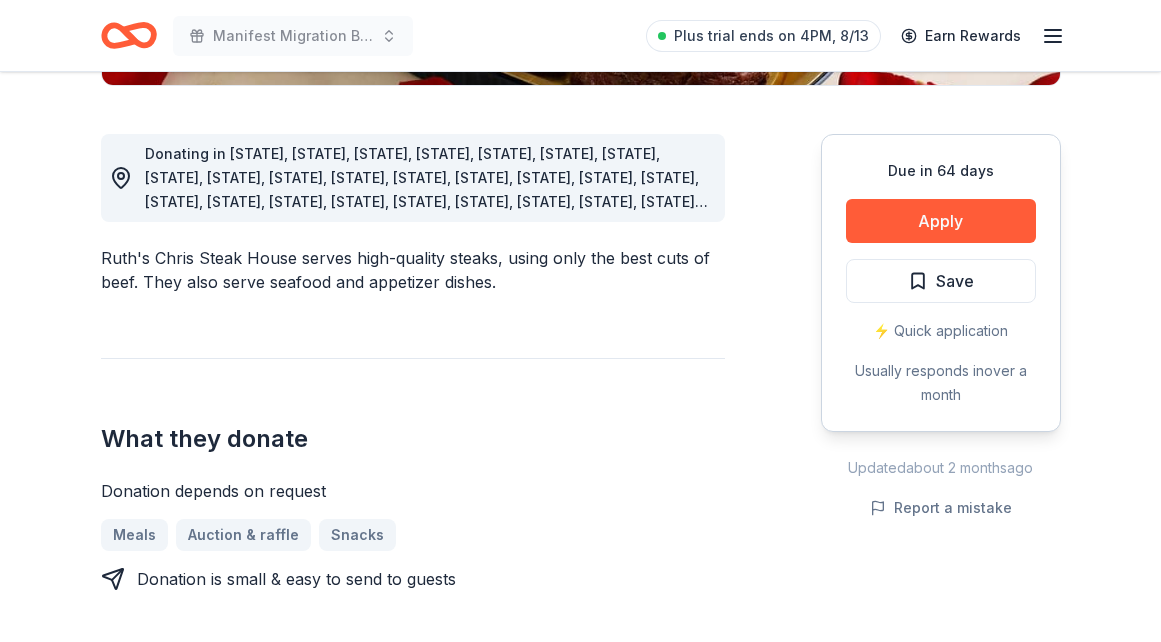 scroll, scrollTop: 528, scrollLeft: 0, axis: vertical 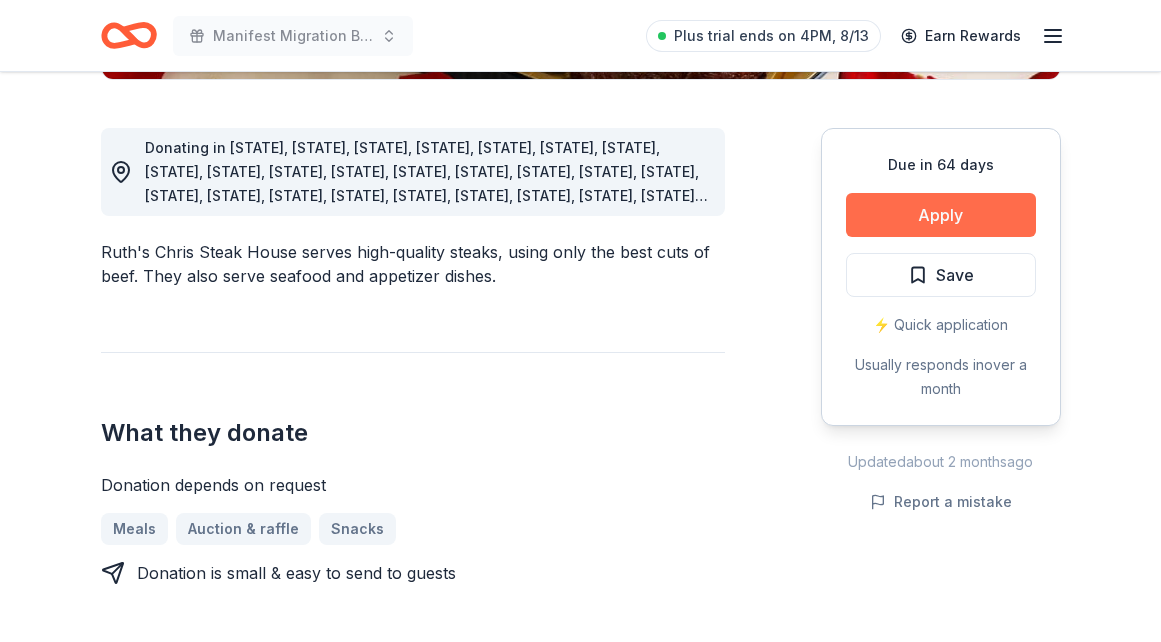 click on "Apply" at bounding box center (941, 215) 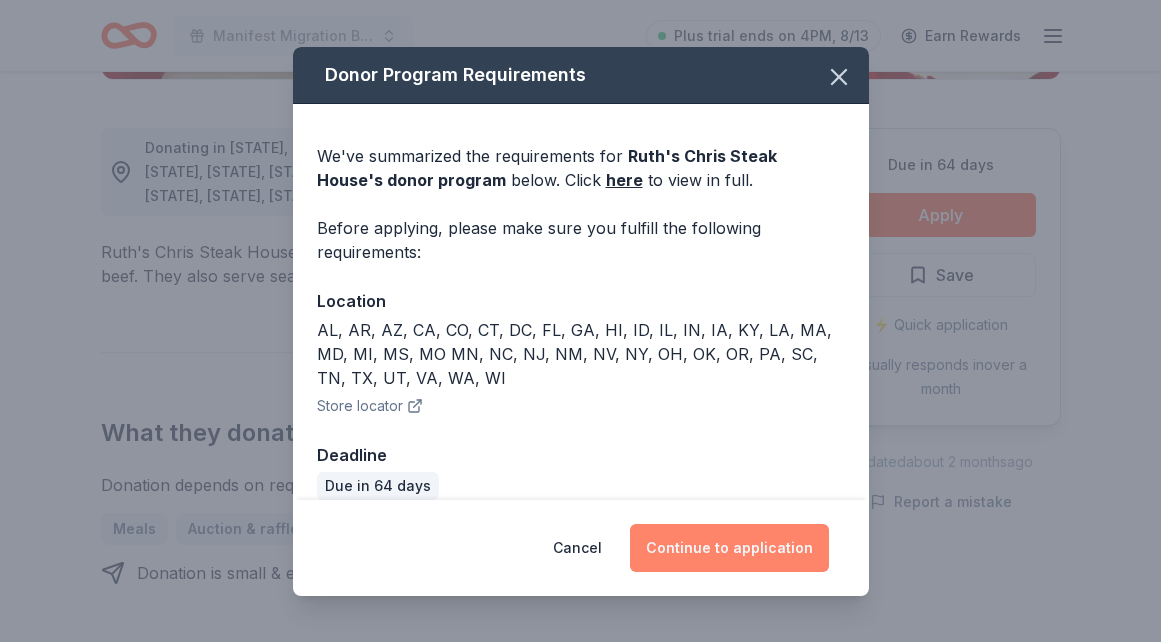 click on "Continue to application" at bounding box center [729, 548] 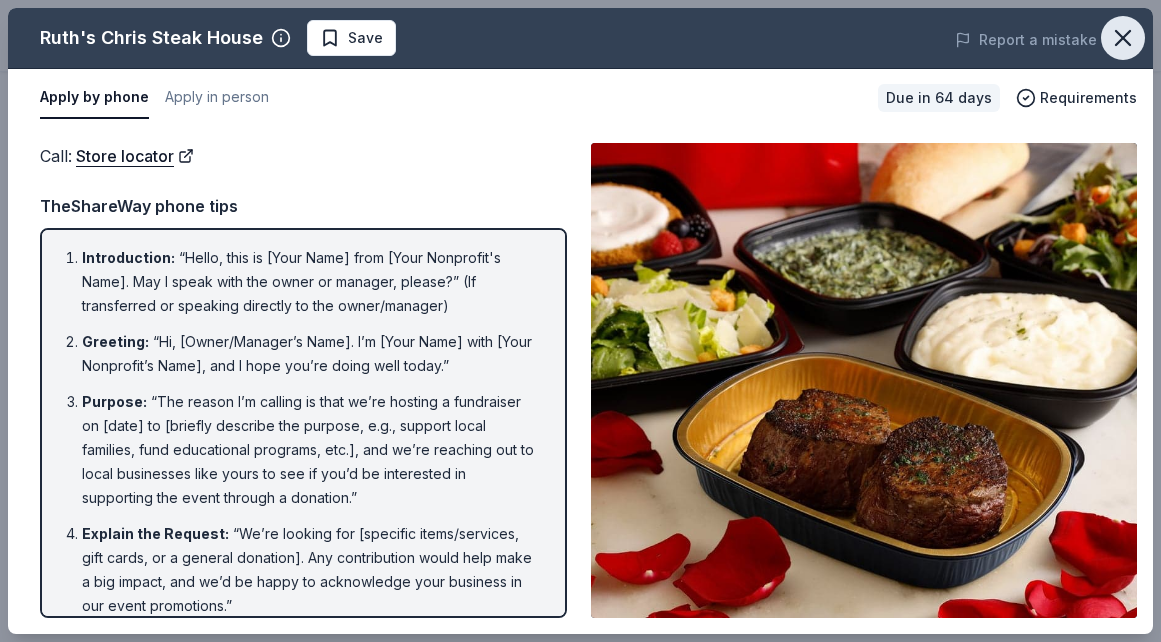 click 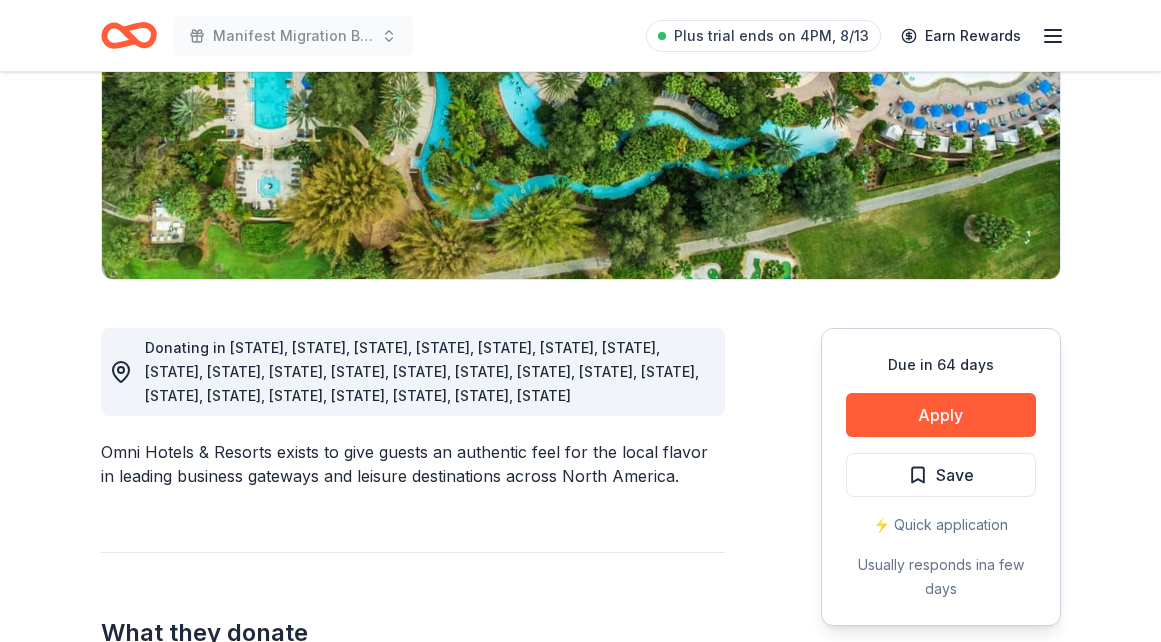 scroll, scrollTop: 337, scrollLeft: 0, axis: vertical 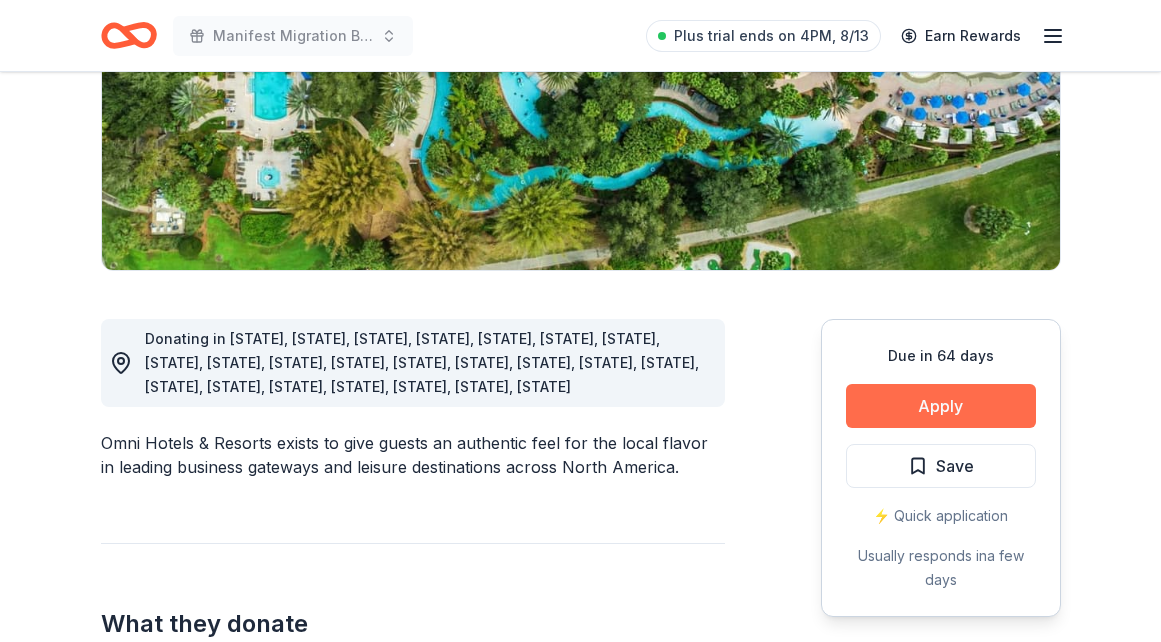 click on "Apply" at bounding box center (941, 406) 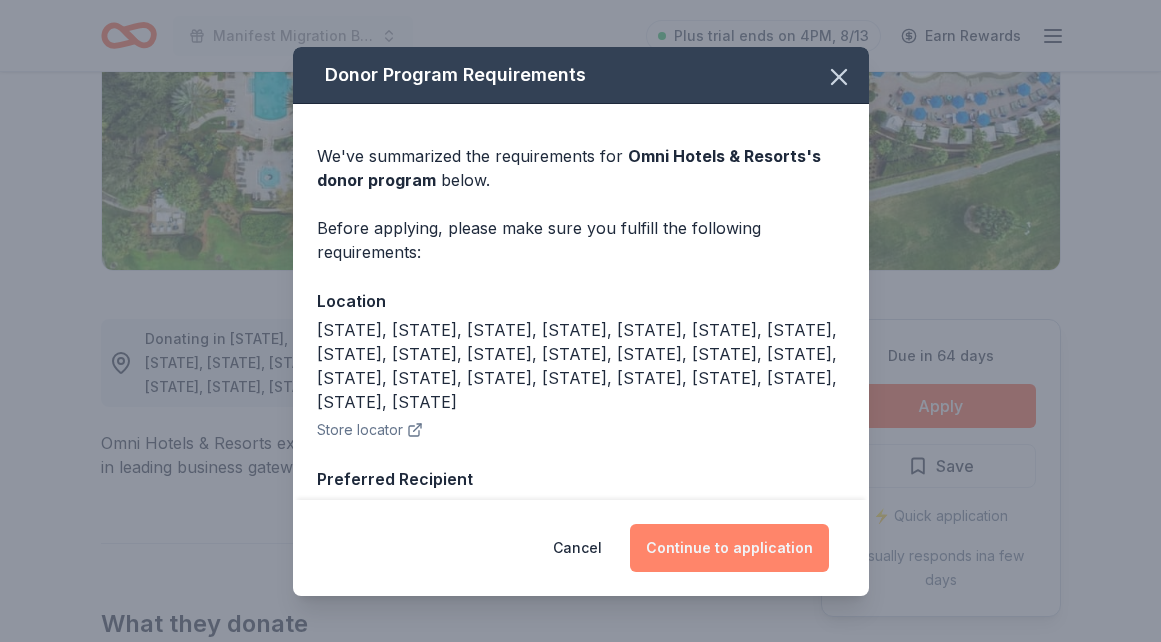 click on "Continue to application" at bounding box center [729, 548] 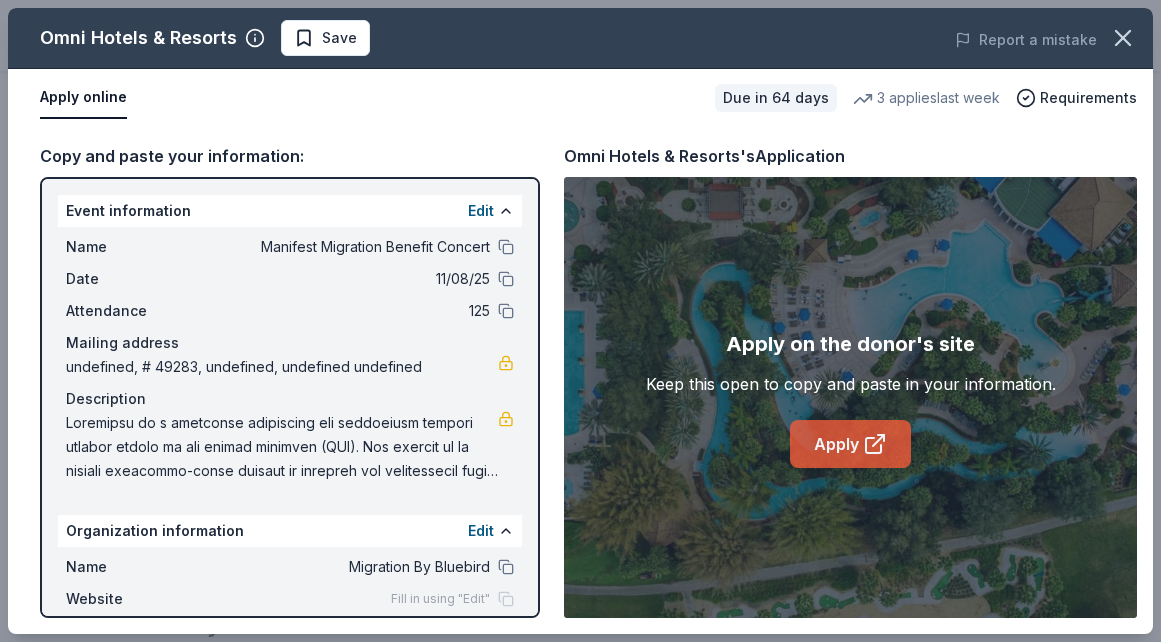 click on "Apply" at bounding box center (850, 444) 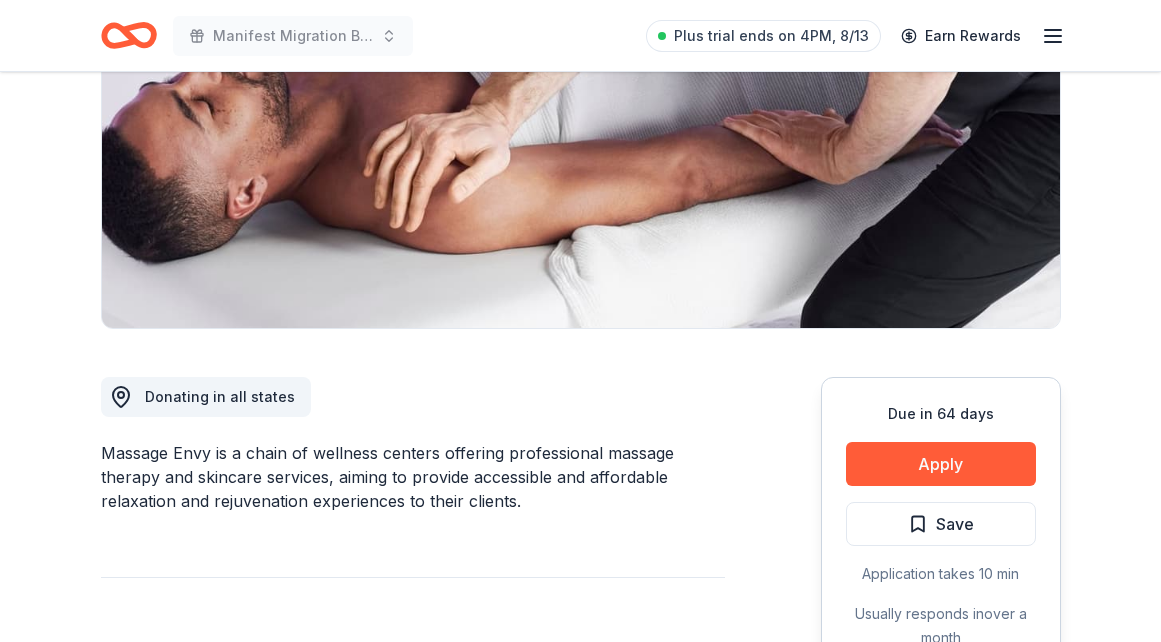 scroll, scrollTop: 288, scrollLeft: 0, axis: vertical 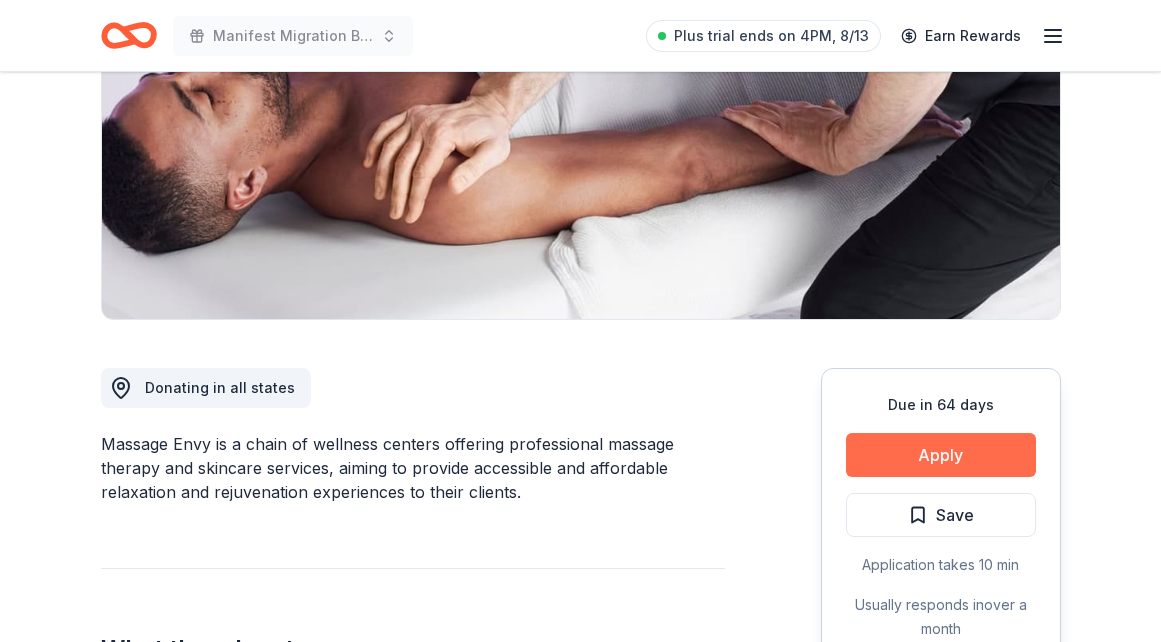 click on "Apply" at bounding box center (941, 455) 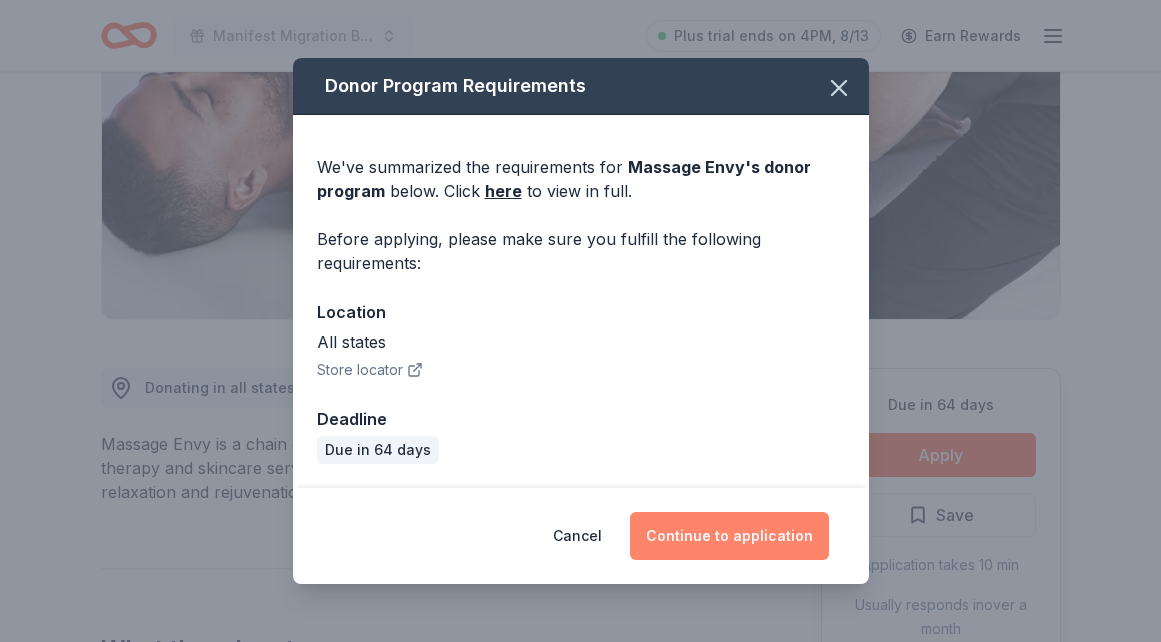 click on "Continue to application" at bounding box center (729, 536) 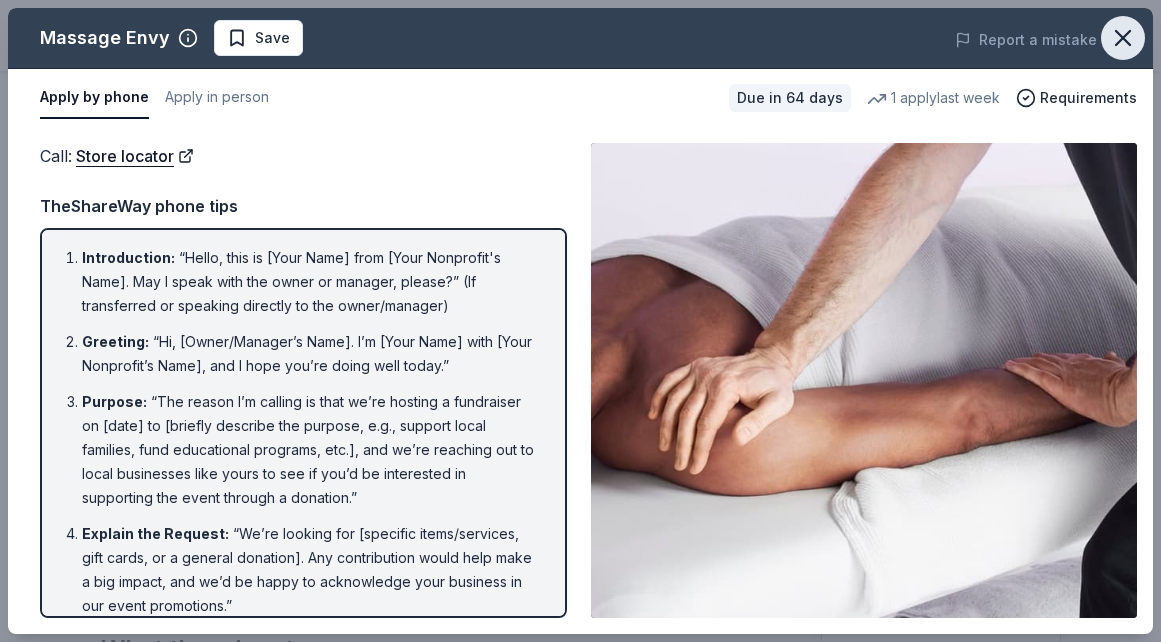click 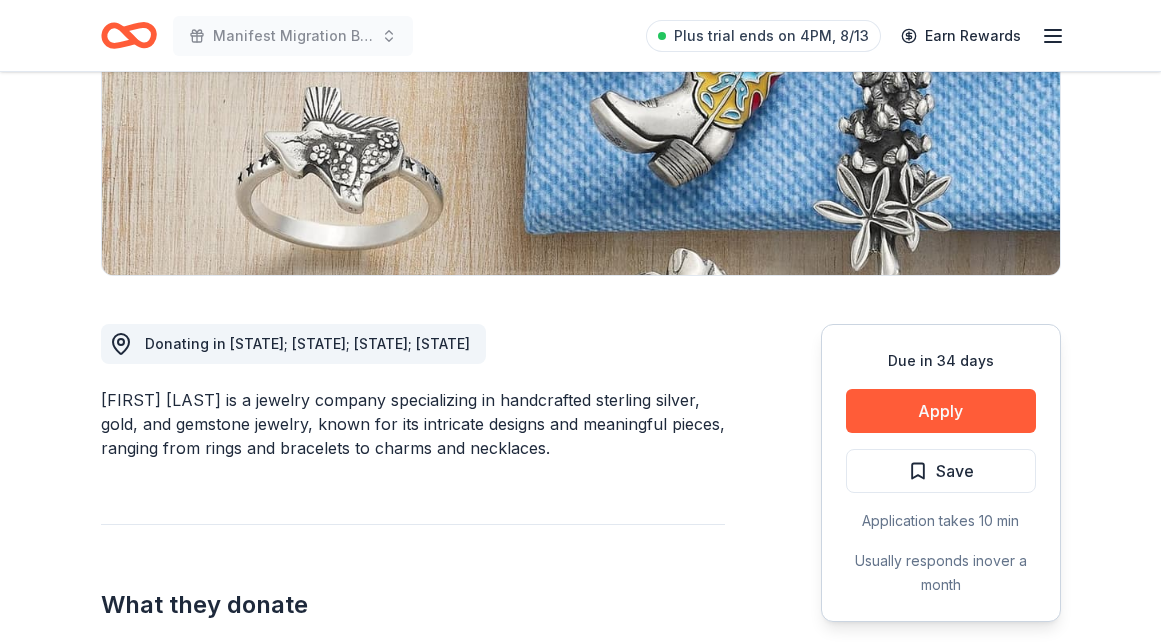 scroll, scrollTop: 345, scrollLeft: 0, axis: vertical 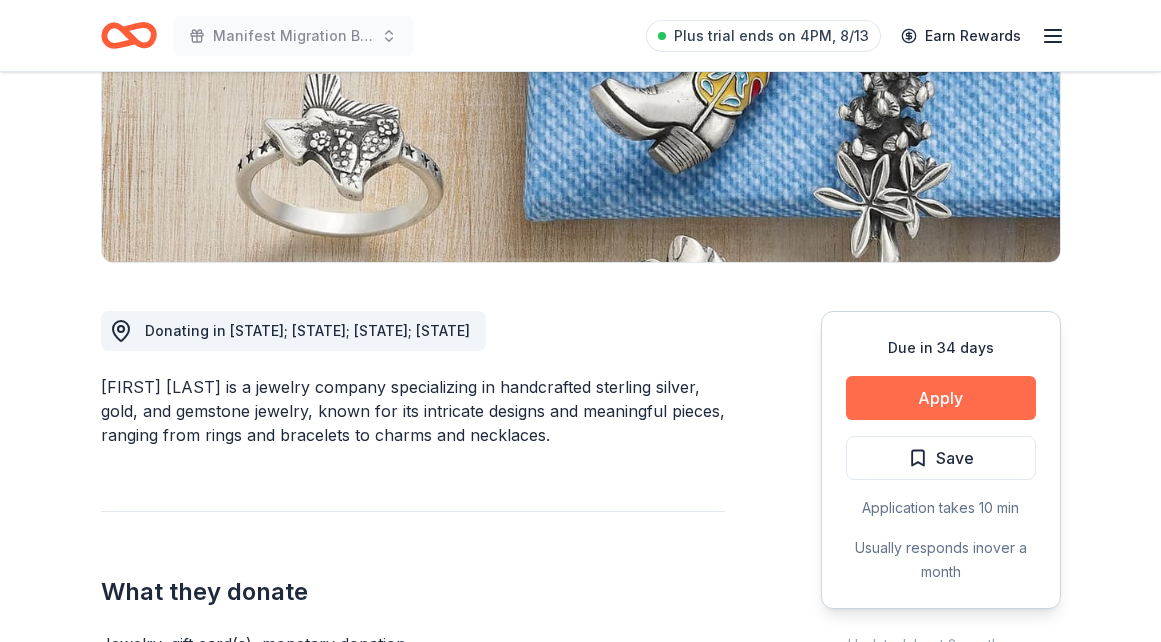 click on "Apply" at bounding box center (941, 398) 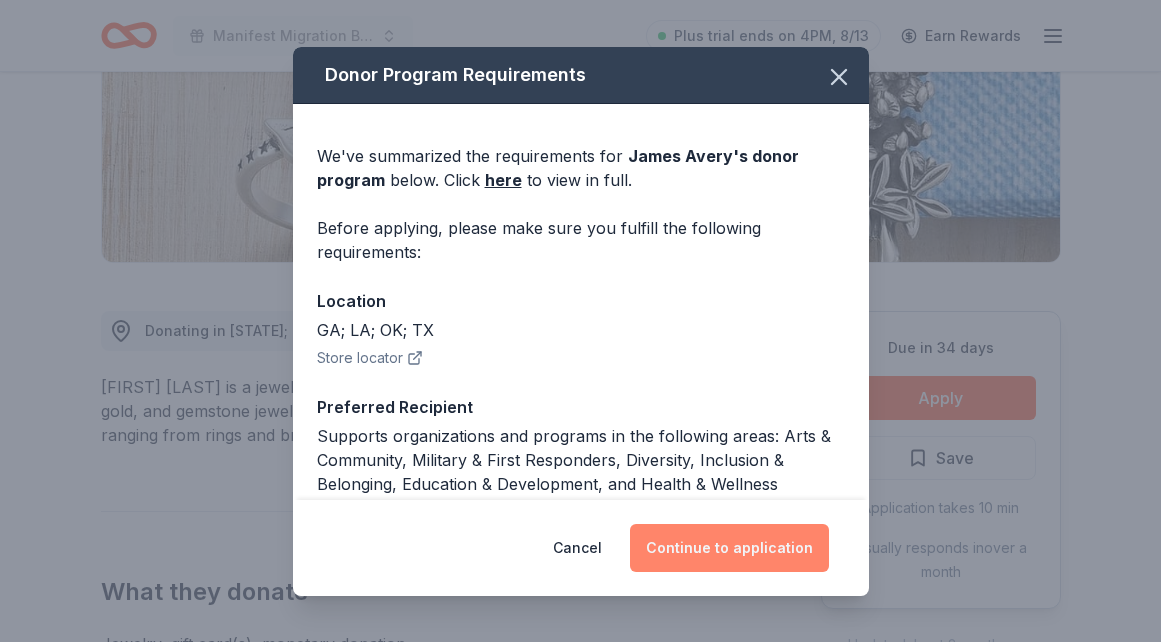 click on "Continue to application" at bounding box center [729, 548] 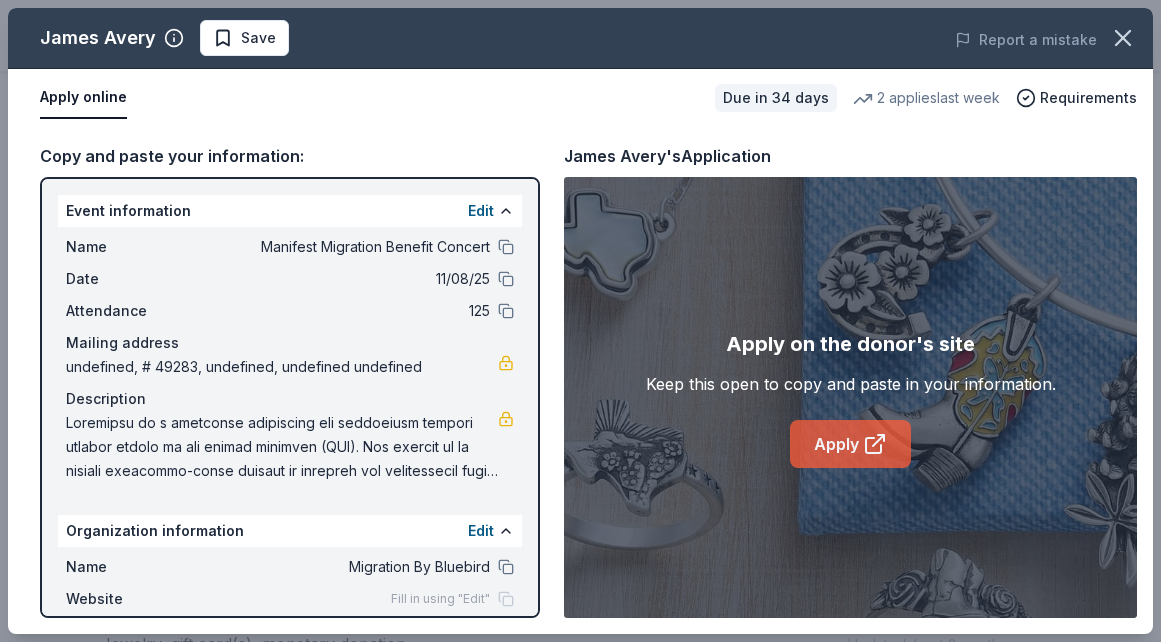 click 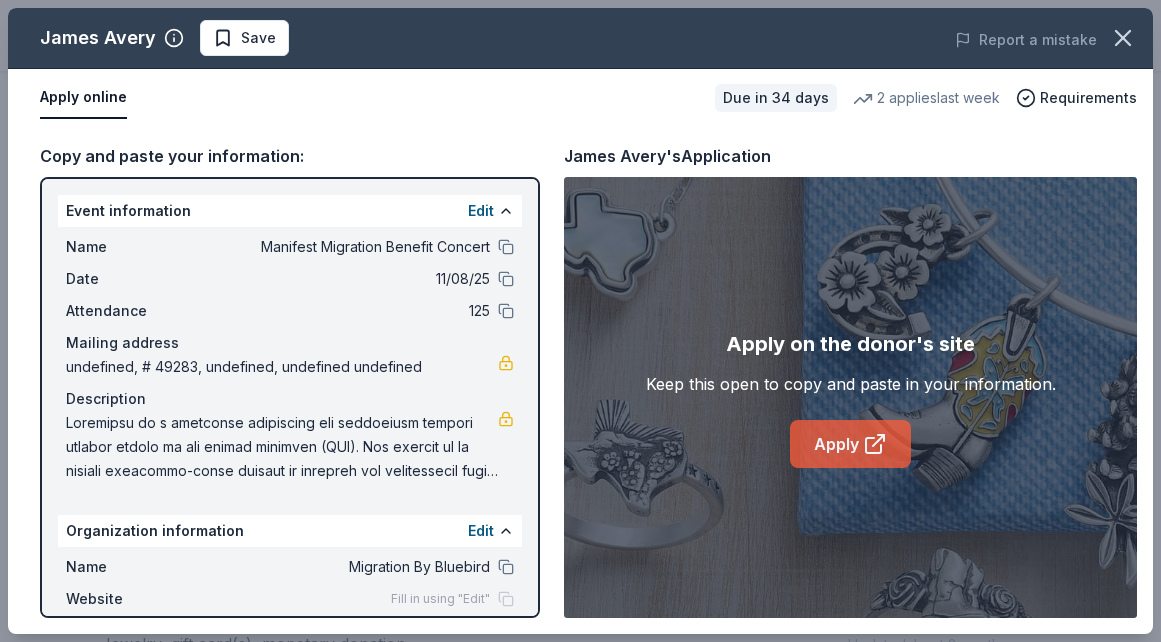 click on "Apply" at bounding box center (850, 444) 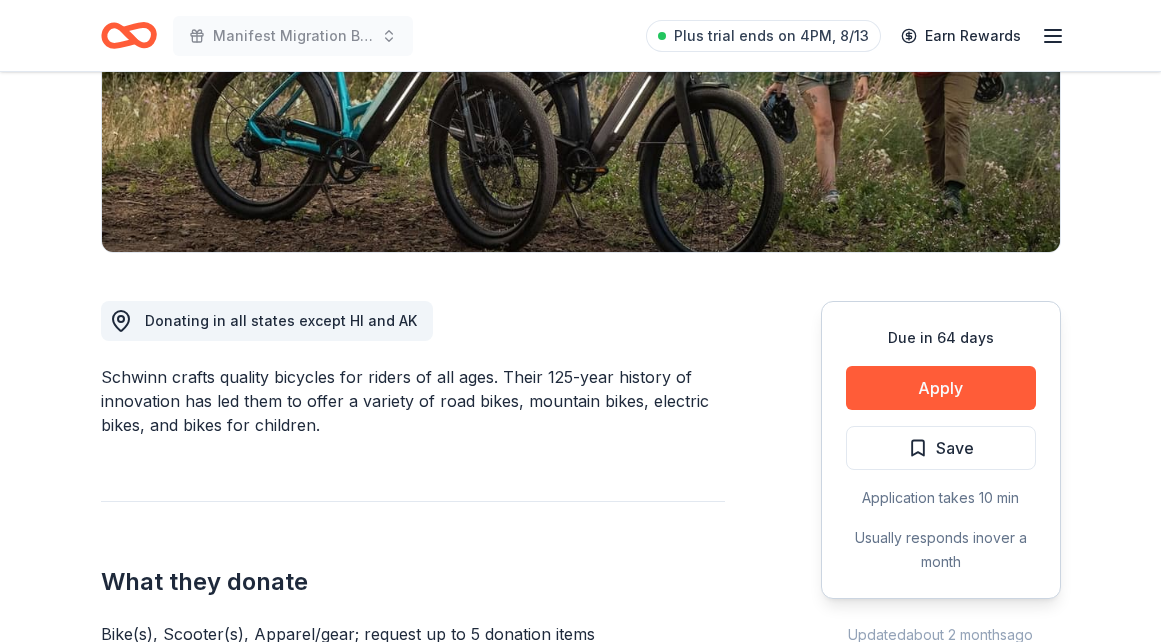 scroll, scrollTop: 402, scrollLeft: 0, axis: vertical 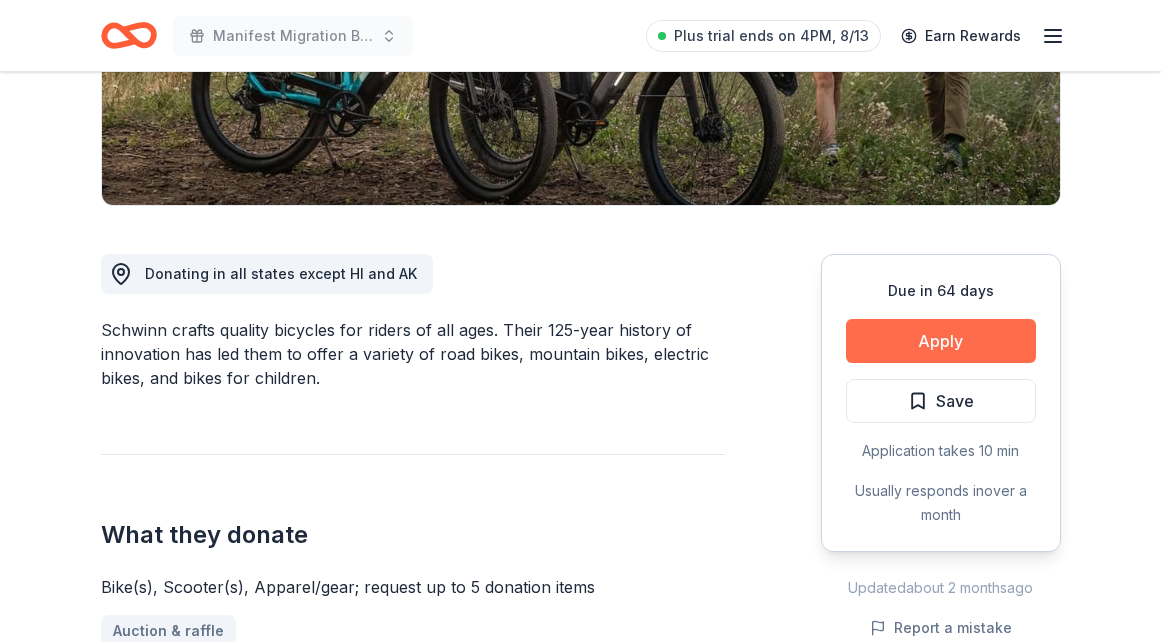 click on "Apply" at bounding box center (941, 341) 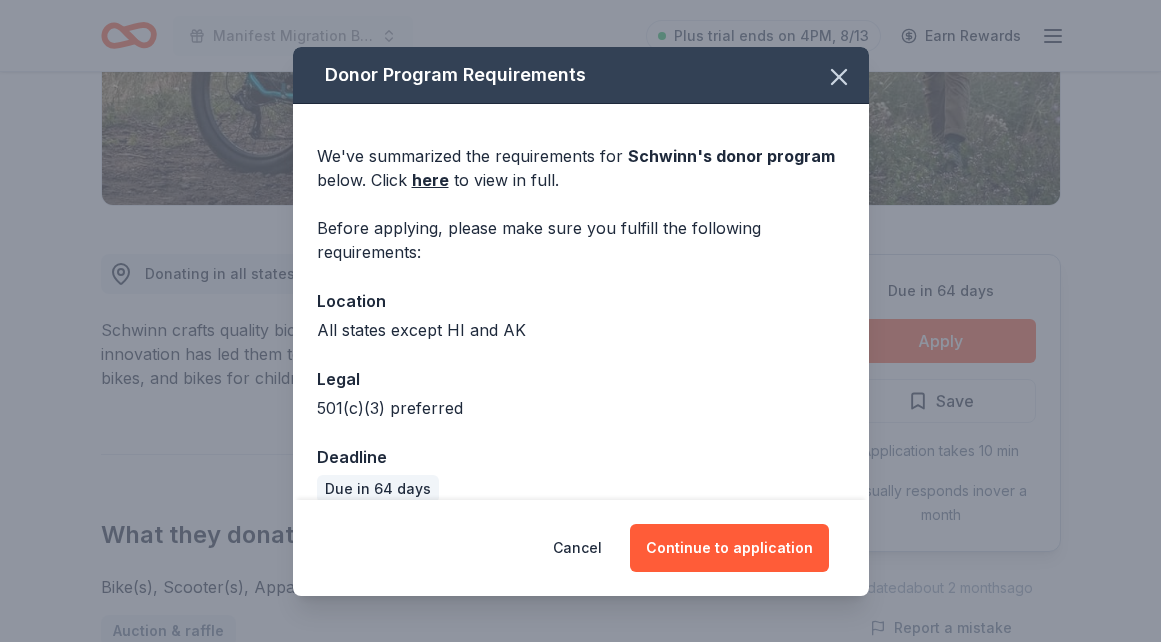 scroll, scrollTop: 27, scrollLeft: 0, axis: vertical 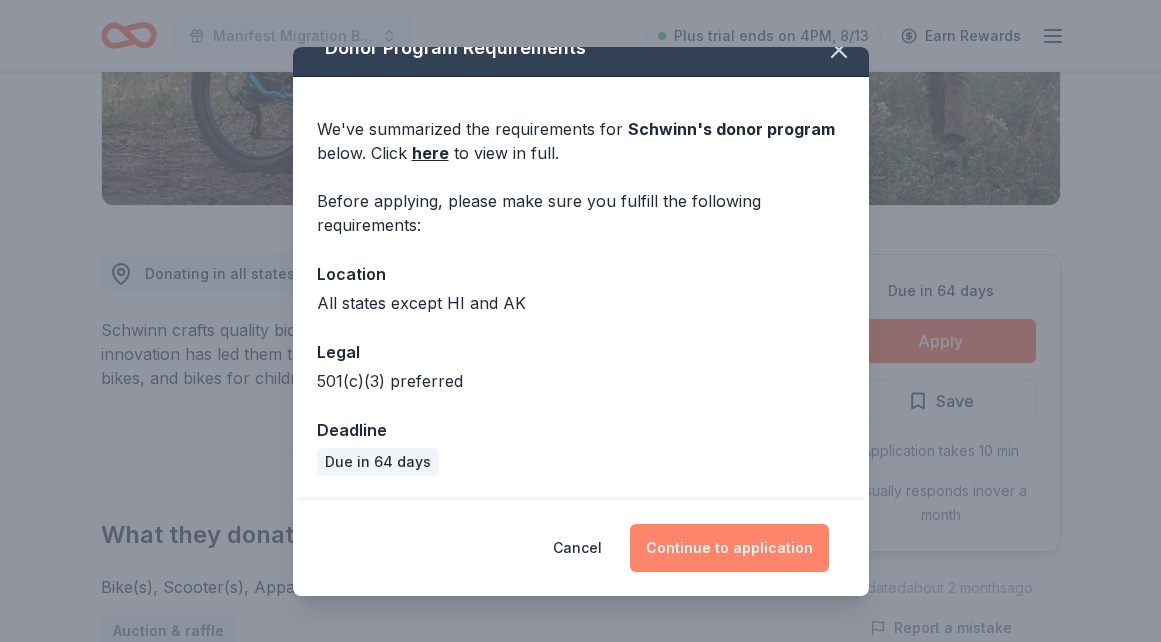 click on "Continue to application" at bounding box center (729, 548) 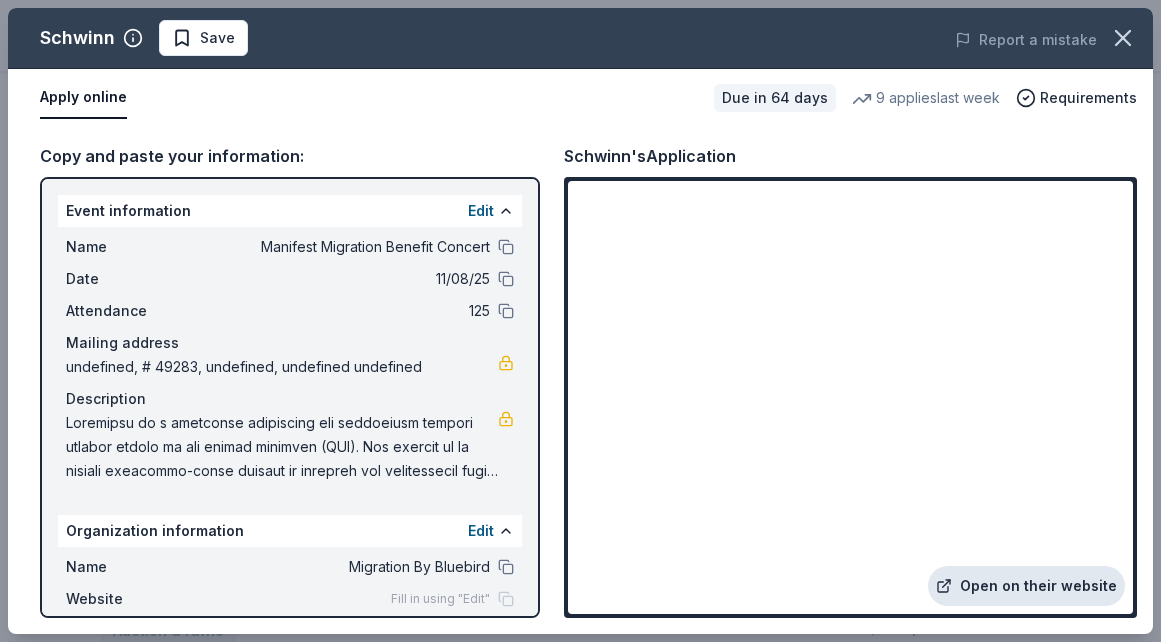 click on "Open on their website" at bounding box center (1026, 586) 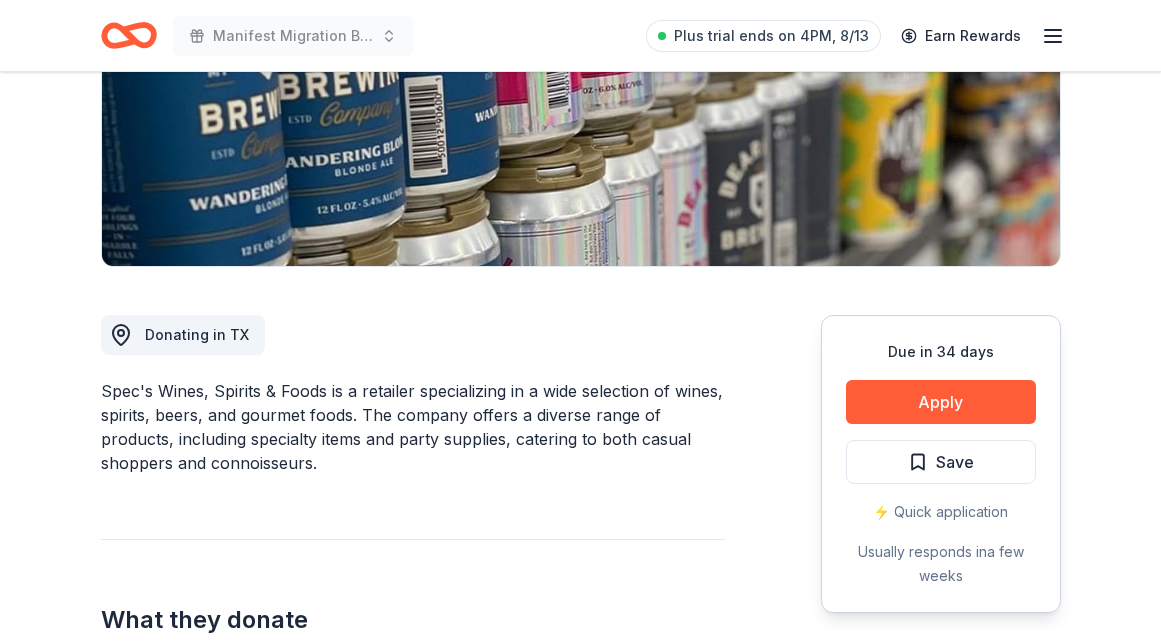 scroll, scrollTop: 366, scrollLeft: 0, axis: vertical 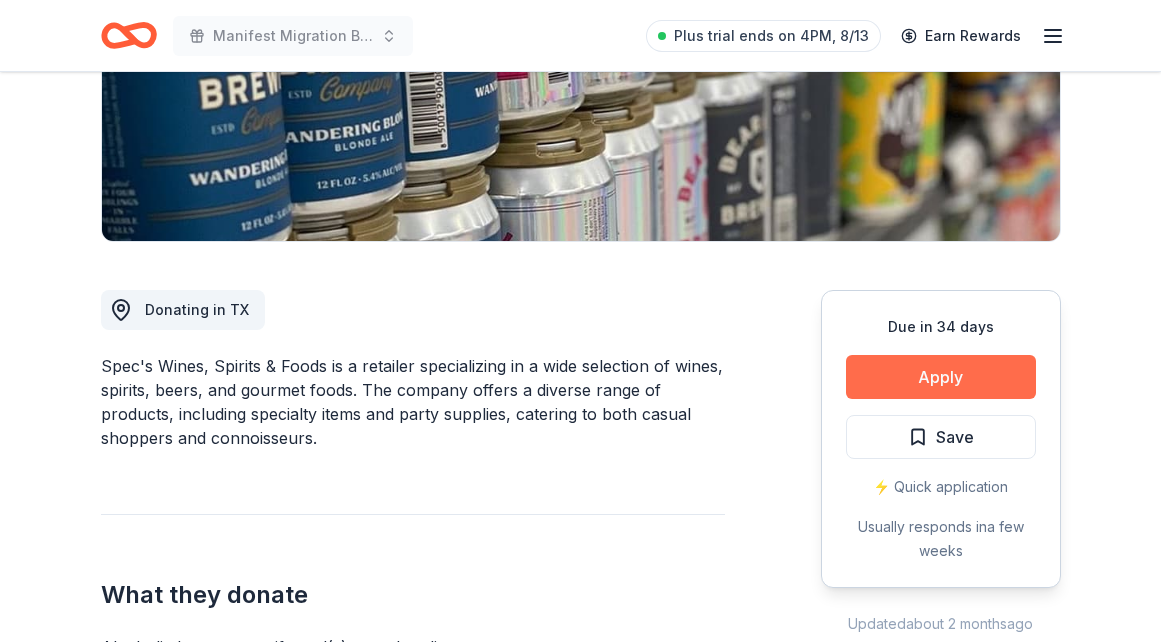 click on "Apply" at bounding box center (941, 377) 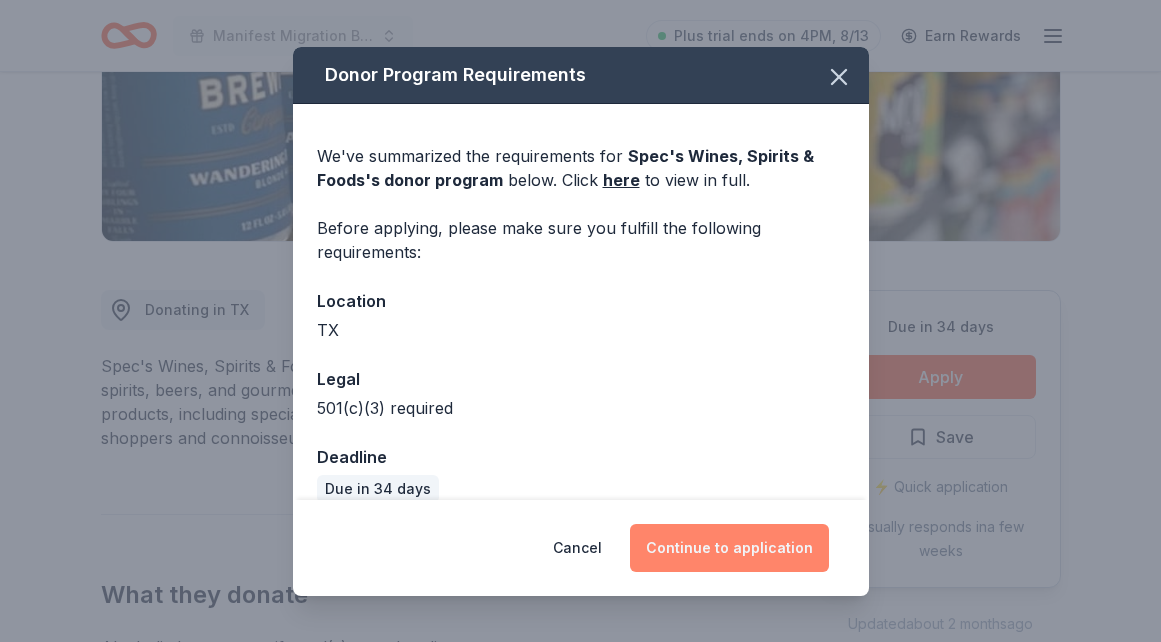 click on "Continue to application" at bounding box center [729, 548] 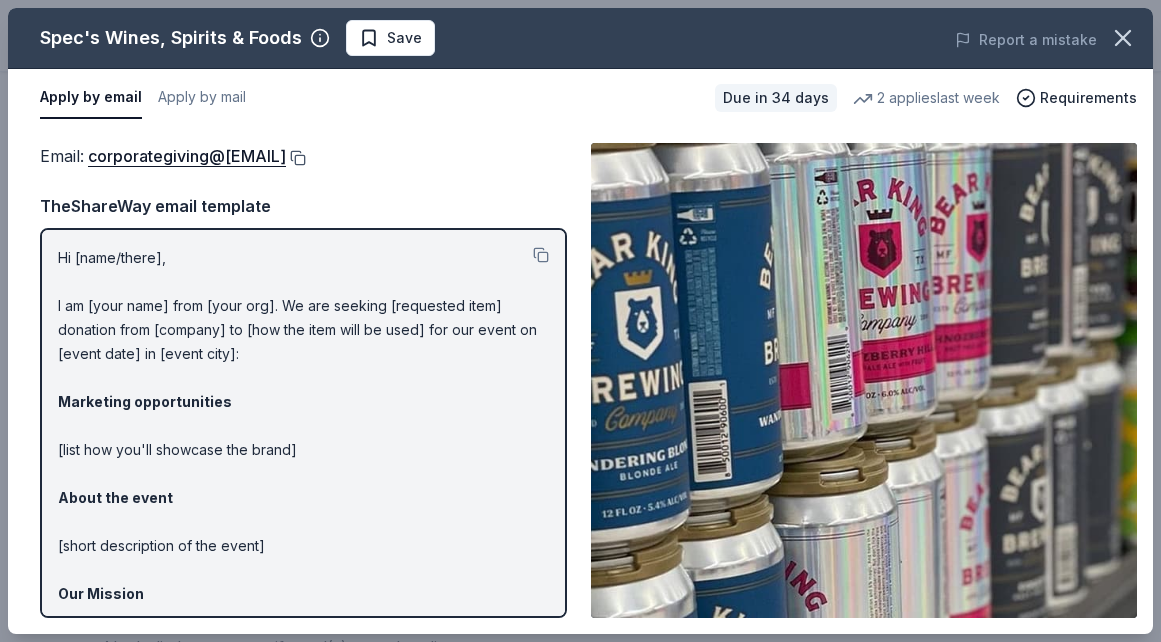 click at bounding box center [296, 158] 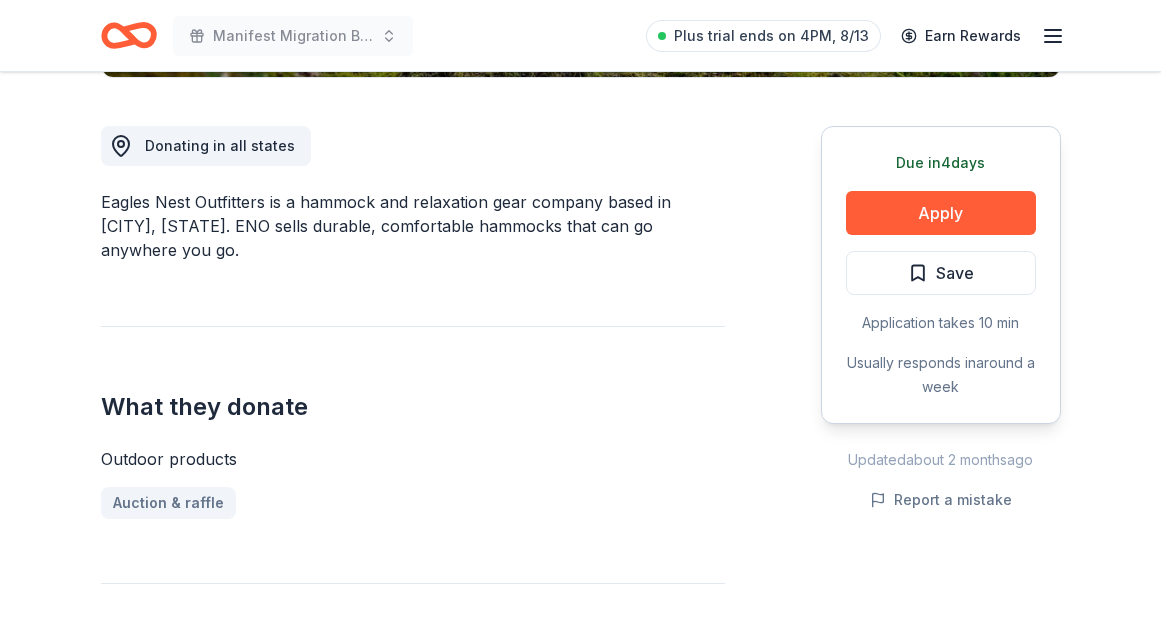 scroll, scrollTop: 516, scrollLeft: 0, axis: vertical 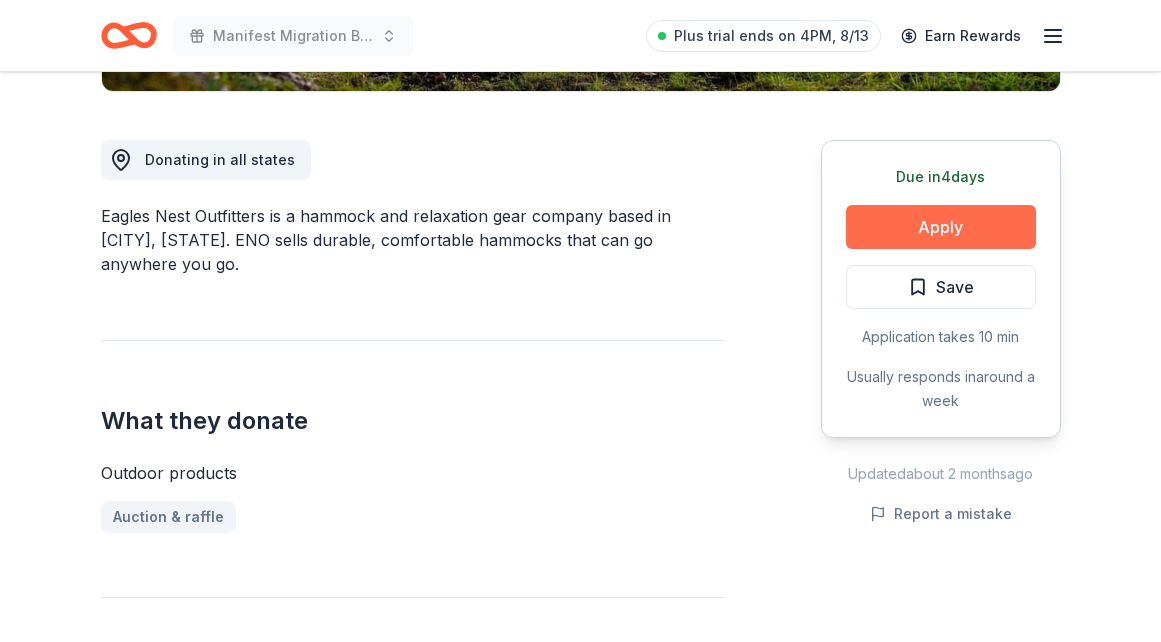 click on "Apply" at bounding box center (941, 227) 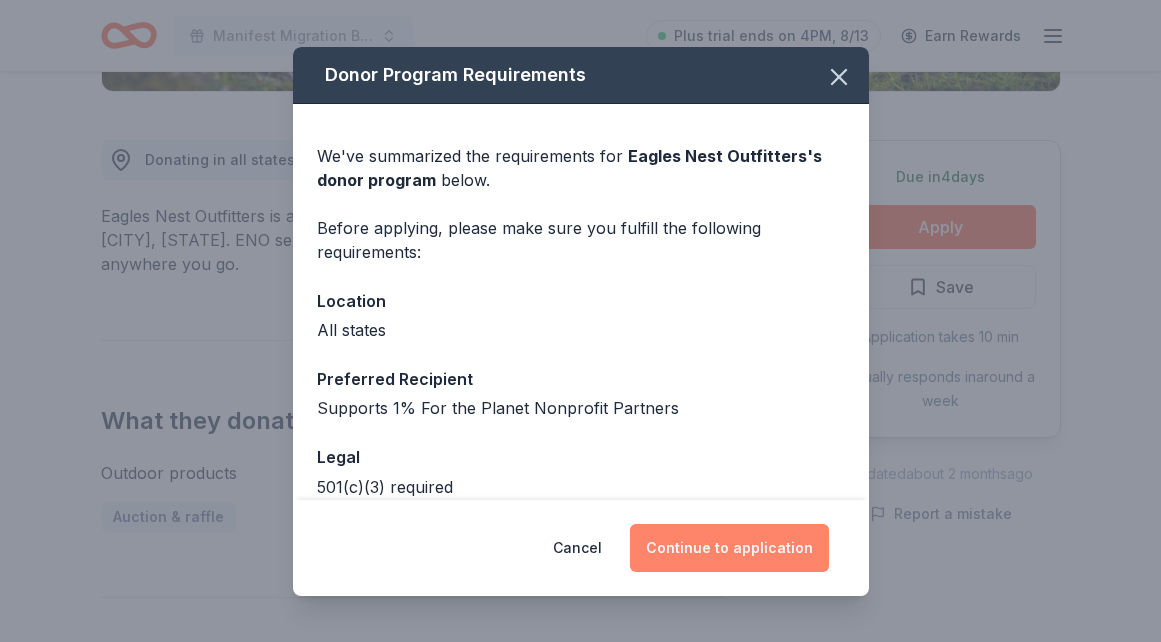 click on "Continue to application" at bounding box center (729, 548) 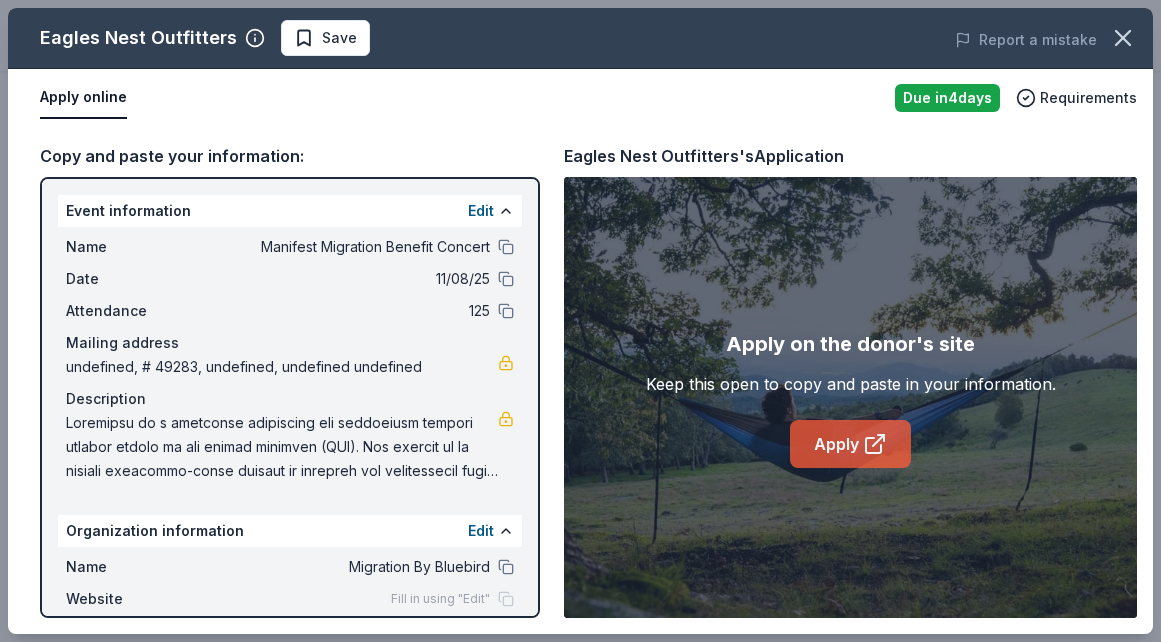 click on "Apply" at bounding box center [850, 444] 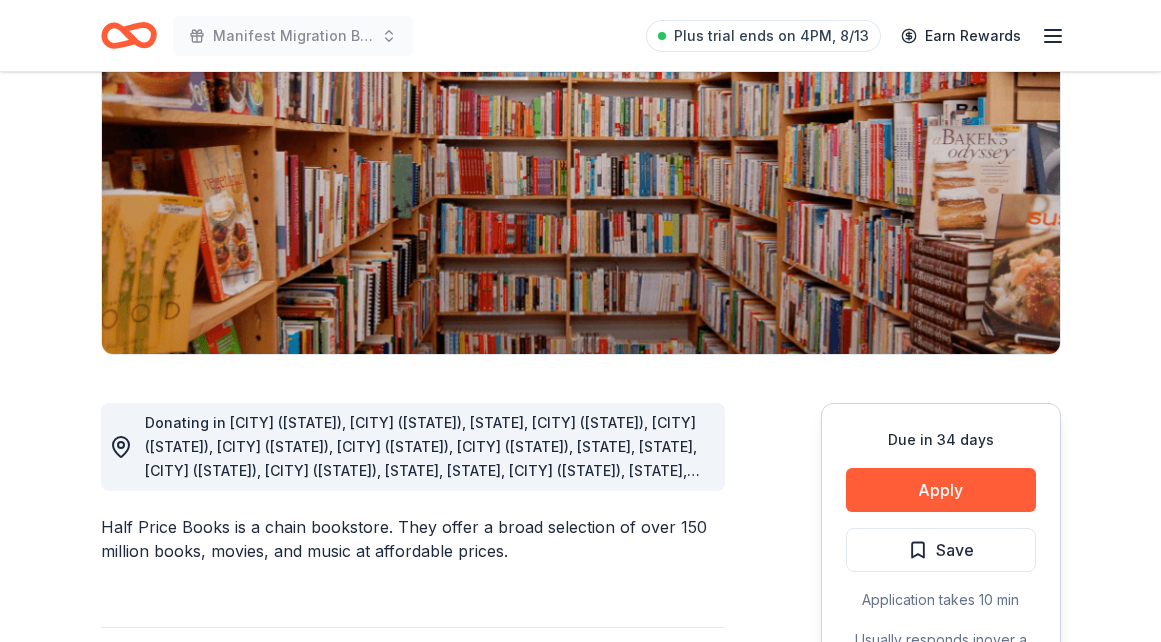 scroll, scrollTop: 263, scrollLeft: 0, axis: vertical 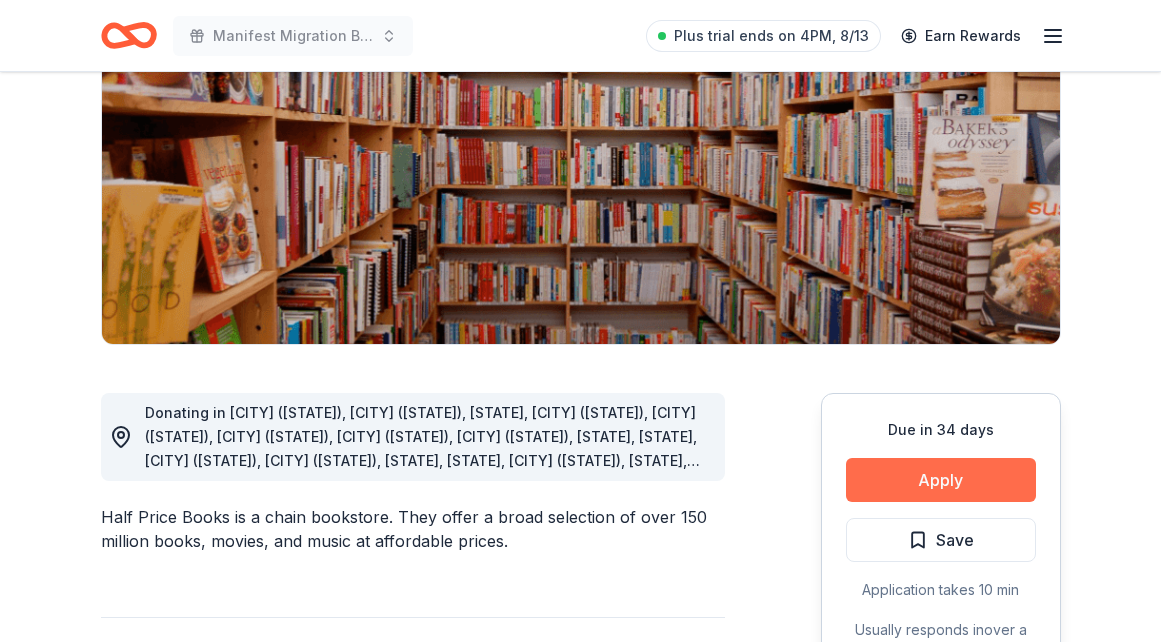click on "Apply" at bounding box center [941, 480] 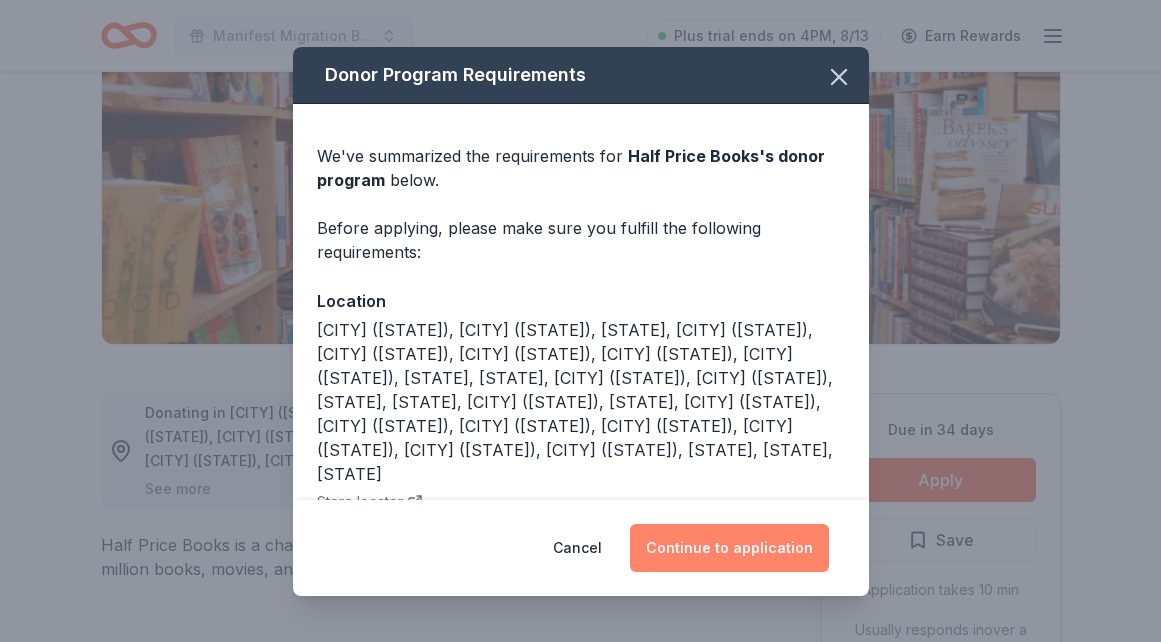 click on "Continue to application" at bounding box center [729, 548] 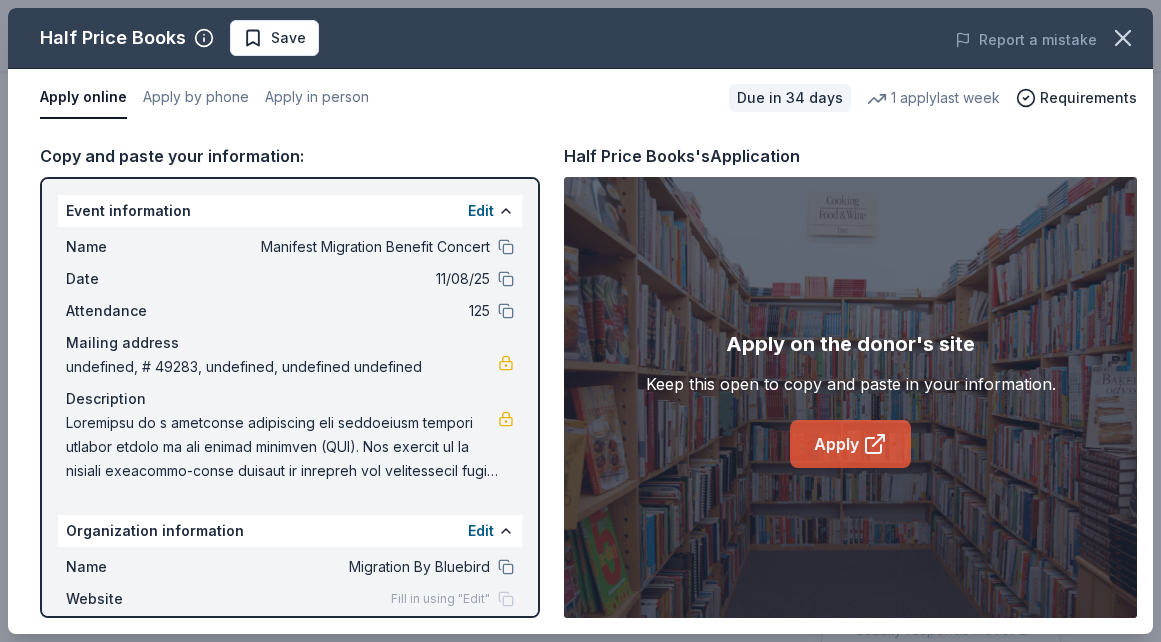 click on "Apply" at bounding box center [850, 444] 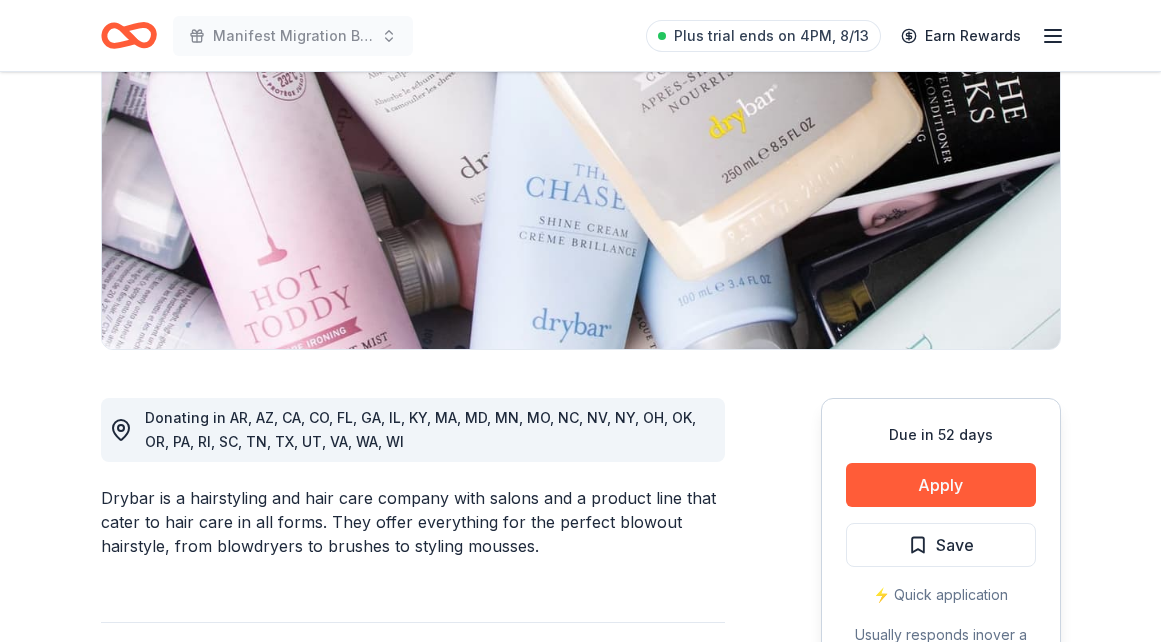 scroll, scrollTop: 264, scrollLeft: 0, axis: vertical 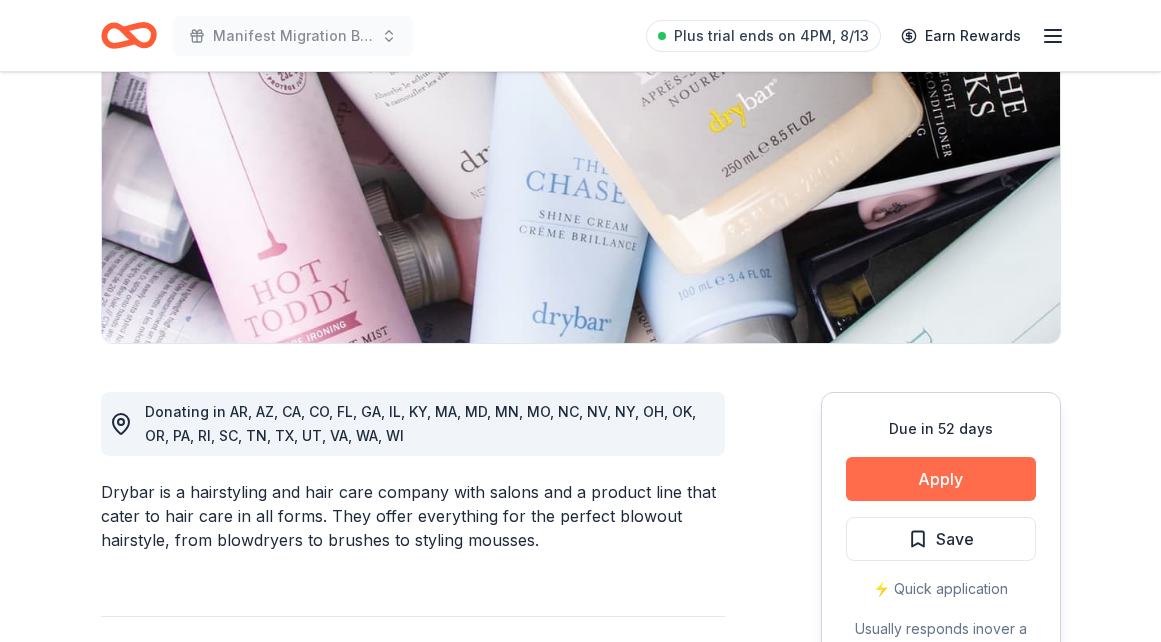 click on "Apply" at bounding box center (941, 479) 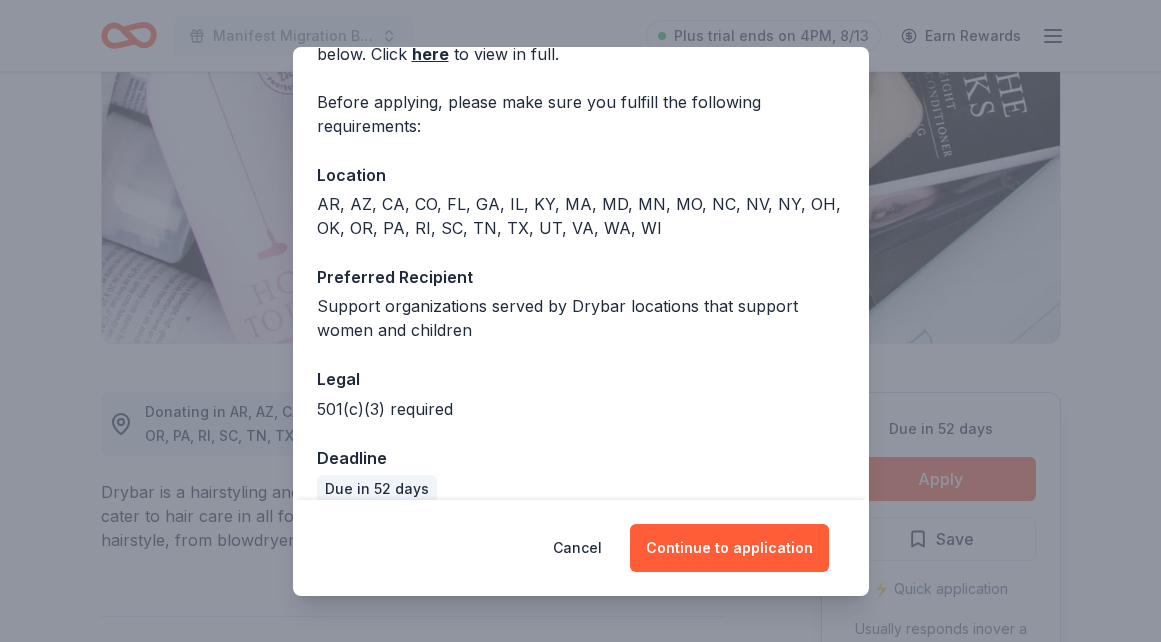 scroll, scrollTop: 0, scrollLeft: 0, axis: both 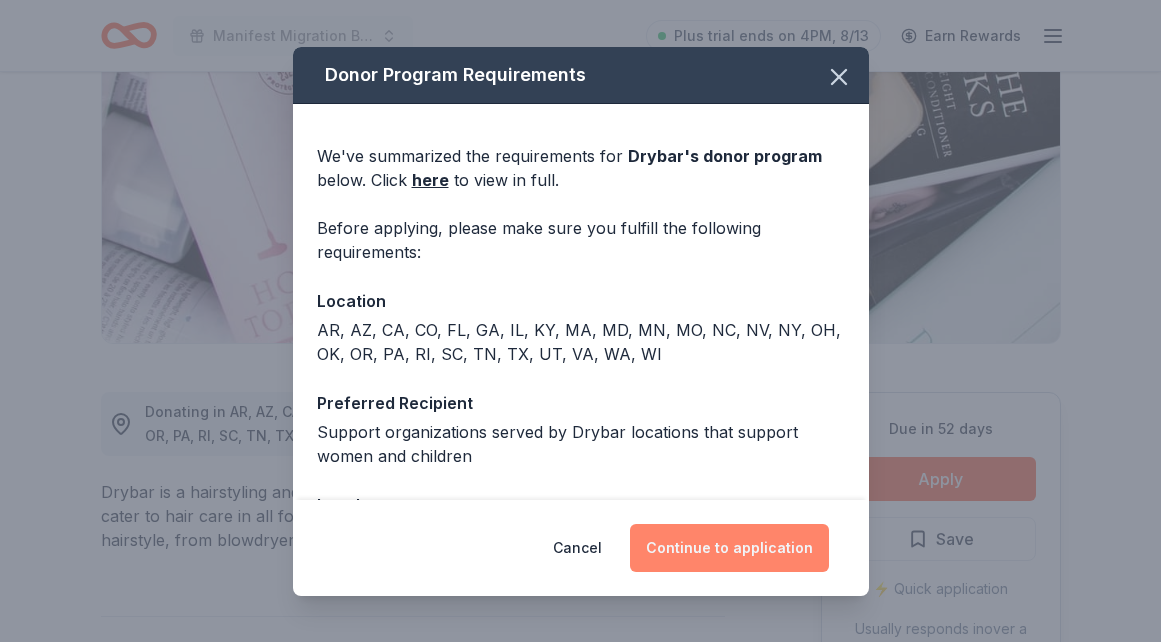 click on "Continue to application" at bounding box center (729, 548) 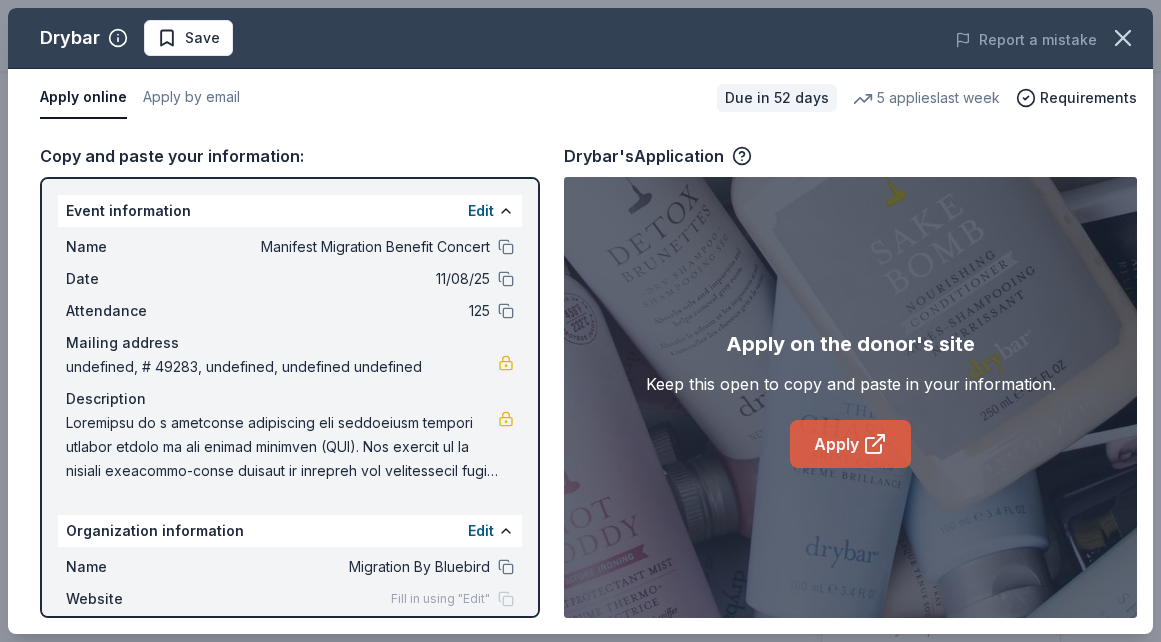 click on "Apply" at bounding box center [850, 444] 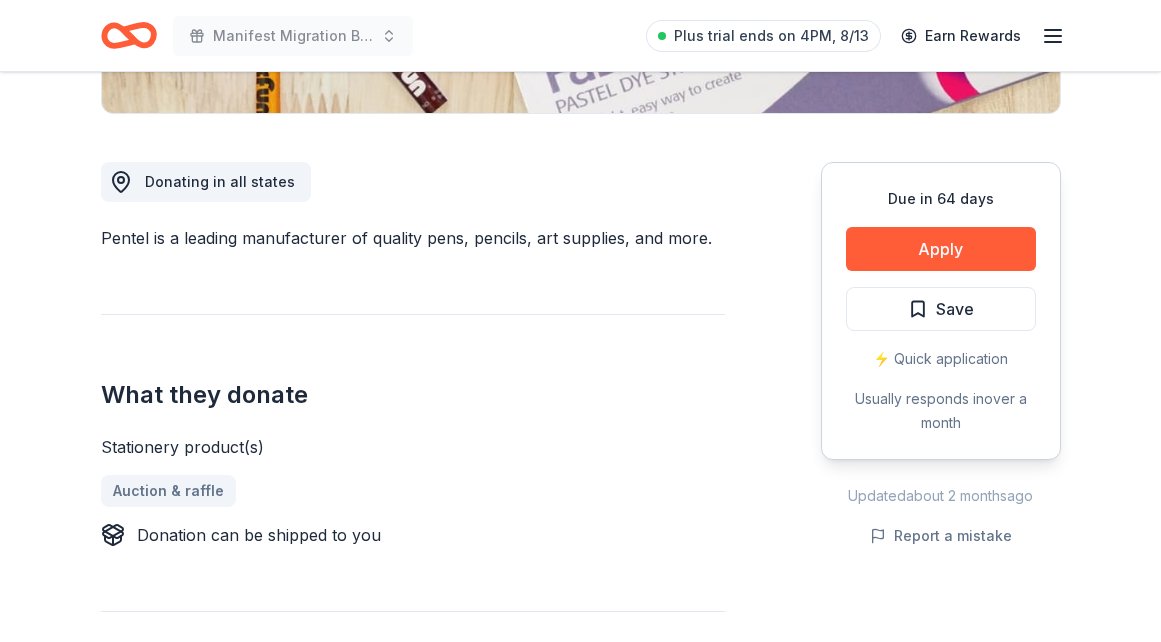 scroll, scrollTop: 497, scrollLeft: 0, axis: vertical 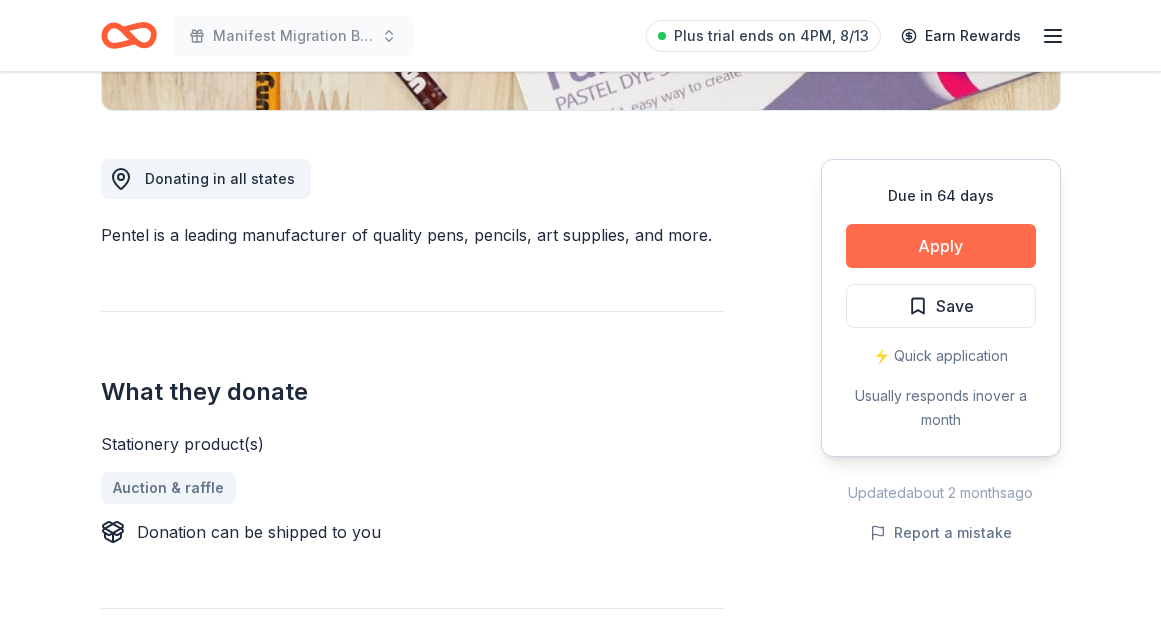click on "Apply" at bounding box center (941, 246) 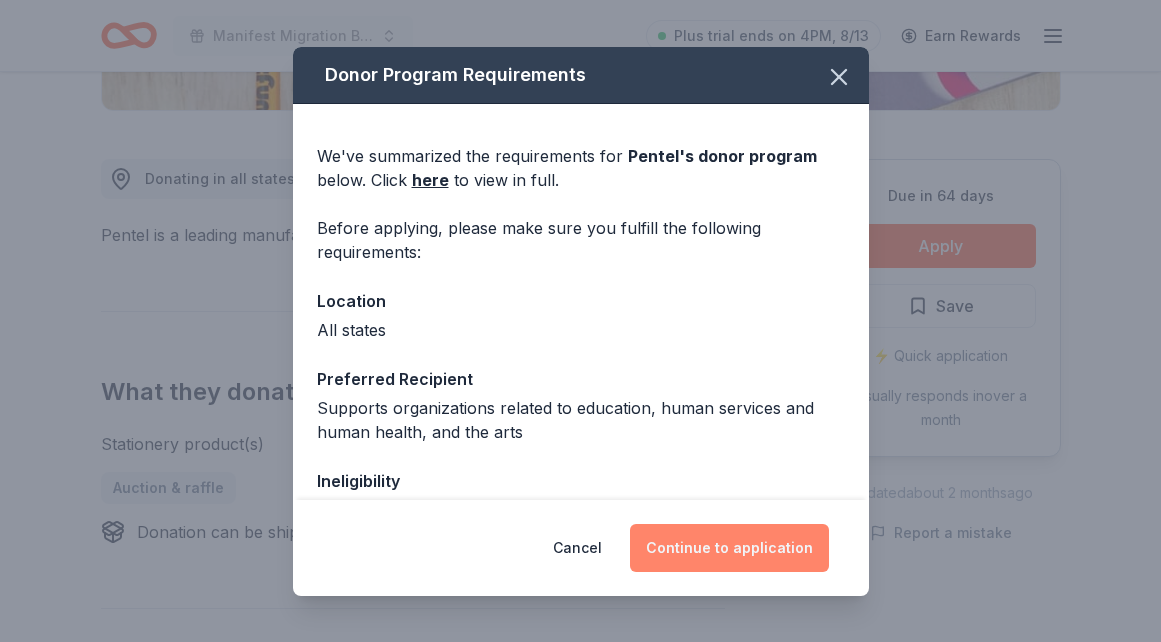 click on "Continue to application" at bounding box center [729, 548] 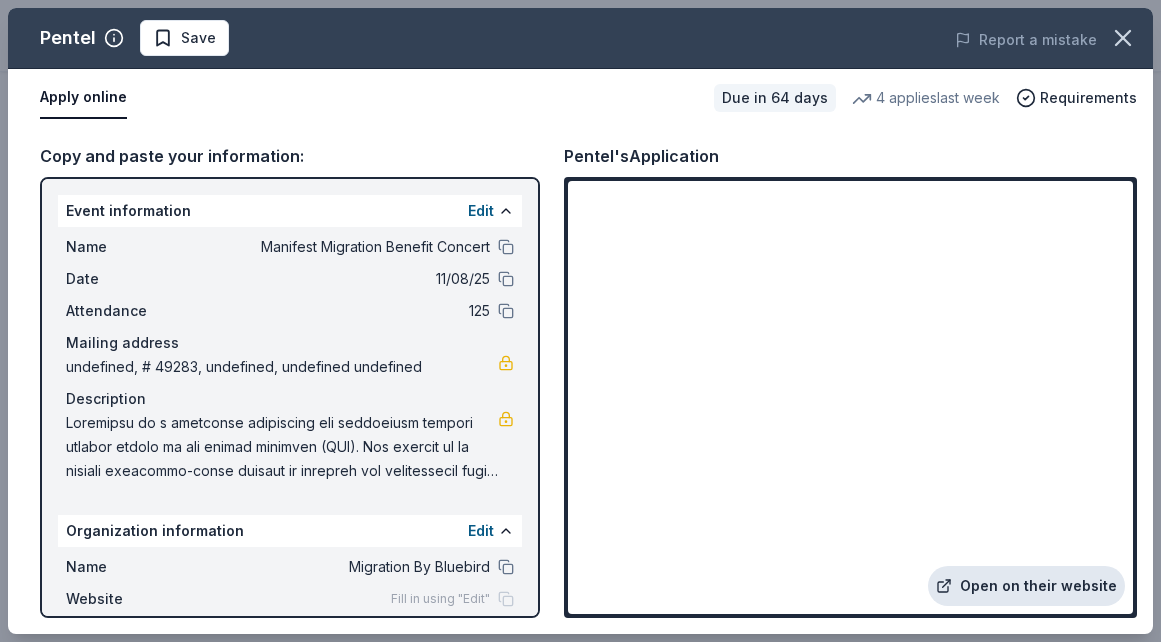 click on "Open on their website" at bounding box center [1026, 586] 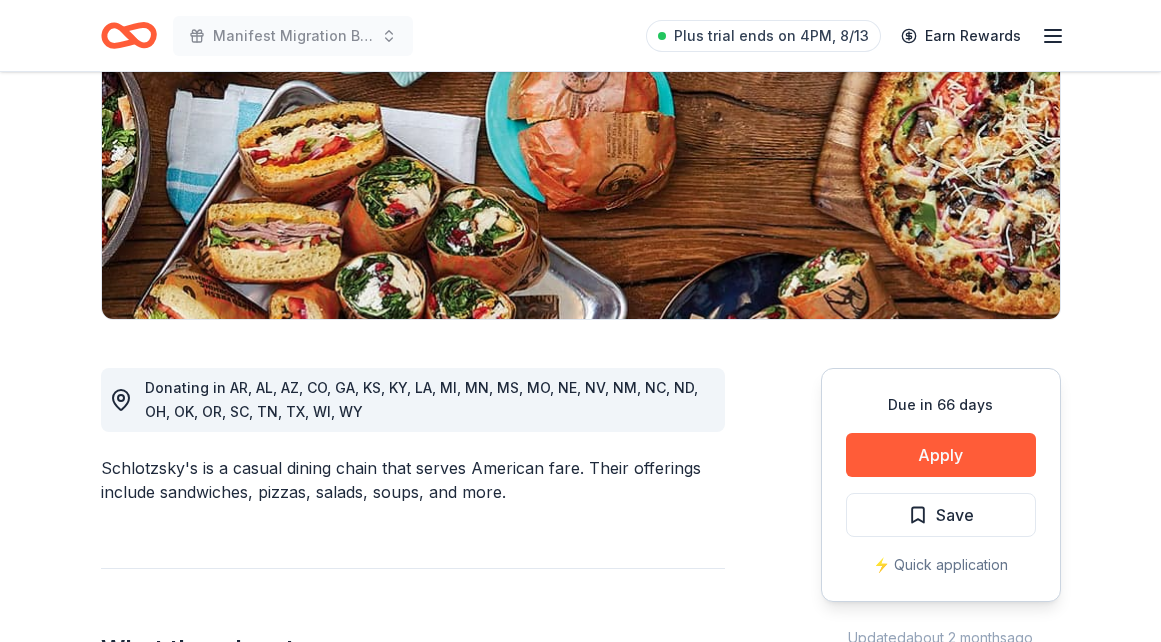 scroll, scrollTop: 291, scrollLeft: 0, axis: vertical 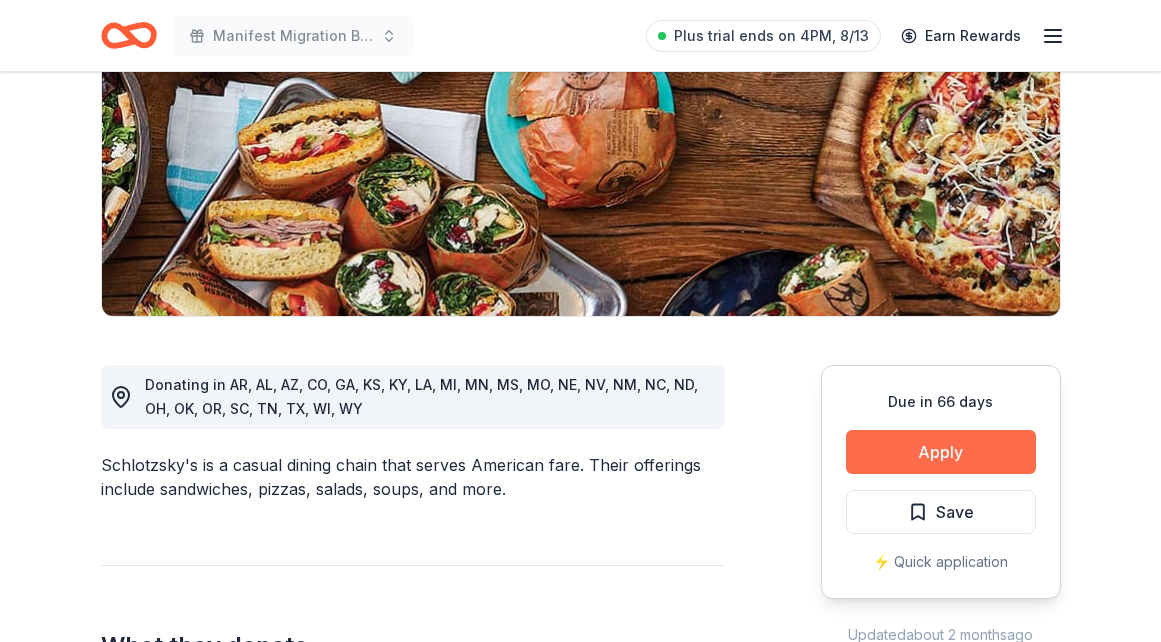 click on "Apply" at bounding box center [941, 452] 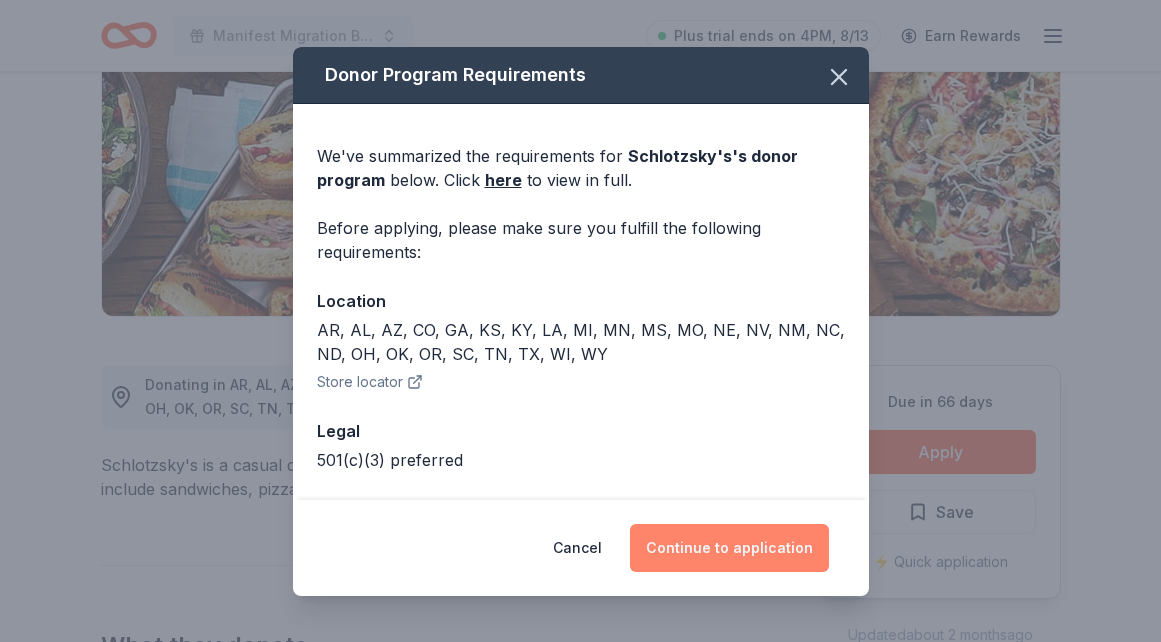 click on "Continue to application" at bounding box center (729, 548) 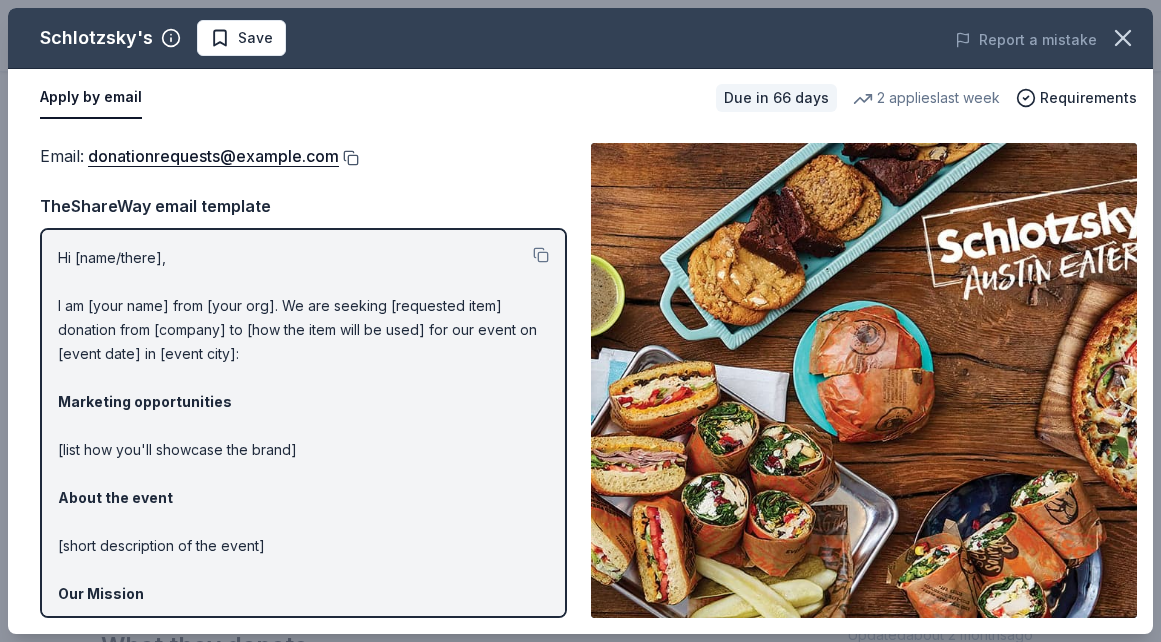 click at bounding box center (349, 158) 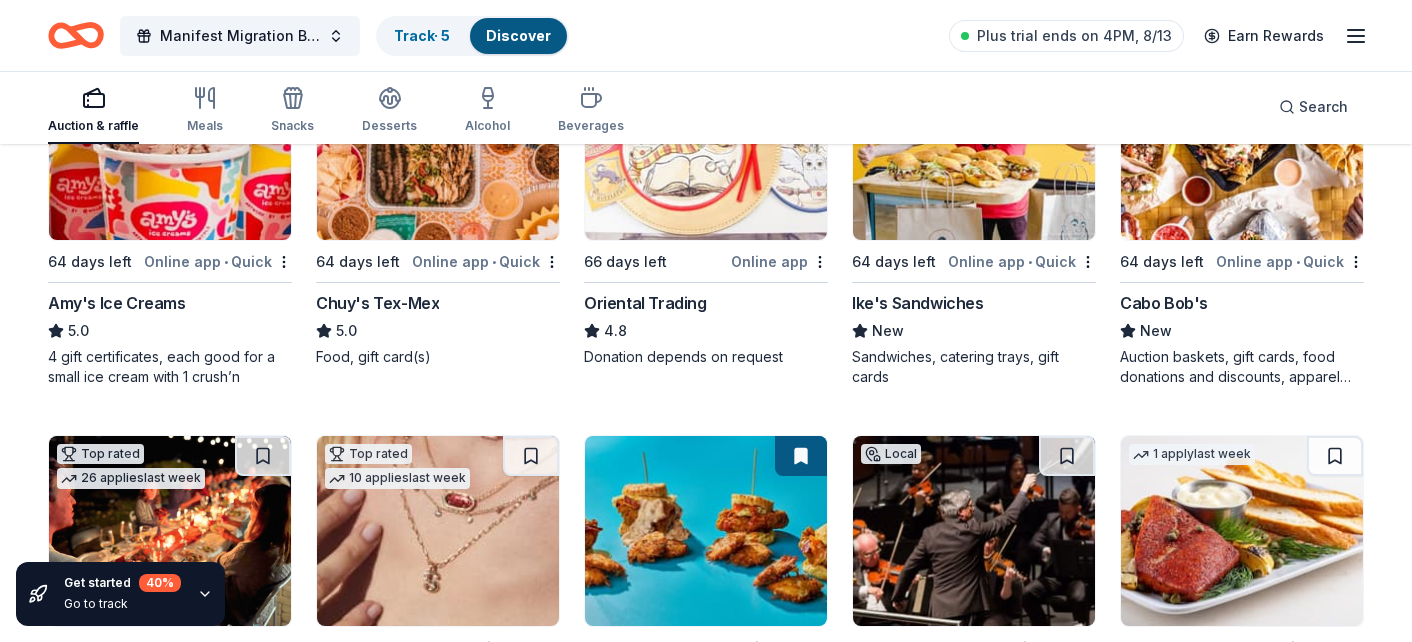 scroll, scrollTop: 0, scrollLeft: 0, axis: both 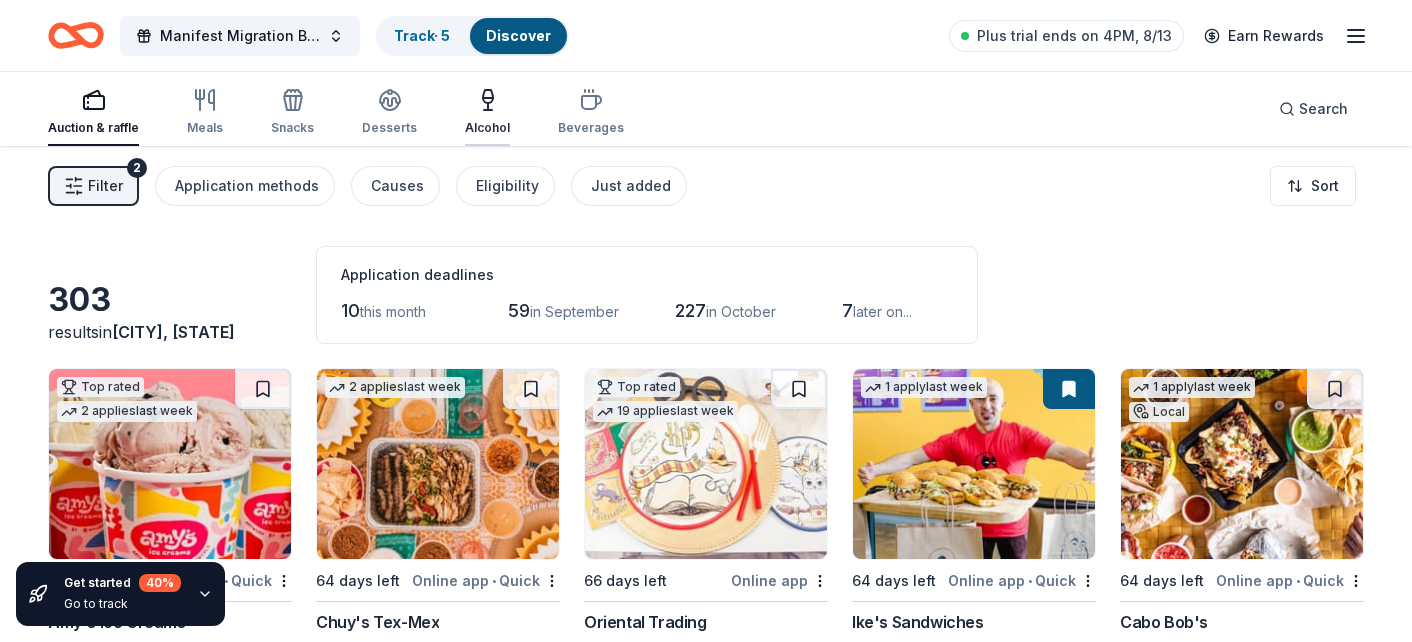 click 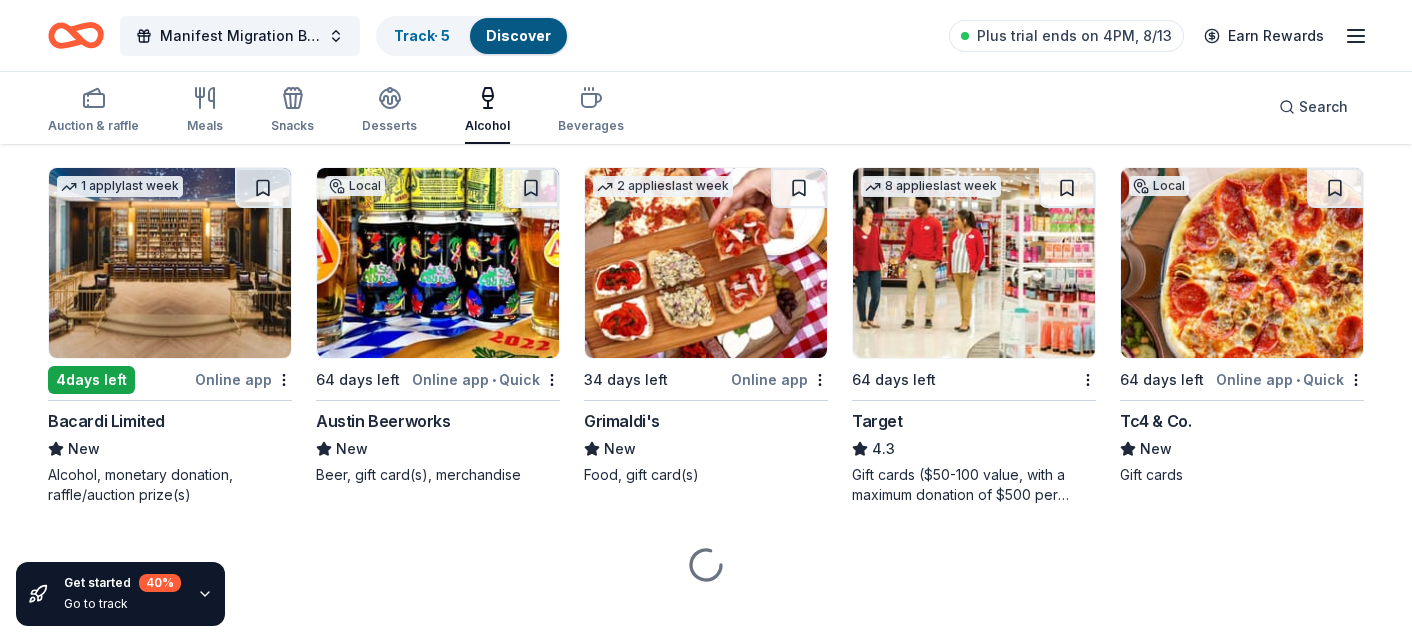 scroll, scrollTop: 1362, scrollLeft: 0, axis: vertical 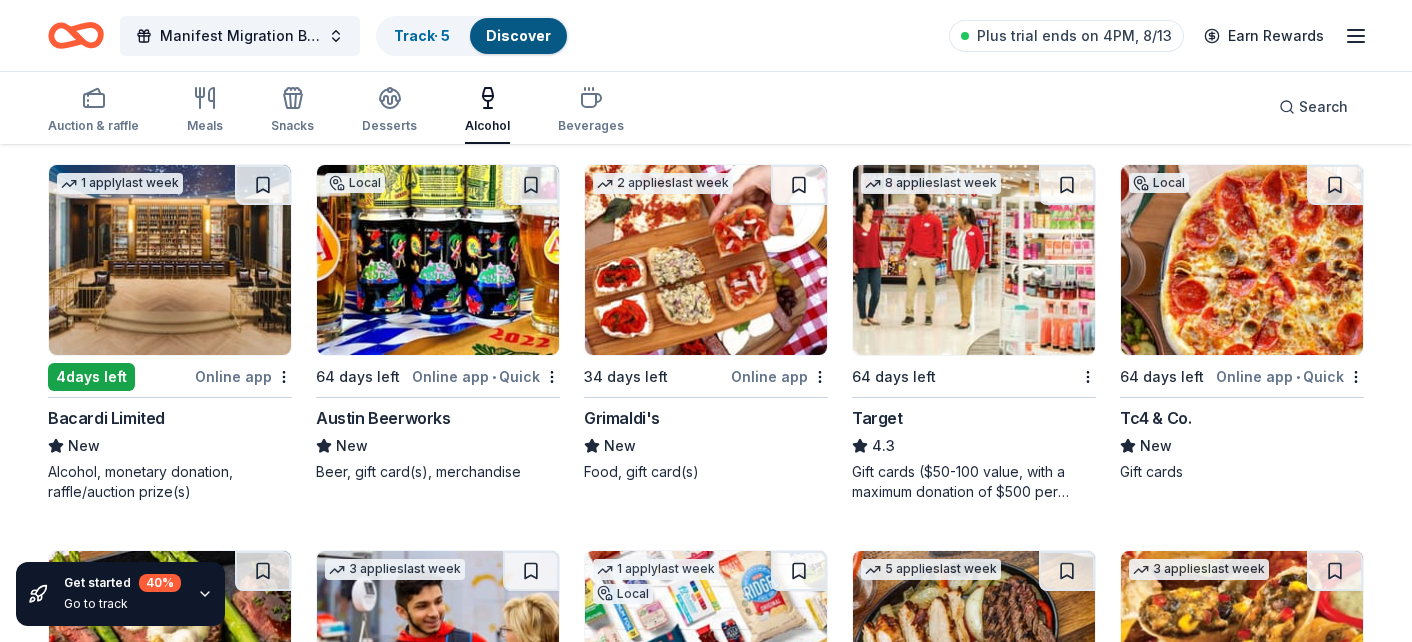 click on "Bacardi Limited" at bounding box center (106, 418) 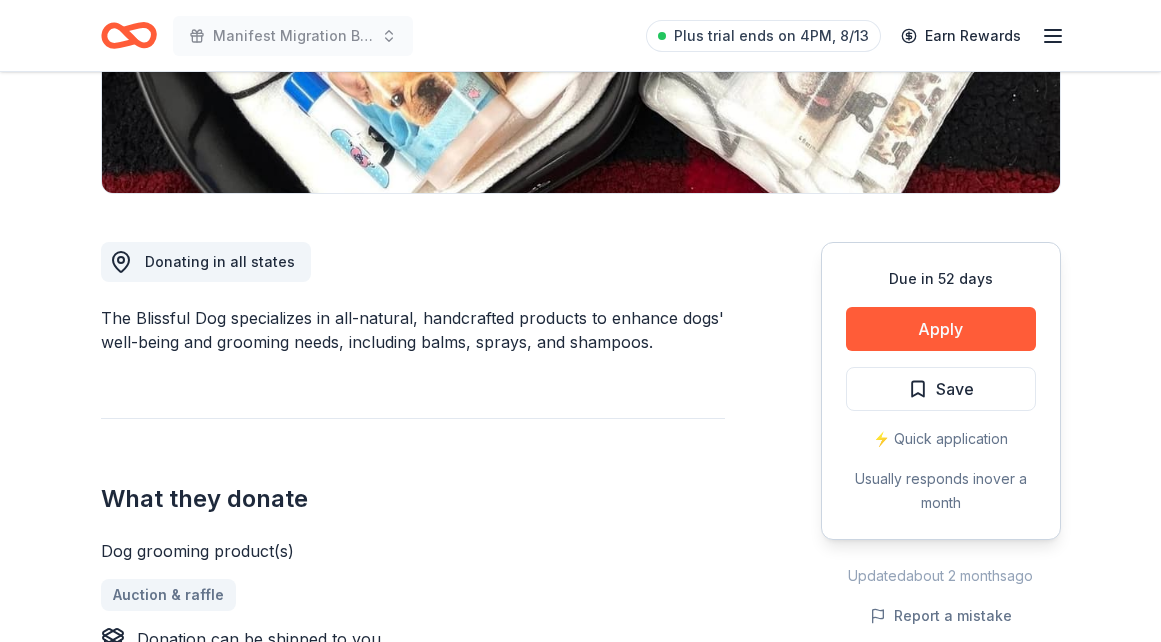 scroll, scrollTop: 304, scrollLeft: 0, axis: vertical 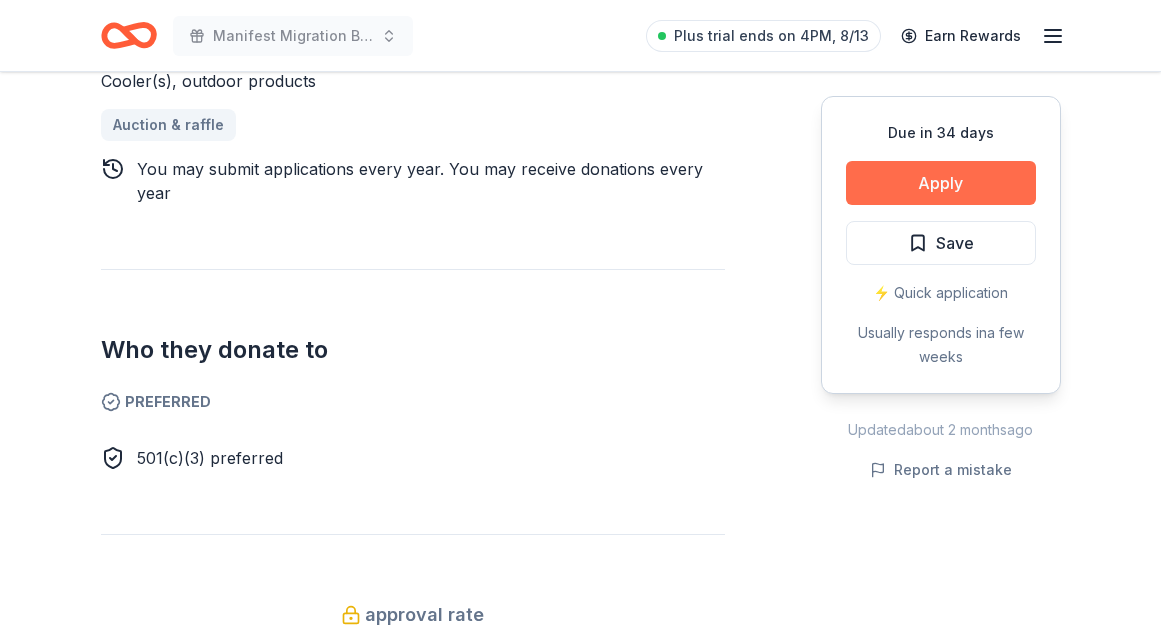 click on "Apply" at bounding box center [941, 183] 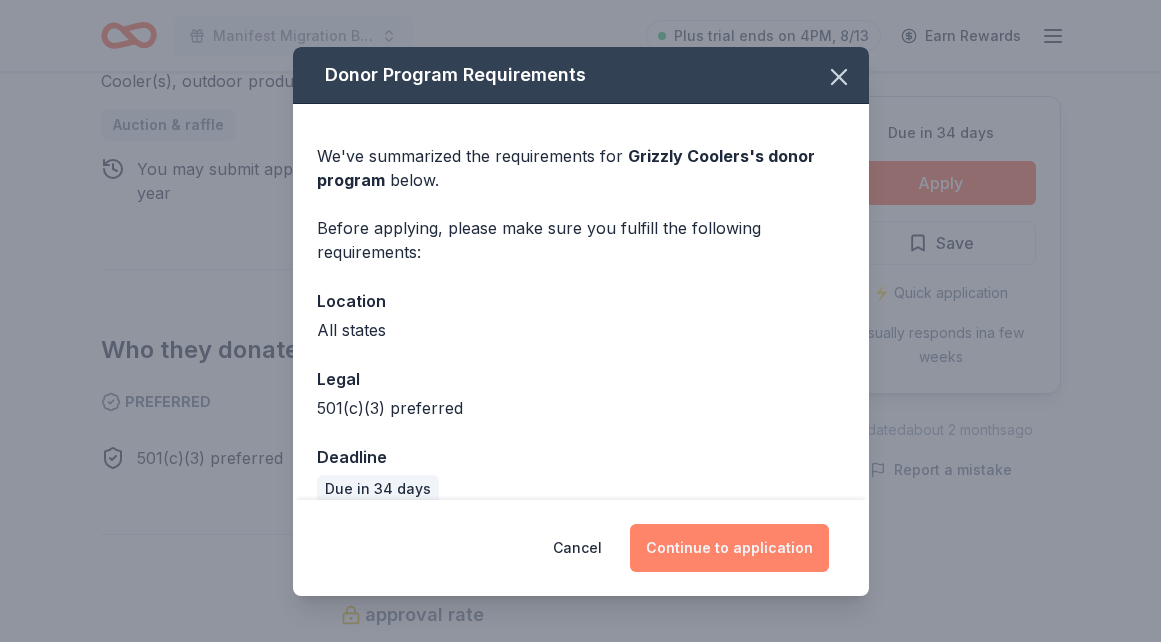 click on "Continue to application" at bounding box center [729, 548] 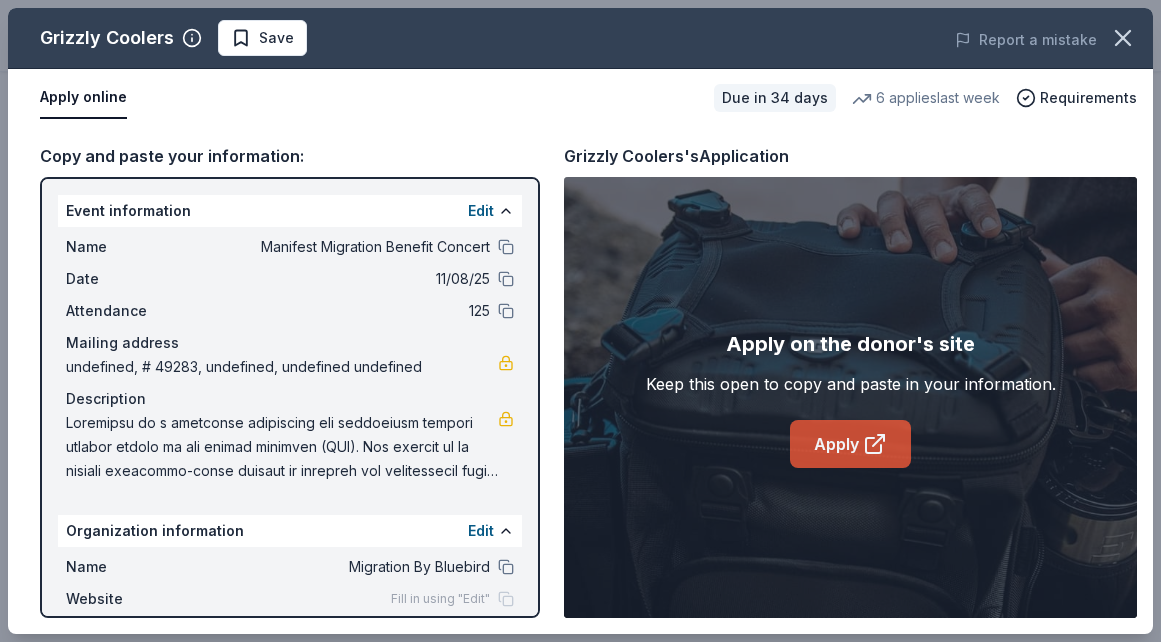 click on "Apply" at bounding box center [850, 444] 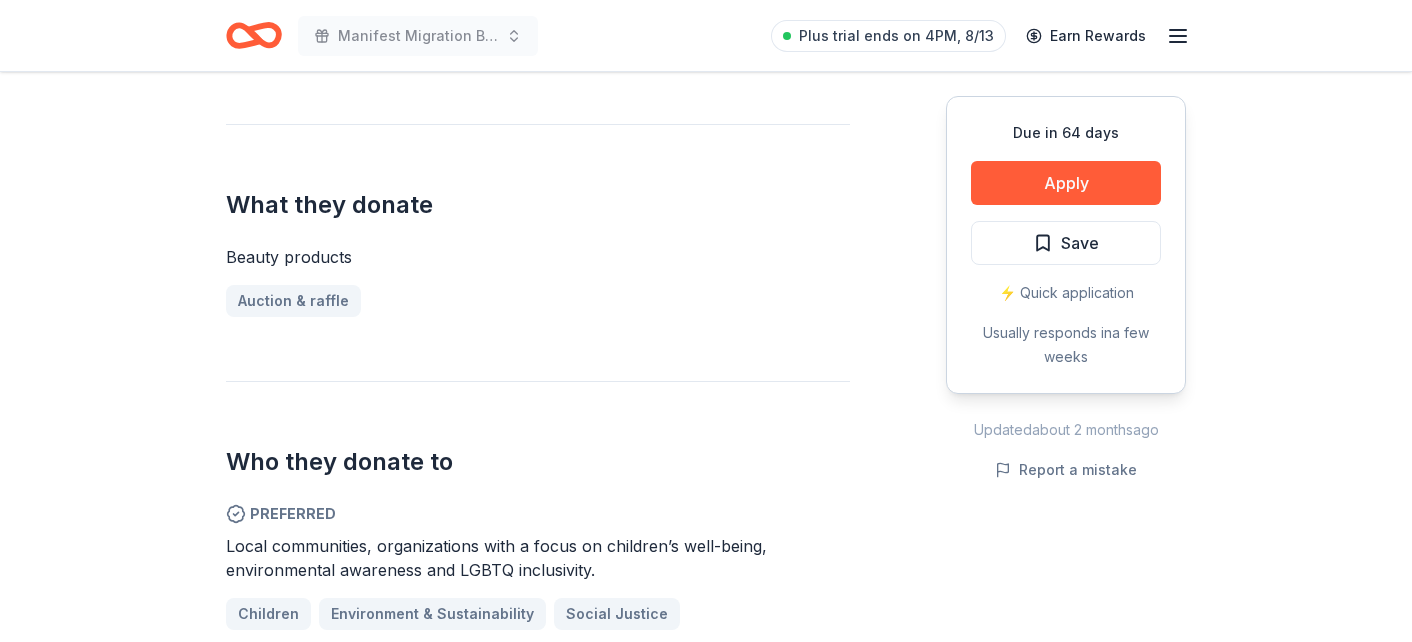 scroll, scrollTop: 778, scrollLeft: 0, axis: vertical 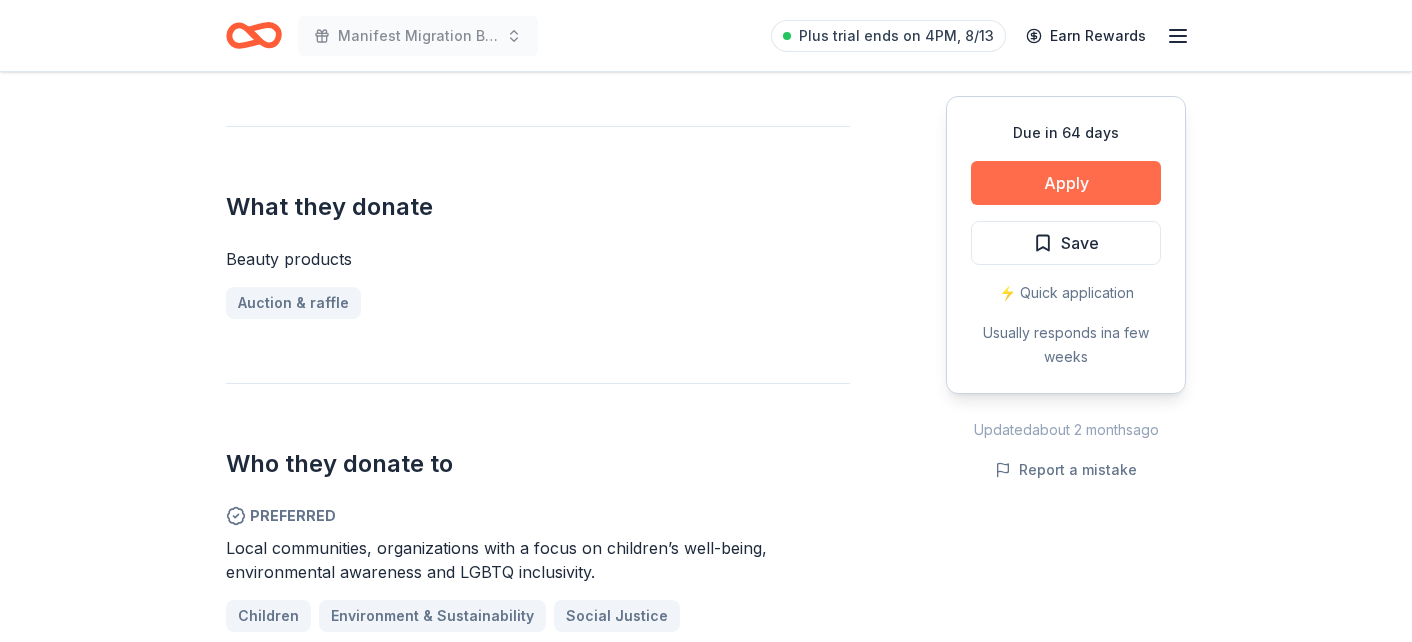 click on "Apply" at bounding box center (1066, 183) 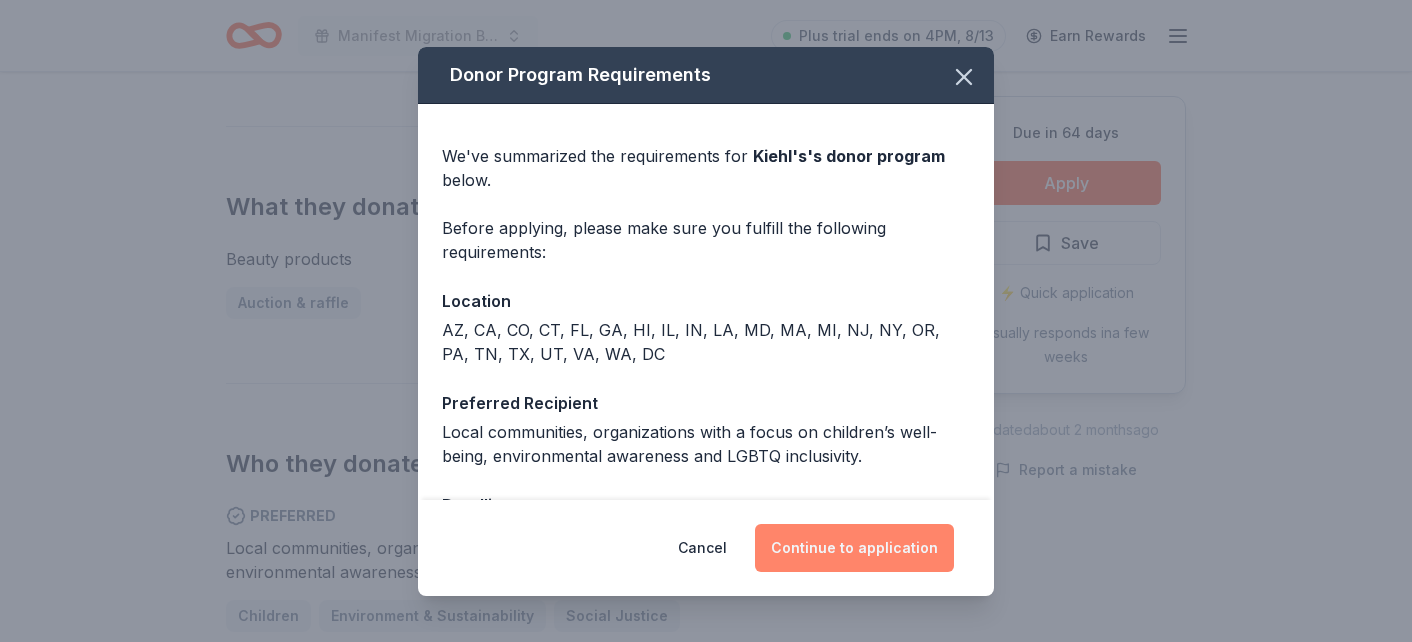 click on "Continue to application" at bounding box center (854, 548) 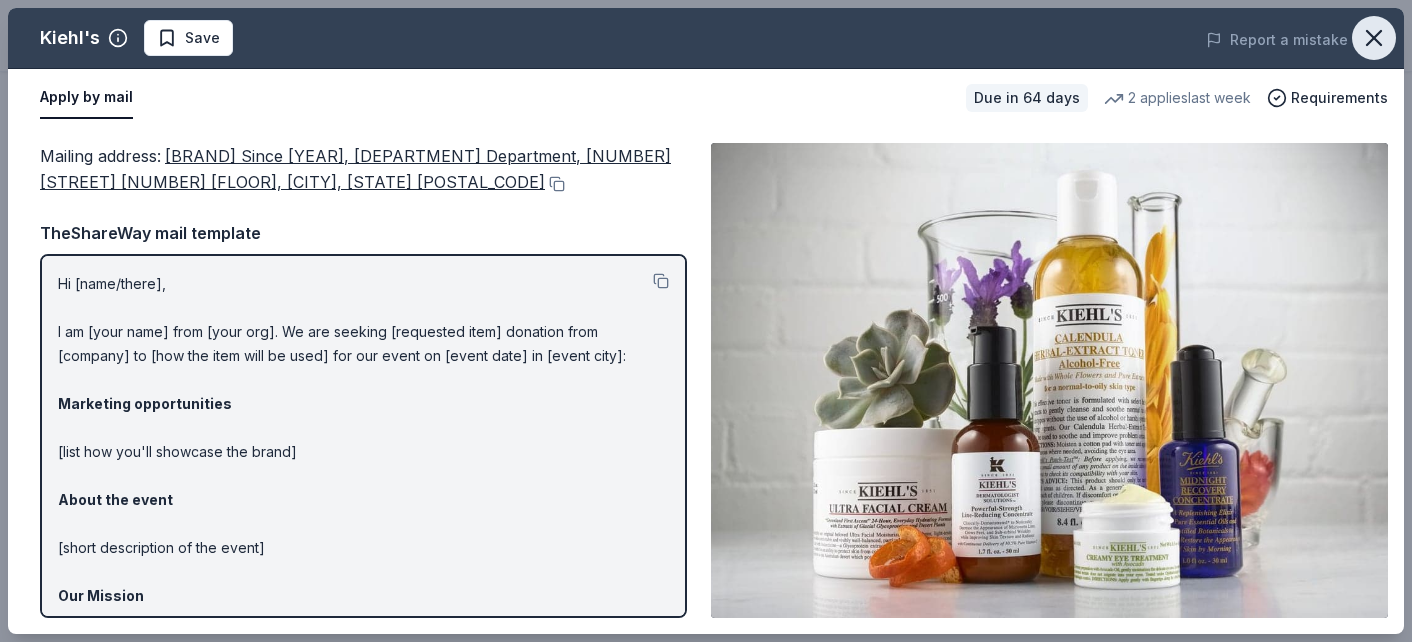click 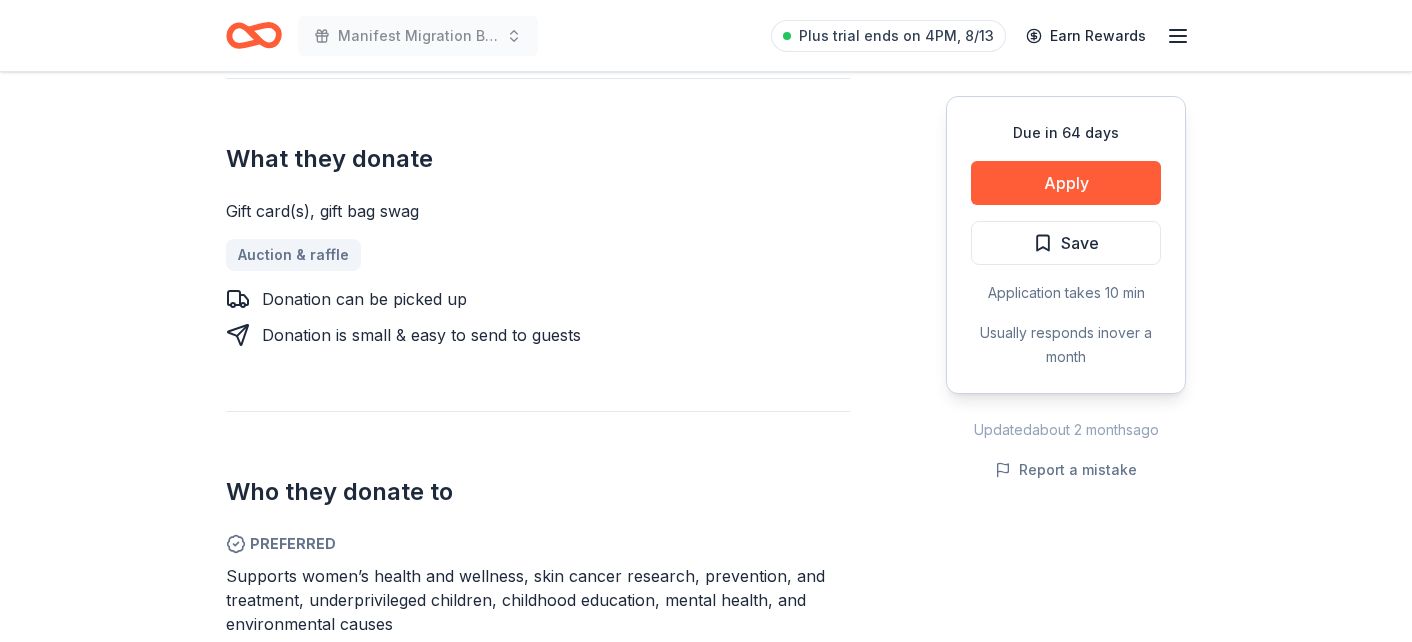 scroll, scrollTop: 790, scrollLeft: 0, axis: vertical 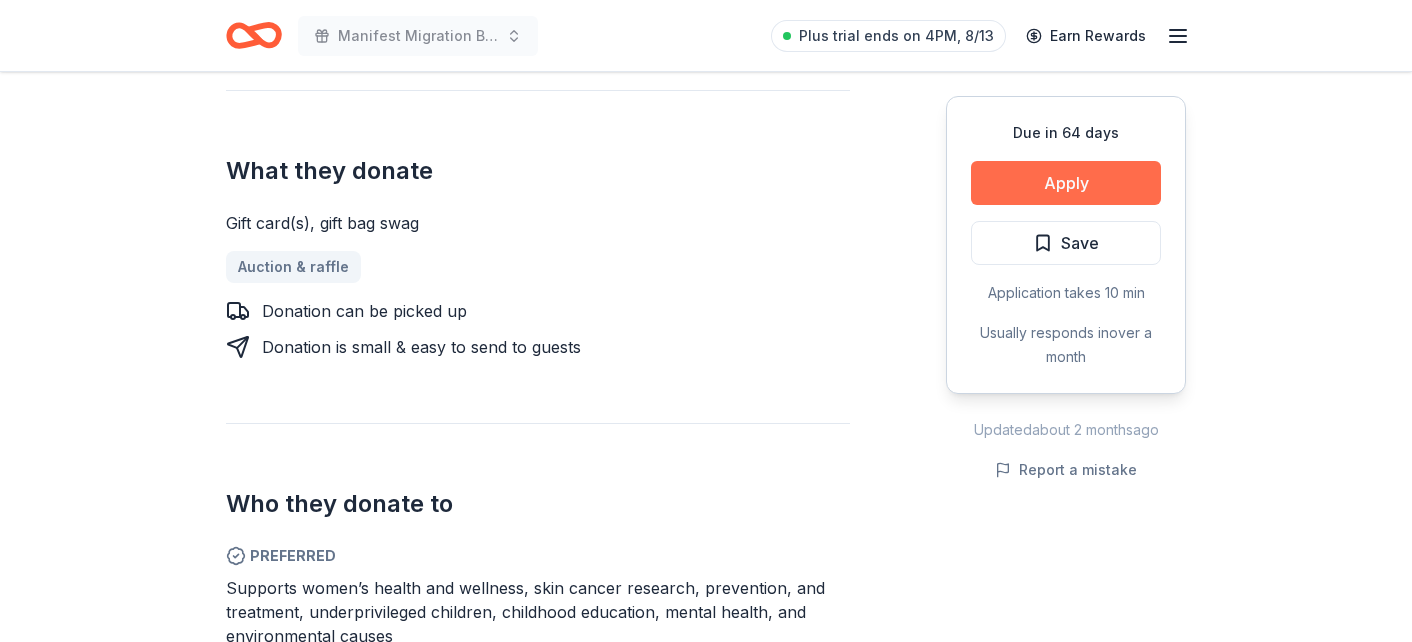 click on "Apply" at bounding box center [1066, 183] 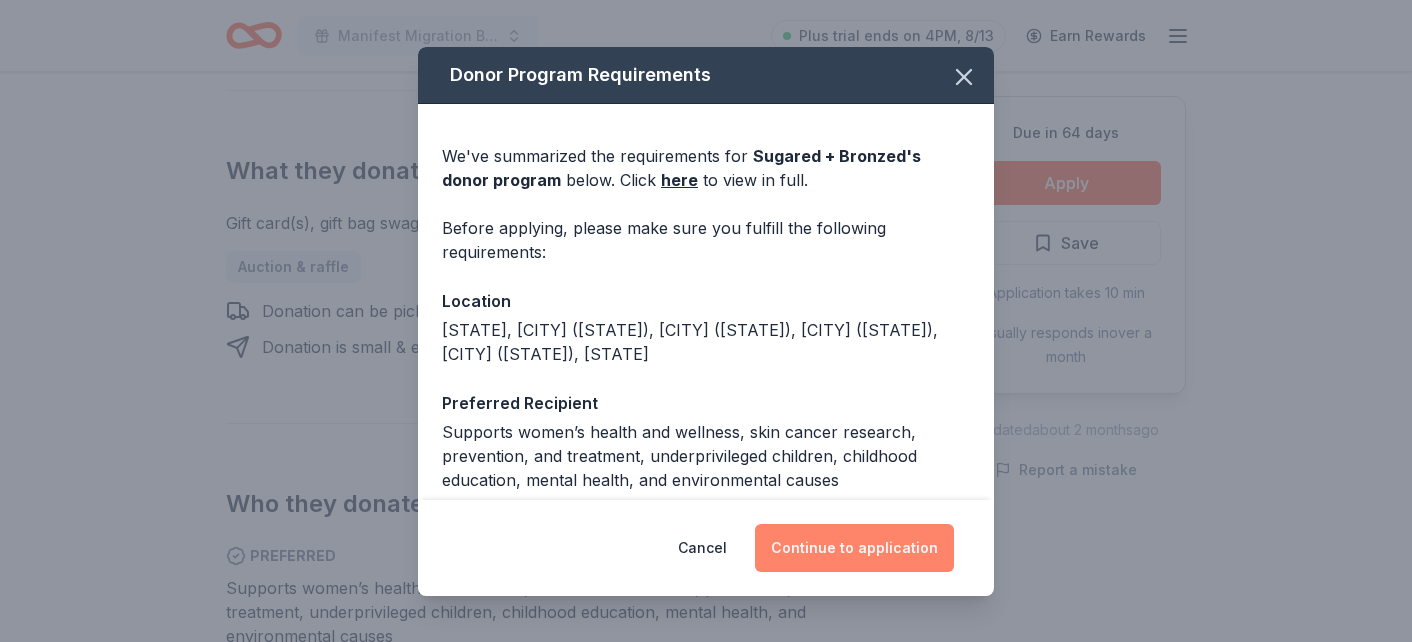 click on "Continue to application" at bounding box center (854, 548) 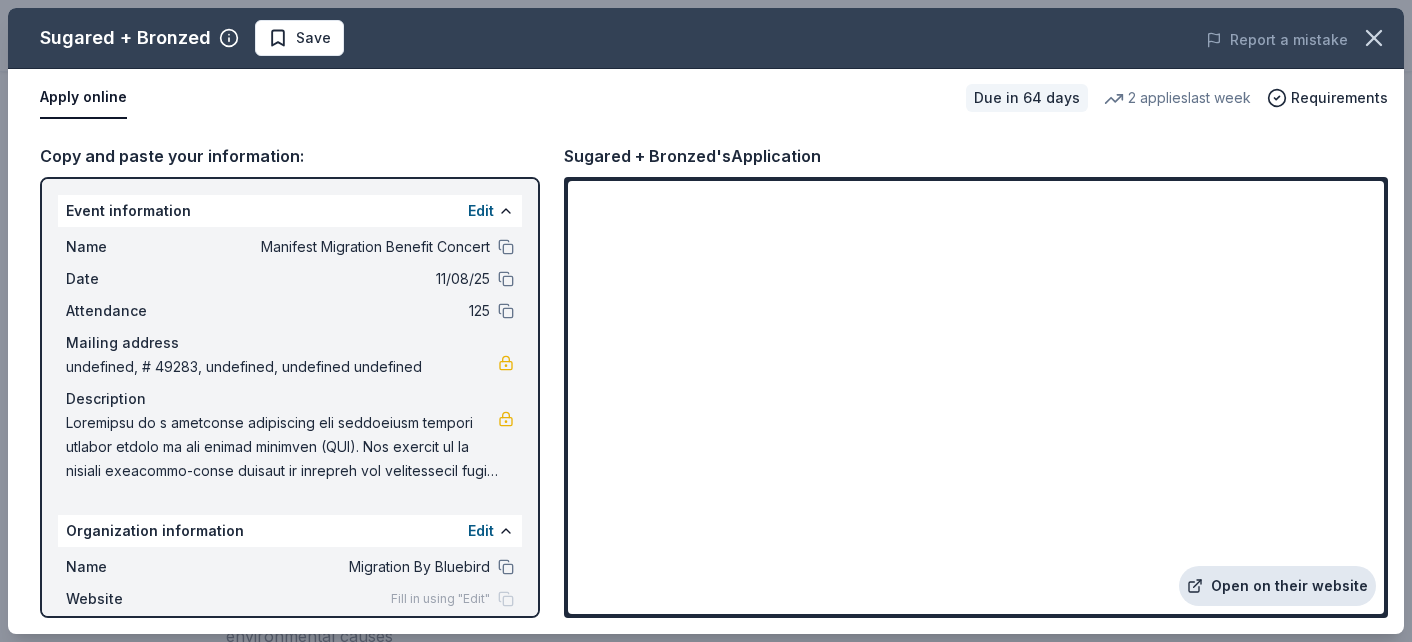 click on "Open on their website" at bounding box center (1277, 586) 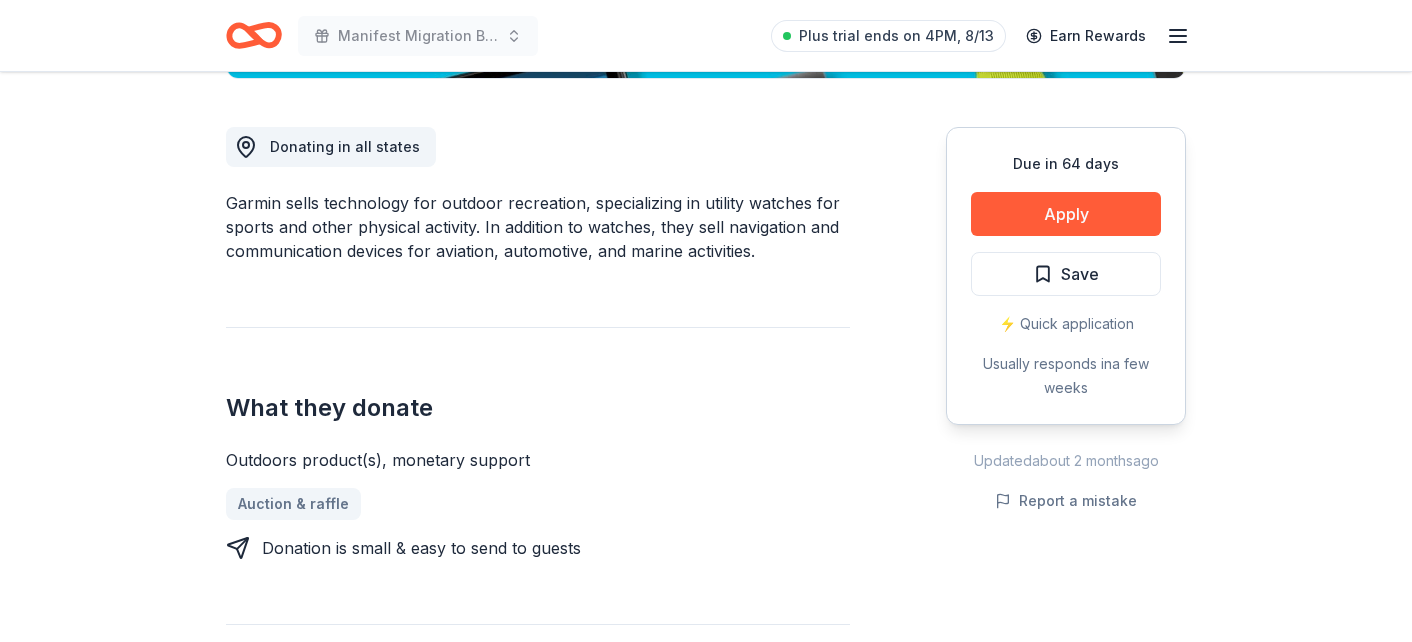 scroll, scrollTop: 508, scrollLeft: 0, axis: vertical 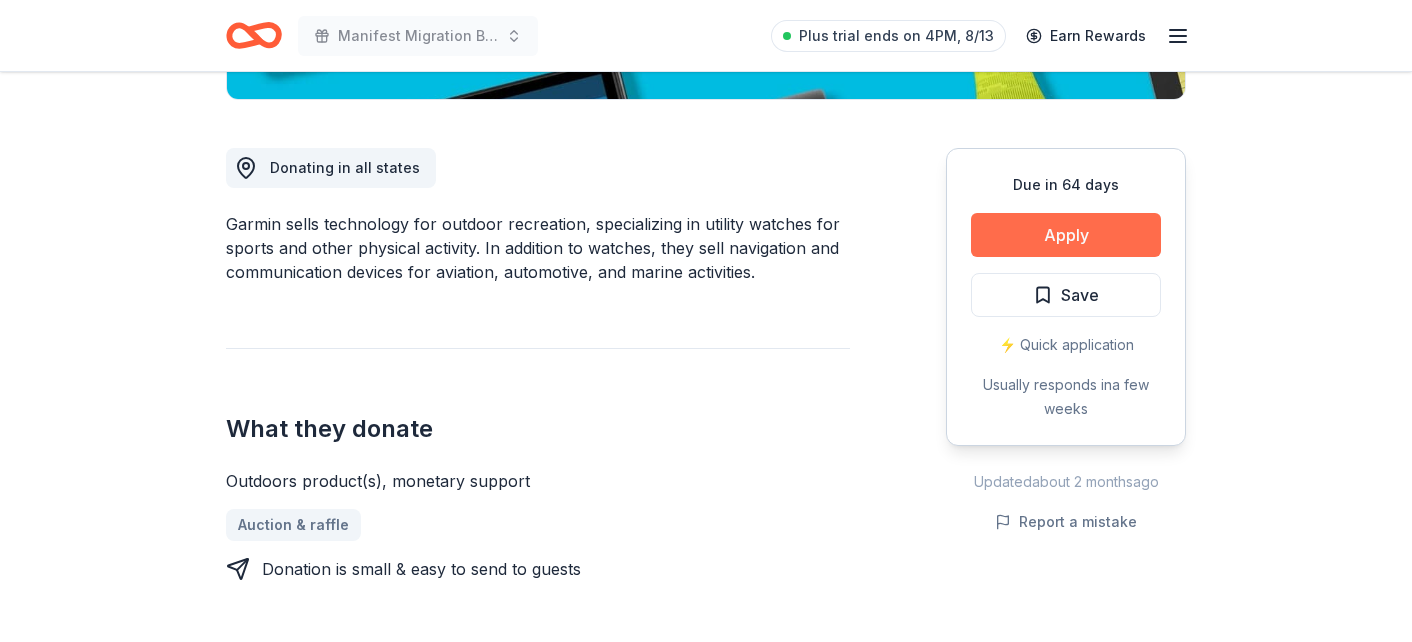 click on "Apply" at bounding box center [1066, 235] 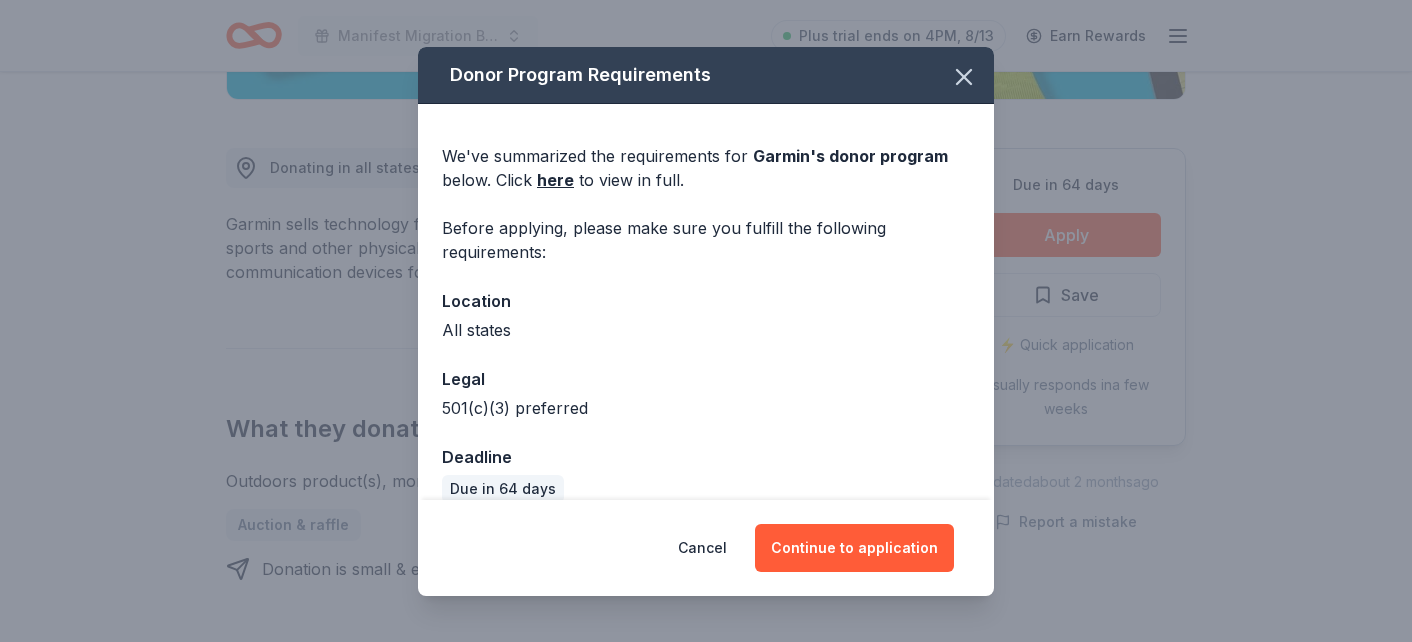 scroll, scrollTop: 27, scrollLeft: 0, axis: vertical 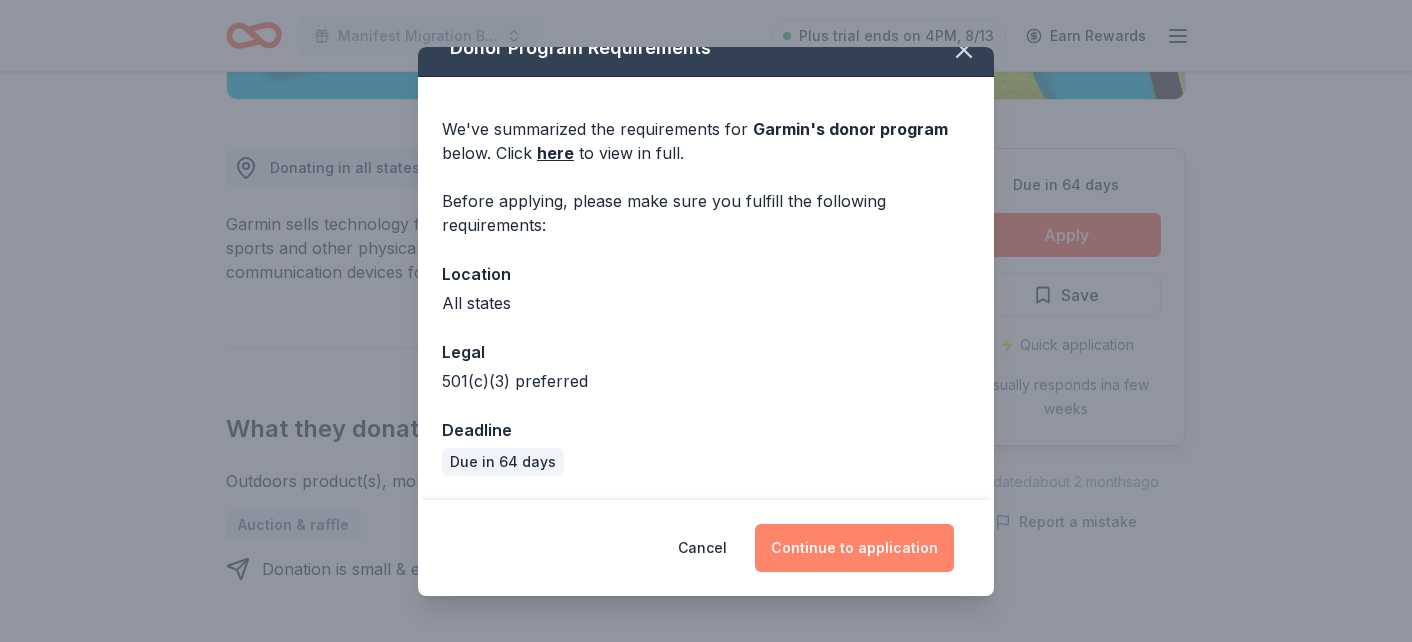 click on "Continue to application" at bounding box center (854, 548) 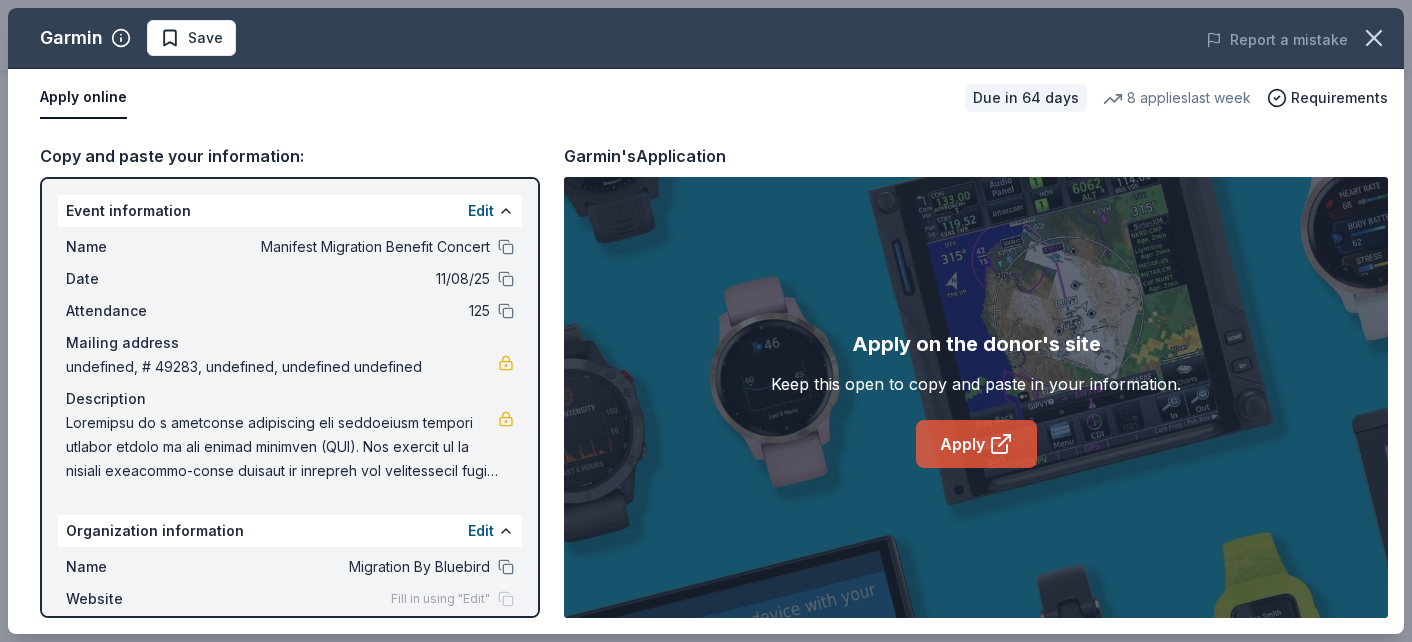 click 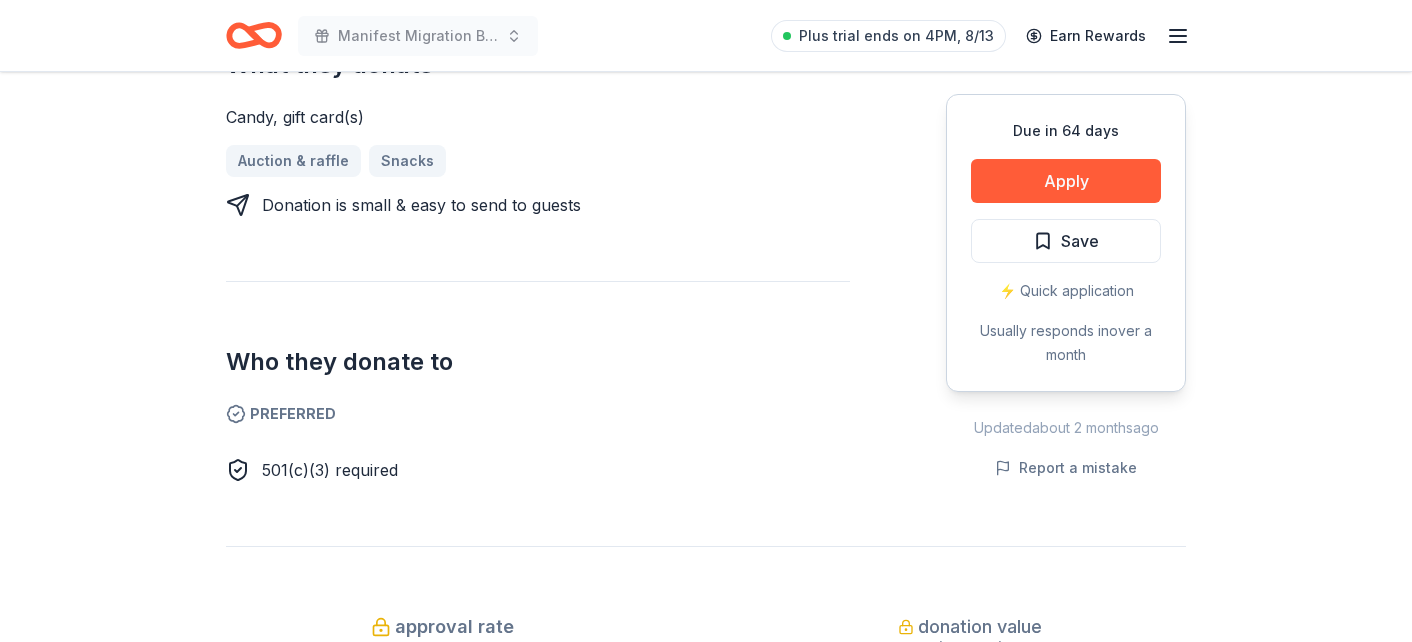 scroll, scrollTop: 874, scrollLeft: 0, axis: vertical 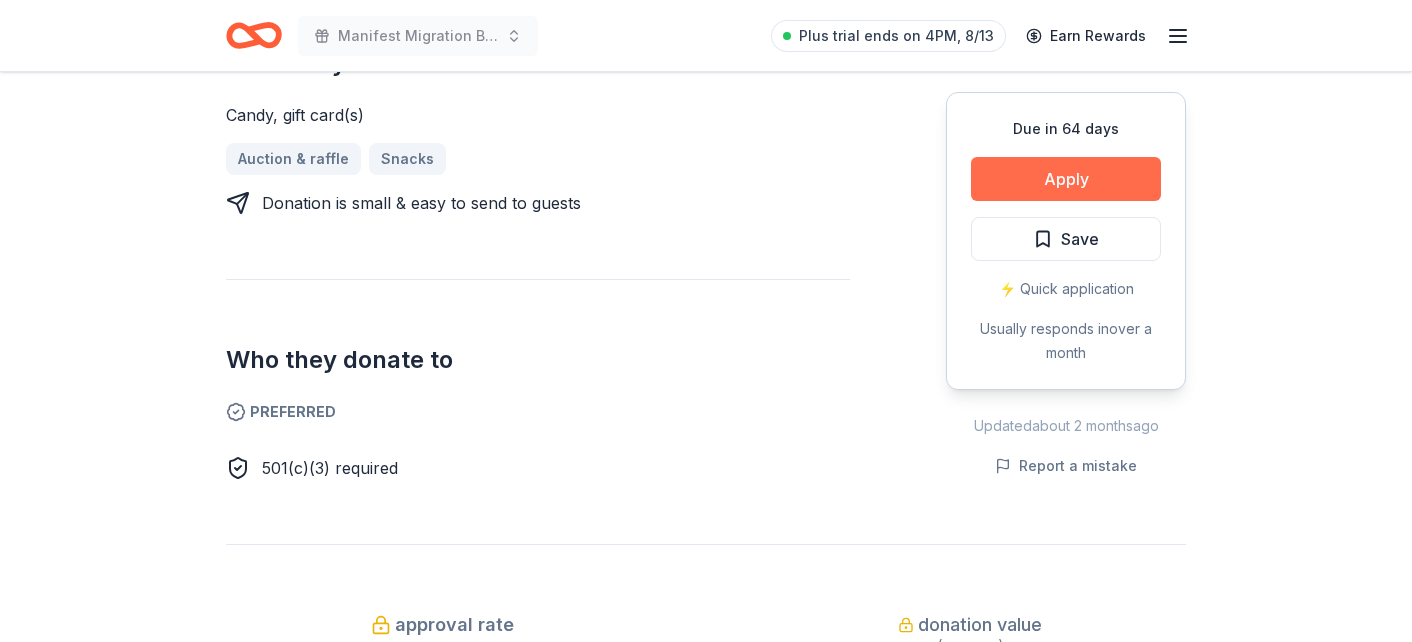 click on "Apply" at bounding box center (1066, 179) 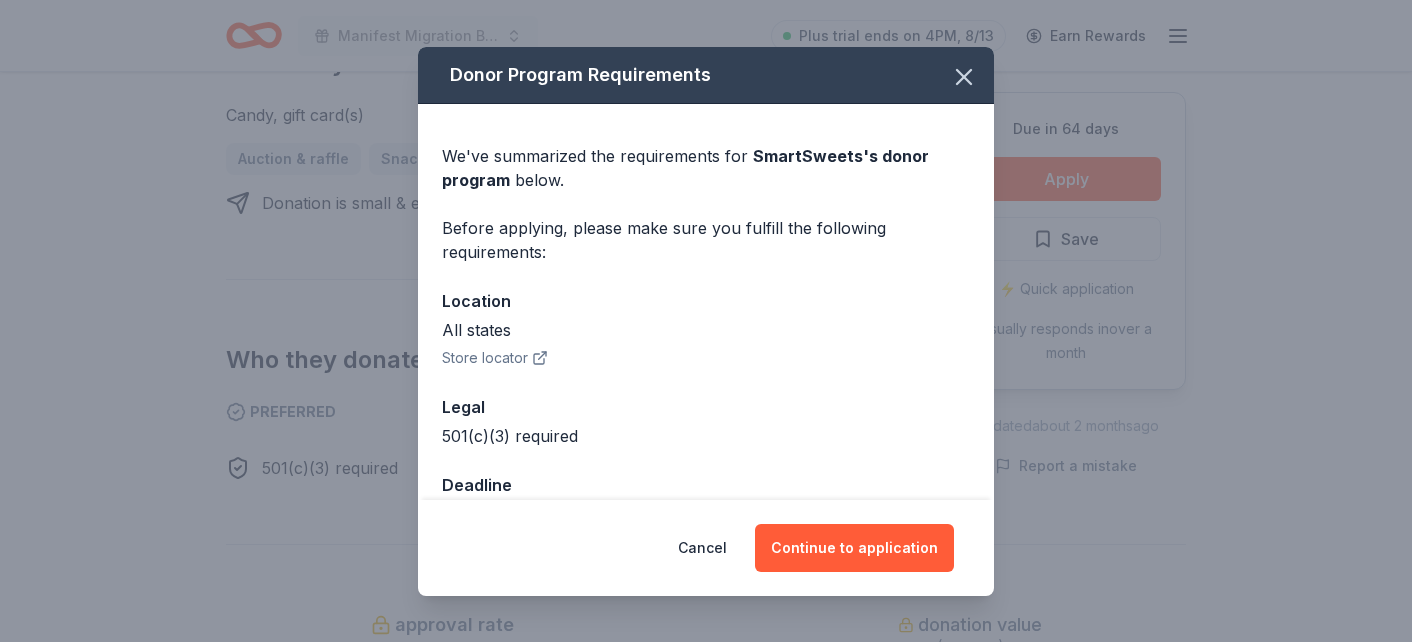 scroll, scrollTop: 55, scrollLeft: 0, axis: vertical 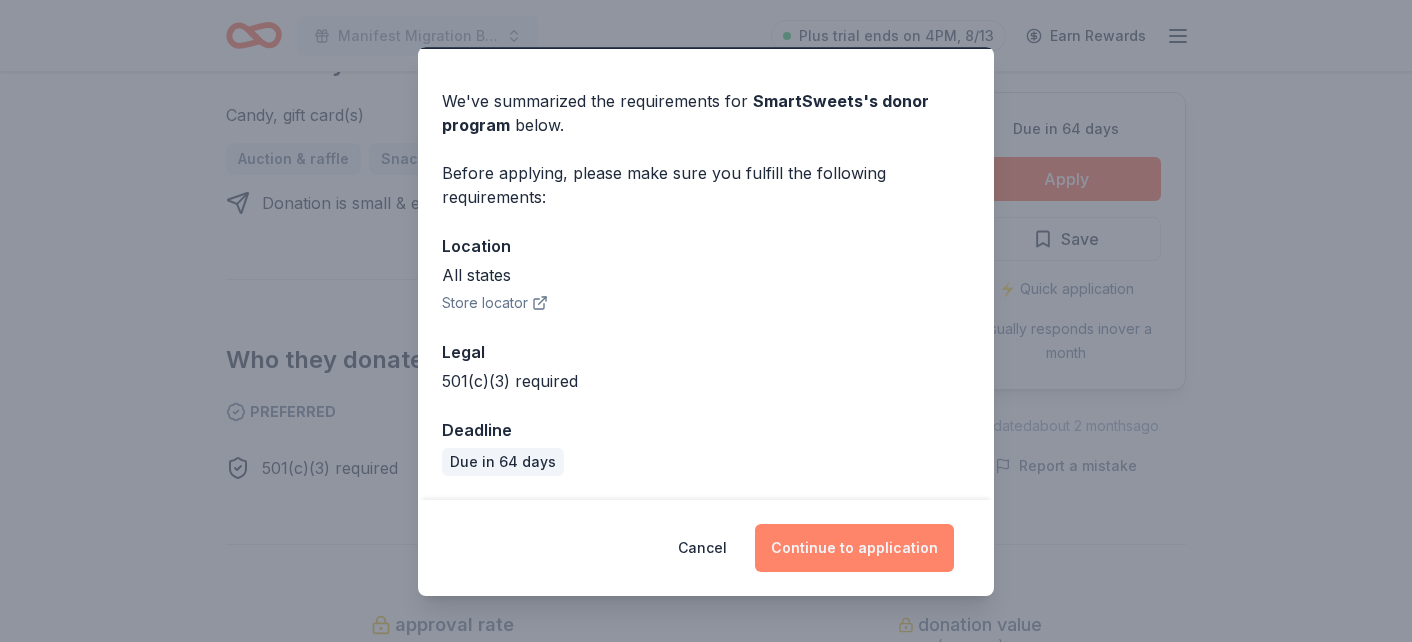 click on "Continue to application" at bounding box center (854, 548) 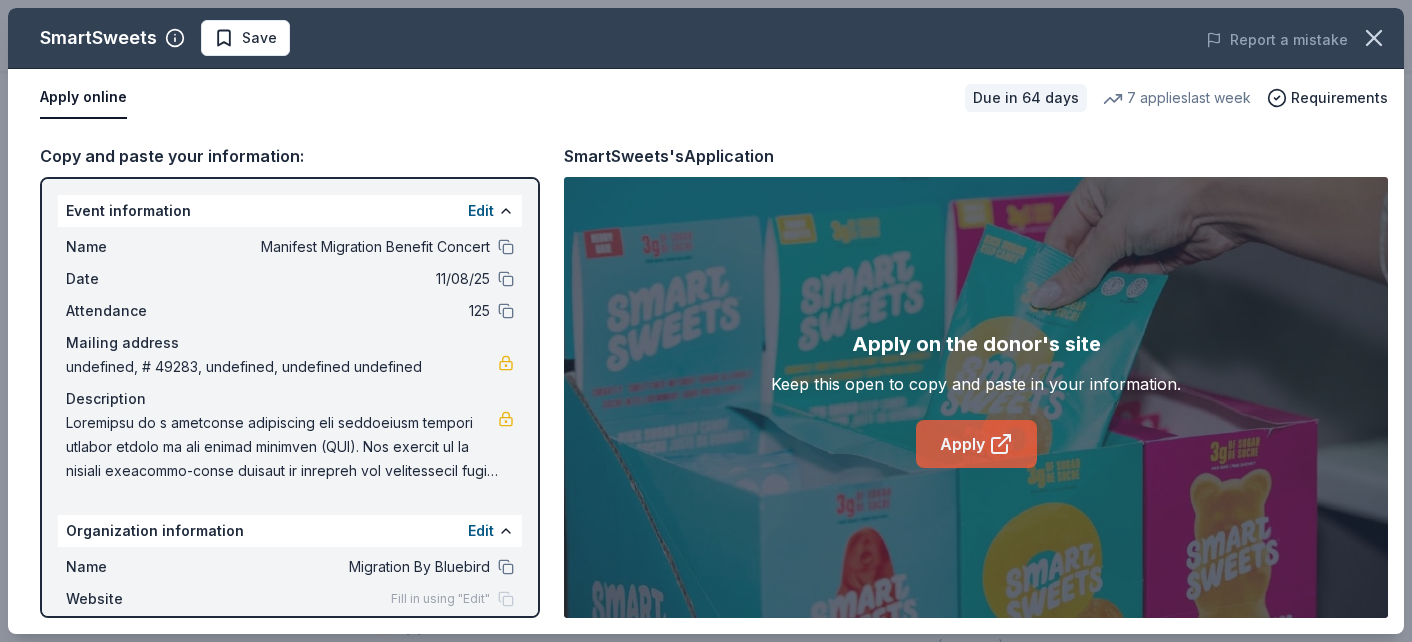 click on "Apply" at bounding box center [976, 444] 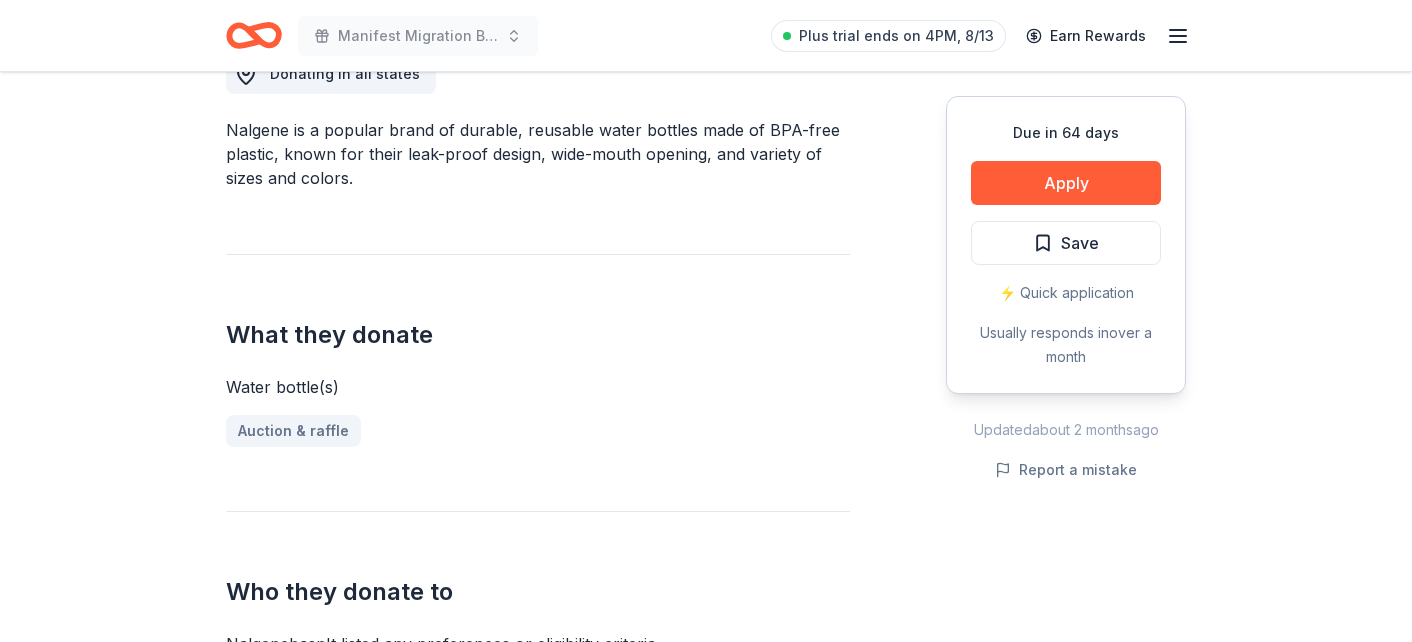 scroll, scrollTop: 600, scrollLeft: 0, axis: vertical 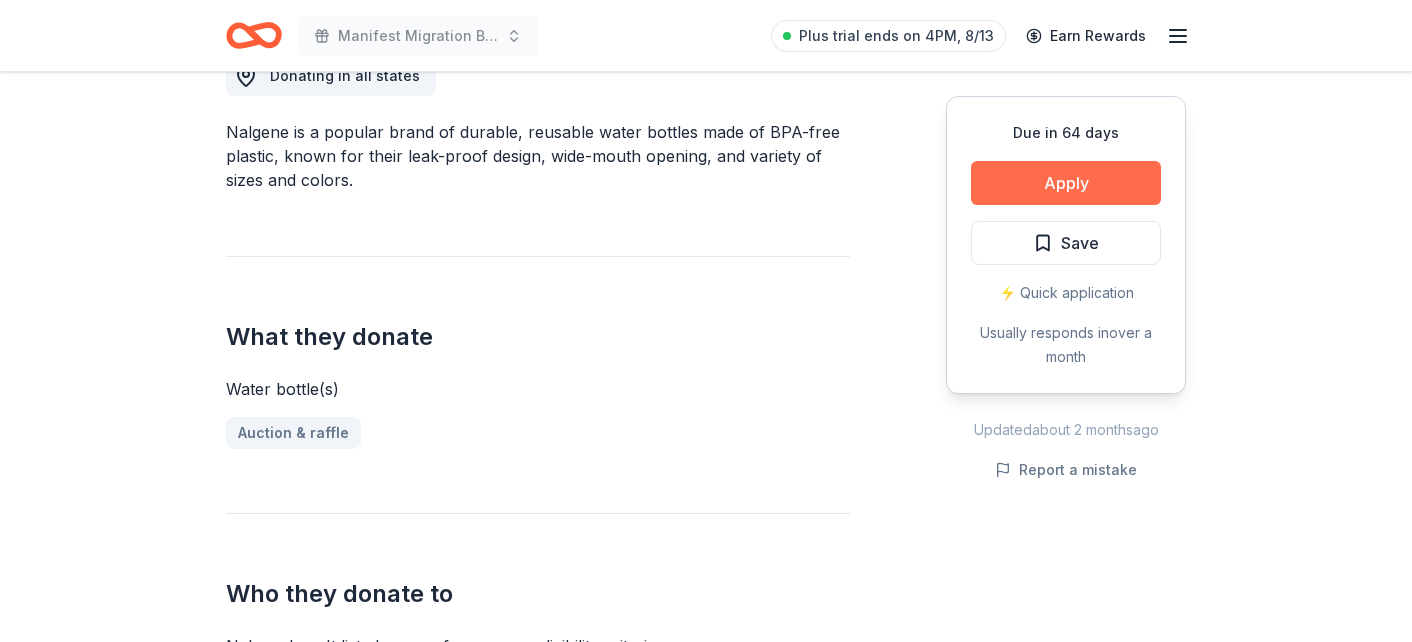 click on "Apply" at bounding box center [1066, 183] 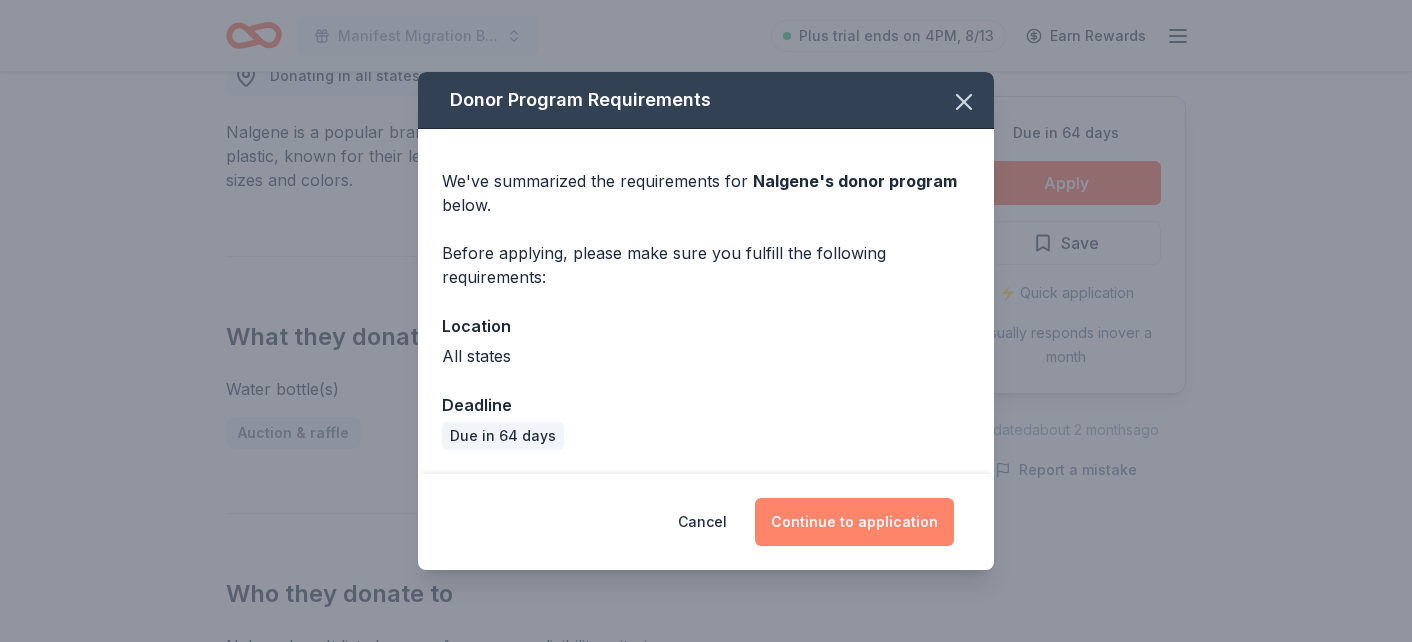 click on "Continue to application" at bounding box center [854, 522] 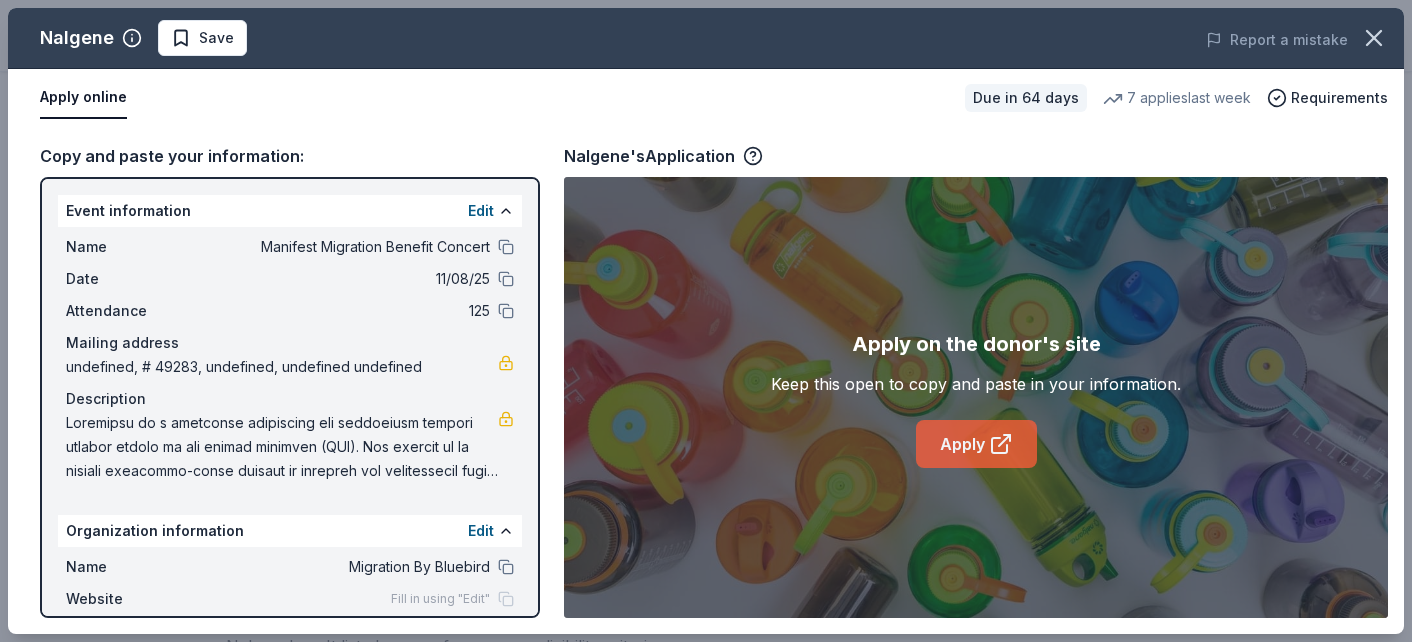 click on "Apply" at bounding box center (976, 444) 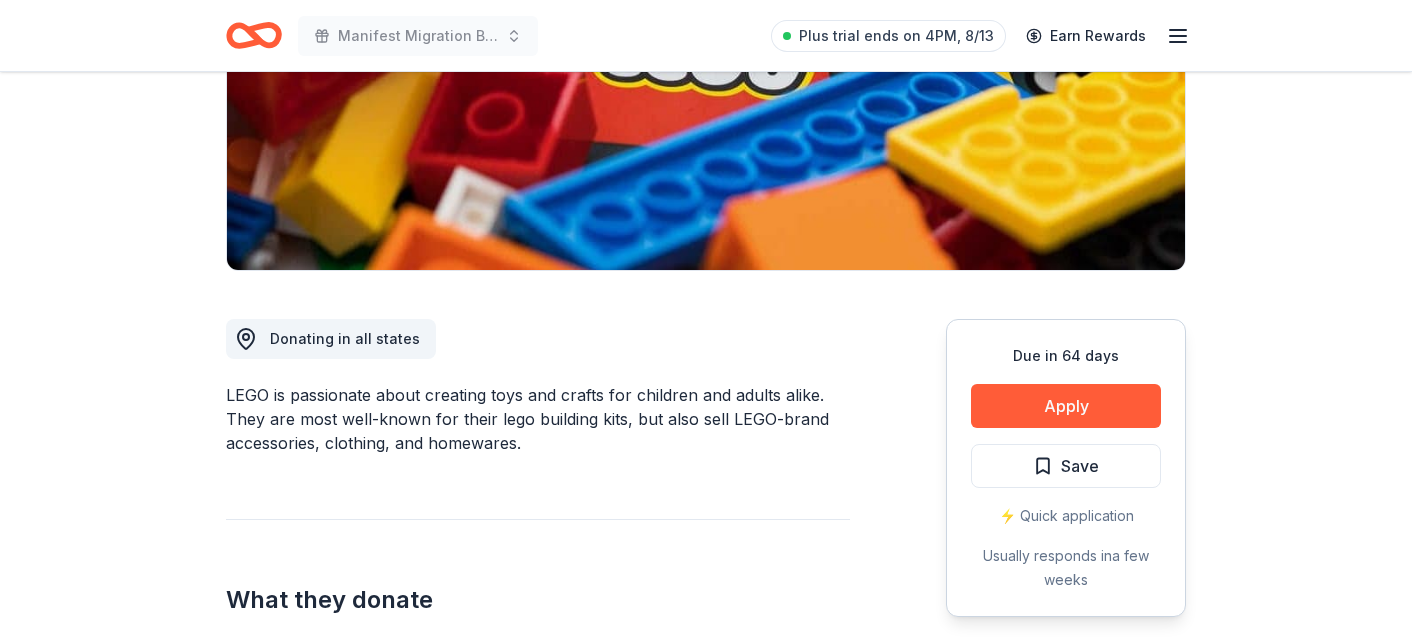 scroll, scrollTop: 341, scrollLeft: 0, axis: vertical 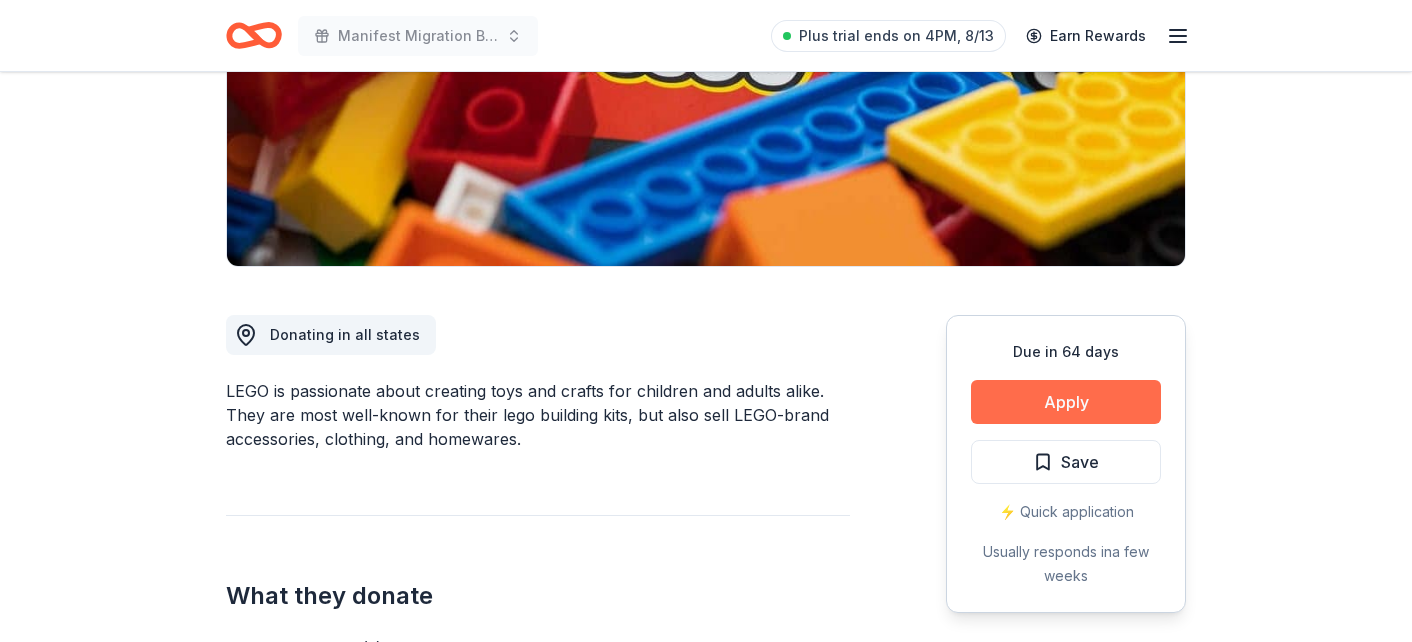click on "Apply" at bounding box center (1066, 402) 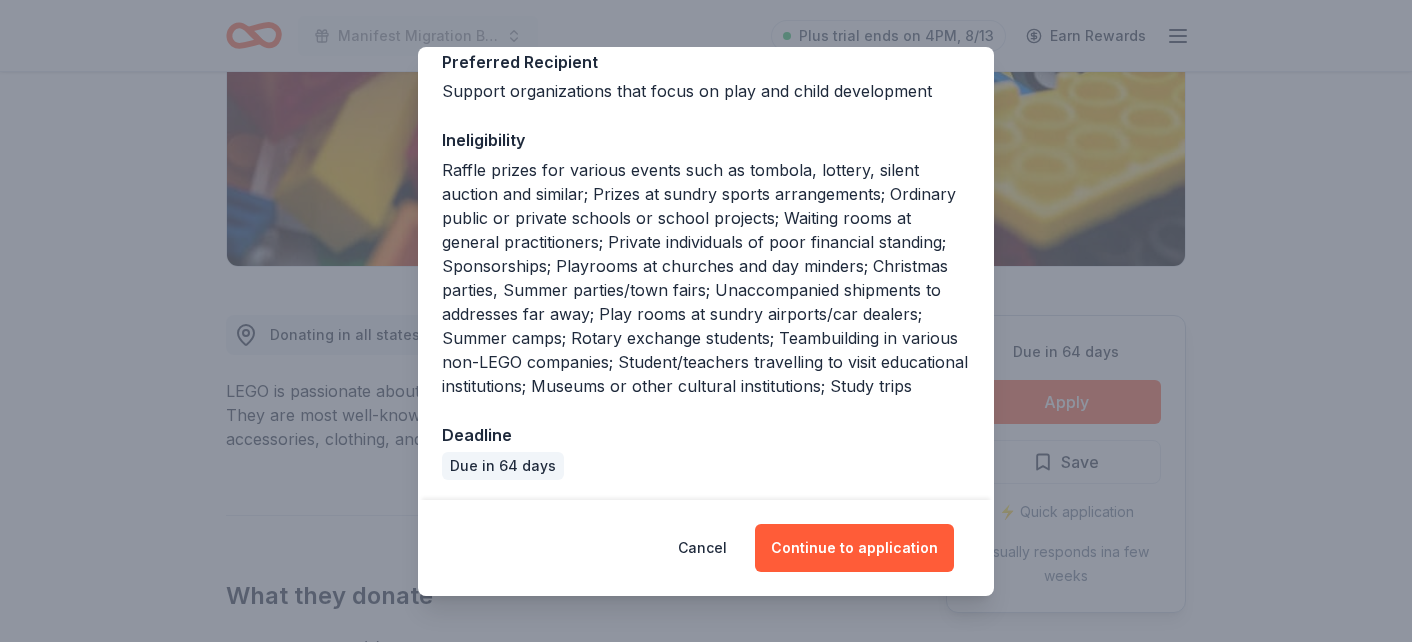 scroll, scrollTop: 321, scrollLeft: 0, axis: vertical 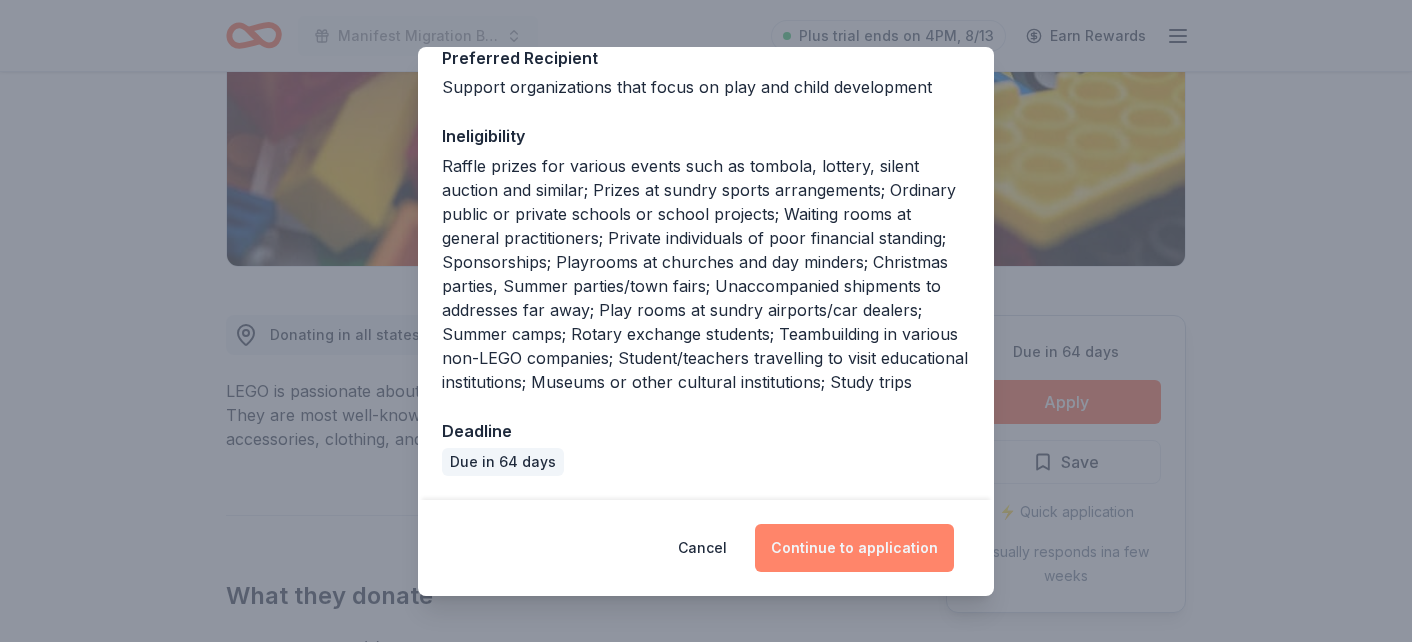 click on "Continue to application" at bounding box center [854, 548] 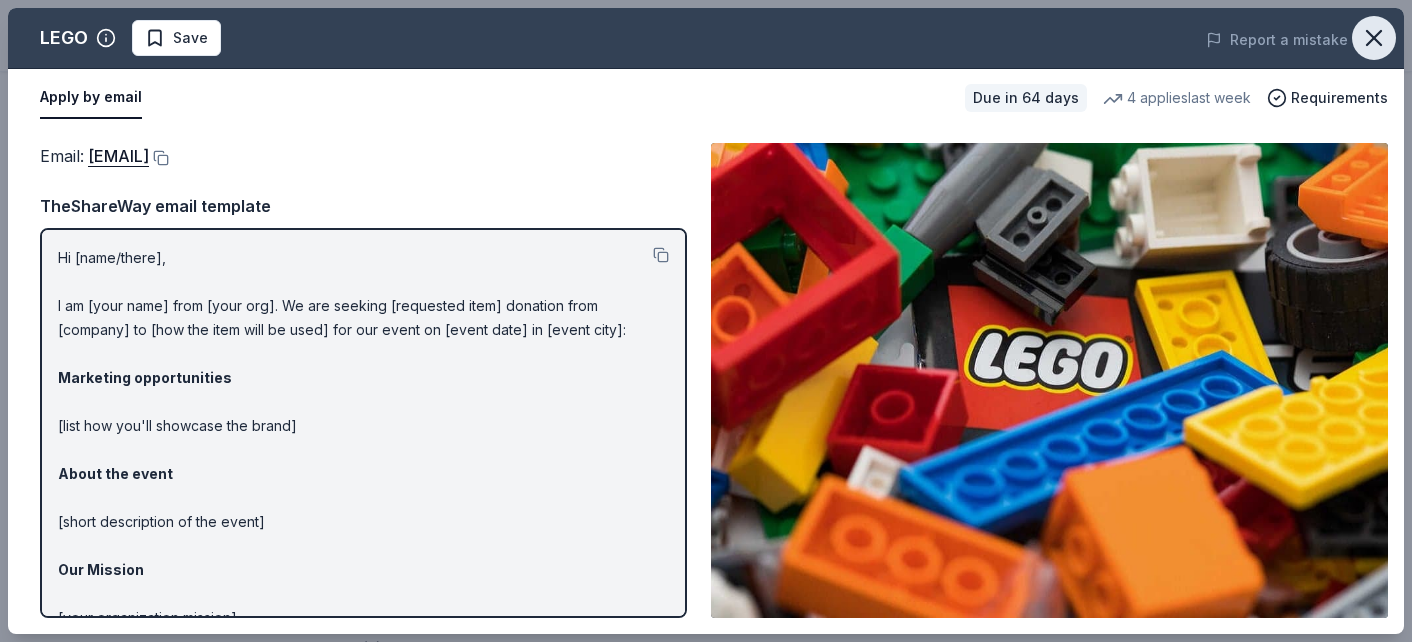 click 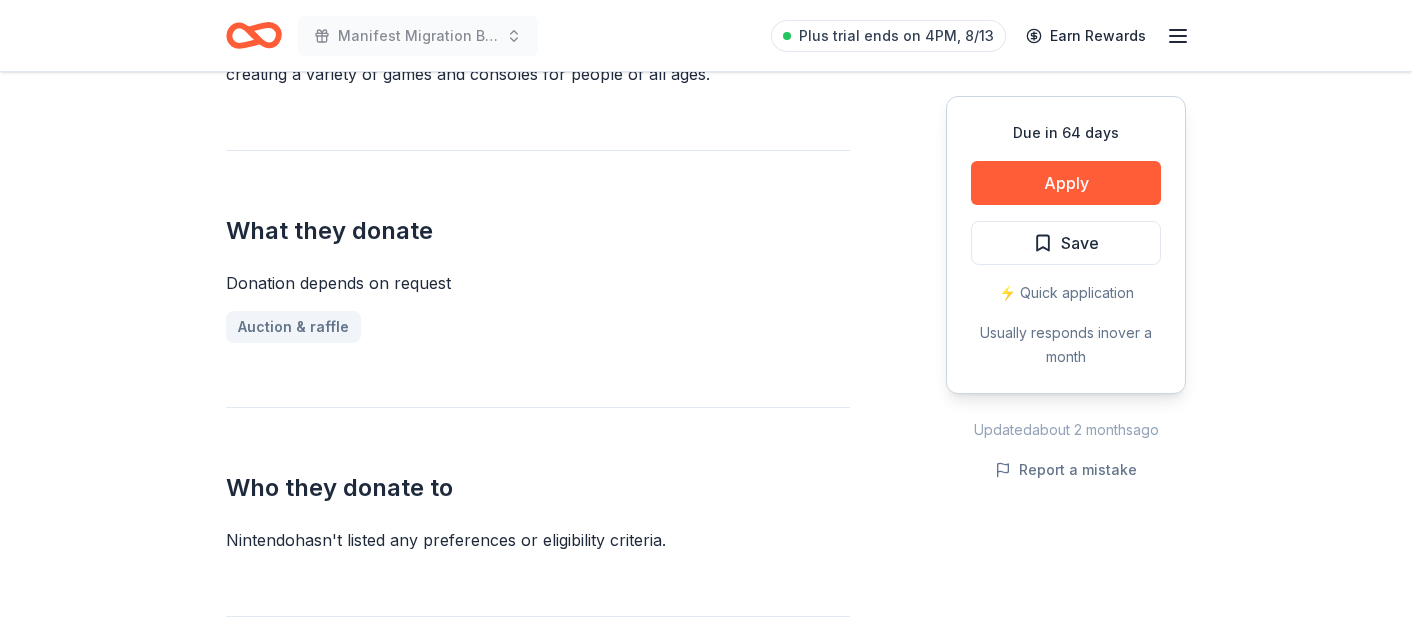 scroll, scrollTop: 664, scrollLeft: 0, axis: vertical 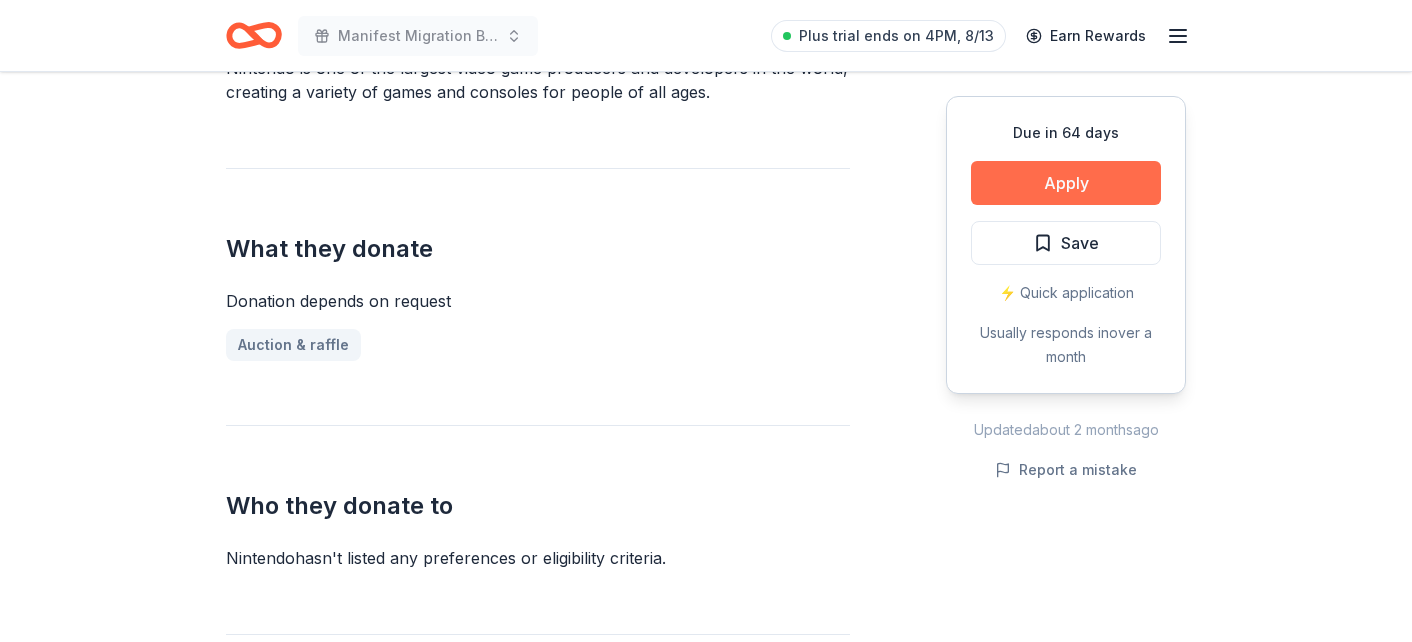 click on "Apply" at bounding box center [1066, 183] 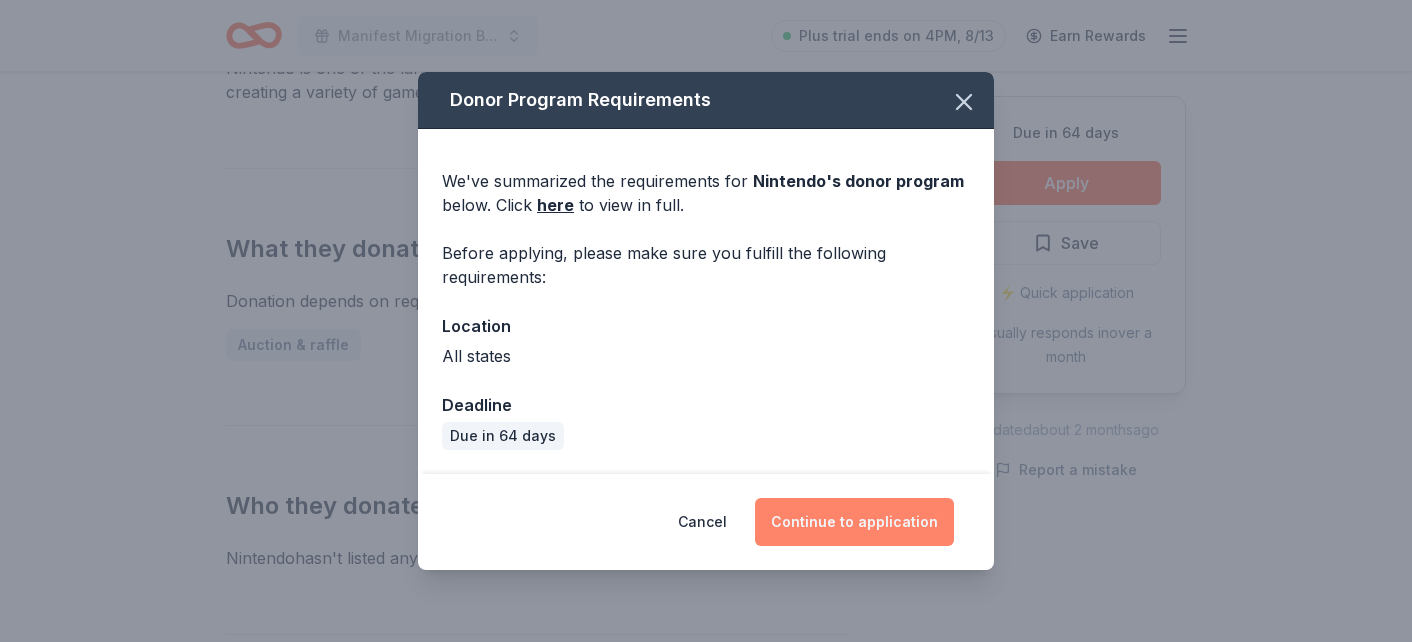 click on "Continue to application" at bounding box center [854, 522] 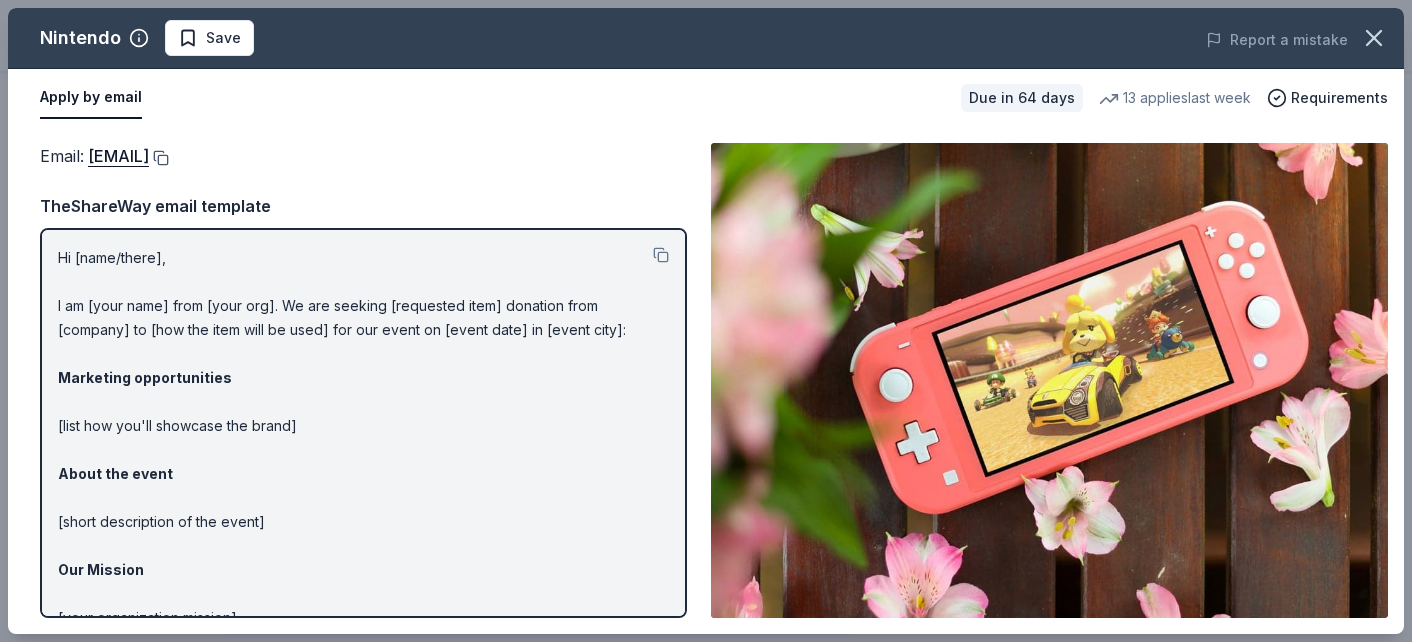 click at bounding box center [159, 158] 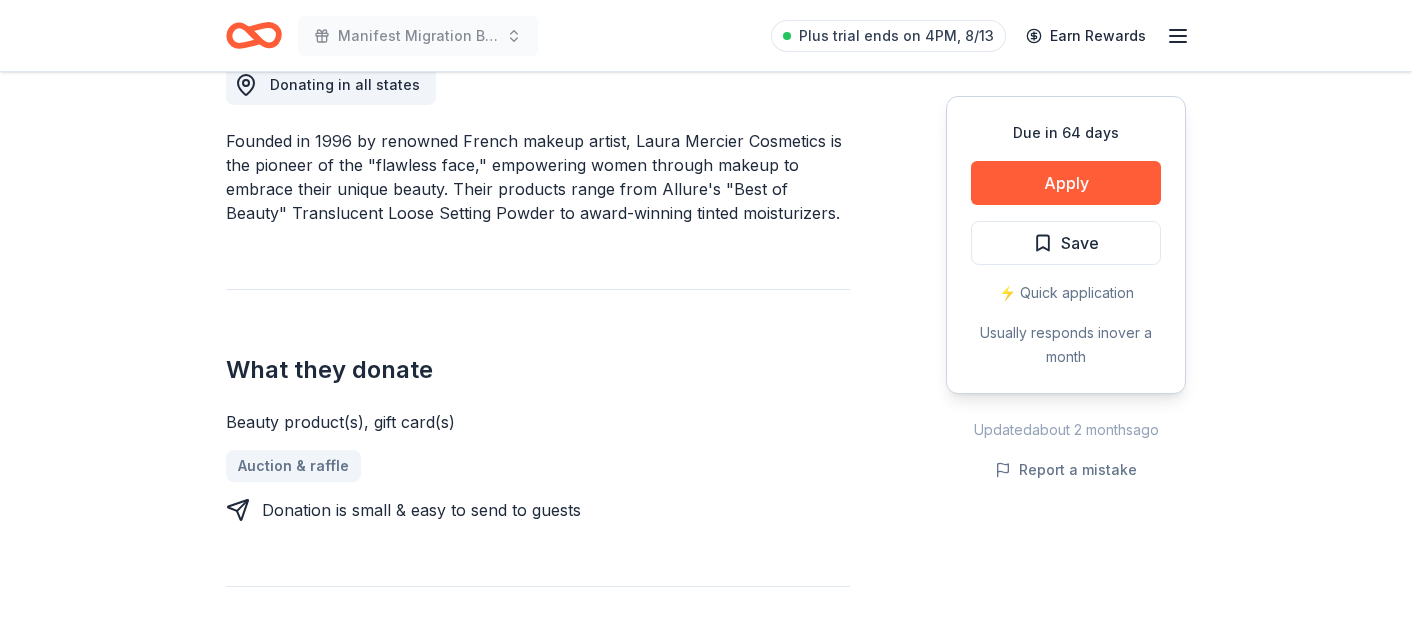 scroll, scrollTop: 597, scrollLeft: 0, axis: vertical 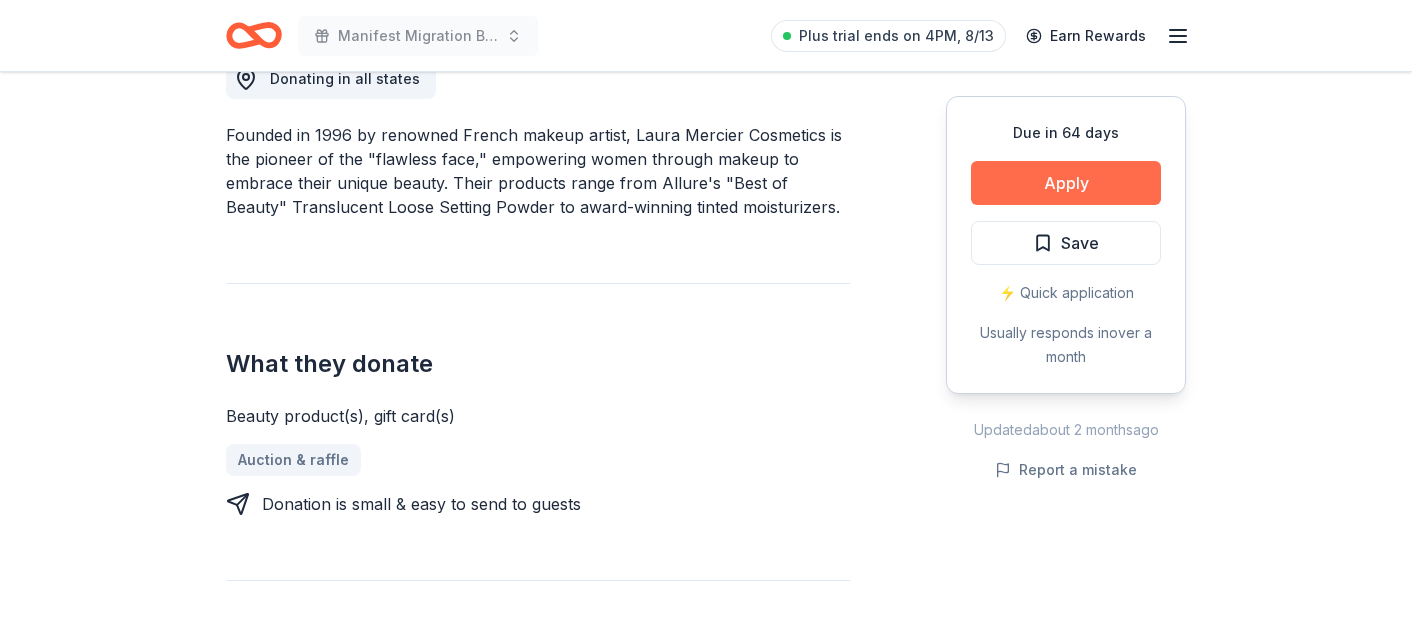 click on "Apply" at bounding box center [1066, 183] 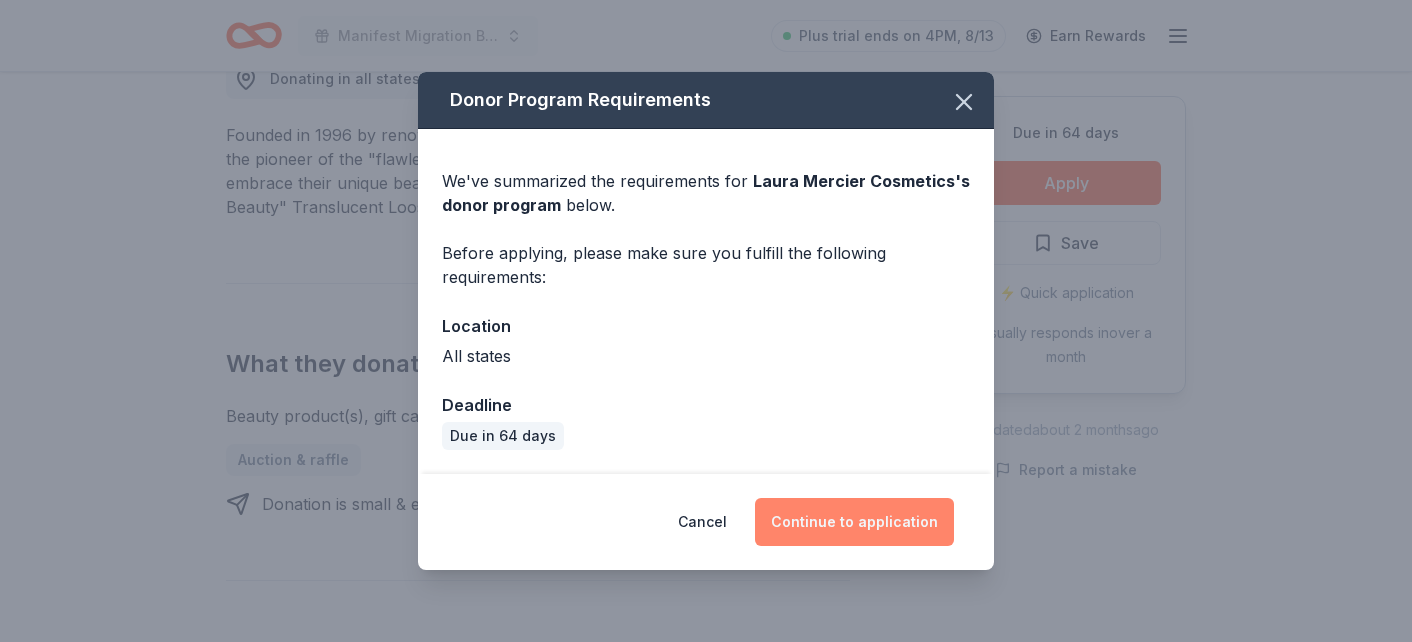 click on "Continue to application" at bounding box center [854, 522] 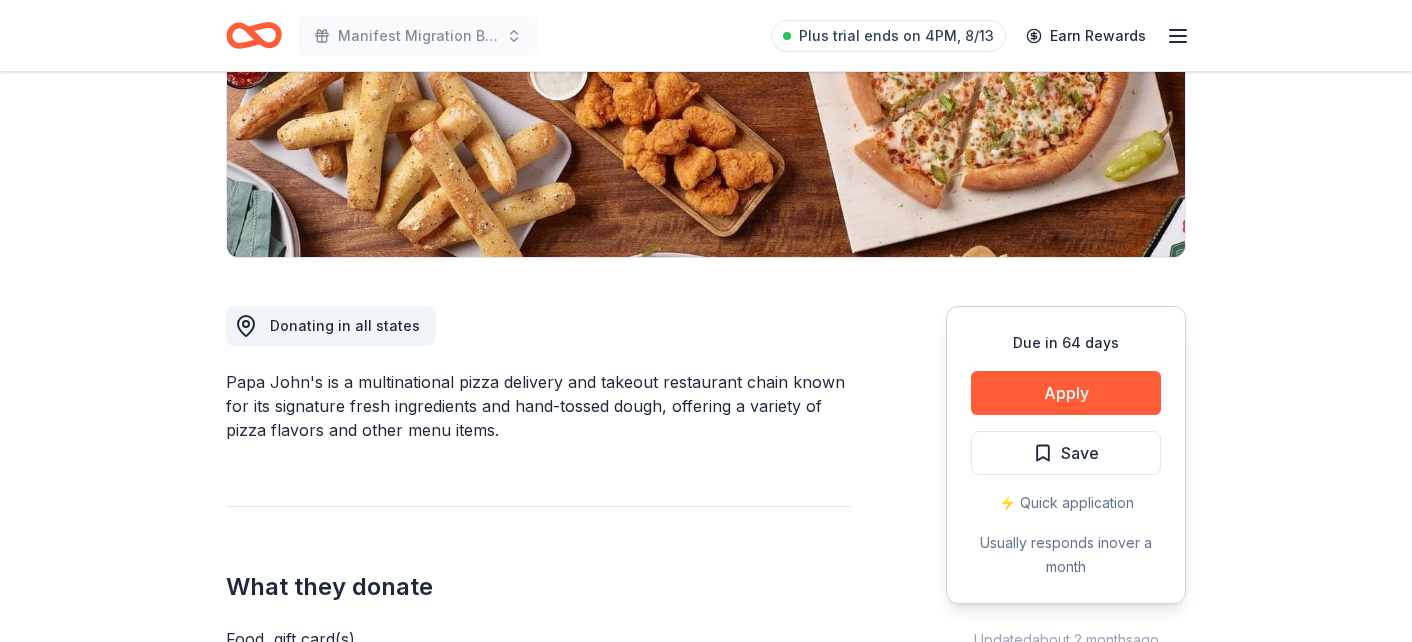 scroll, scrollTop: 399, scrollLeft: 0, axis: vertical 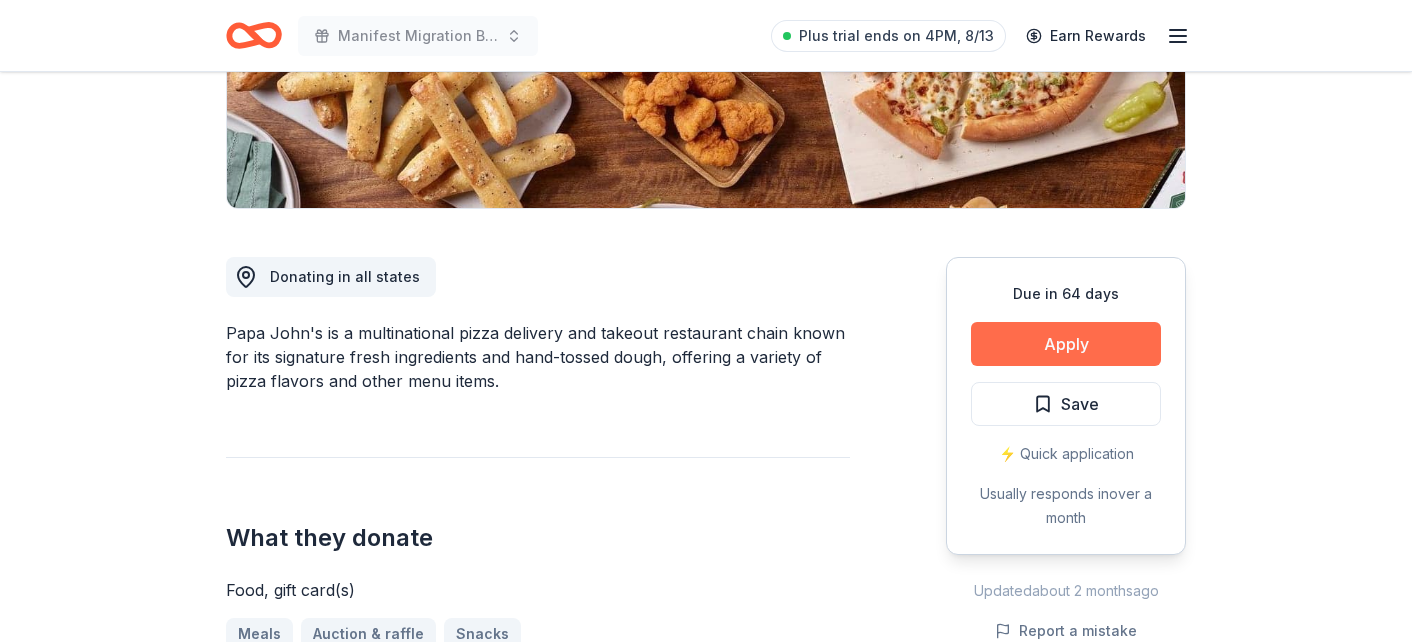 click on "Apply" at bounding box center [1066, 344] 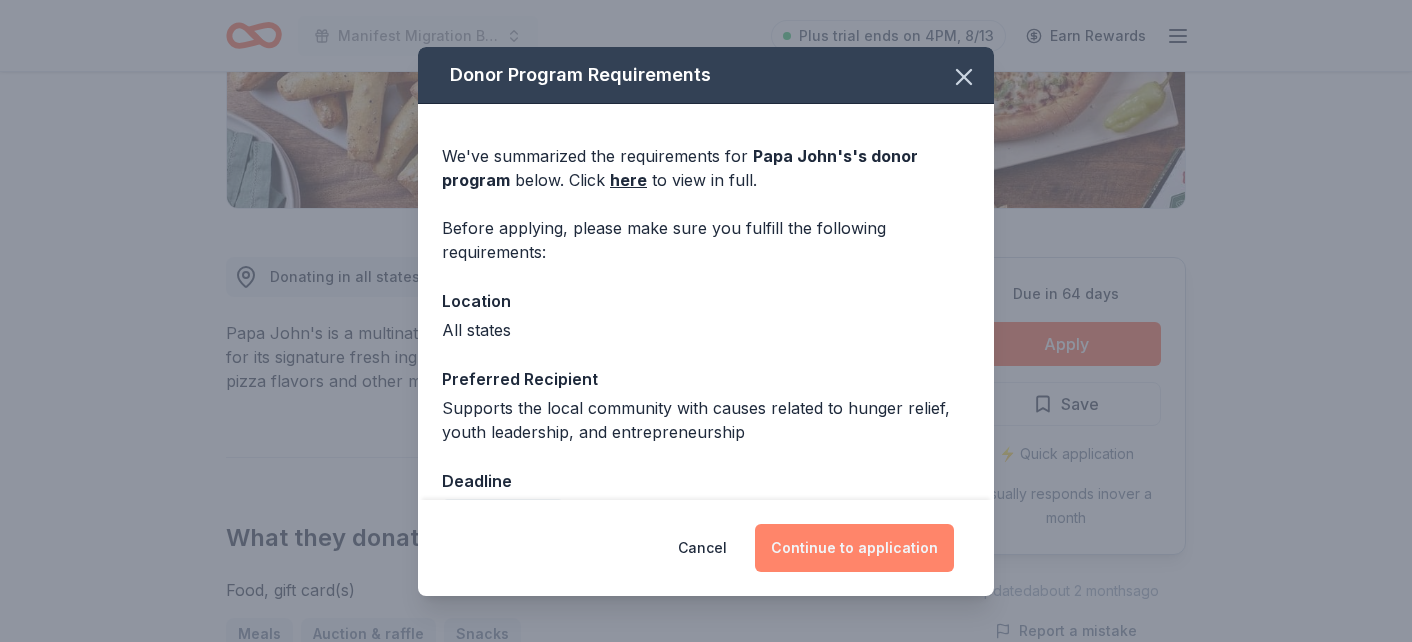 click on "Continue to application" at bounding box center (854, 548) 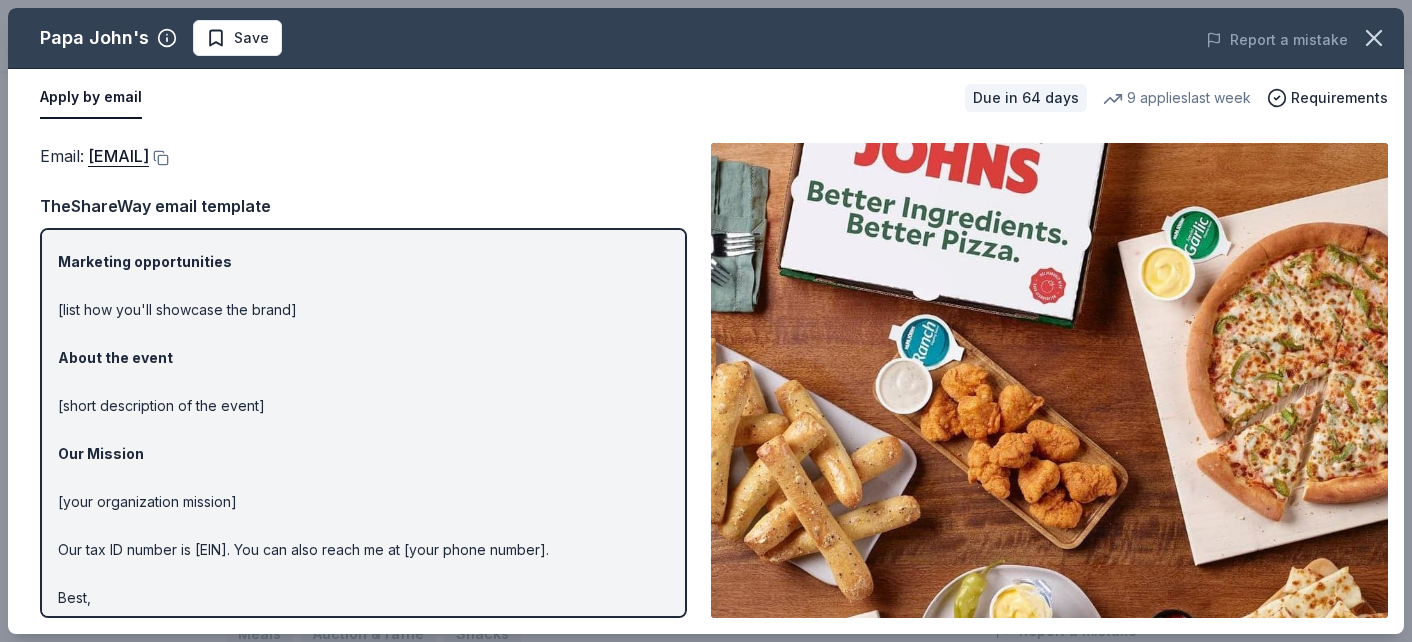 scroll, scrollTop: 0, scrollLeft: 0, axis: both 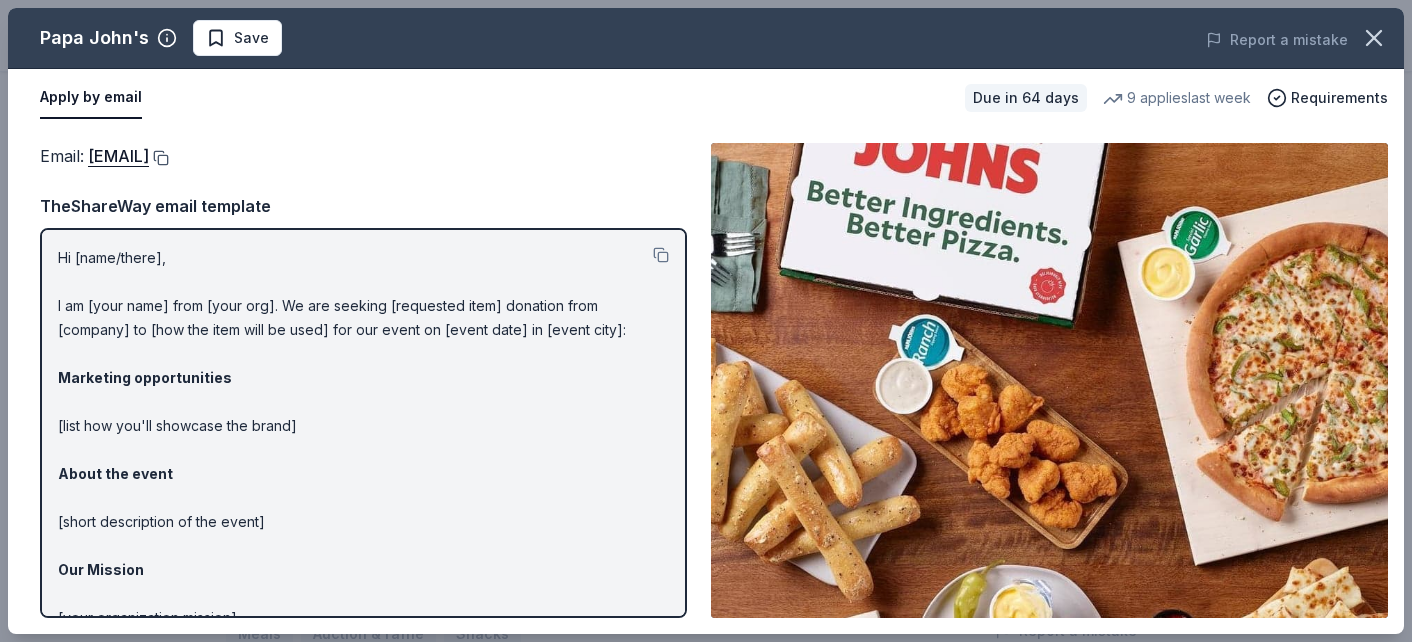 click at bounding box center [159, 158] 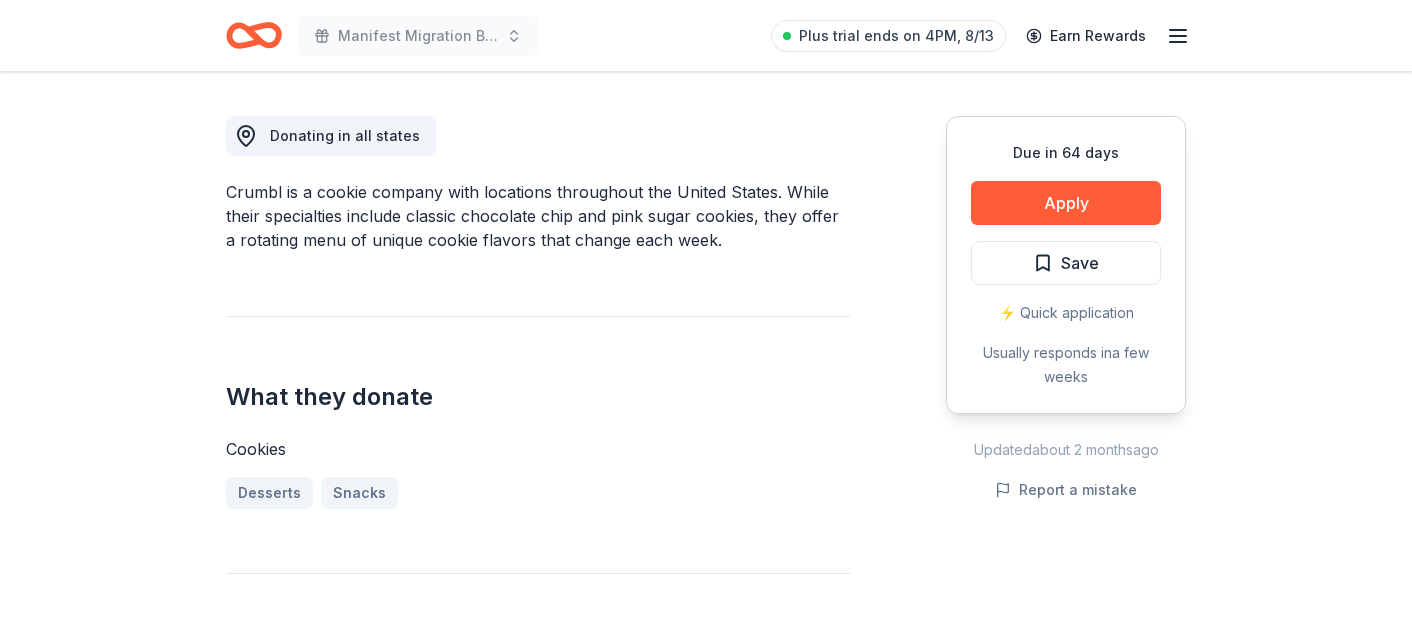 scroll, scrollTop: 542, scrollLeft: 0, axis: vertical 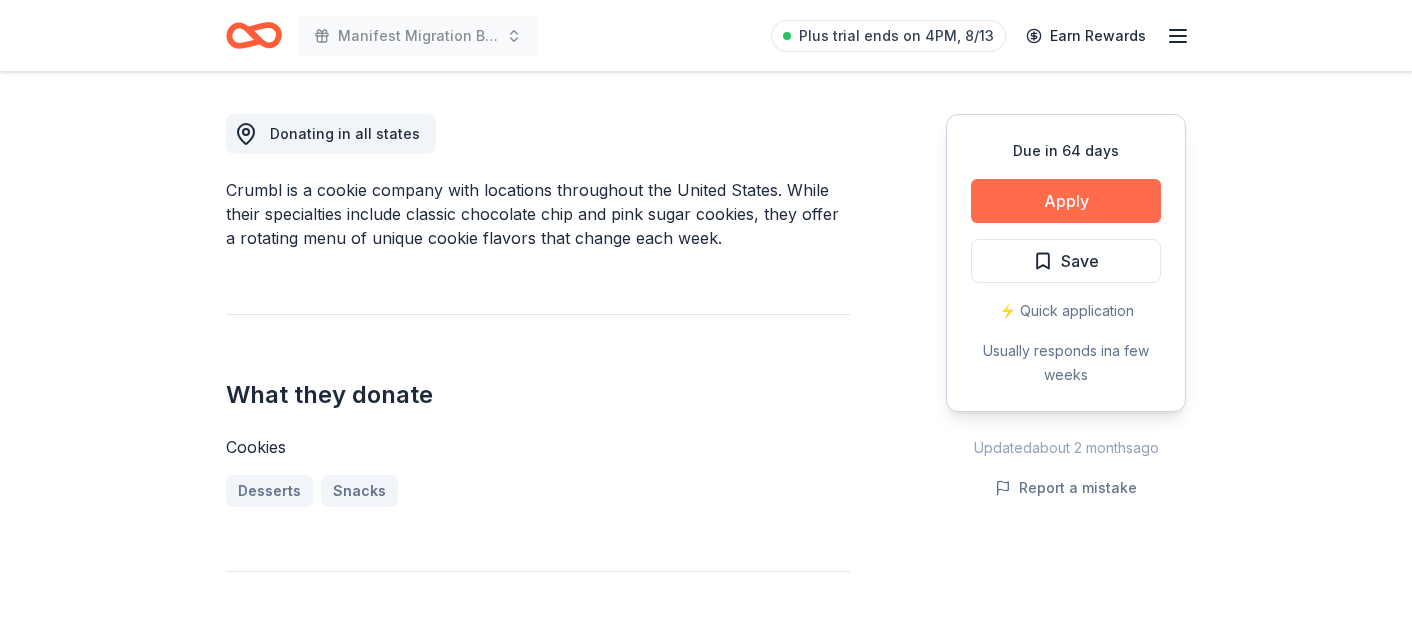 click on "Apply" at bounding box center (1066, 201) 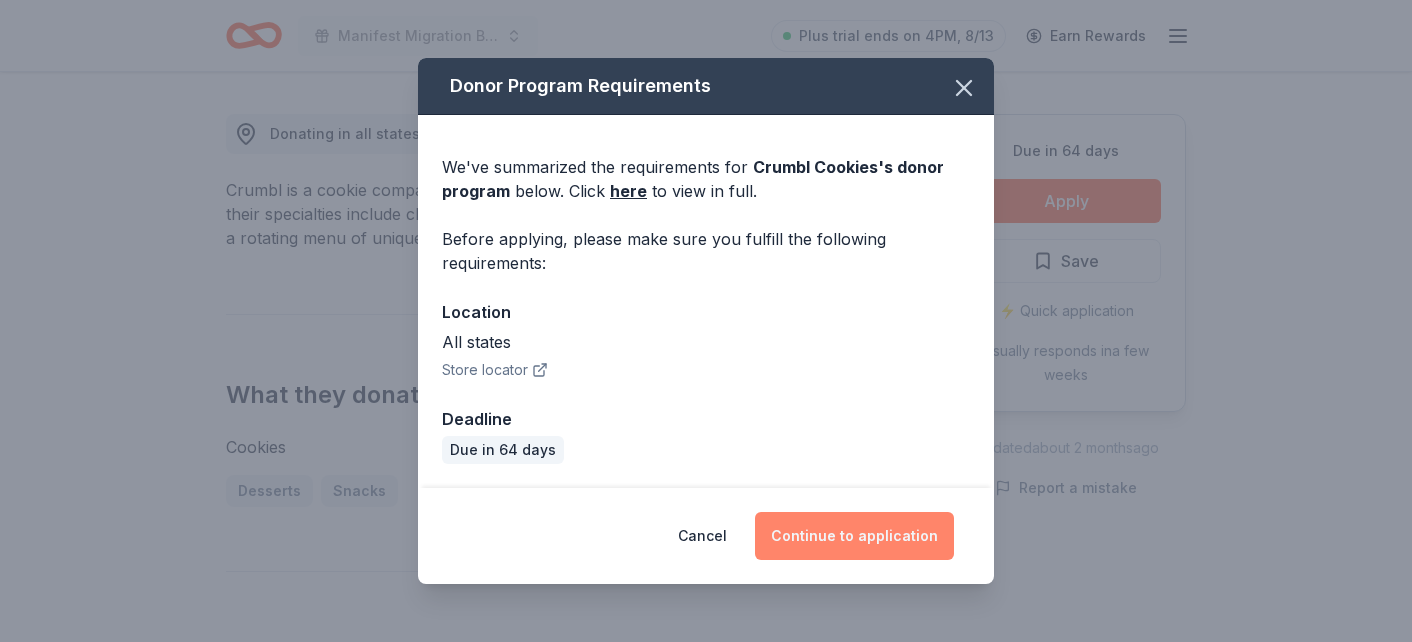 click on "Continue to application" at bounding box center (854, 536) 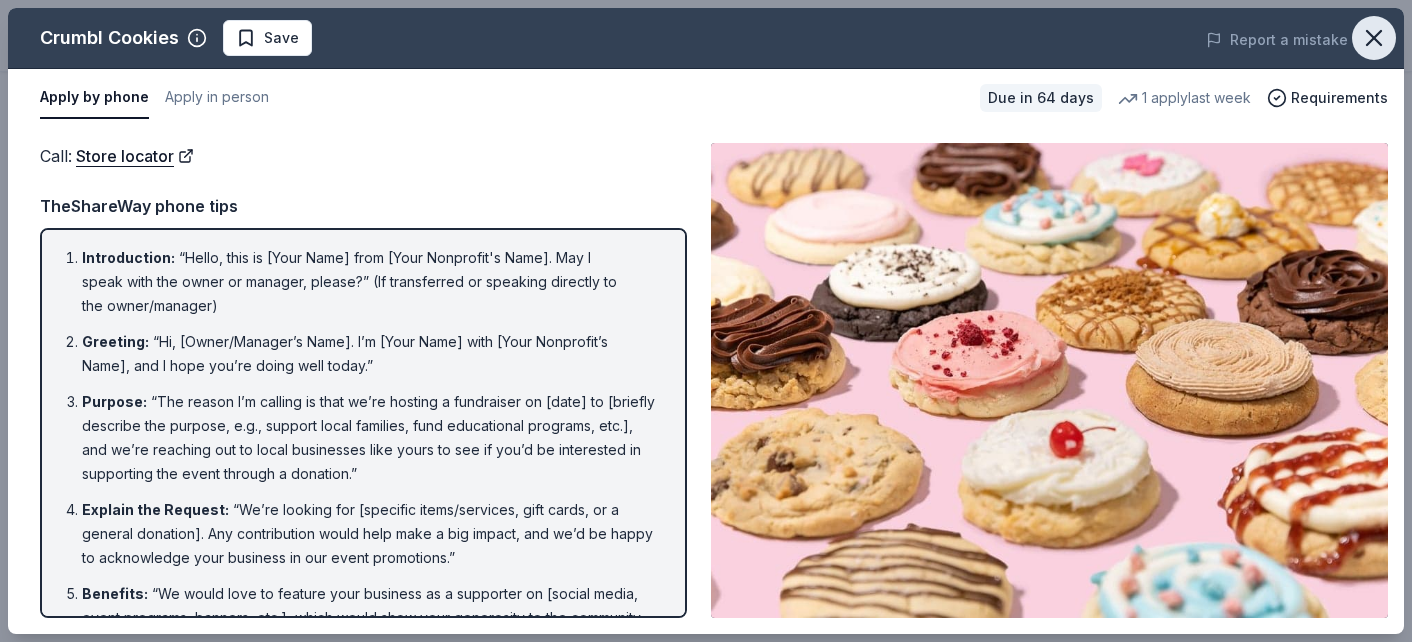click 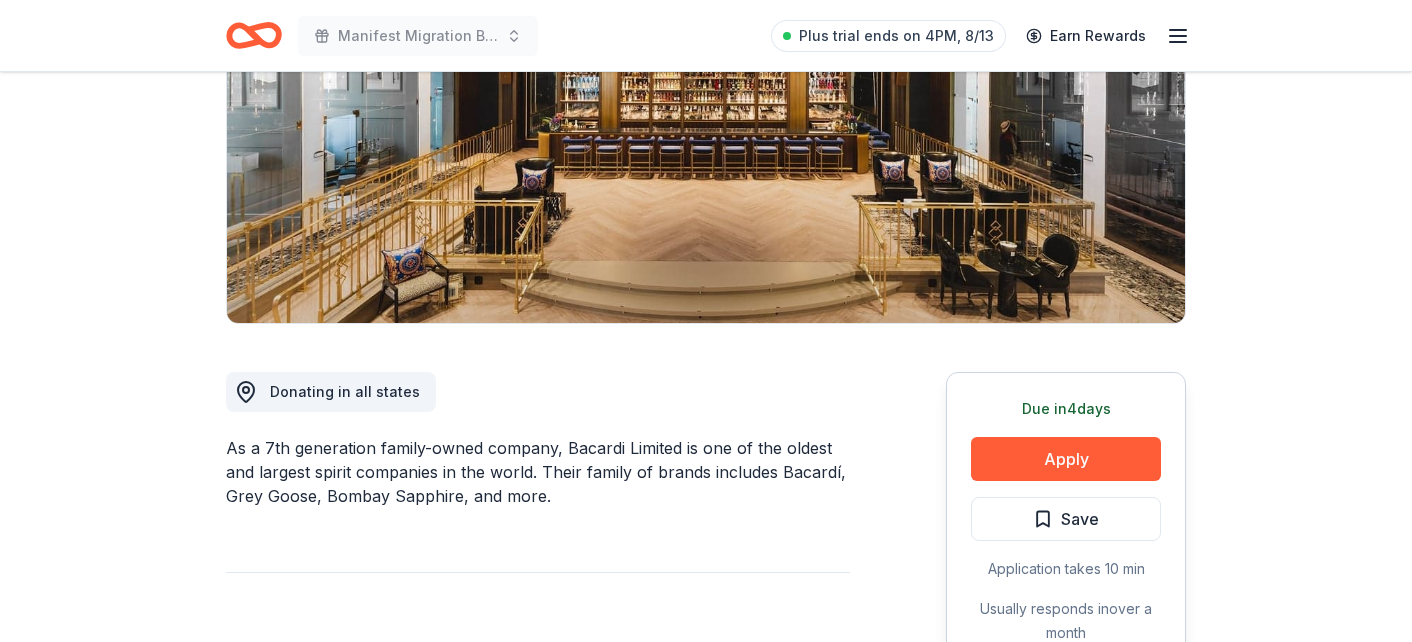 scroll, scrollTop: 286, scrollLeft: 0, axis: vertical 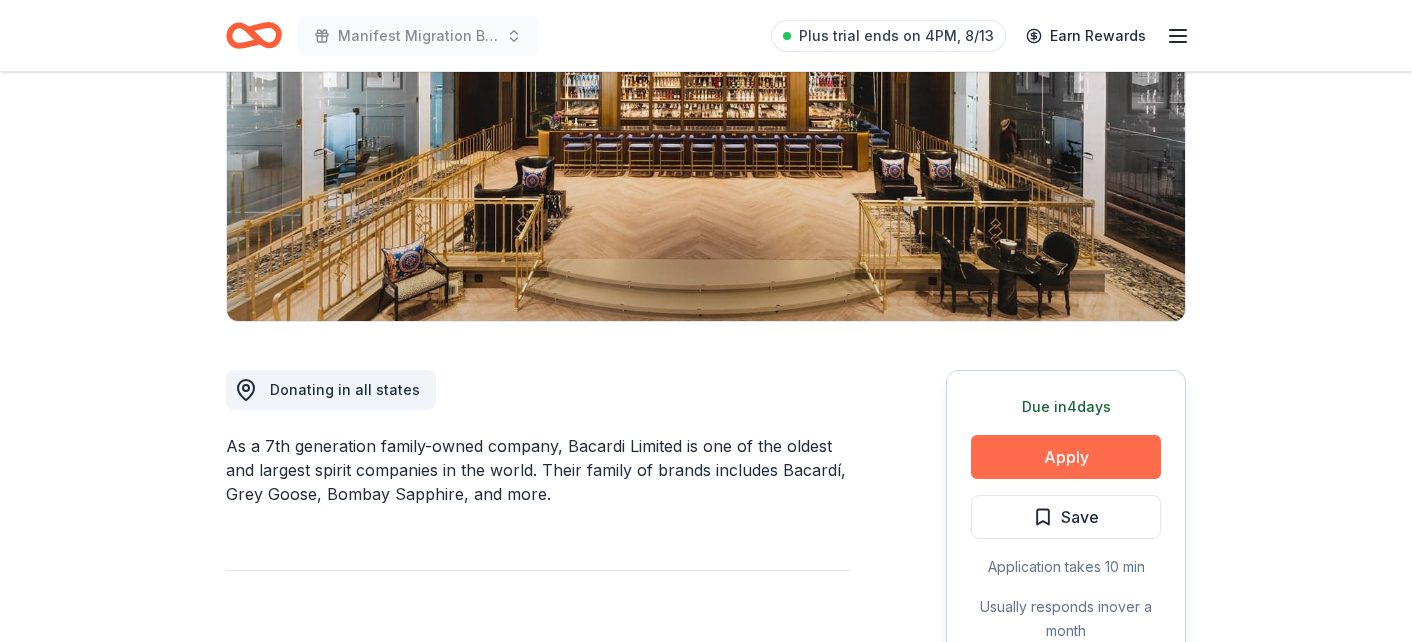 click on "Apply" at bounding box center (1066, 457) 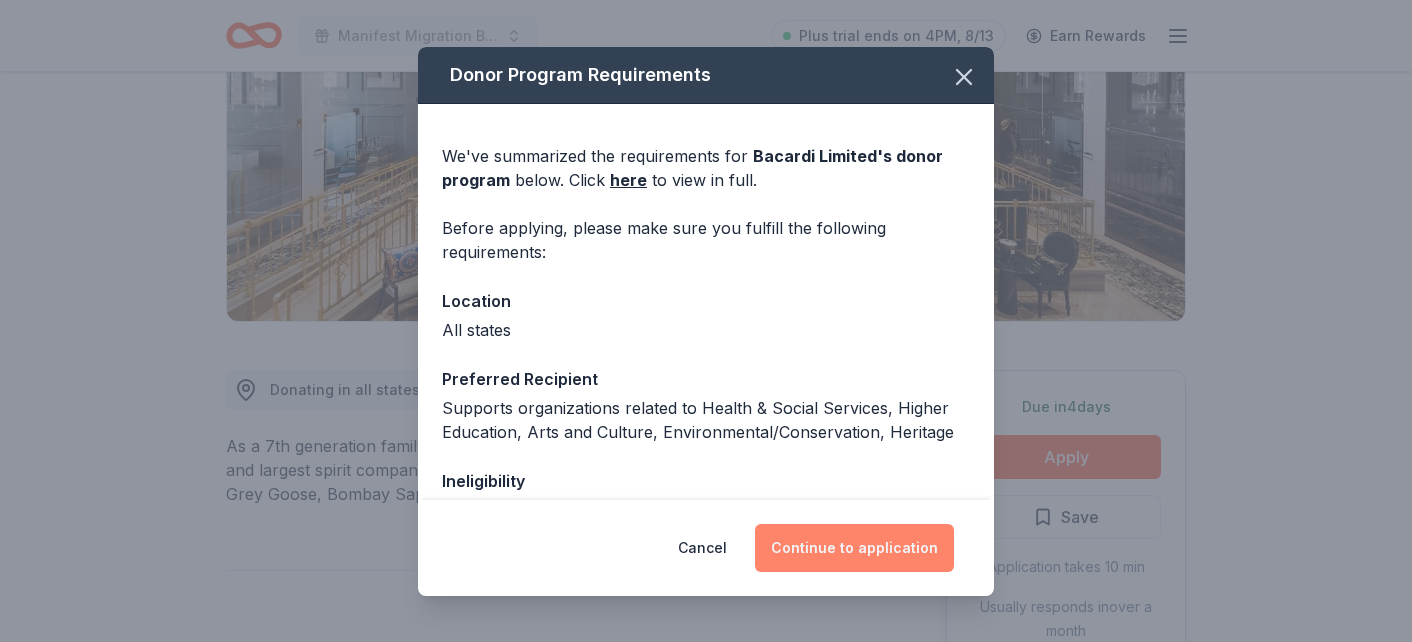 click on "Continue to application" at bounding box center (854, 548) 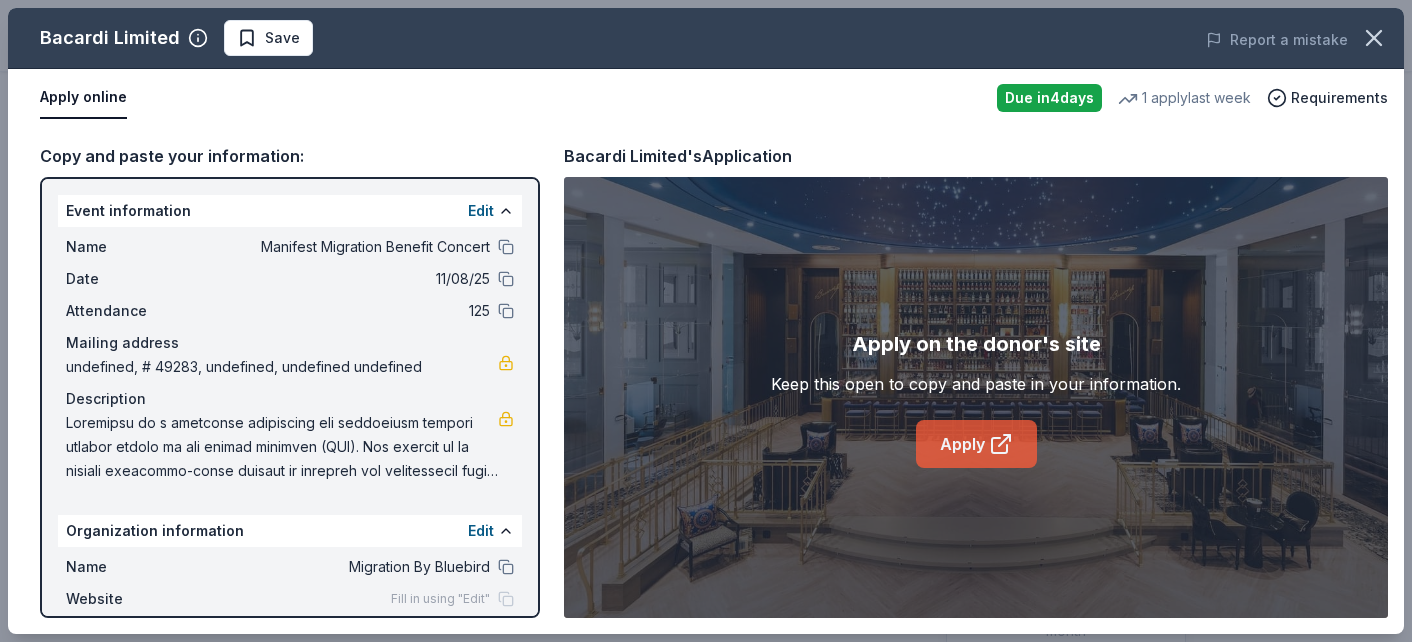 click on "Apply" at bounding box center (976, 444) 